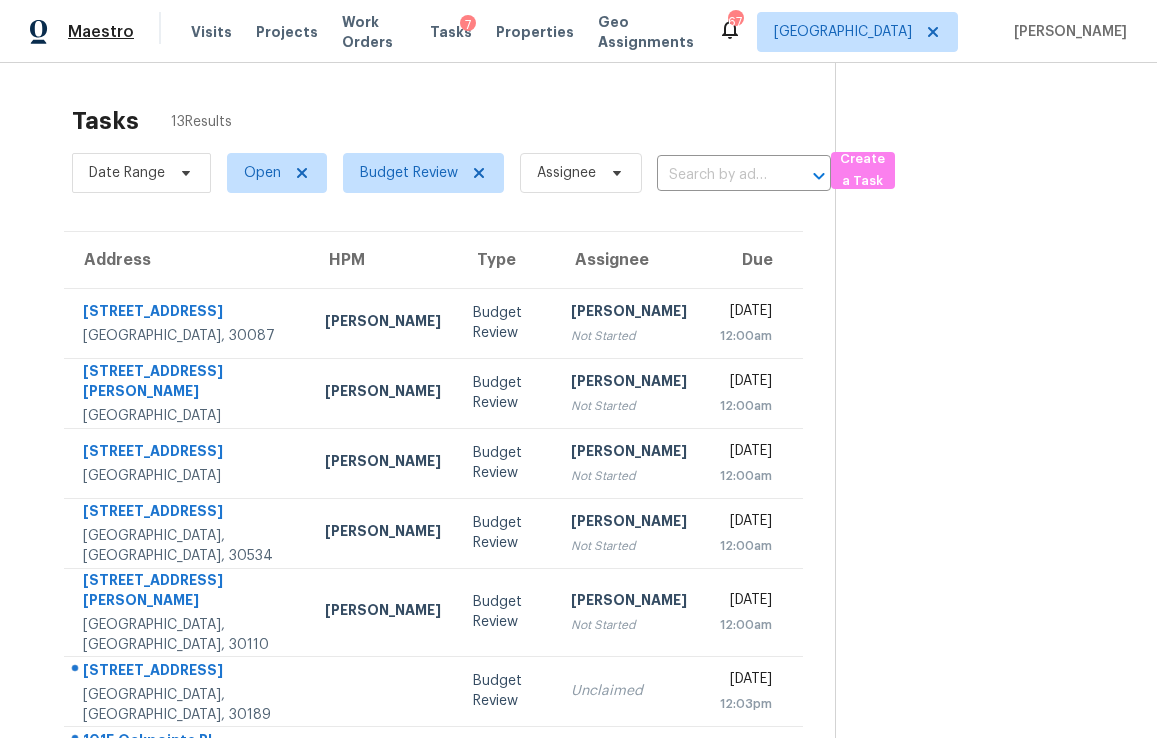 scroll, scrollTop: 0, scrollLeft: 0, axis: both 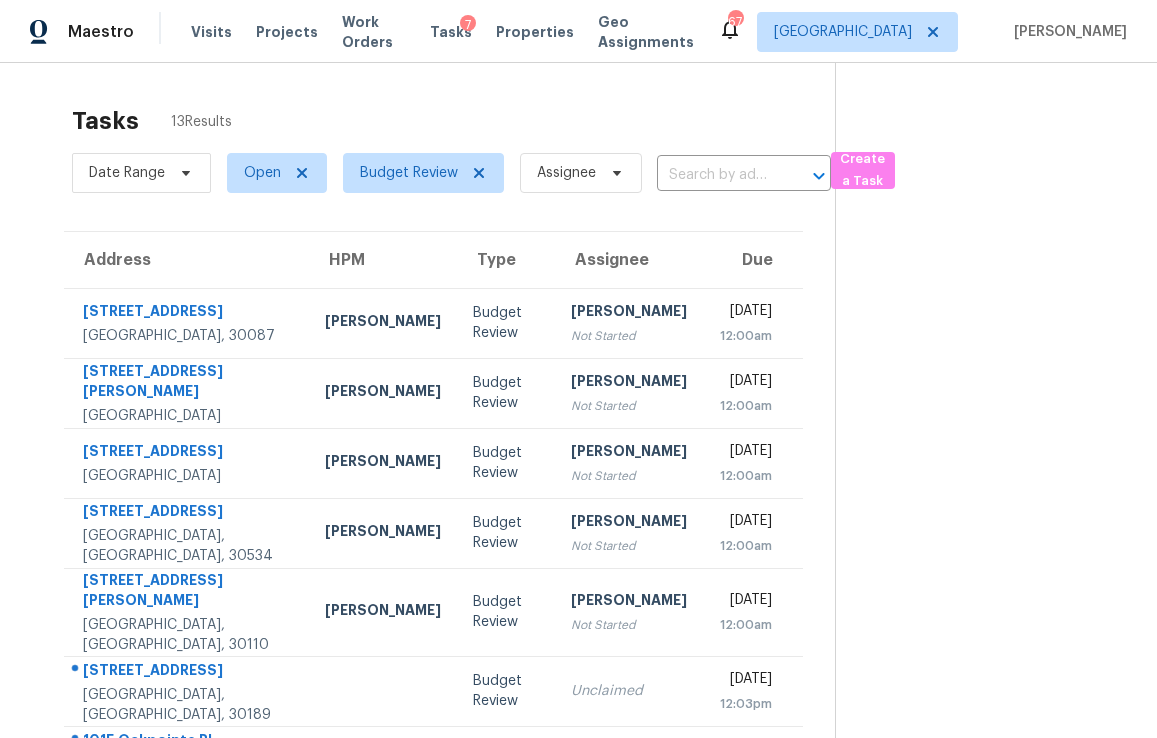 click on "Maestro Visits Projects Work Orders Tasks 7 Properties Geo Assignments" at bounding box center [359, 32] 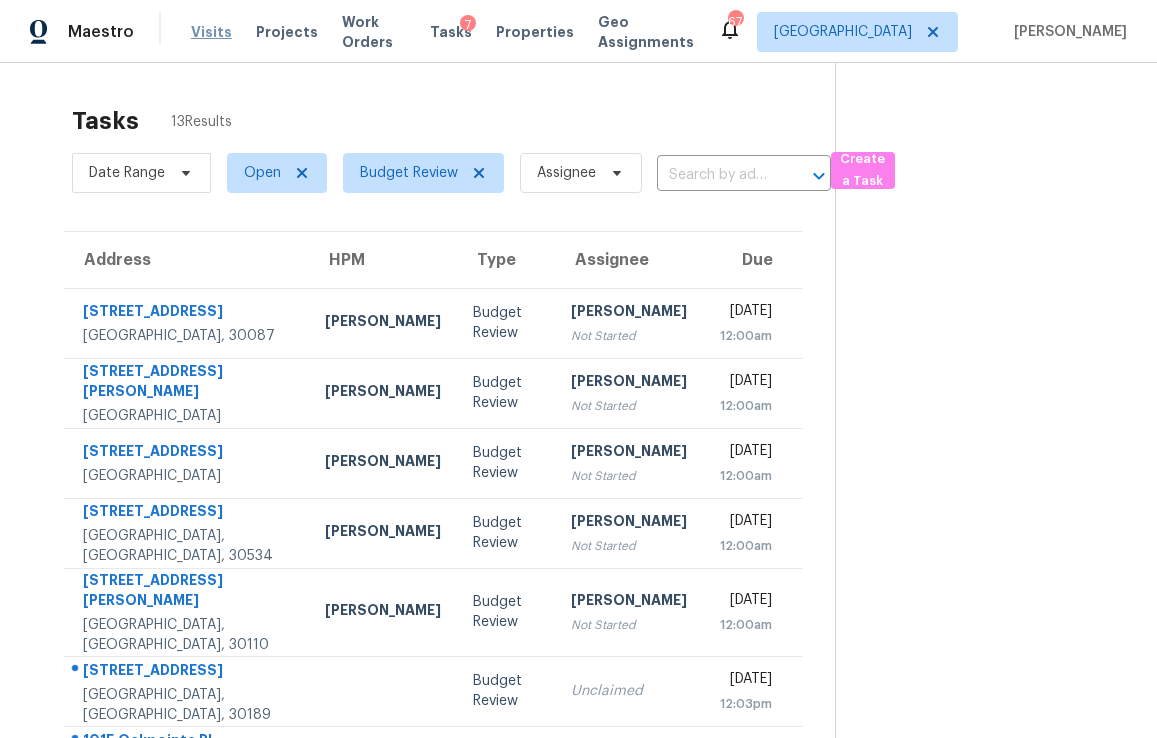 click on "Visits" at bounding box center (211, 32) 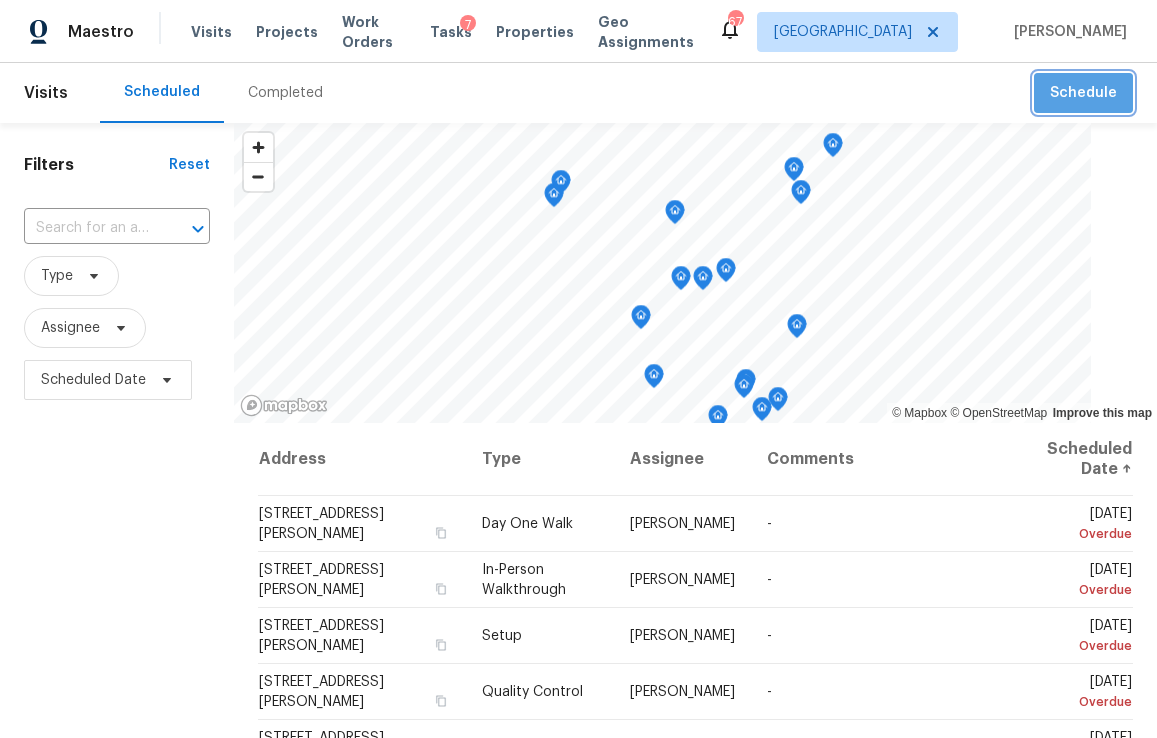 click on "Schedule" at bounding box center (1083, 93) 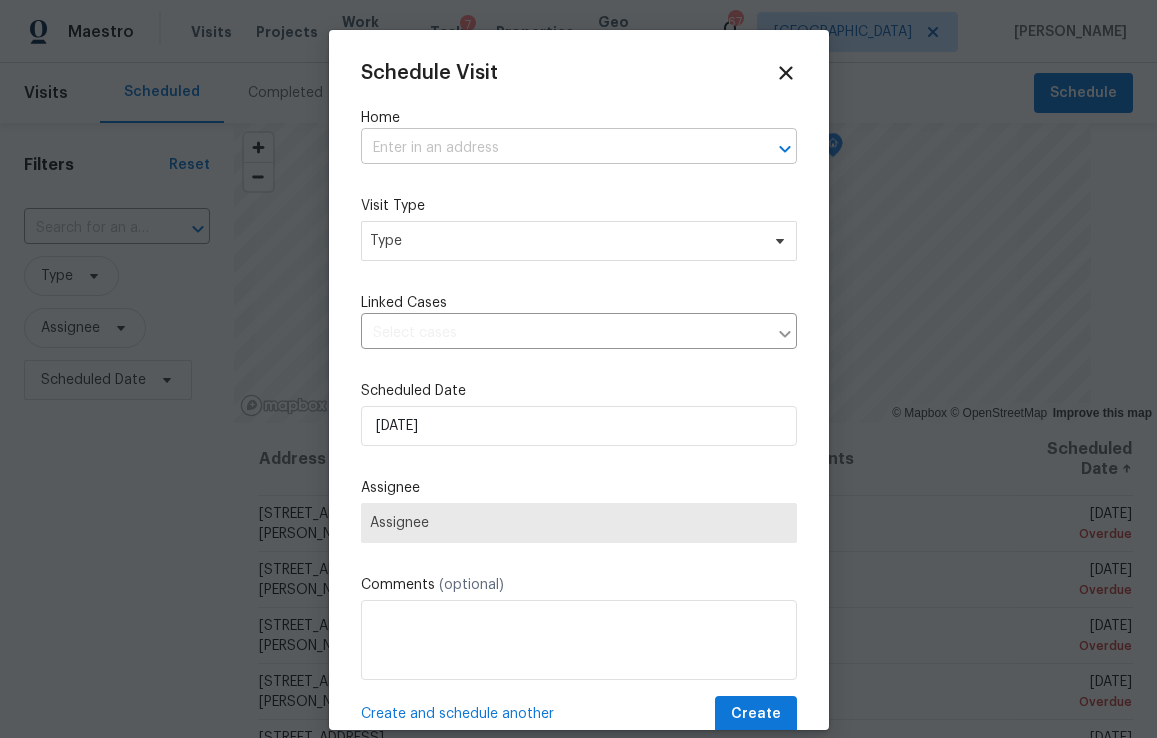 click at bounding box center (551, 148) 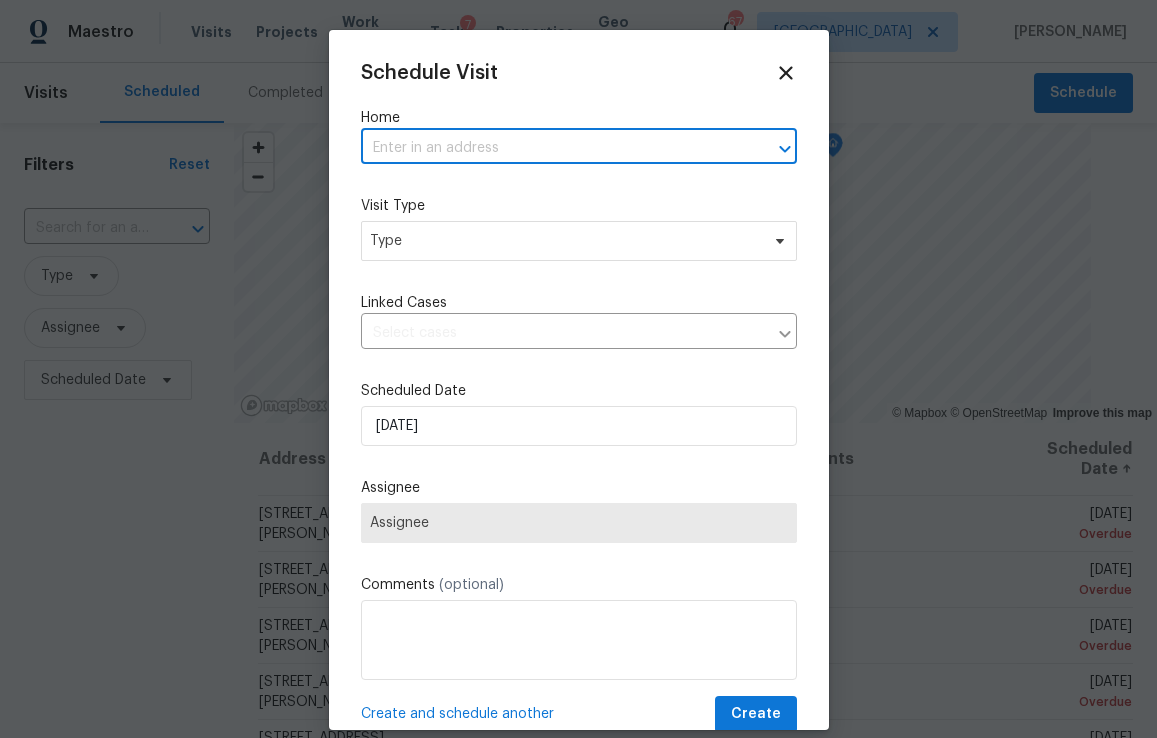 paste on "[STREET_ADDRESS][PERSON_NAME]" 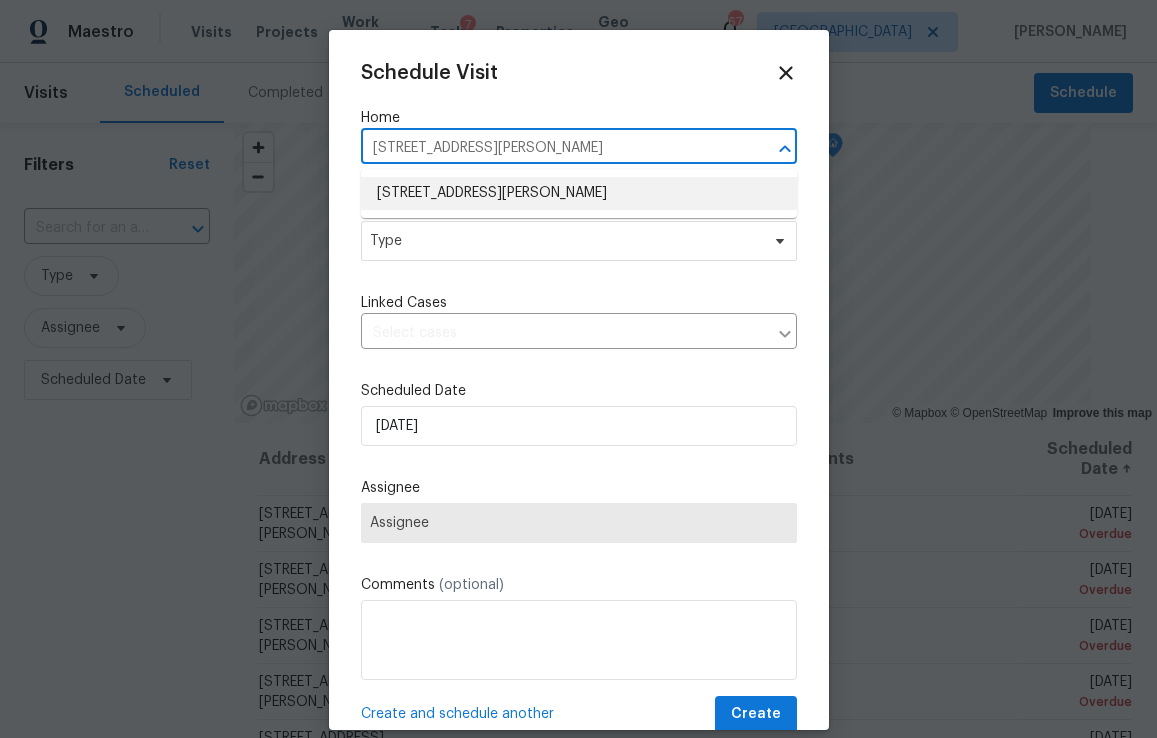 click on "[STREET_ADDRESS][PERSON_NAME]" at bounding box center [579, 193] 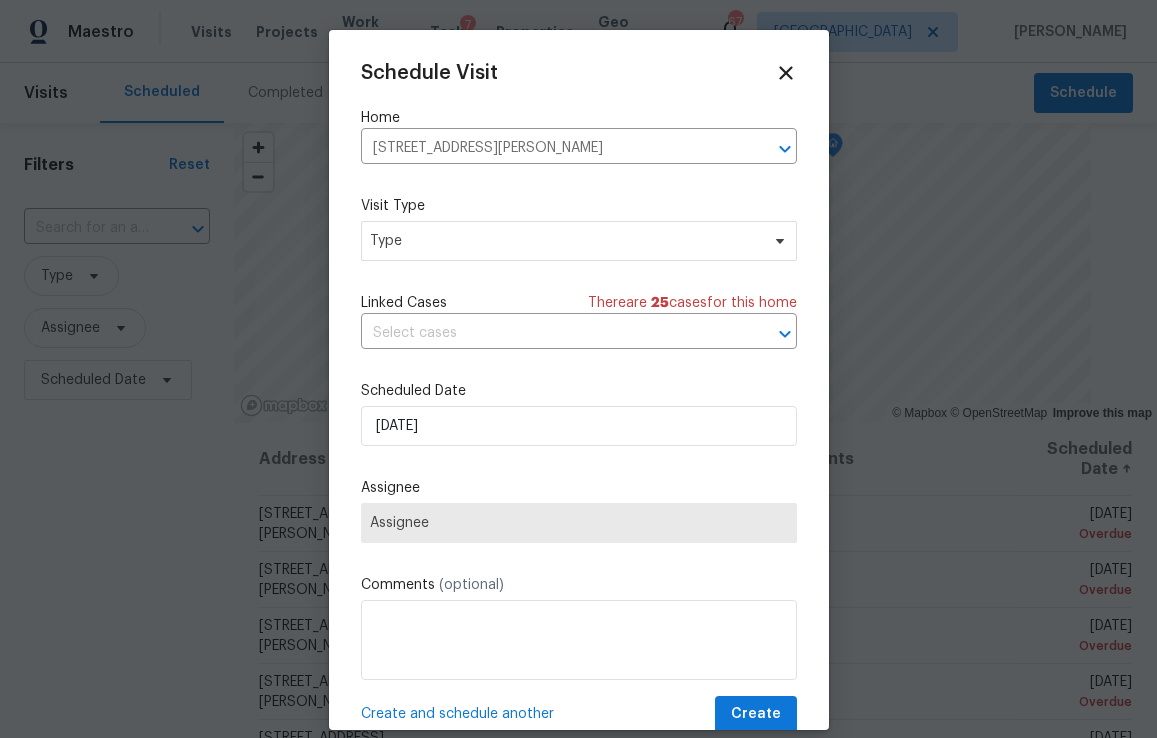 click on "Schedule Visit Home   [STREET_ADDRESS][PERSON_NAME] ​ Visit Type   Type Linked Cases There  are   25  case s  for this home   ​ Scheduled Date   [DATE] Assignee   Assignee Comments   (optional) Create and schedule another Create" at bounding box center (579, 397) 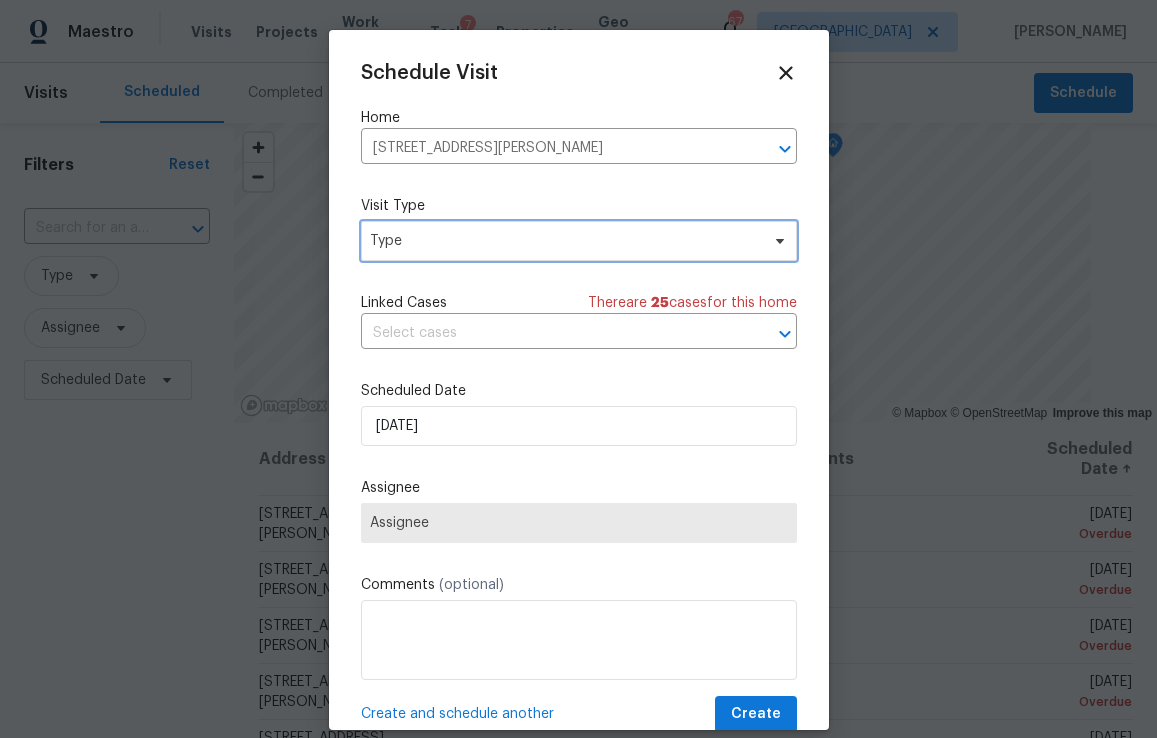 click on "Type" at bounding box center (564, 241) 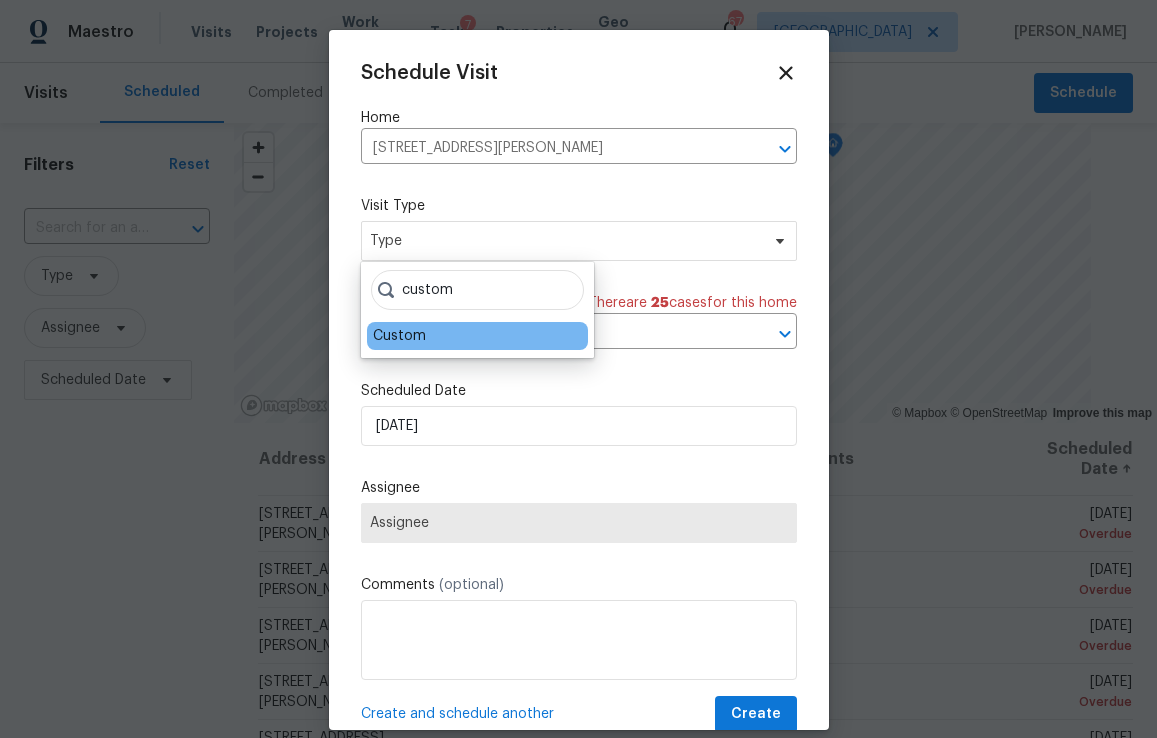 type on "custom" 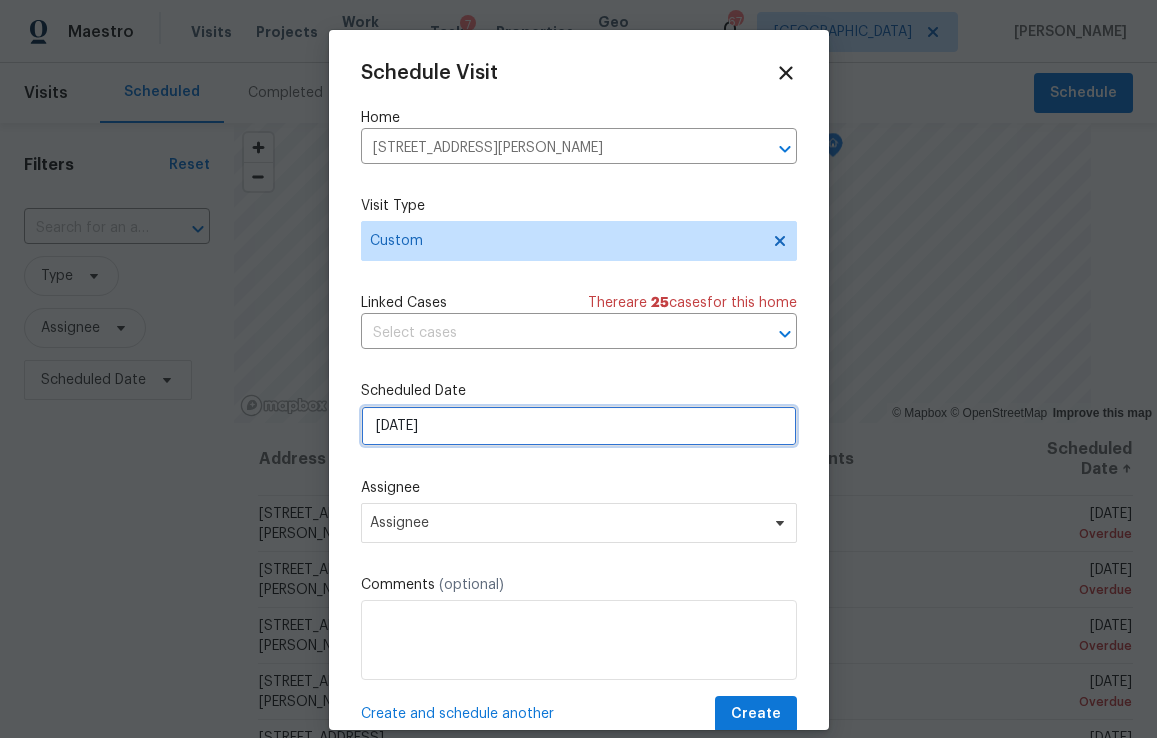 click on "[DATE]" at bounding box center (579, 426) 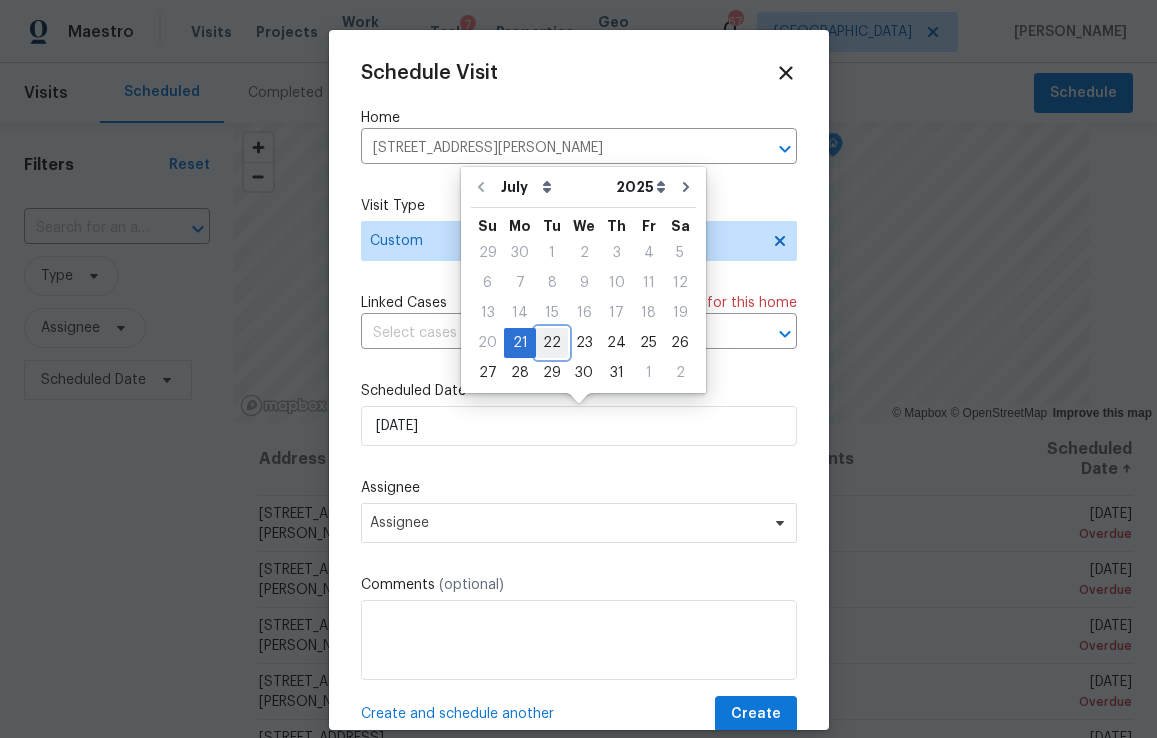 click on "22" at bounding box center (552, 343) 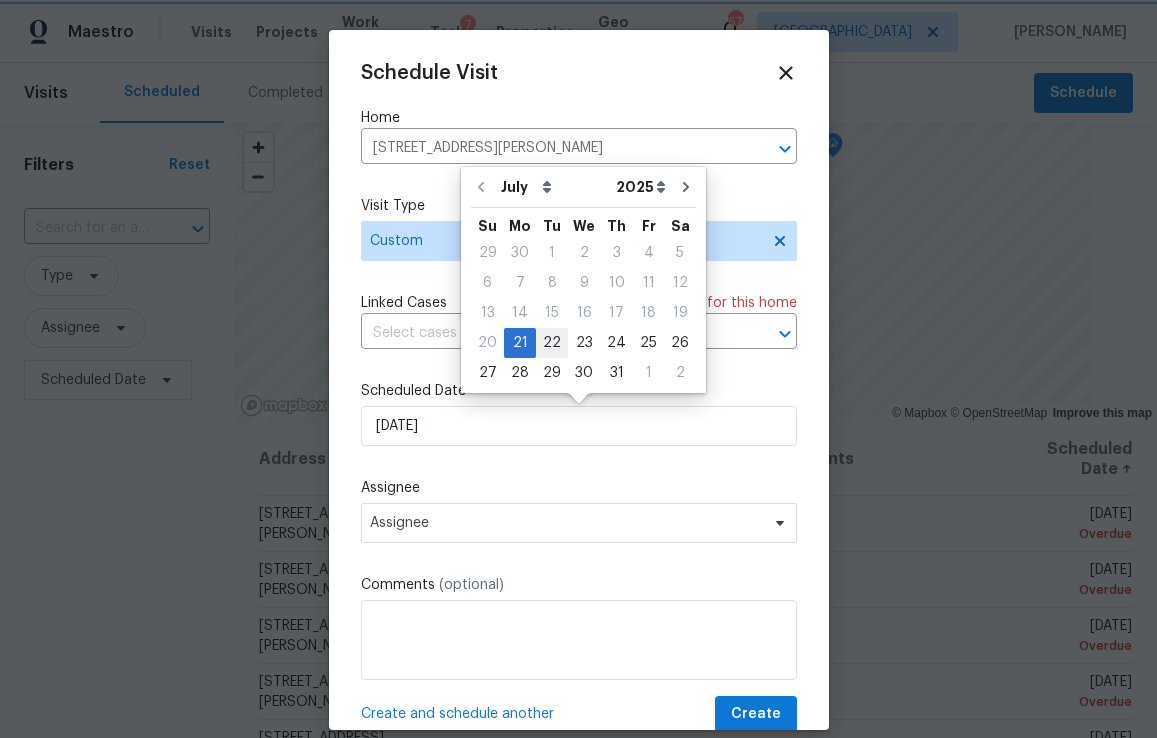 type on "[DATE]" 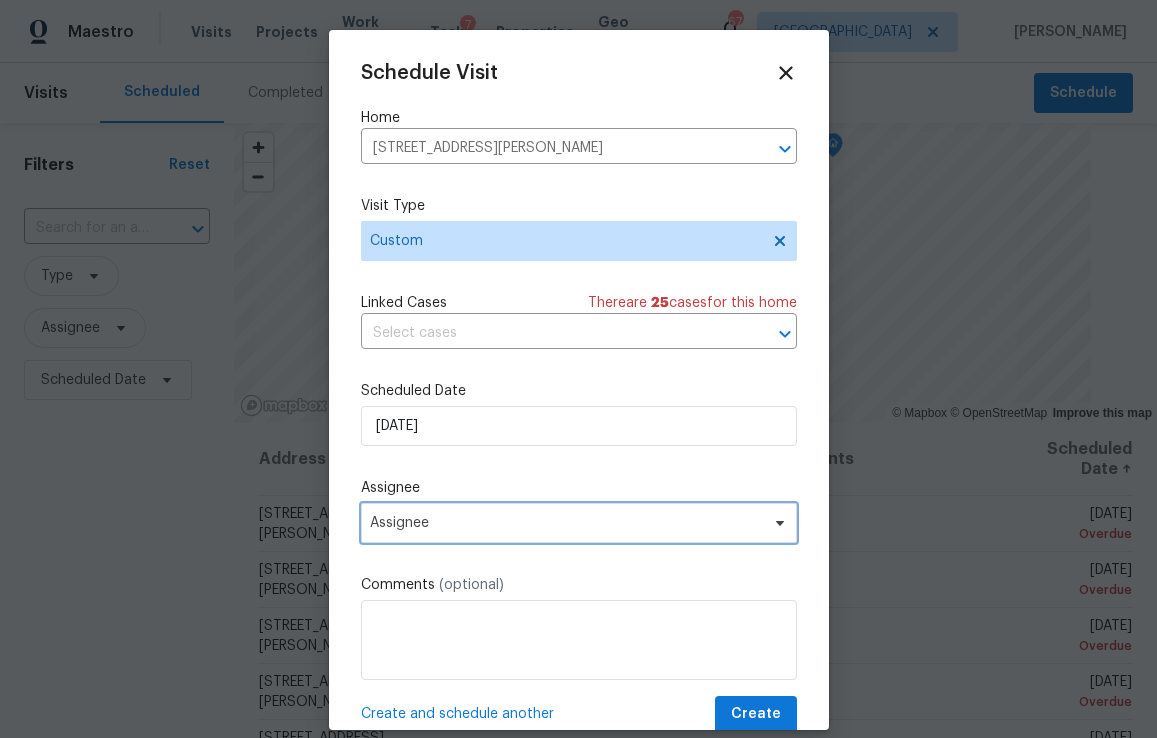 click on "Assignee" at bounding box center (579, 523) 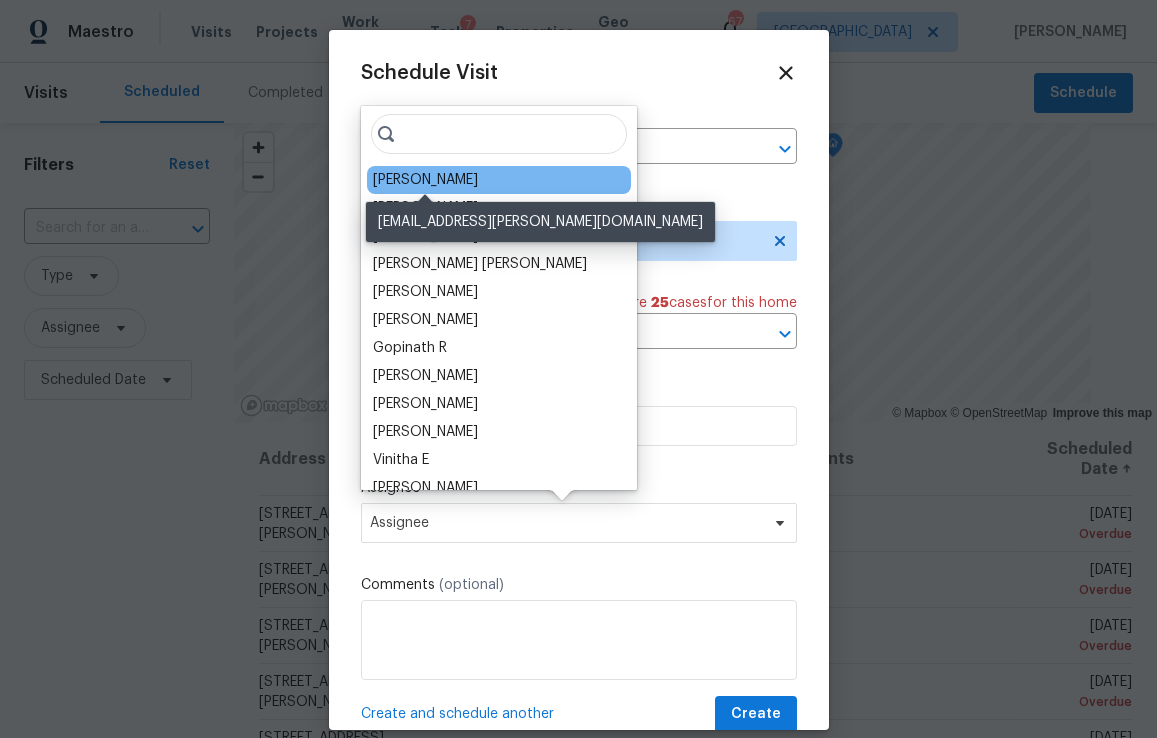 click on "[PERSON_NAME]" at bounding box center [425, 180] 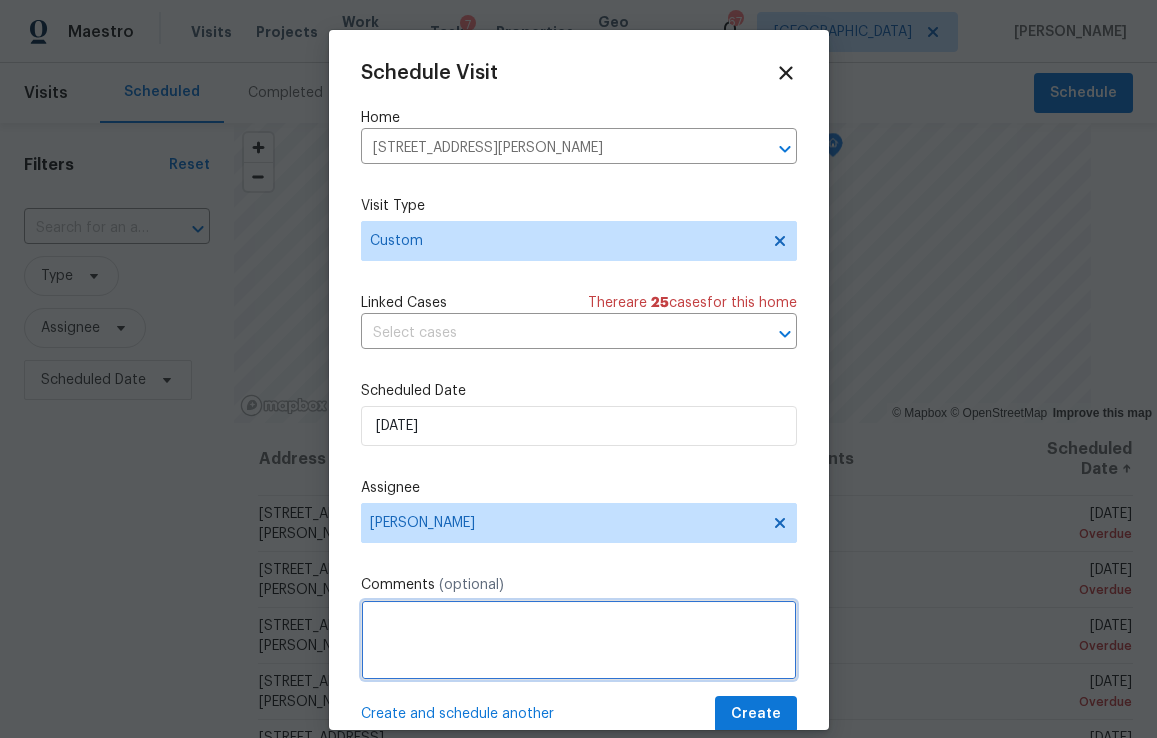 click at bounding box center [579, 640] 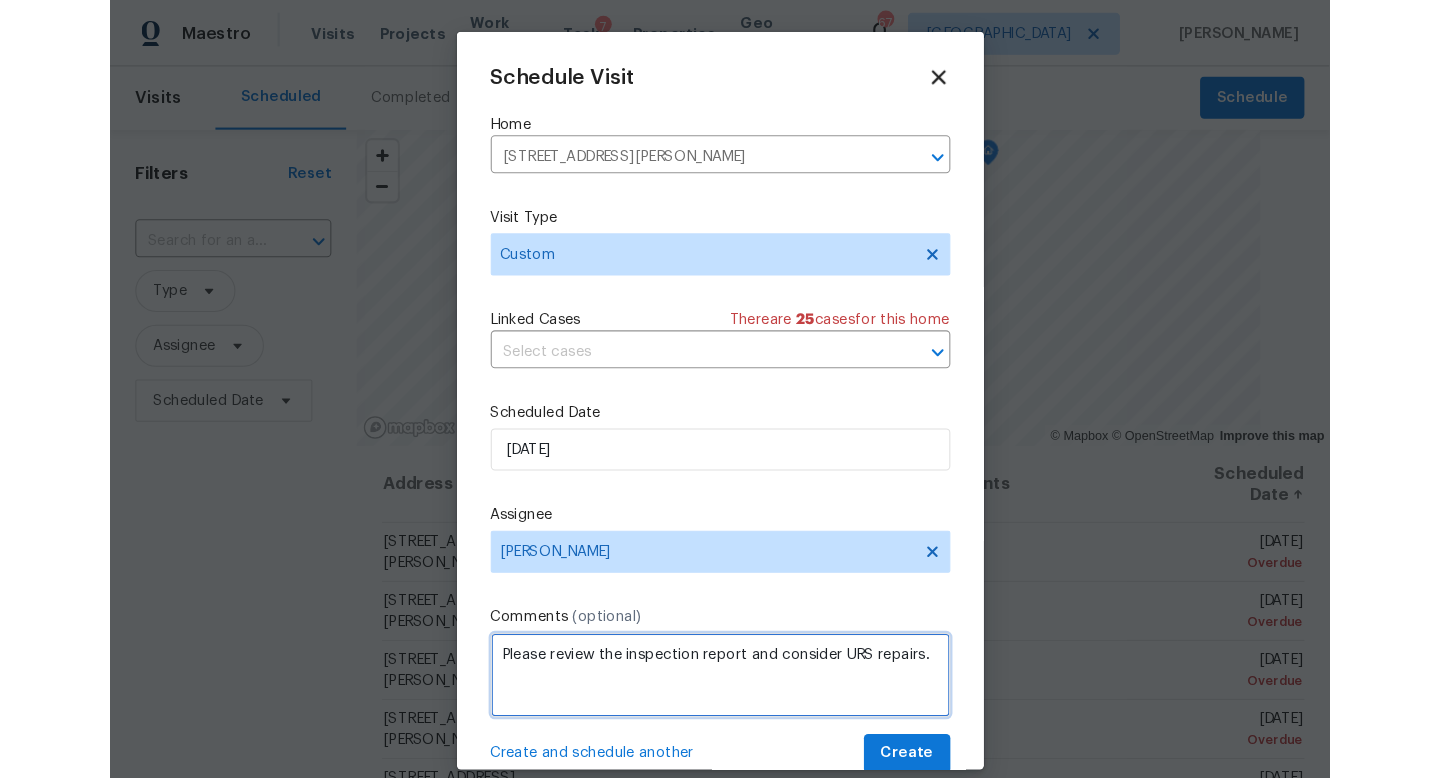 scroll, scrollTop: 36, scrollLeft: 0, axis: vertical 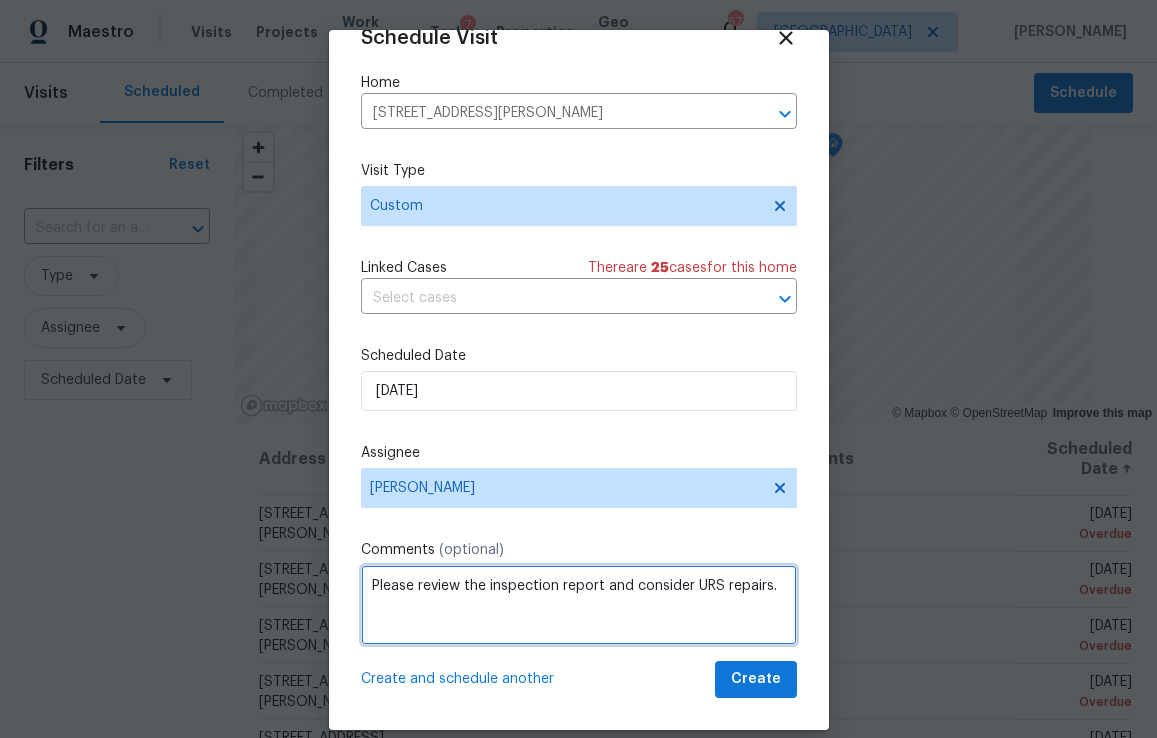 type on "Please review the inspection report and consider URS repairs." 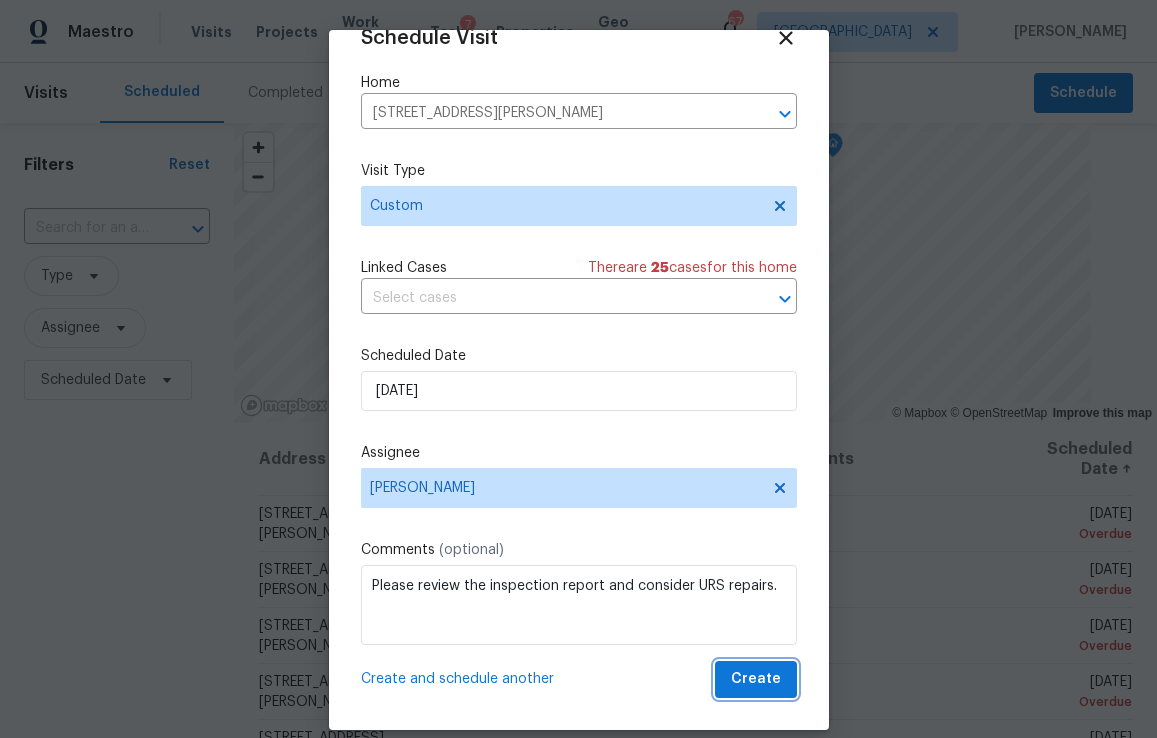 click on "Create" at bounding box center (756, 679) 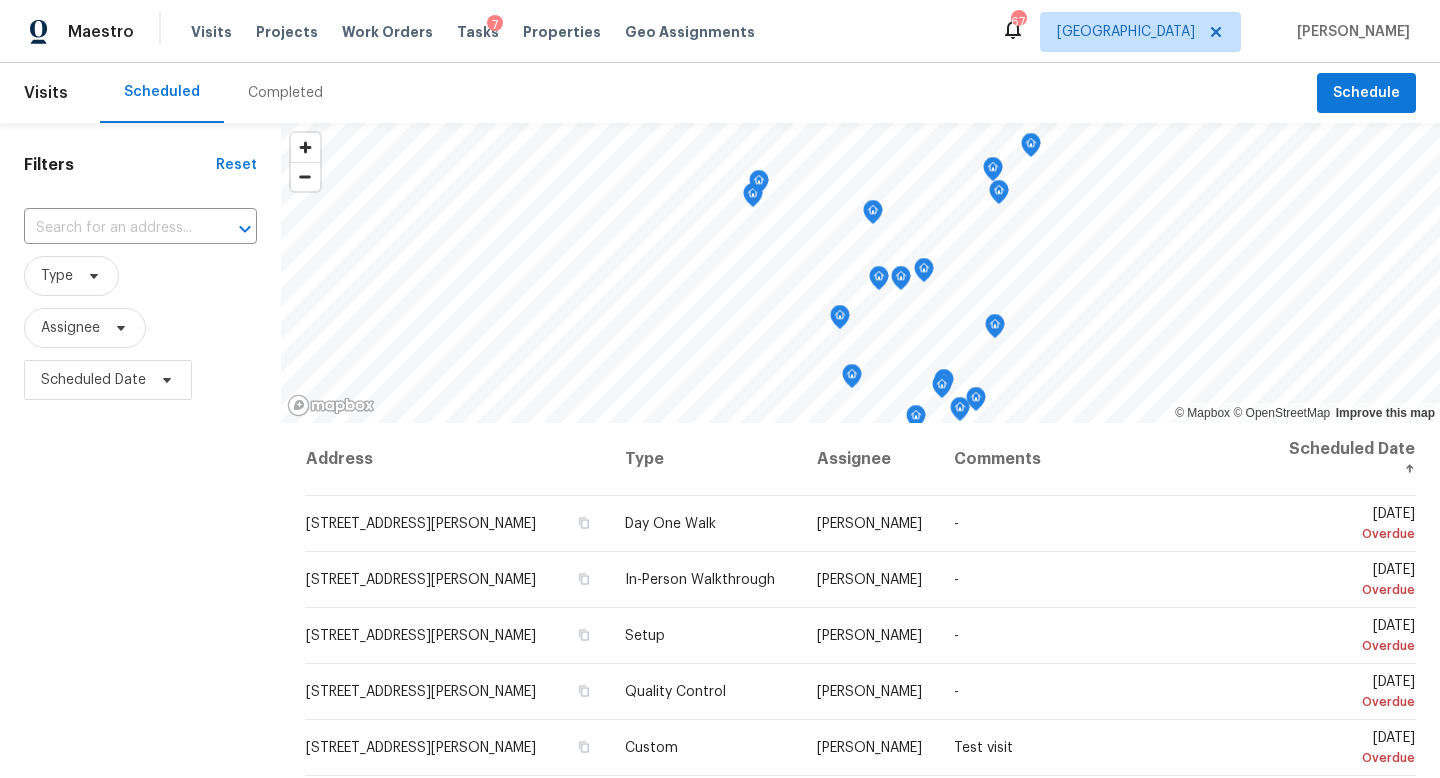 click on "Assignee" at bounding box center [140, 328] 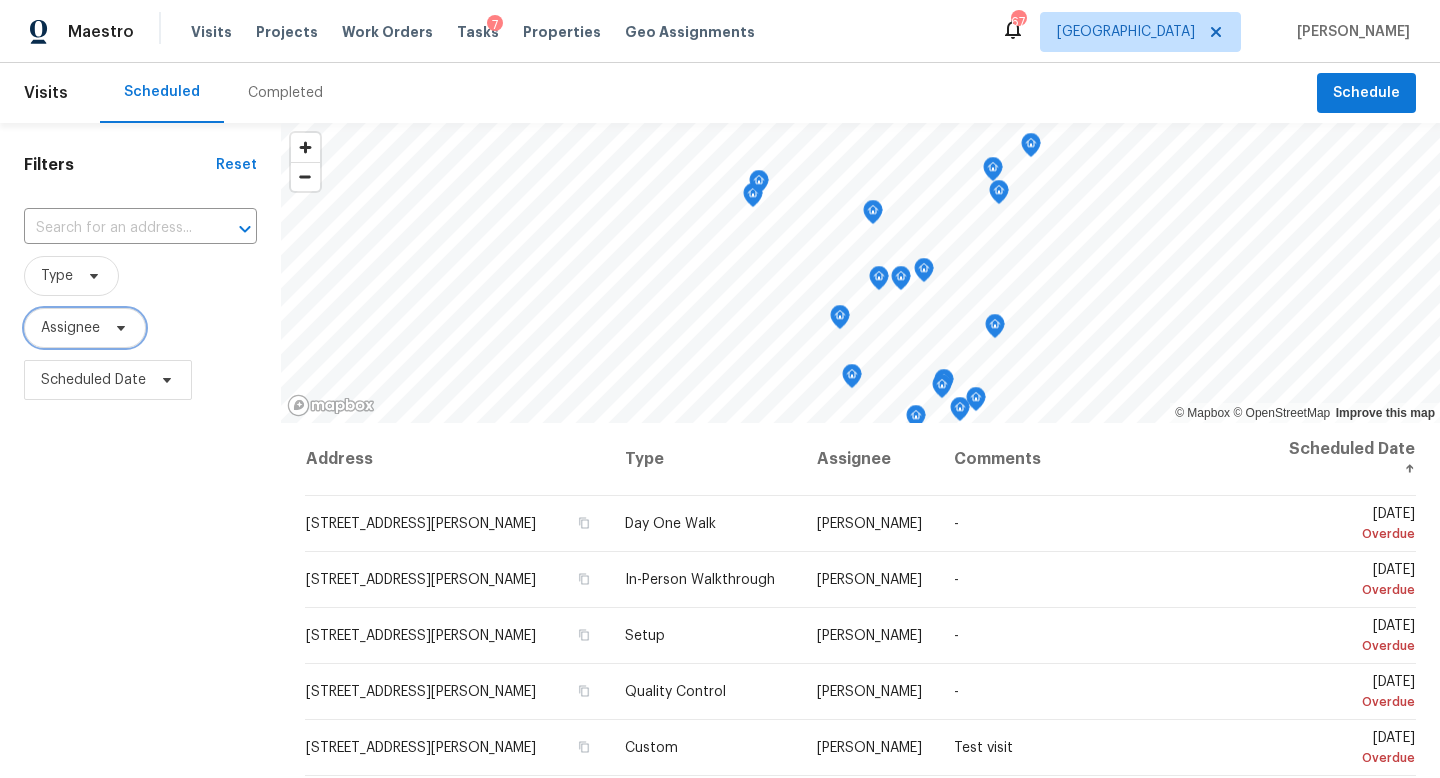 click on "Assignee" at bounding box center [70, 328] 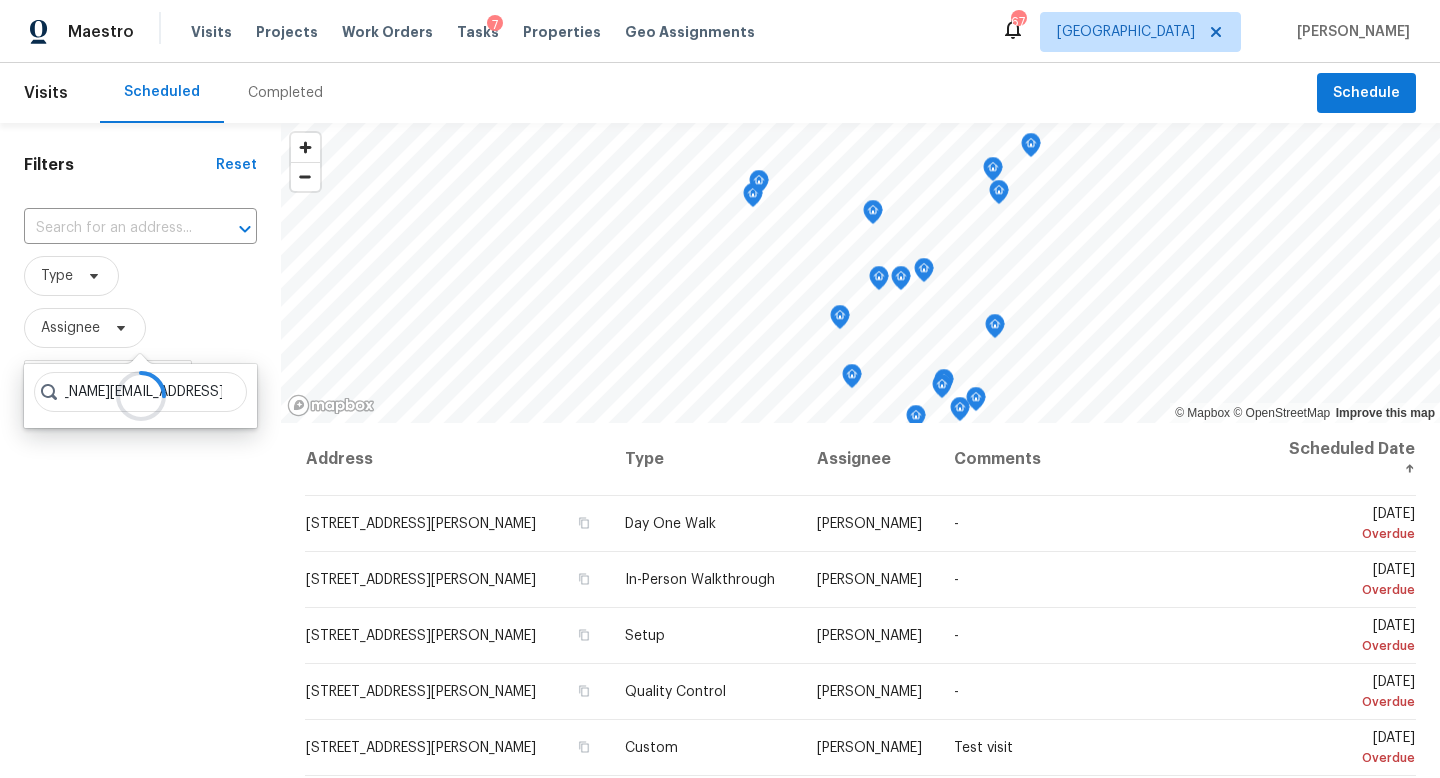 scroll, scrollTop: 0, scrollLeft: 0, axis: both 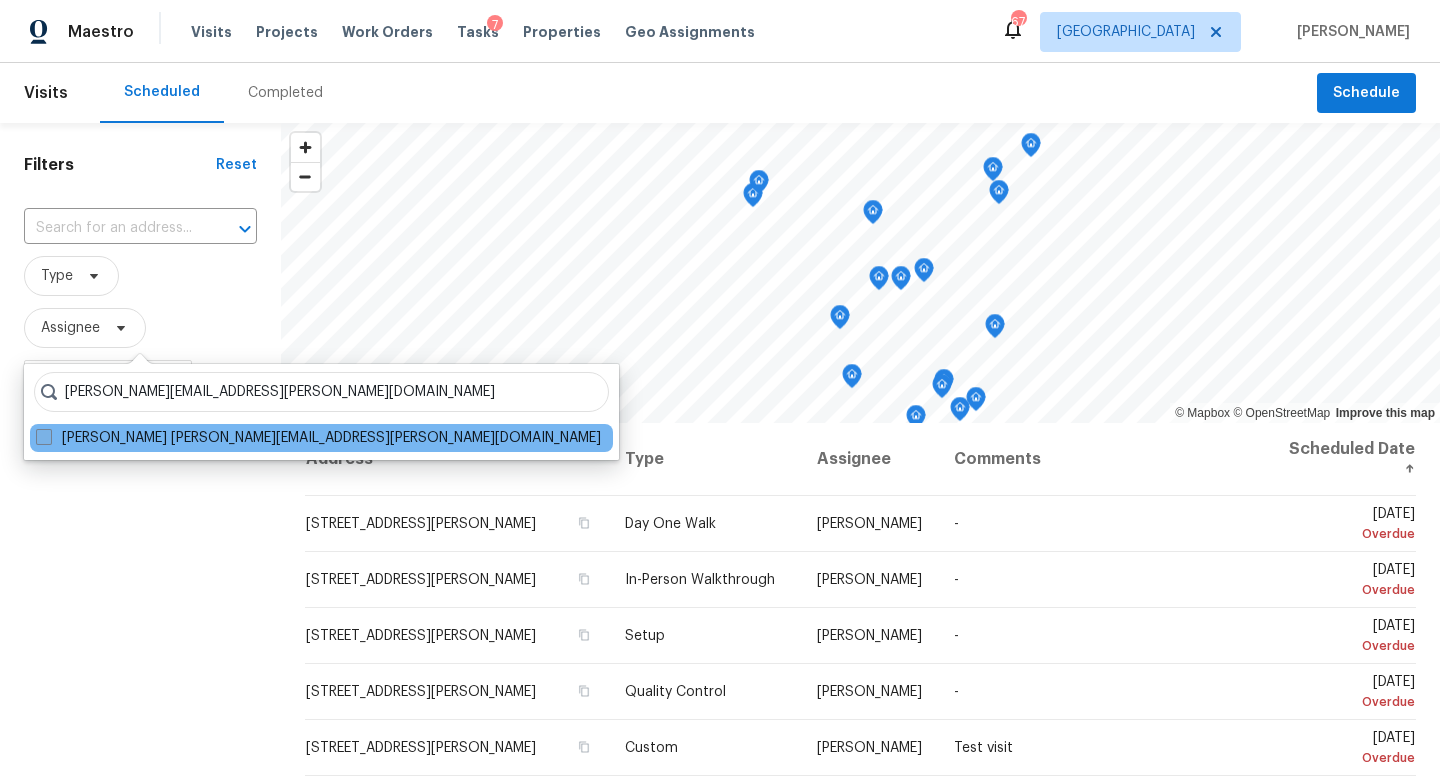 type on "[PERSON_NAME][EMAIL_ADDRESS][PERSON_NAME][DOMAIN_NAME]" 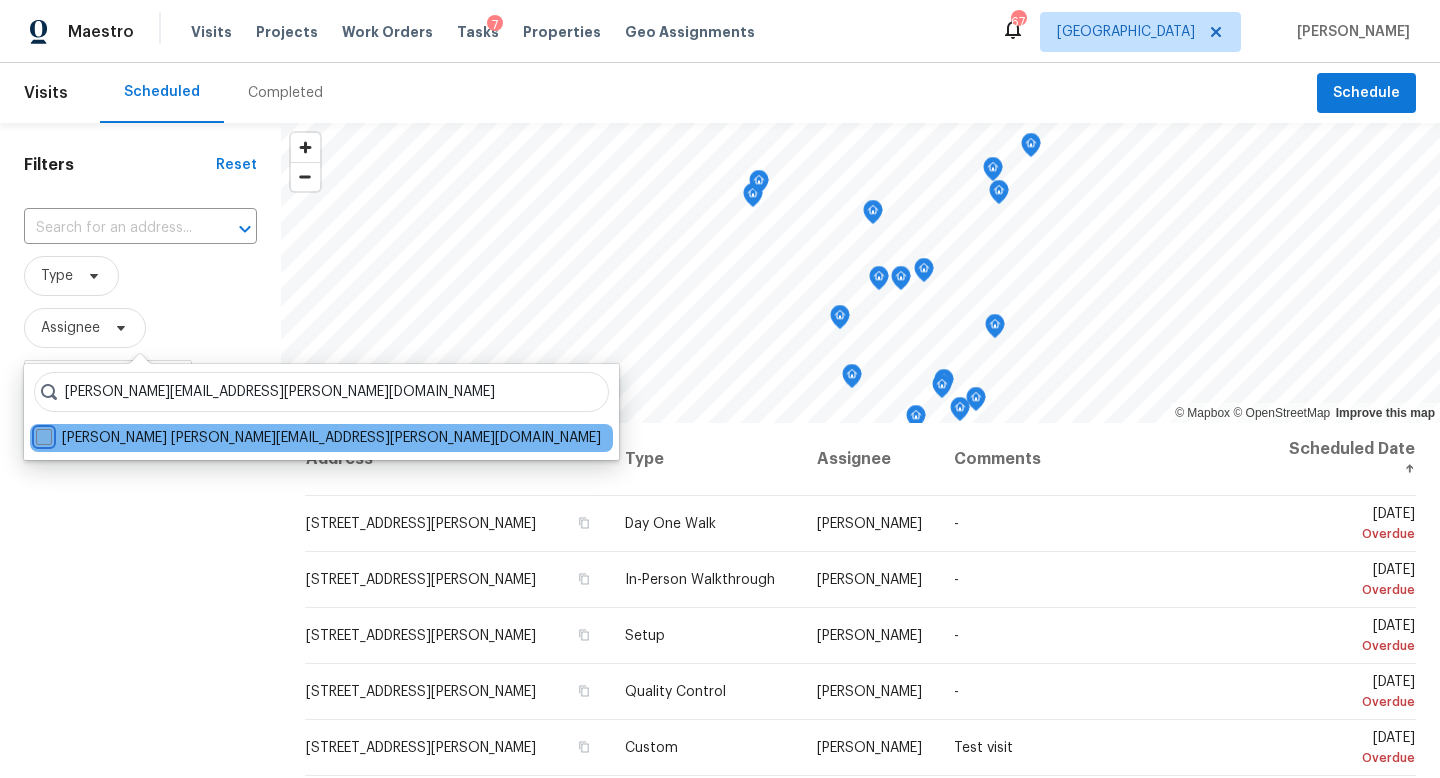 click on "[PERSON_NAME]
[PERSON_NAME][EMAIL_ADDRESS][PERSON_NAME][DOMAIN_NAME]" at bounding box center [42, 434] 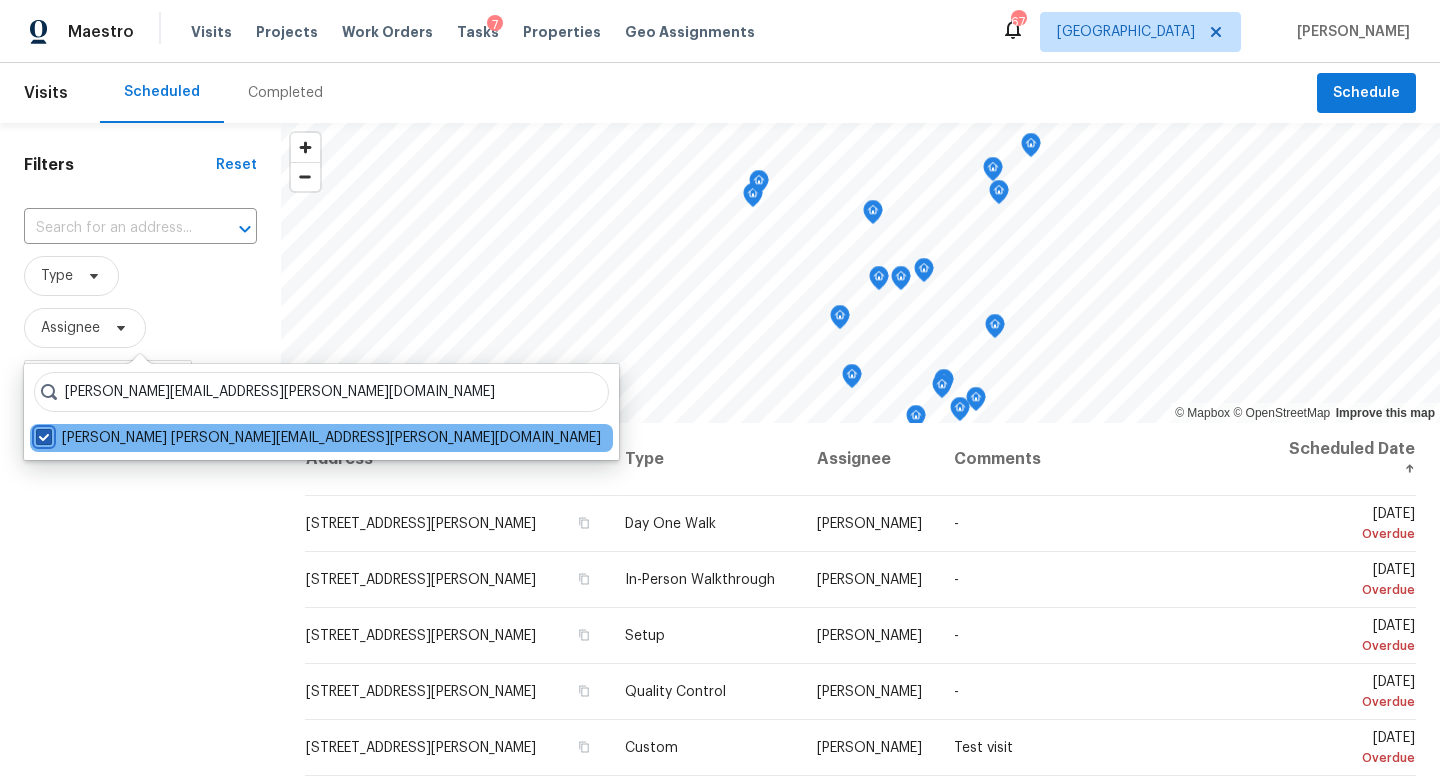 checkbox on "true" 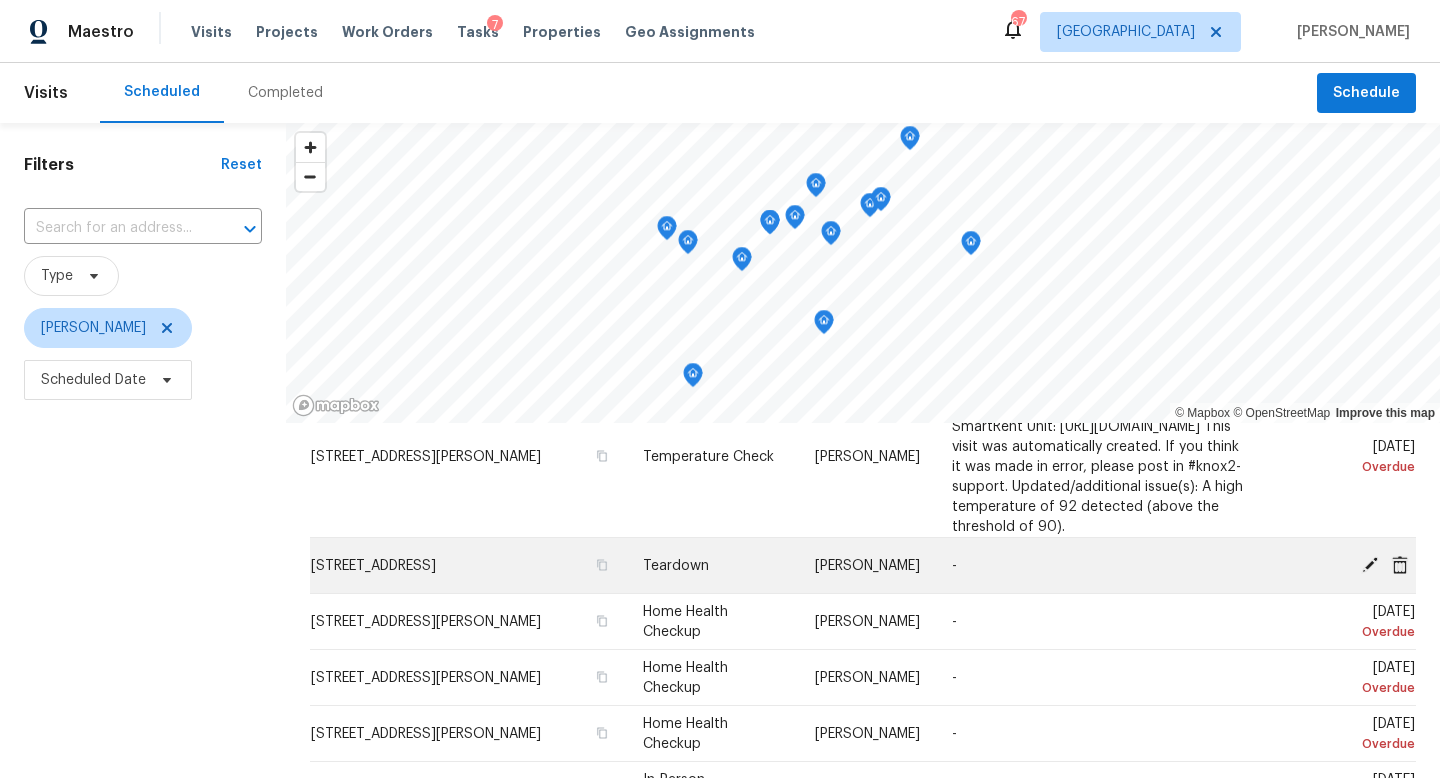scroll, scrollTop: 248, scrollLeft: 0, axis: vertical 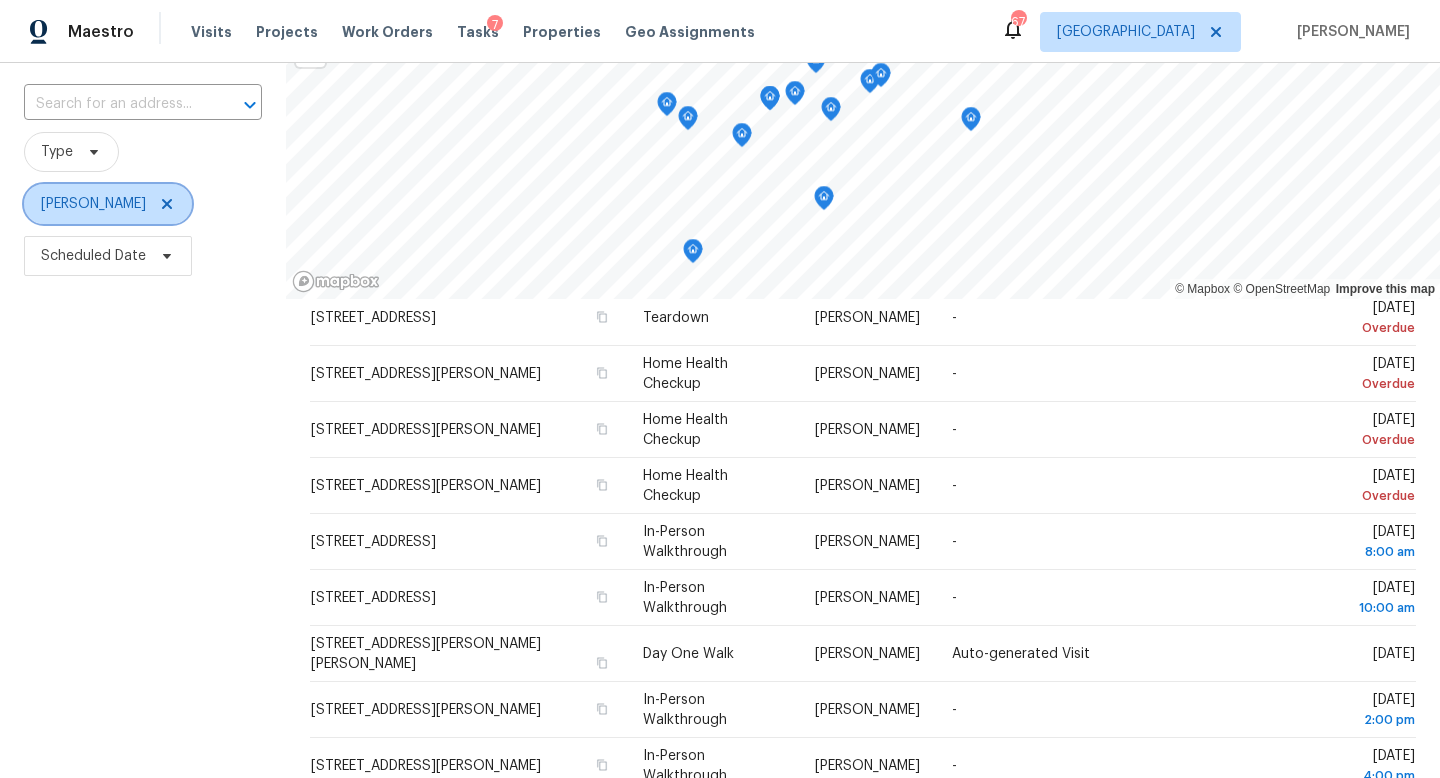click 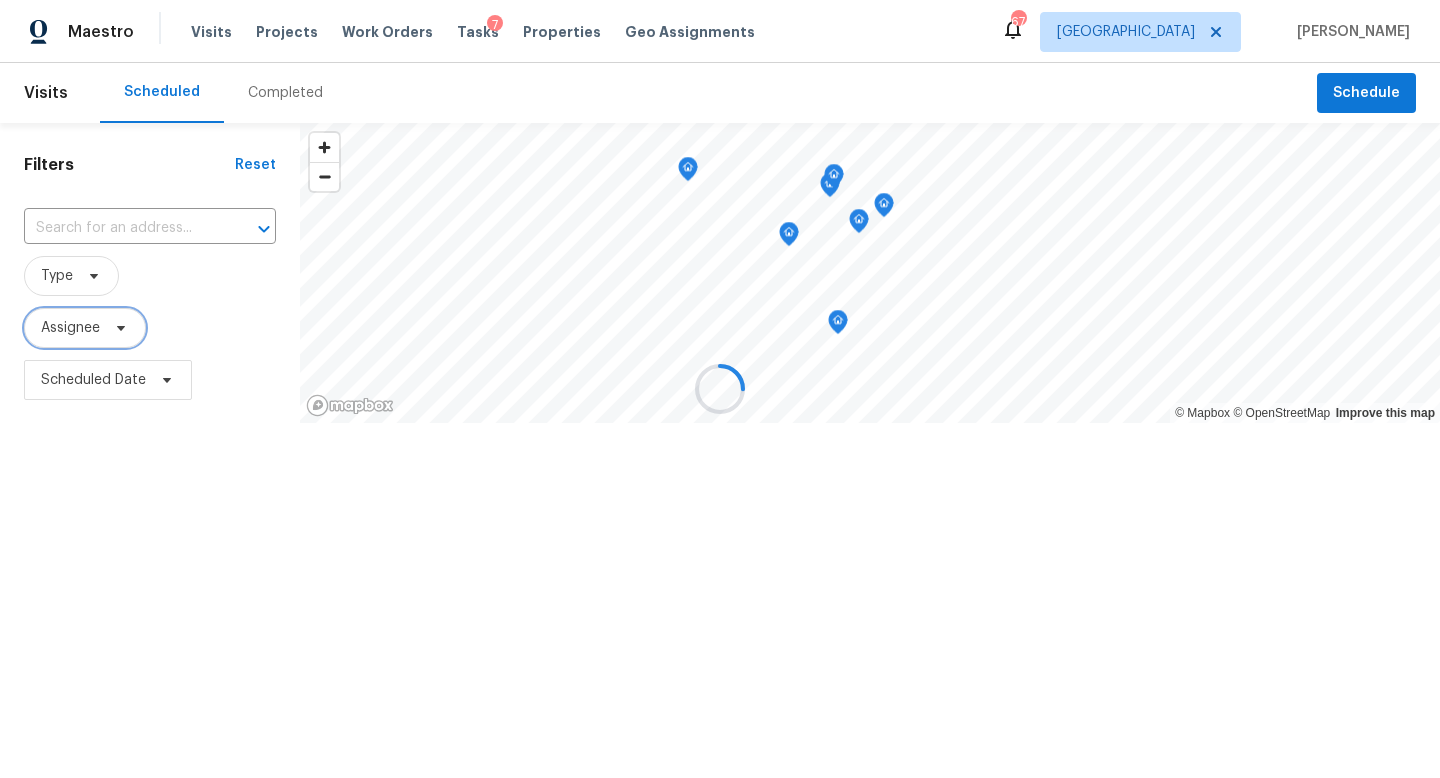 scroll, scrollTop: 0, scrollLeft: 0, axis: both 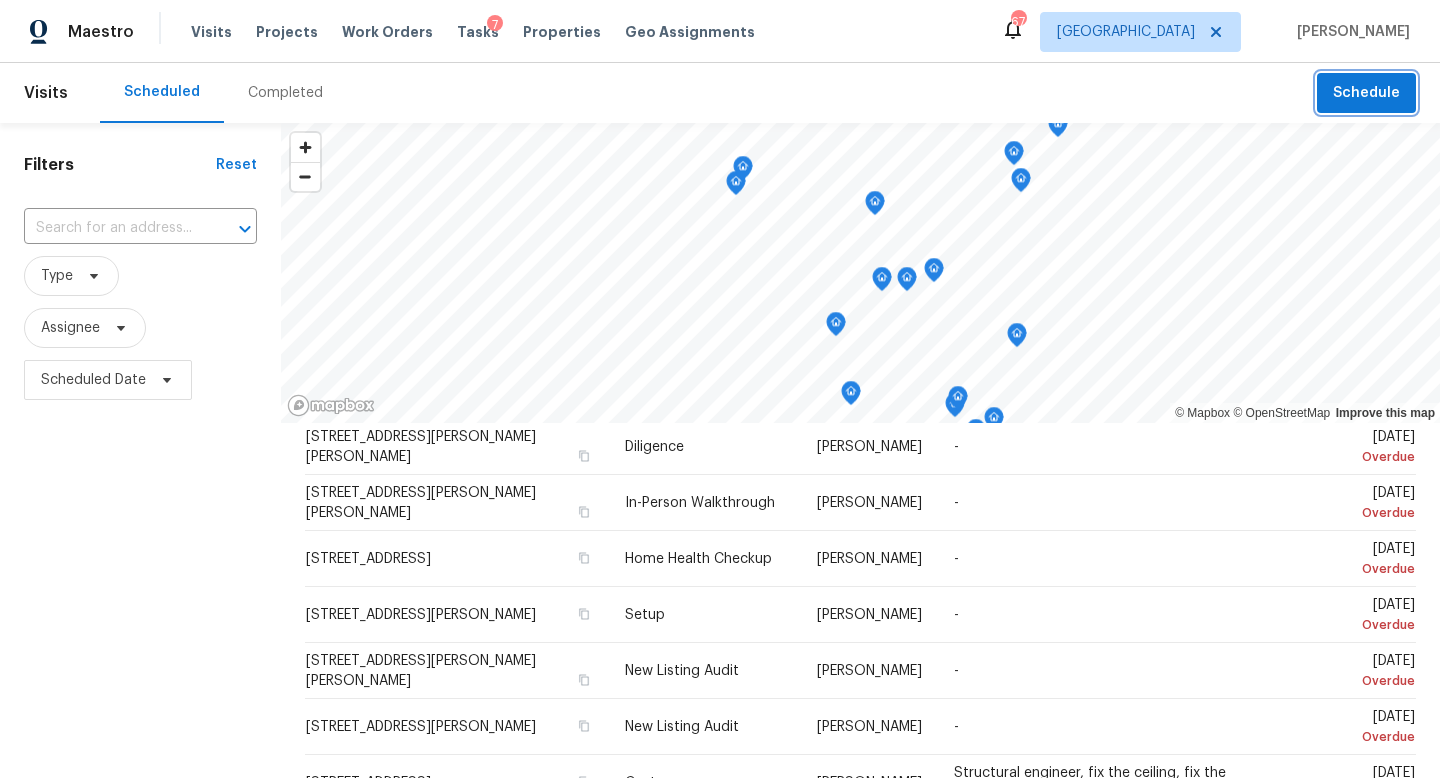 click on "Schedule" at bounding box center [1366, 93] 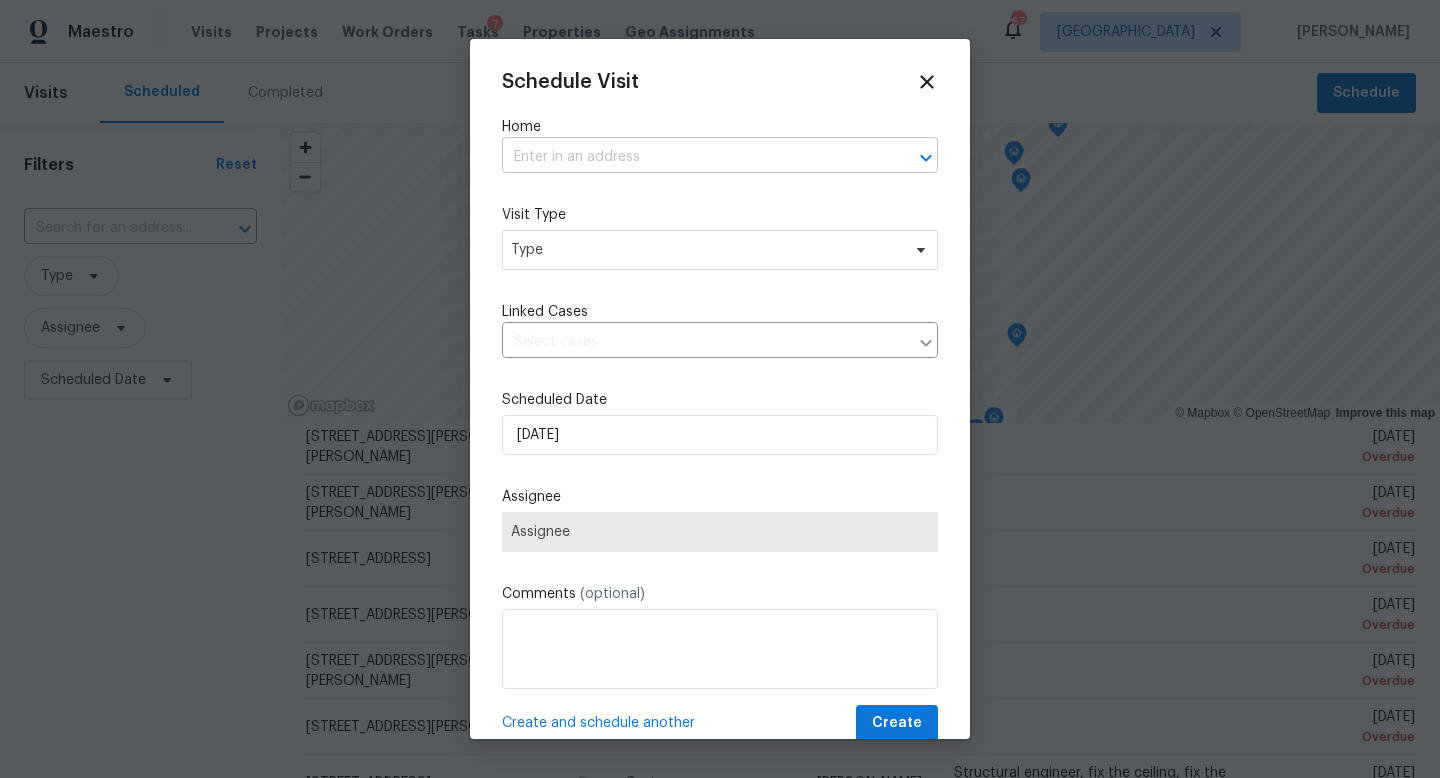 click at bounding box center (692, 157) 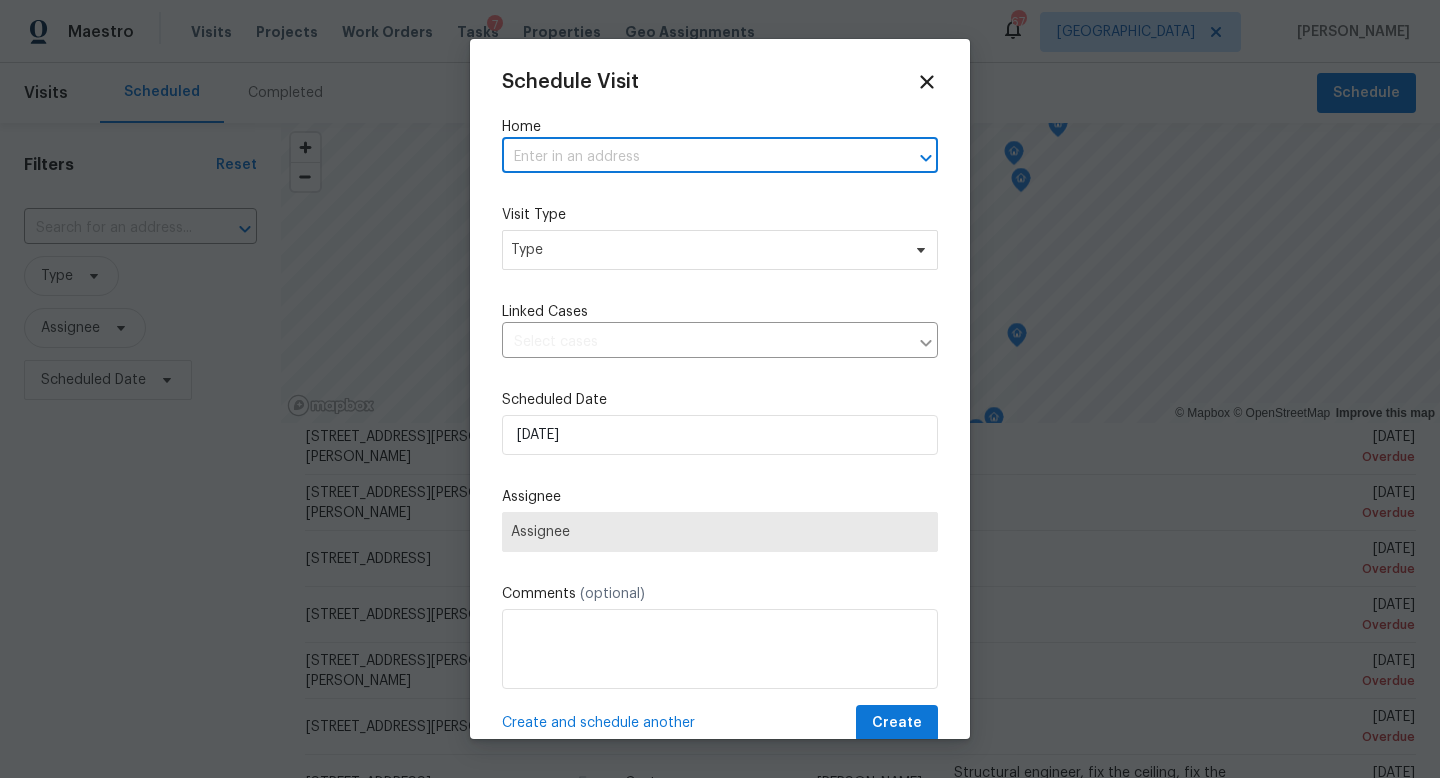 paste on "[STREET_ADDRESS][PERSON_NAME]" 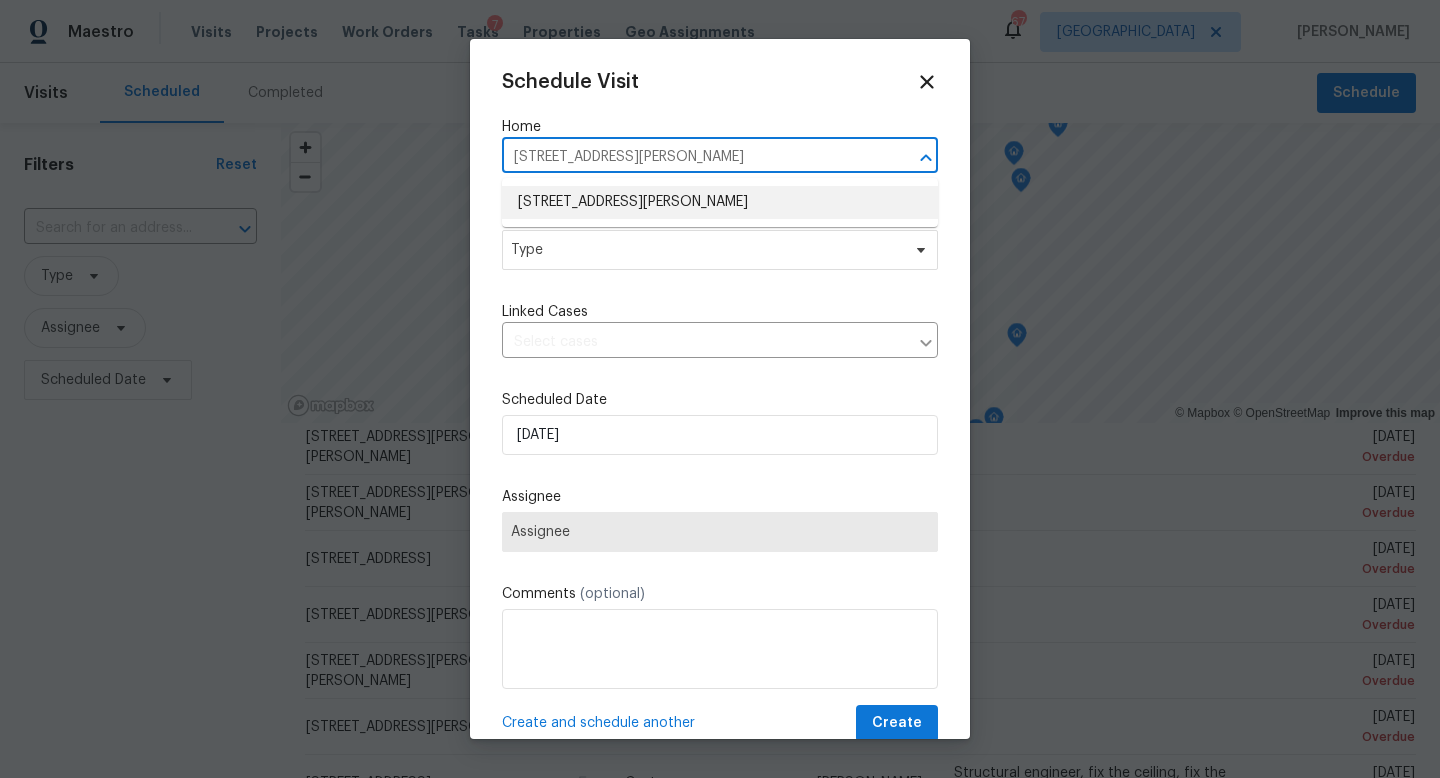 click on "[STREET_ADDRESS][PERSON_NAME]" at bounding box center [720, 202] 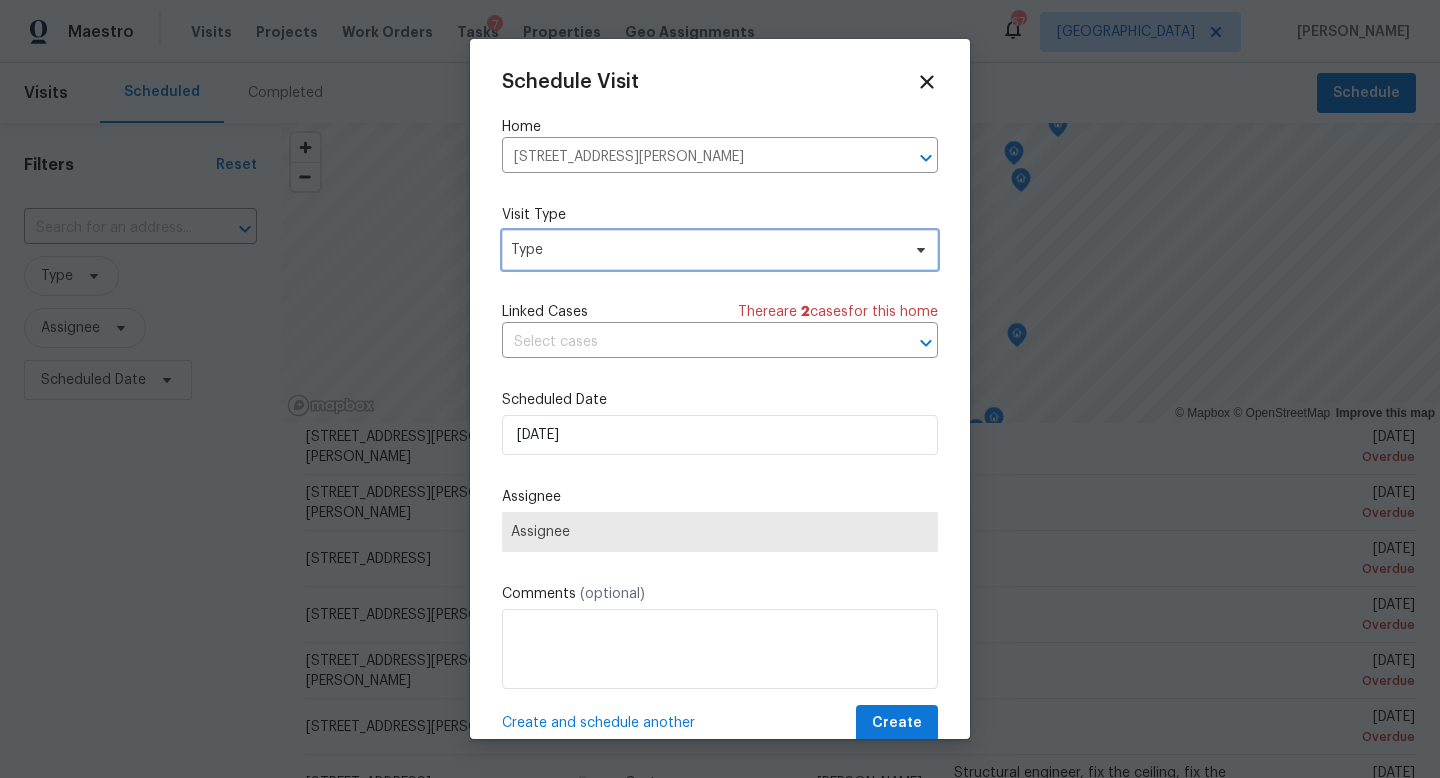 click on "Type" at bounding box center [720, 250] 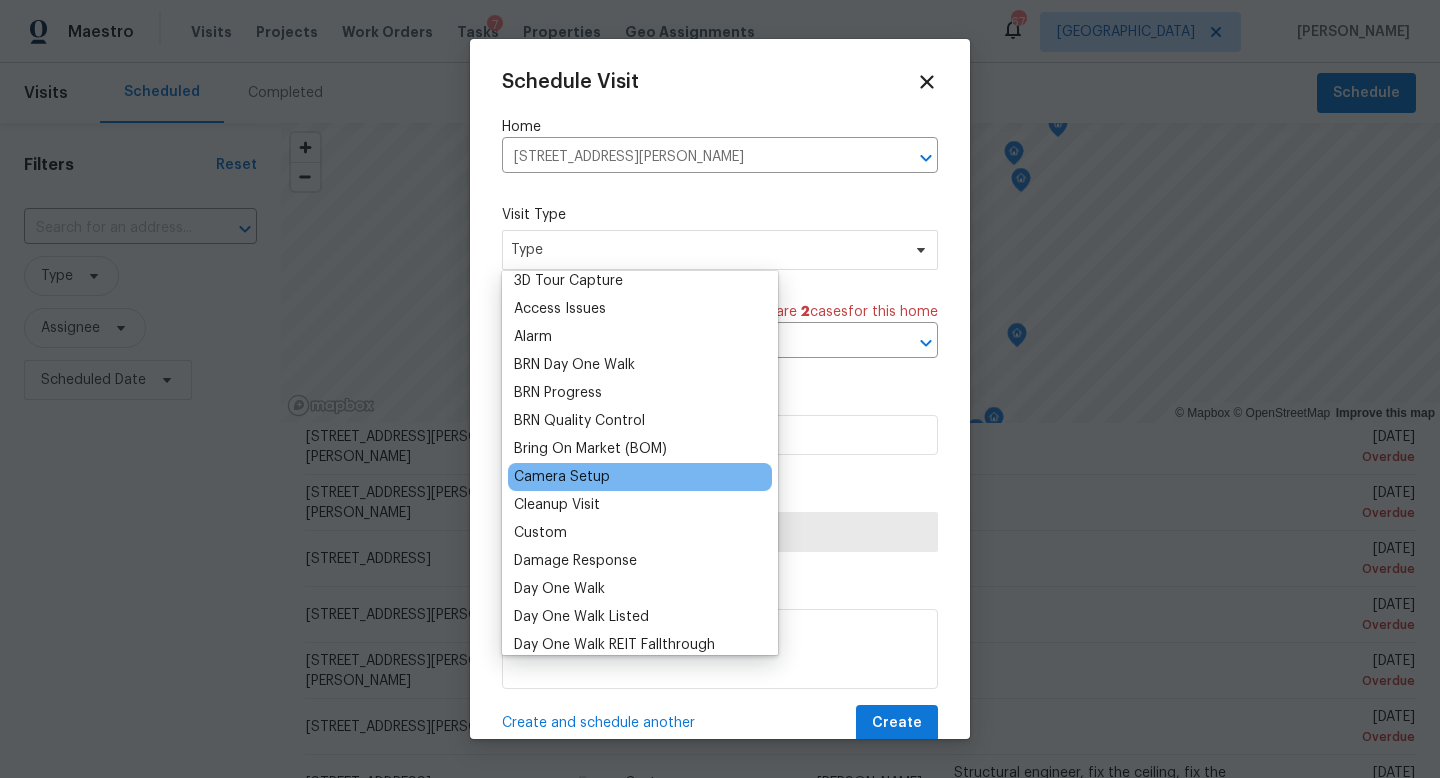 scroll, scrollTop: 0, scrollLeft: 0, axis: both 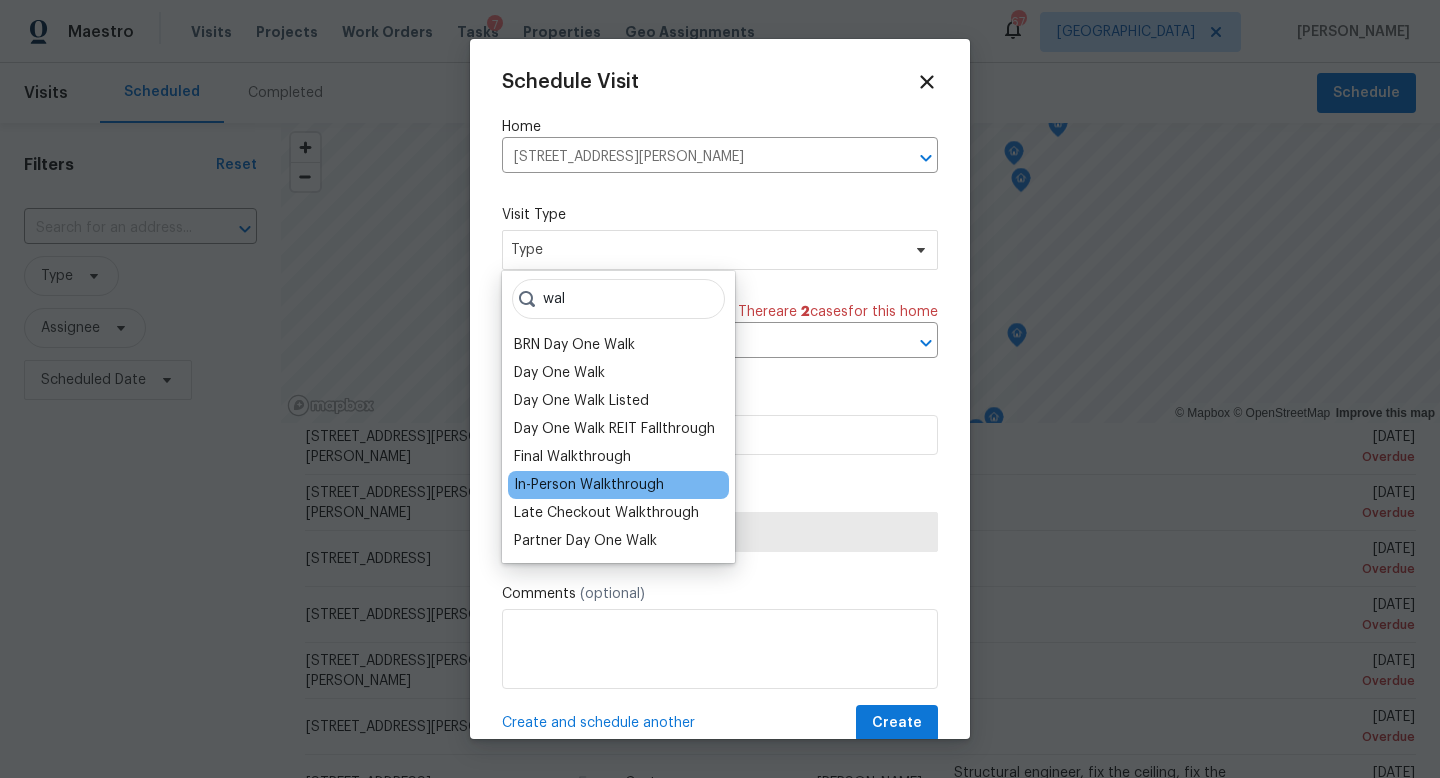 type on "wal" 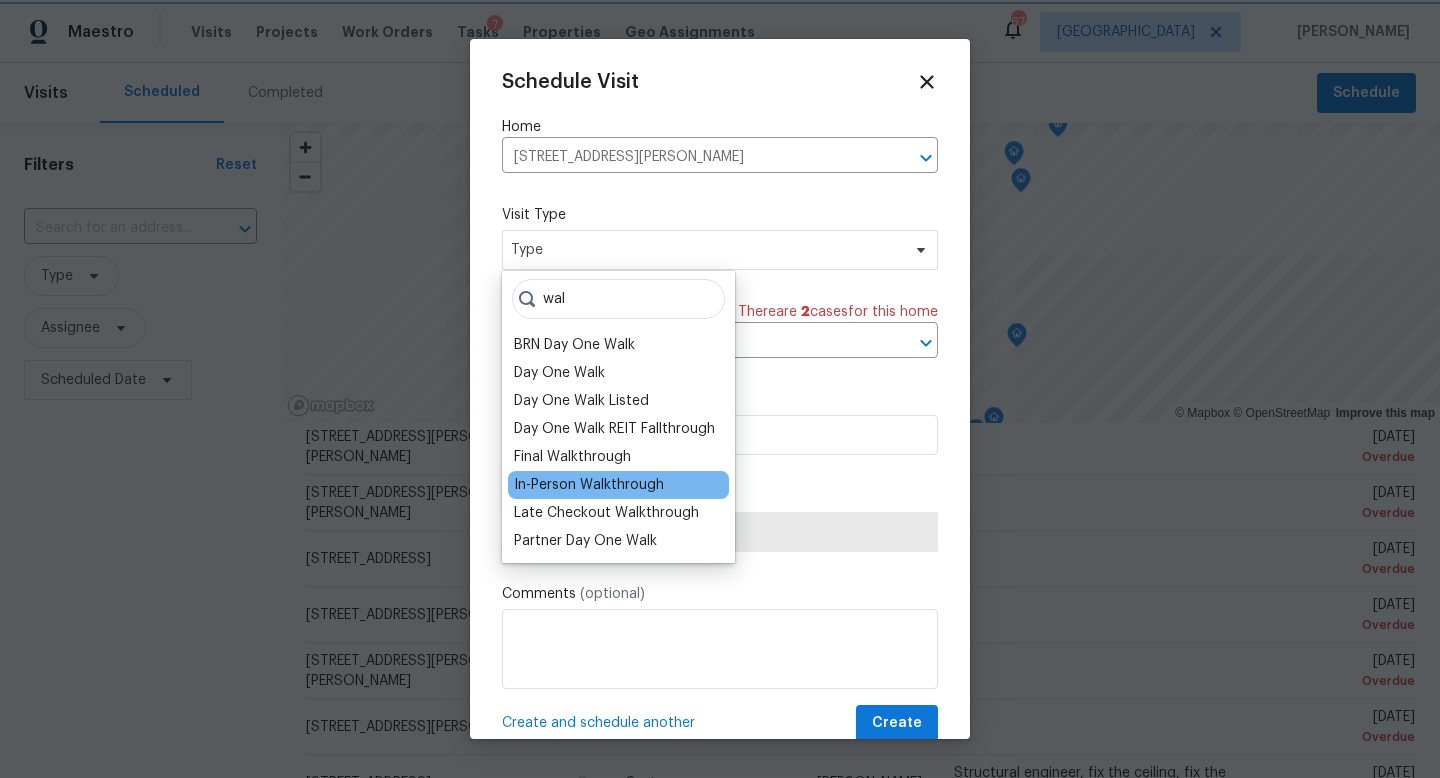 type on "[DATE] 1:35 pm" 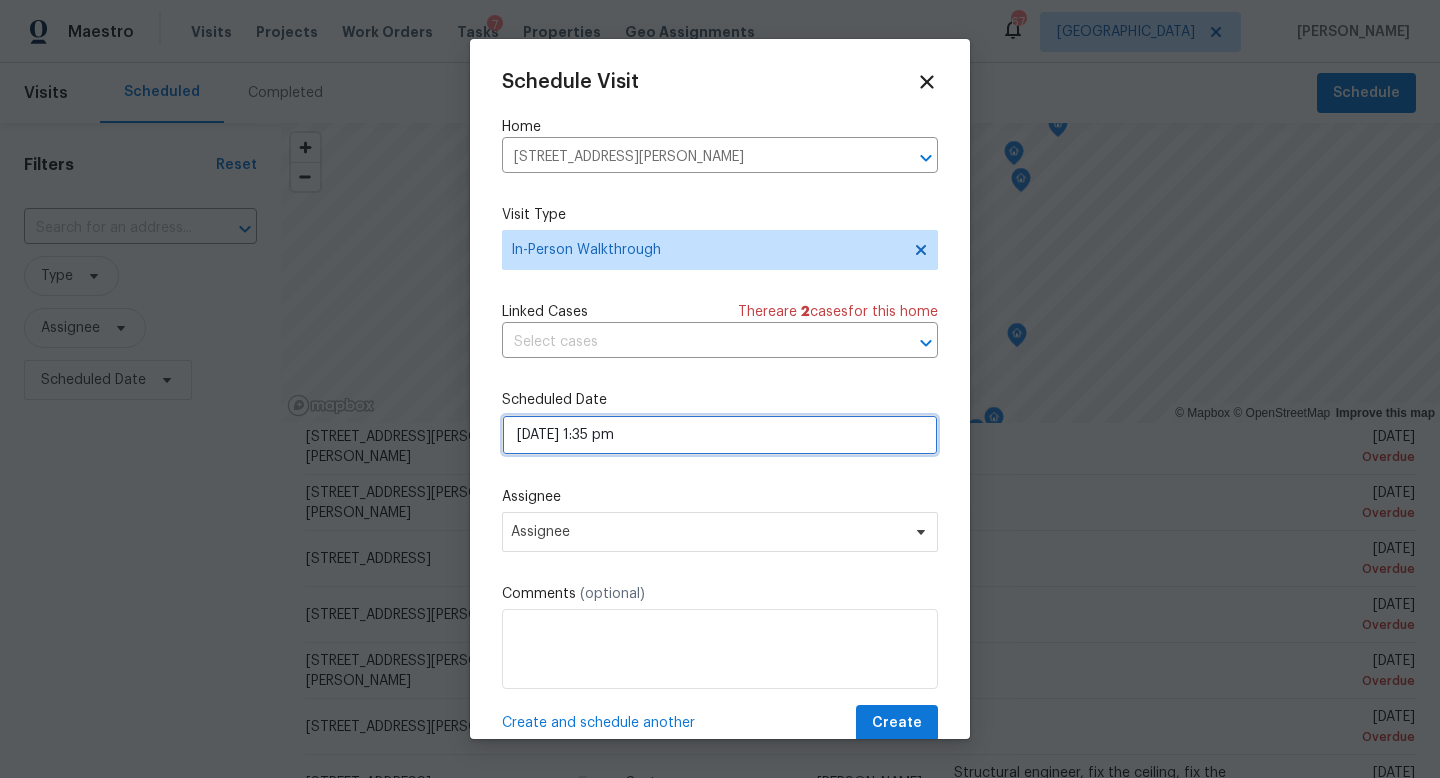 click on "[DATE] 1:35 pm" at bounding box center [720, 435] 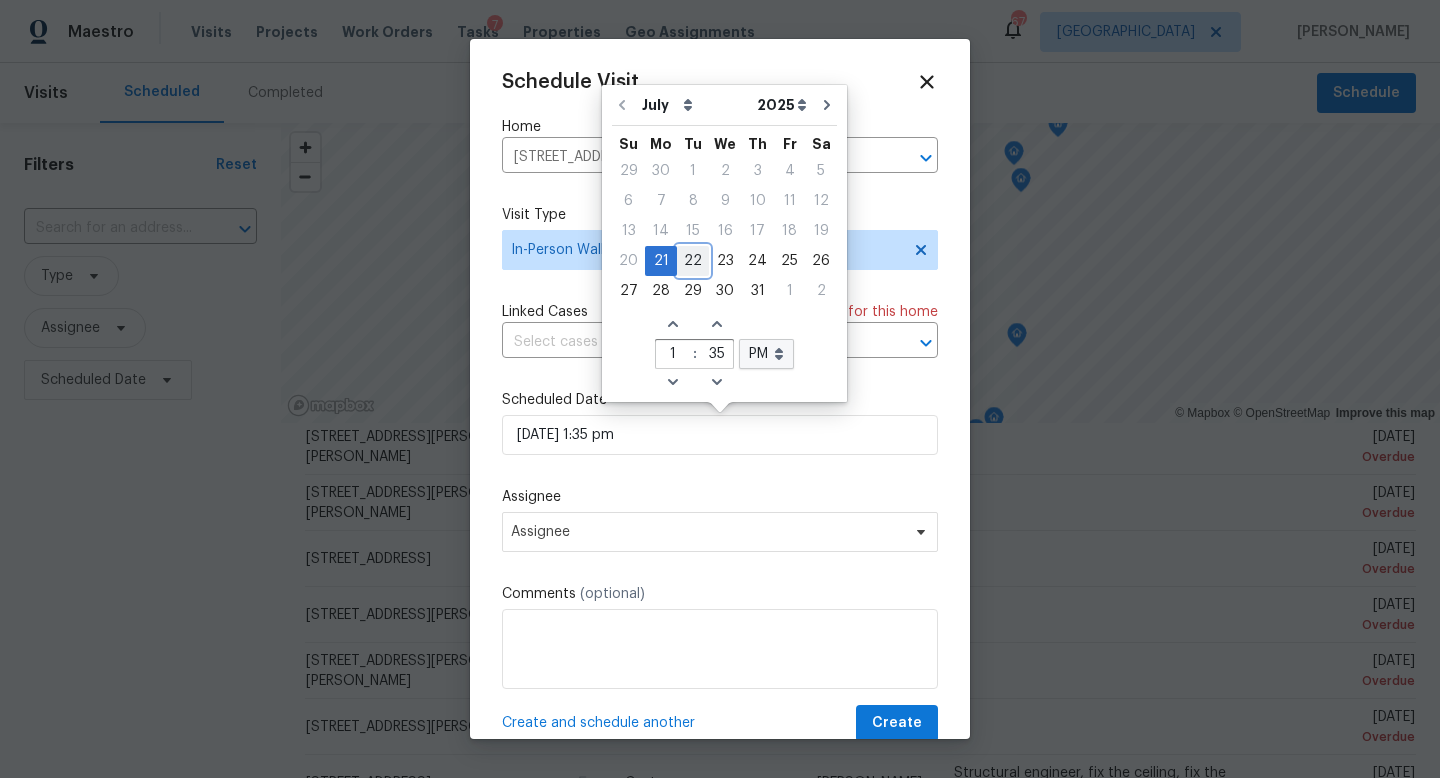 click on "22" at bounding box center (693, 261) 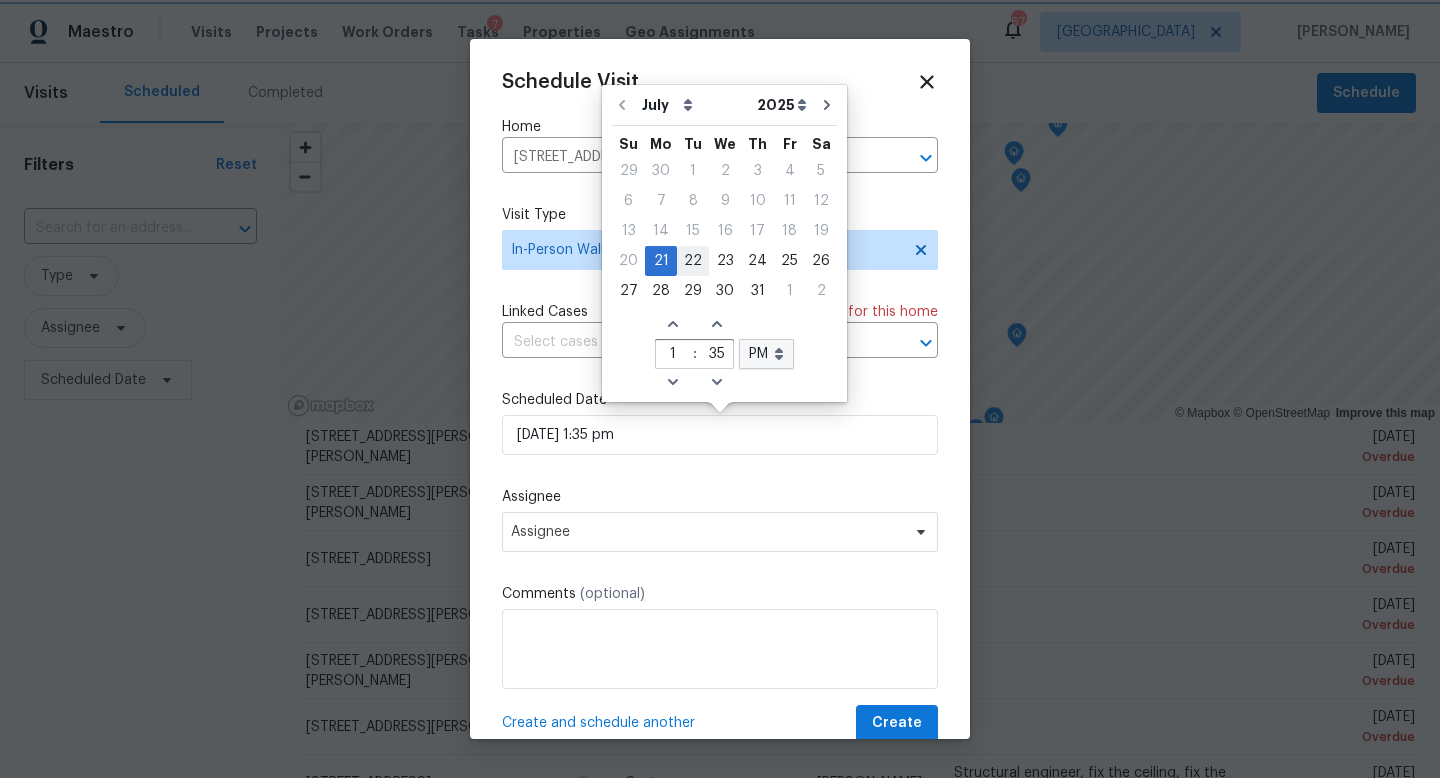 type on "[DATE] 1:35 pm" 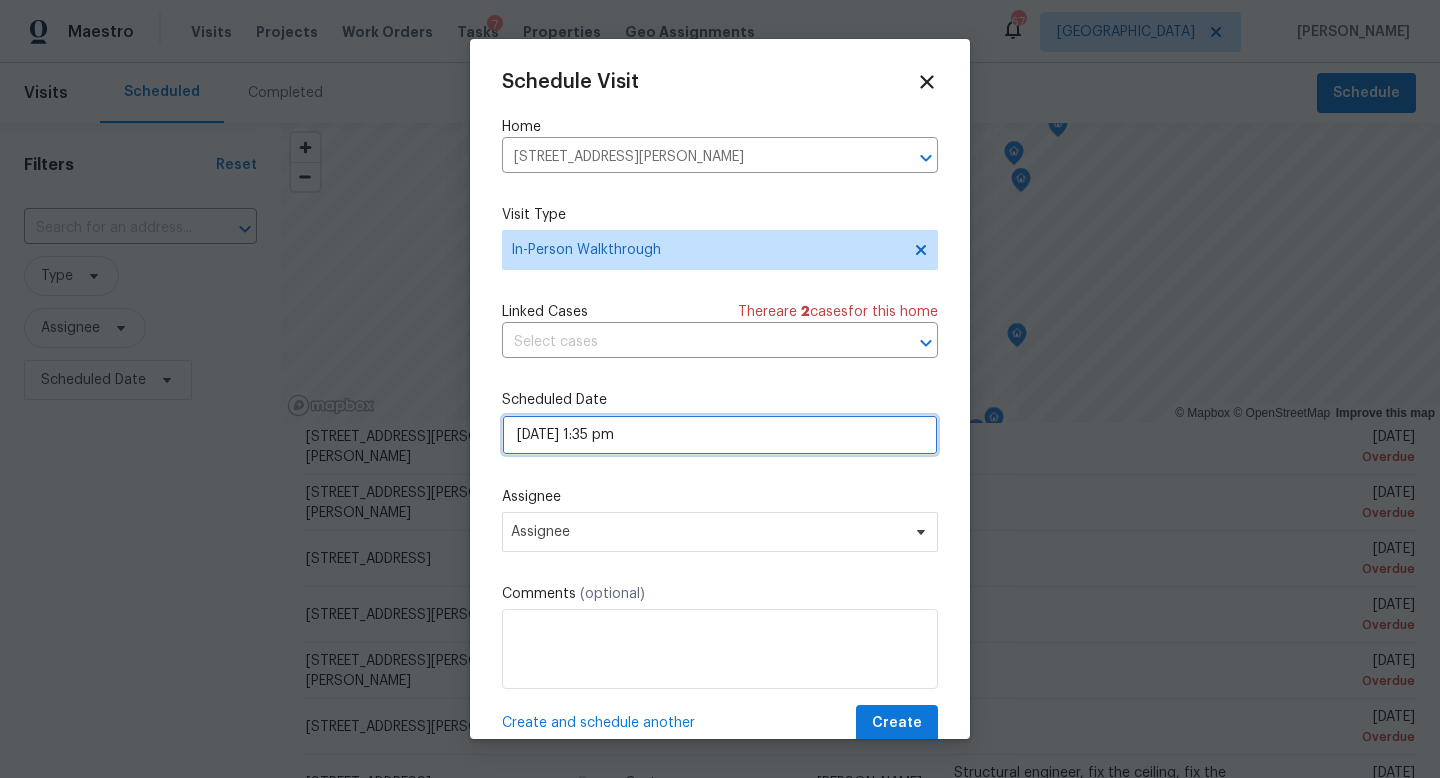 select on "pm" 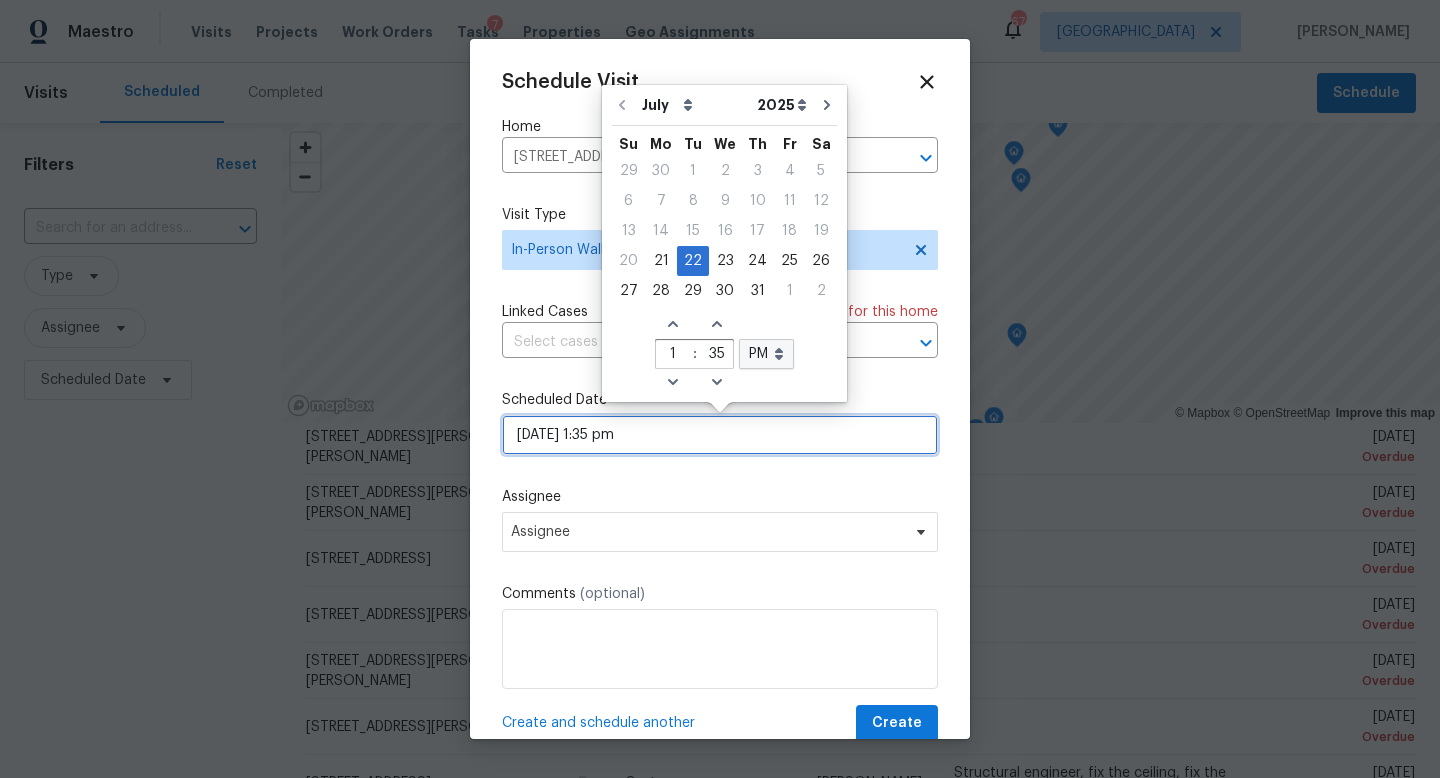 click on "[DATE] 1:35 pm" at bounding box center (720, 435) 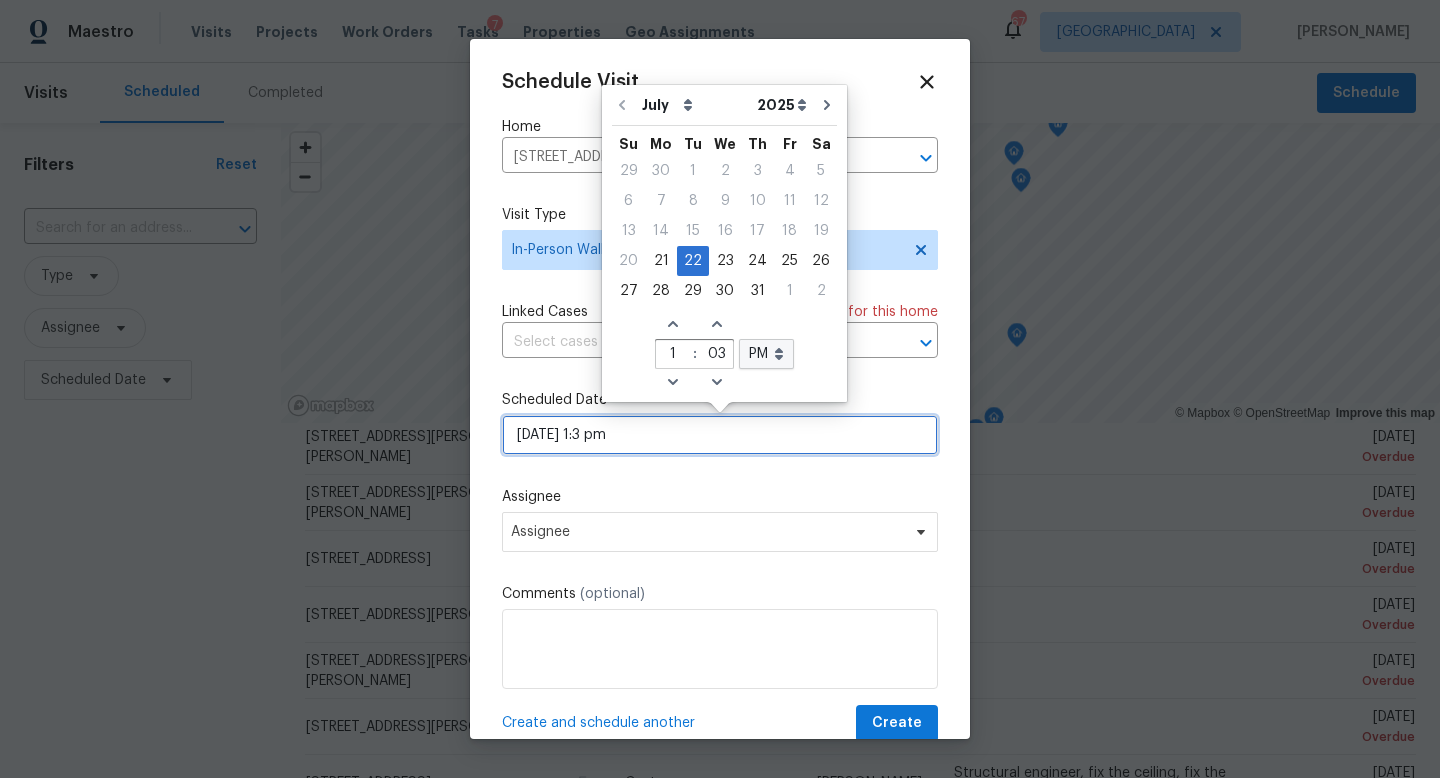 type on "[DATE] 1: pm" 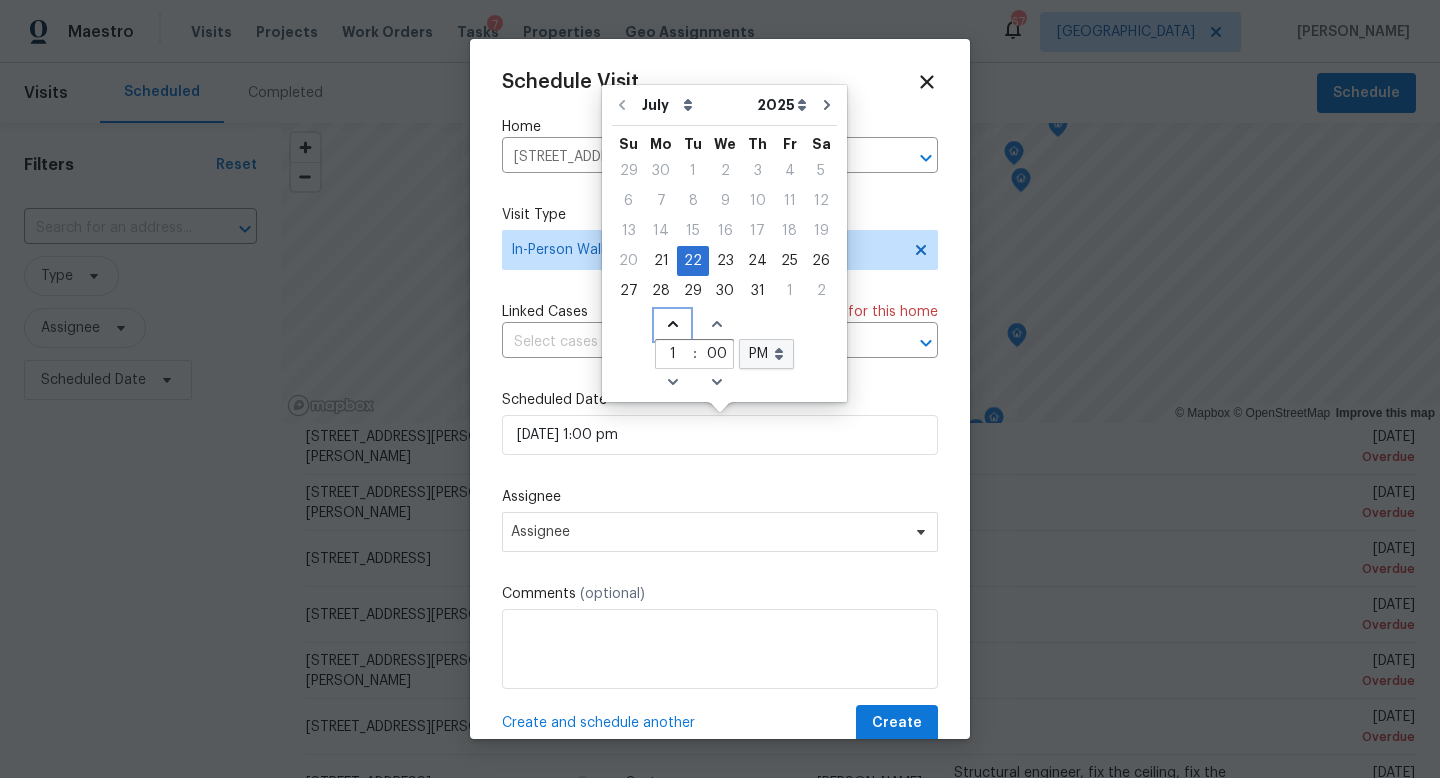 click on "Increase hours (12hr clock)" 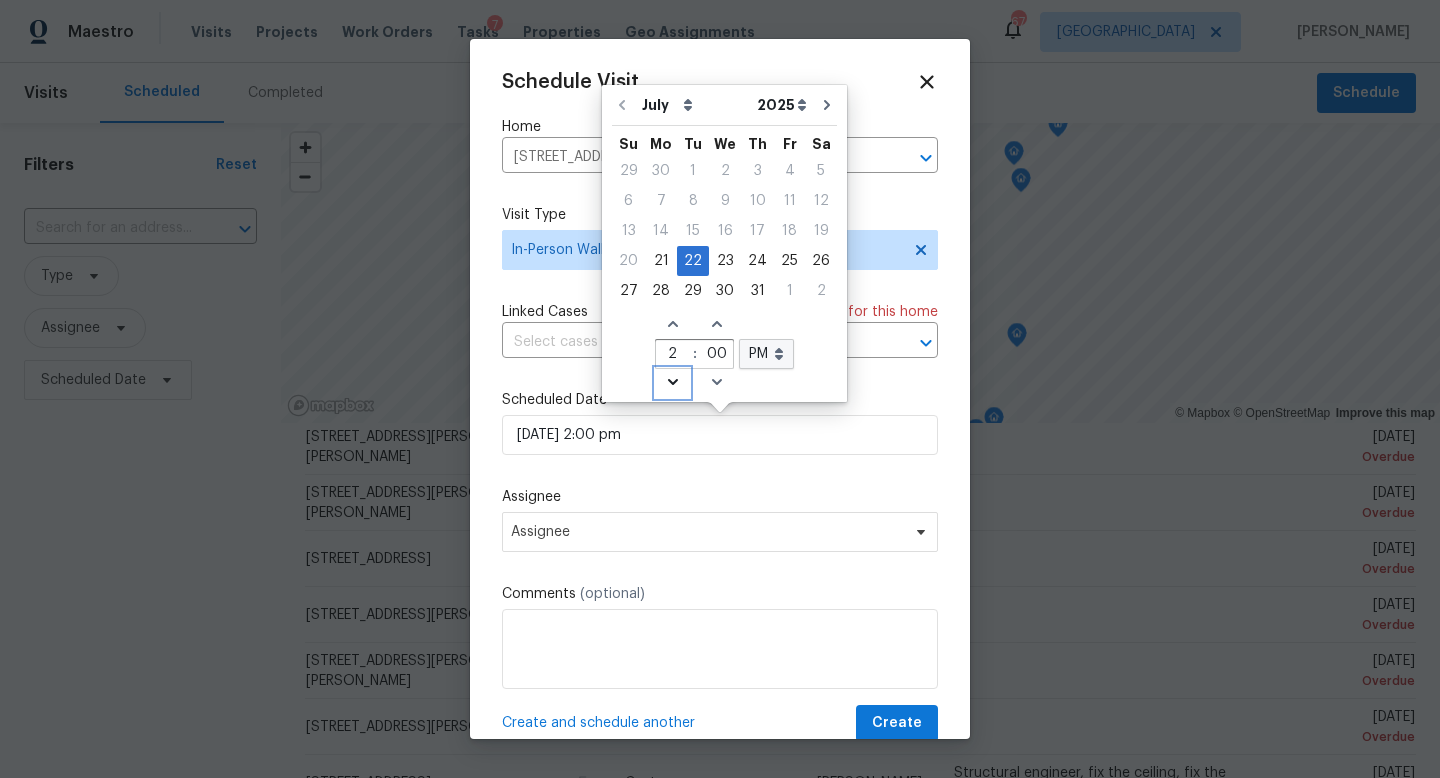 click on "Decrease hours (12hr clock)" 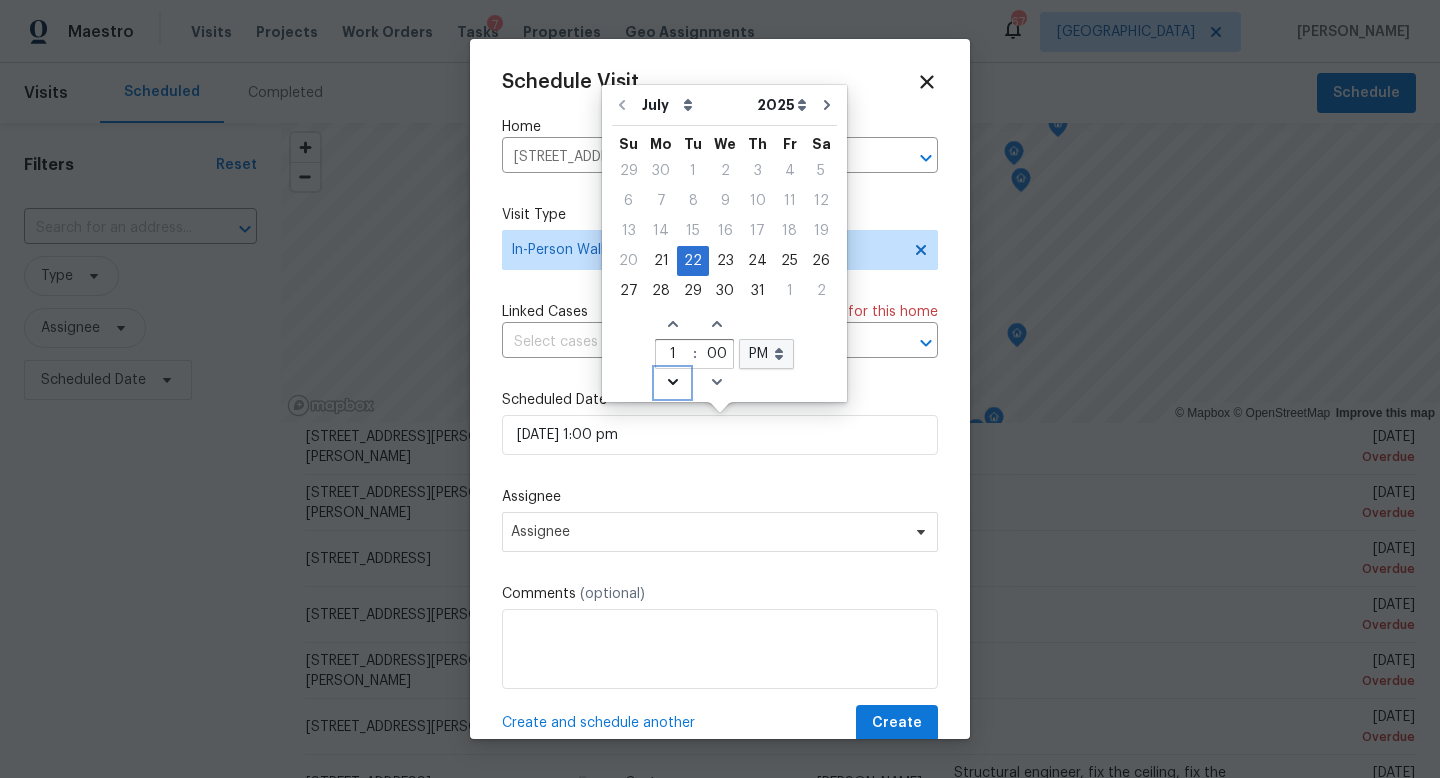 click on "Decrease hours (12hr clock)" 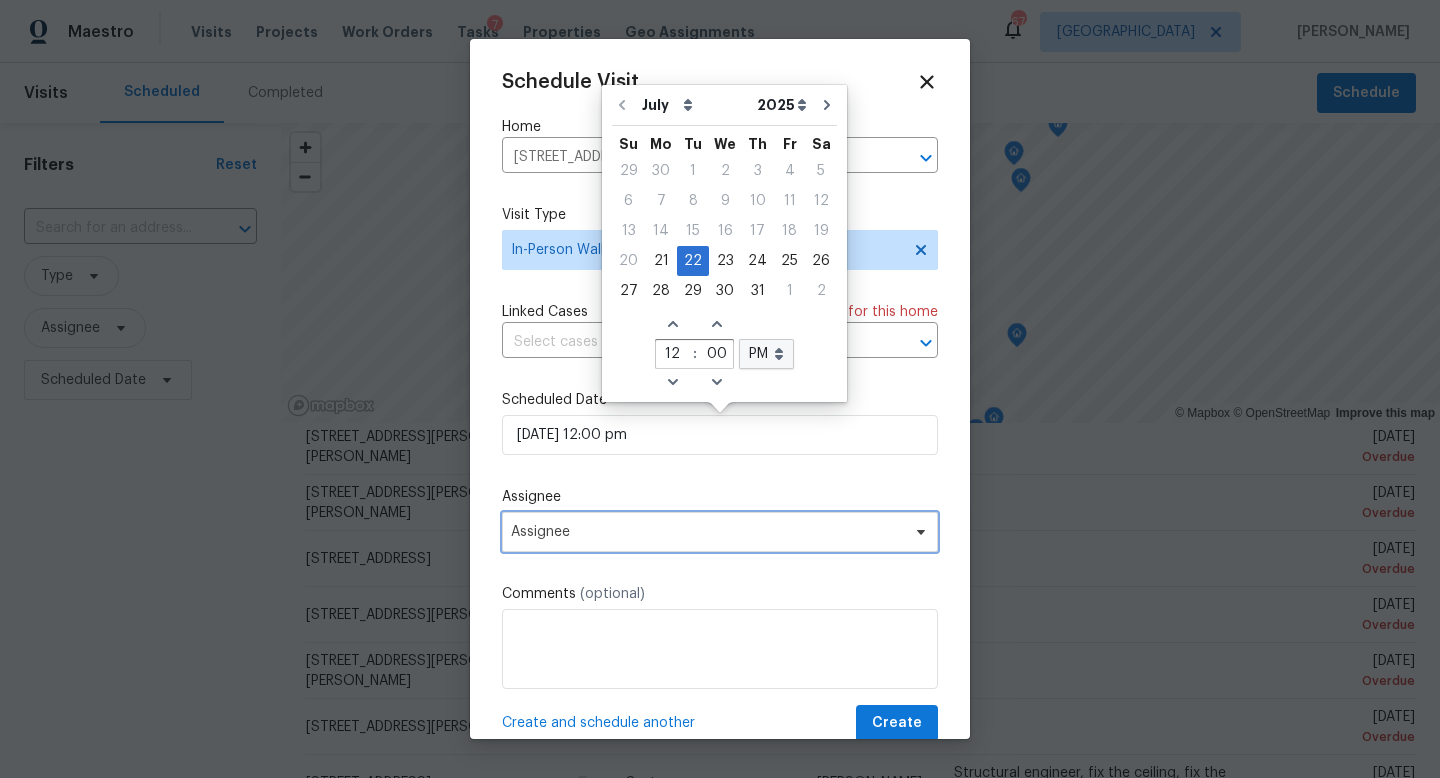 click on "Assignee" at bounding box center [707, 532] 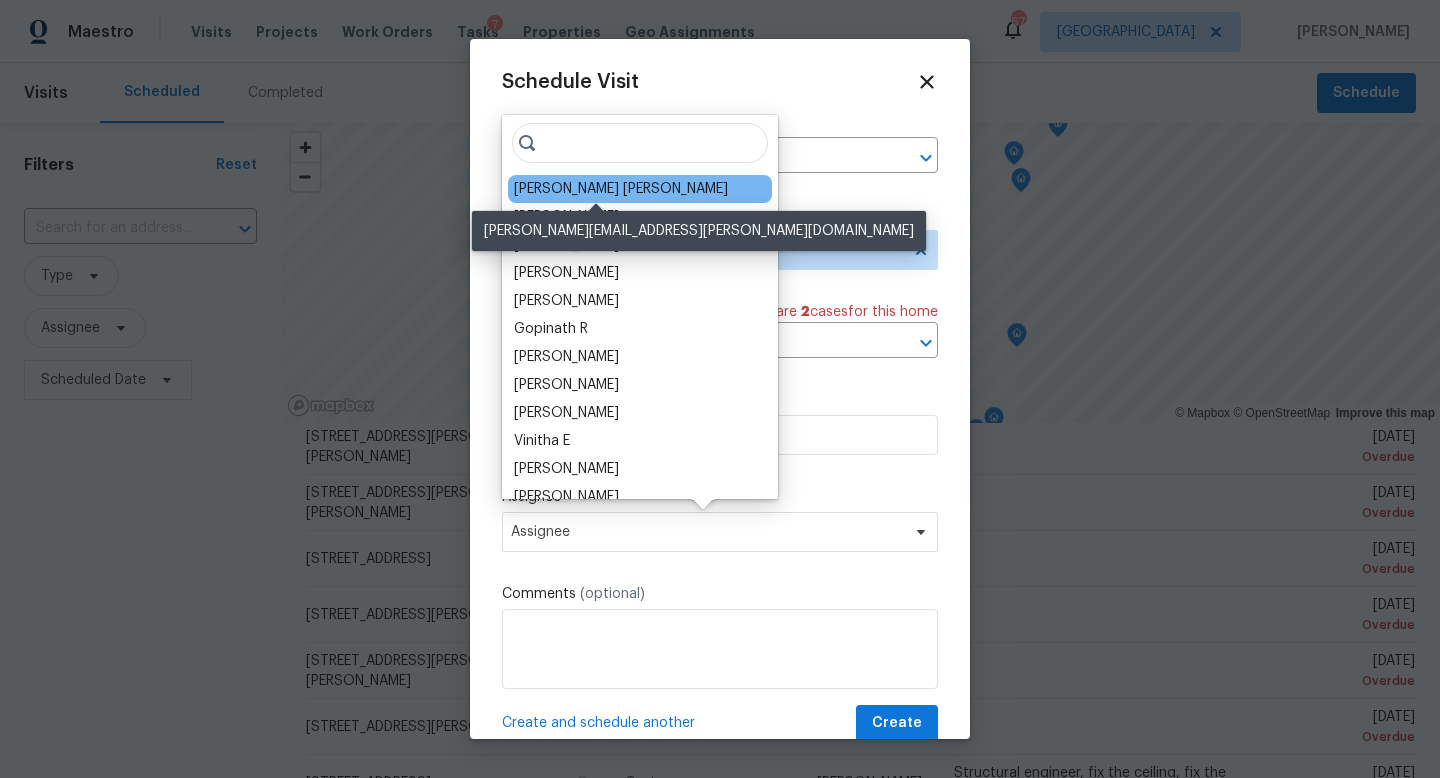 click on "[PERSON_NAME] [PERSON_NAME]" at bounding box center [621, 189] 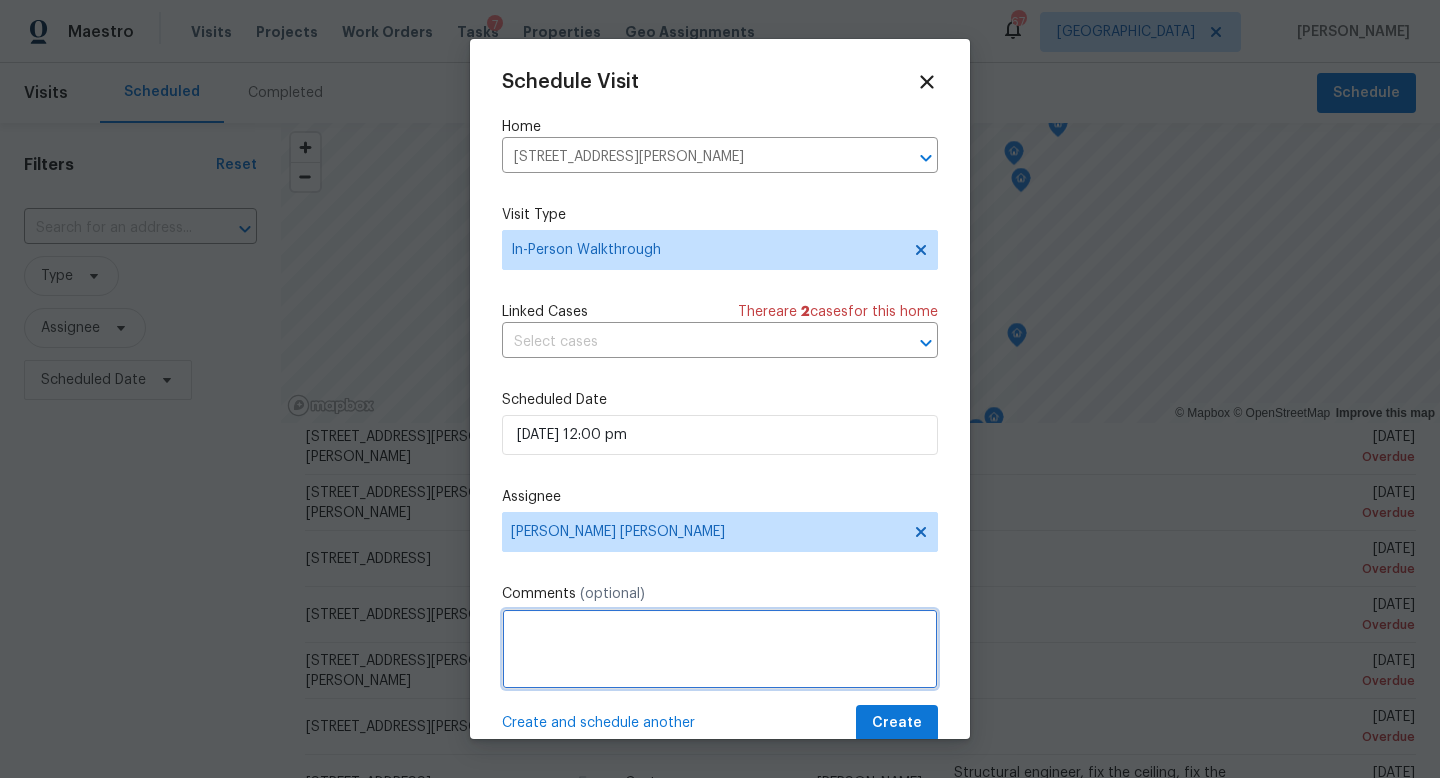 click at bounding box center [720, 649] 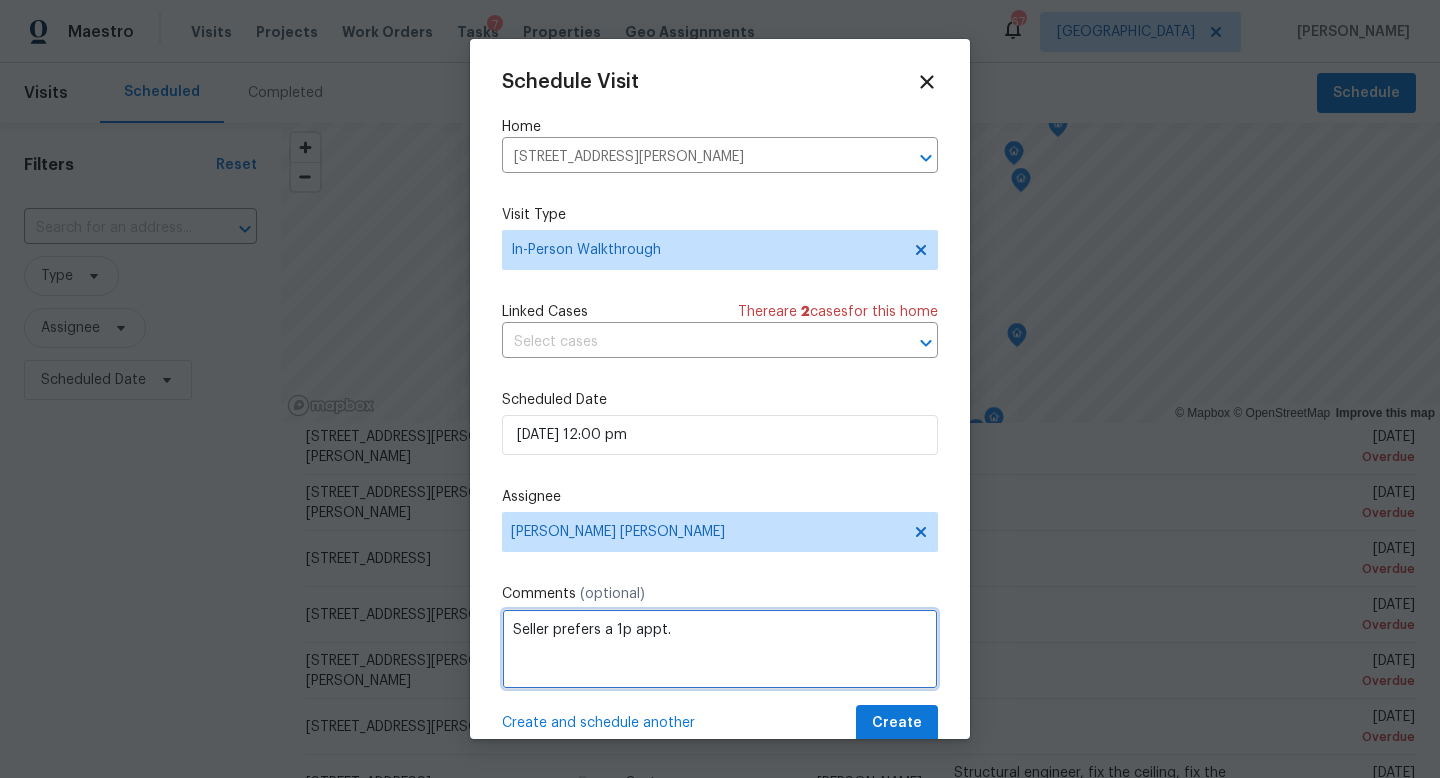 scroll, scrollTop: 36, scrollLeft: 0, axis: vertical 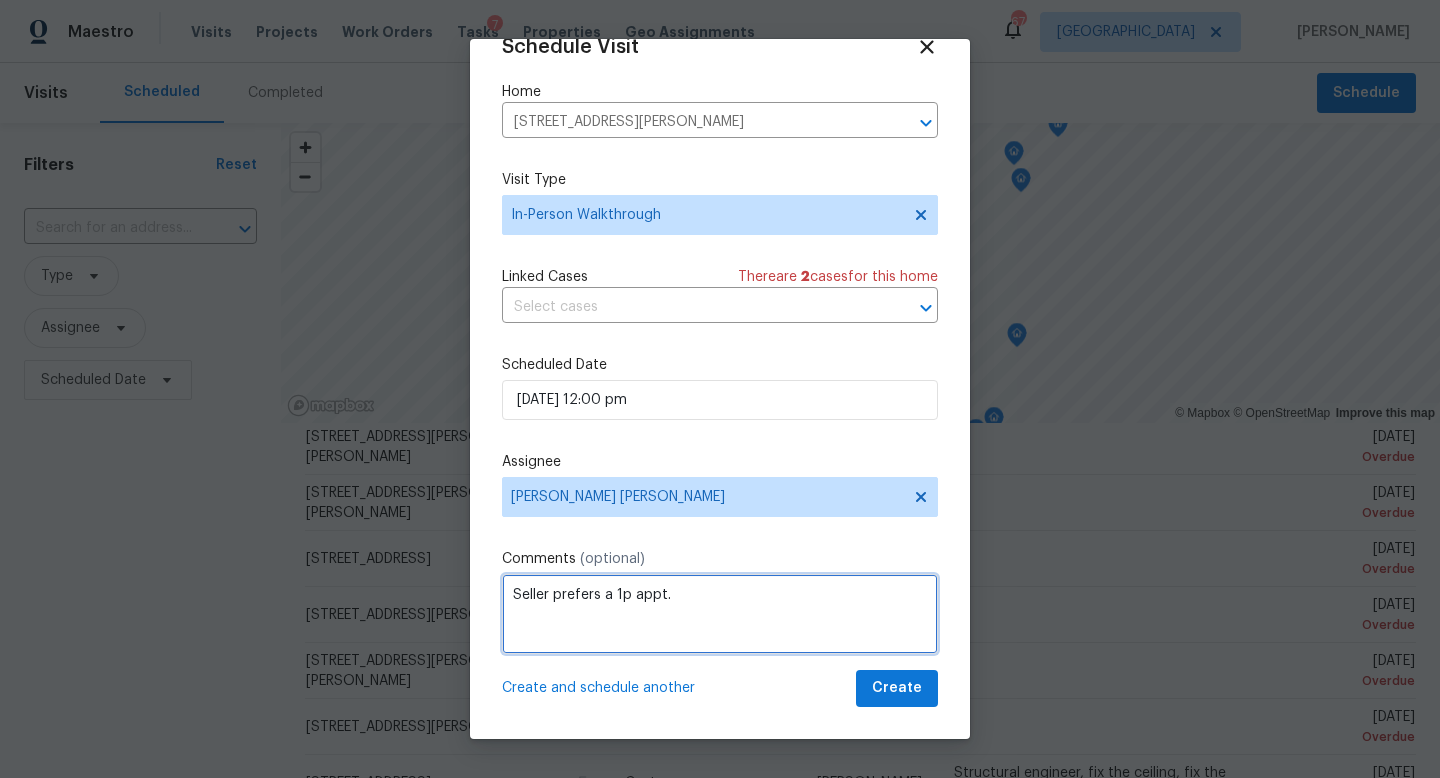 type on "Seller prefers a 1p appt." 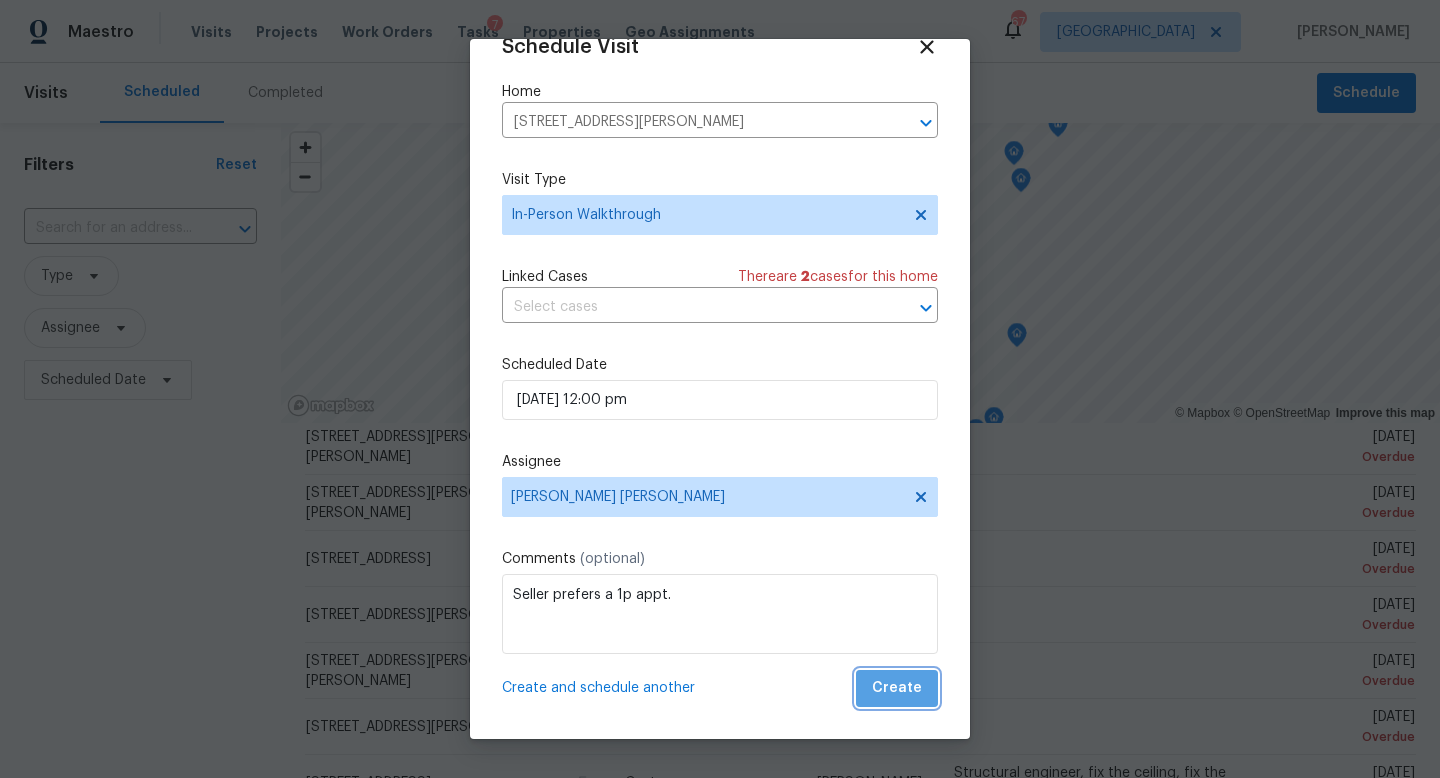 click on "Create" at bounding box center (897, 688) 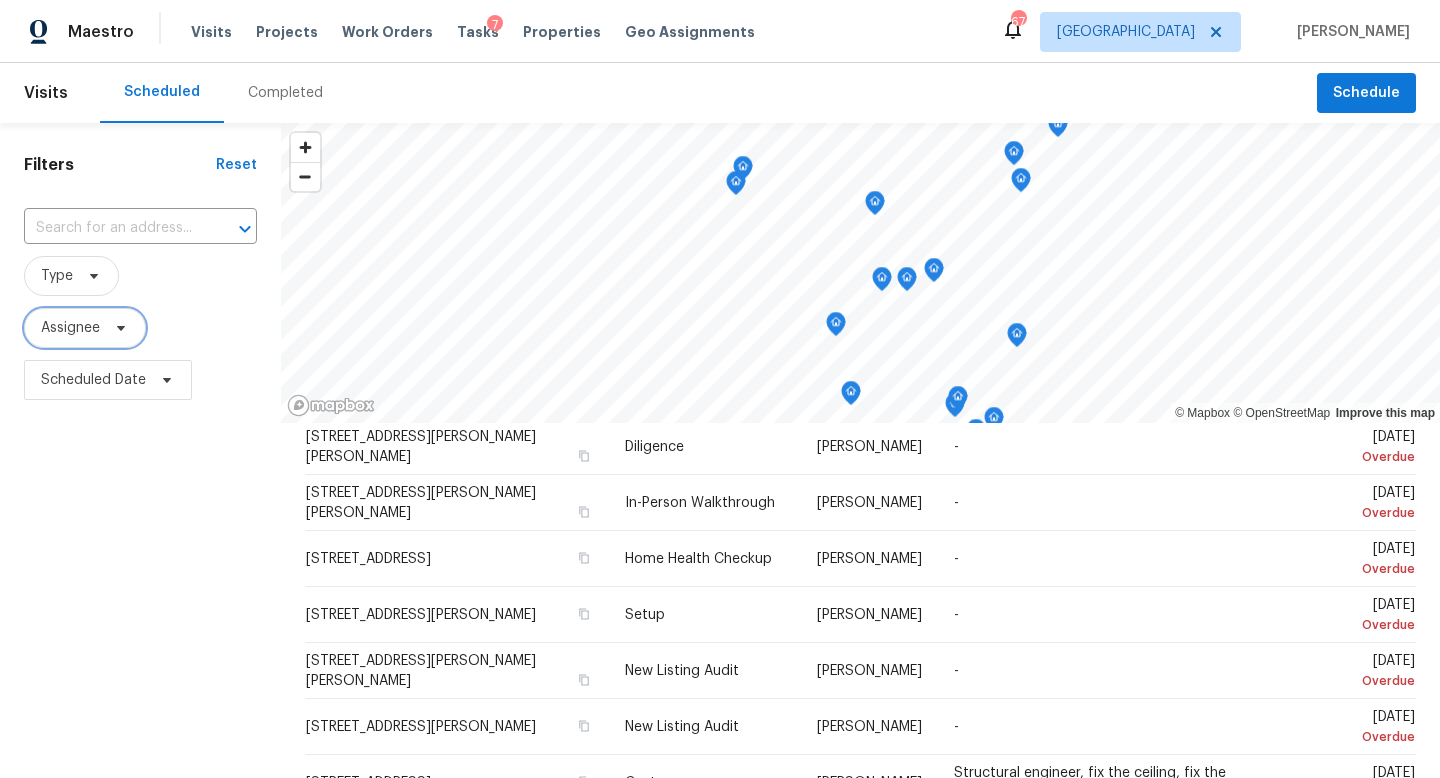 click on "Assignee" at bounding box center (70, 328) 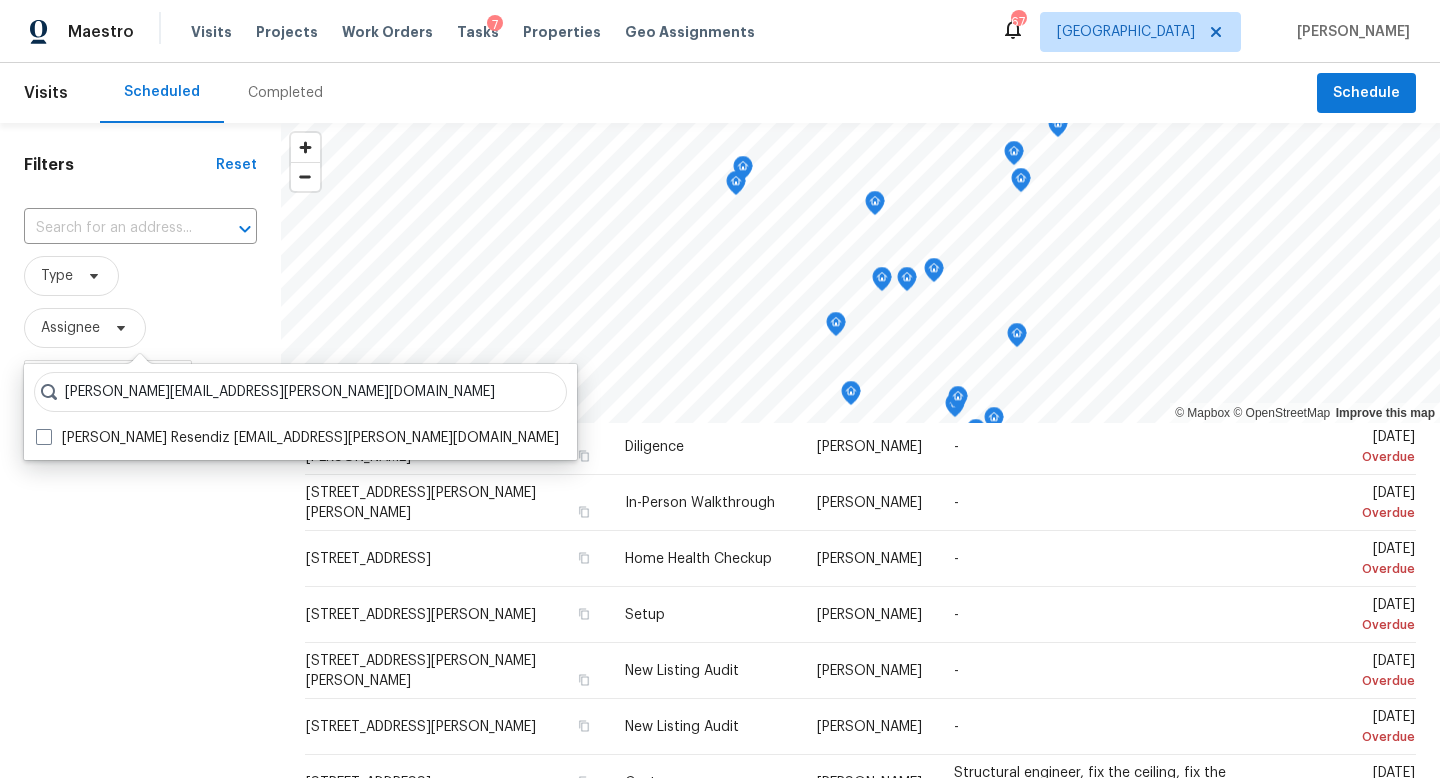 scroll, scrollTop: 0, scrollLeft: 0, axis: both 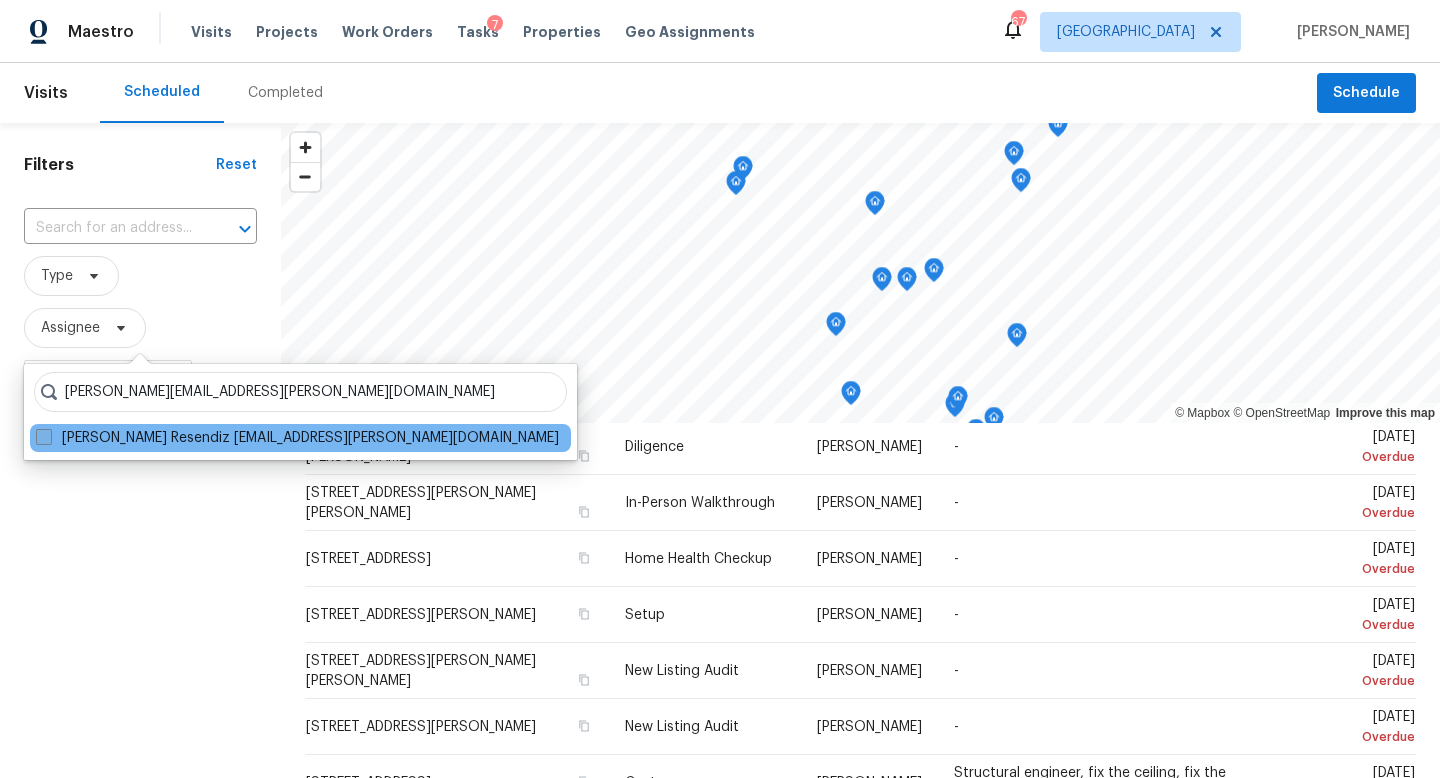 type on "[PERSON_NAME][EMAIL_ADDRESS][PERSON_NAME][DOMAIN_NAME]" 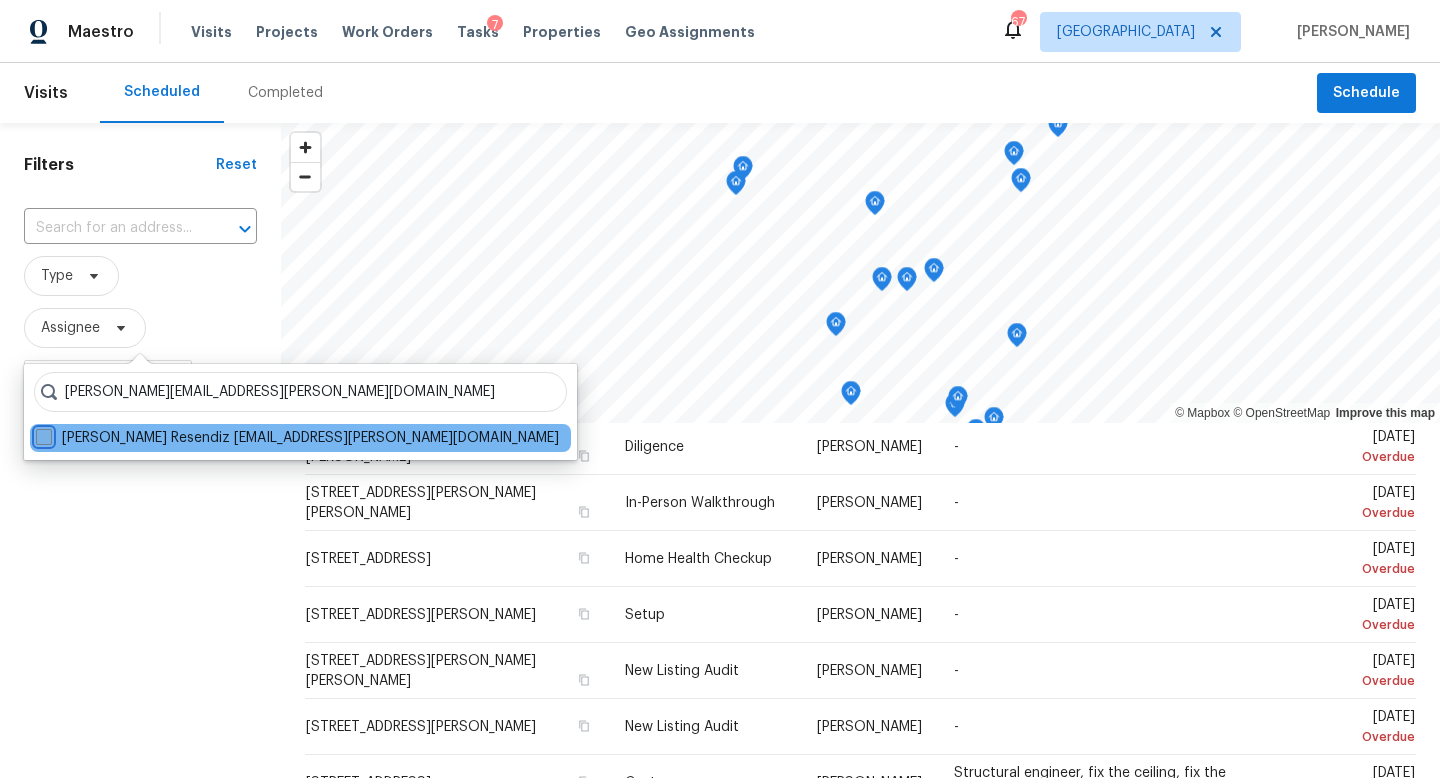 click on "[PERSON_NAME] Resendiz
[EMAIL_ADDRESS][PERSON_NAME][DOMAIN_NAME]" at bounding box center [42, 434] 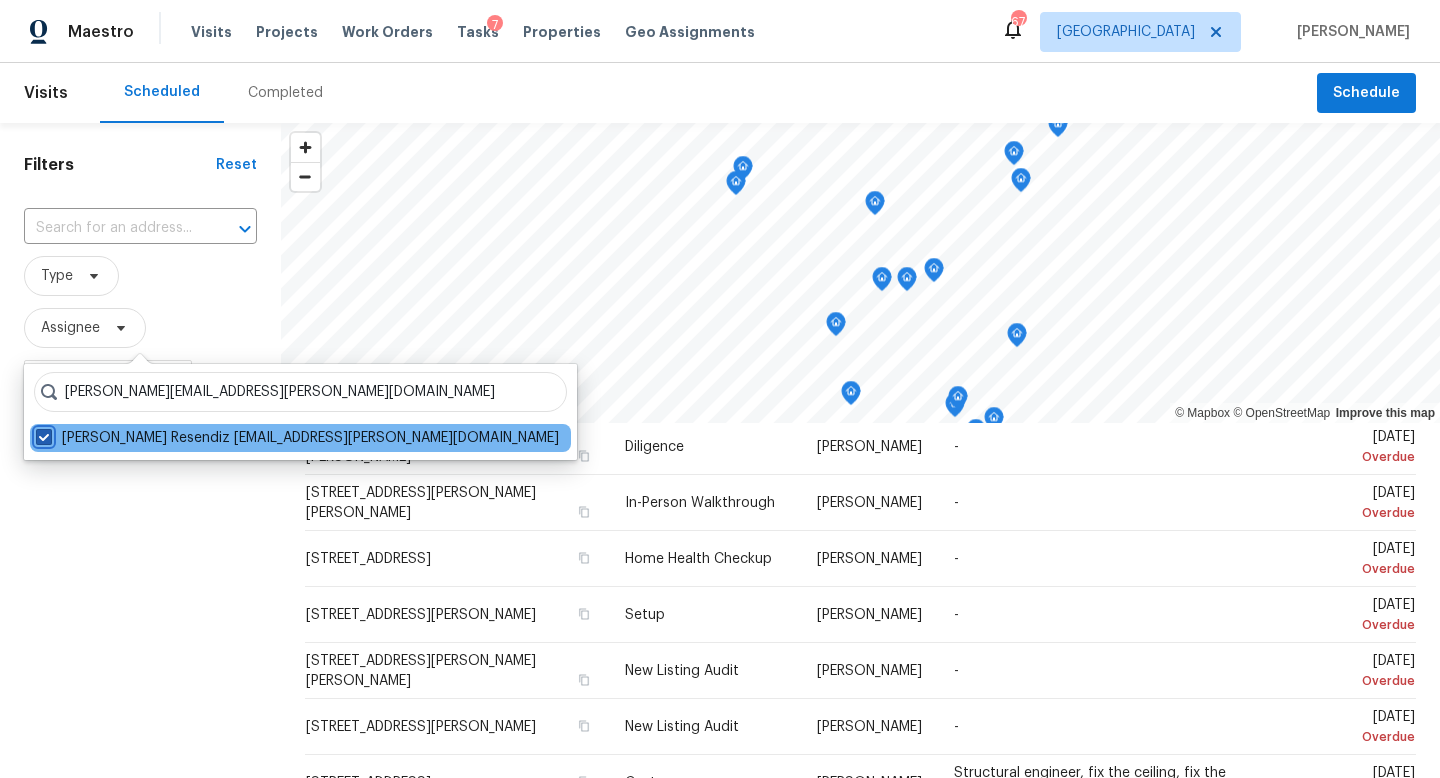 checkbox on "true" 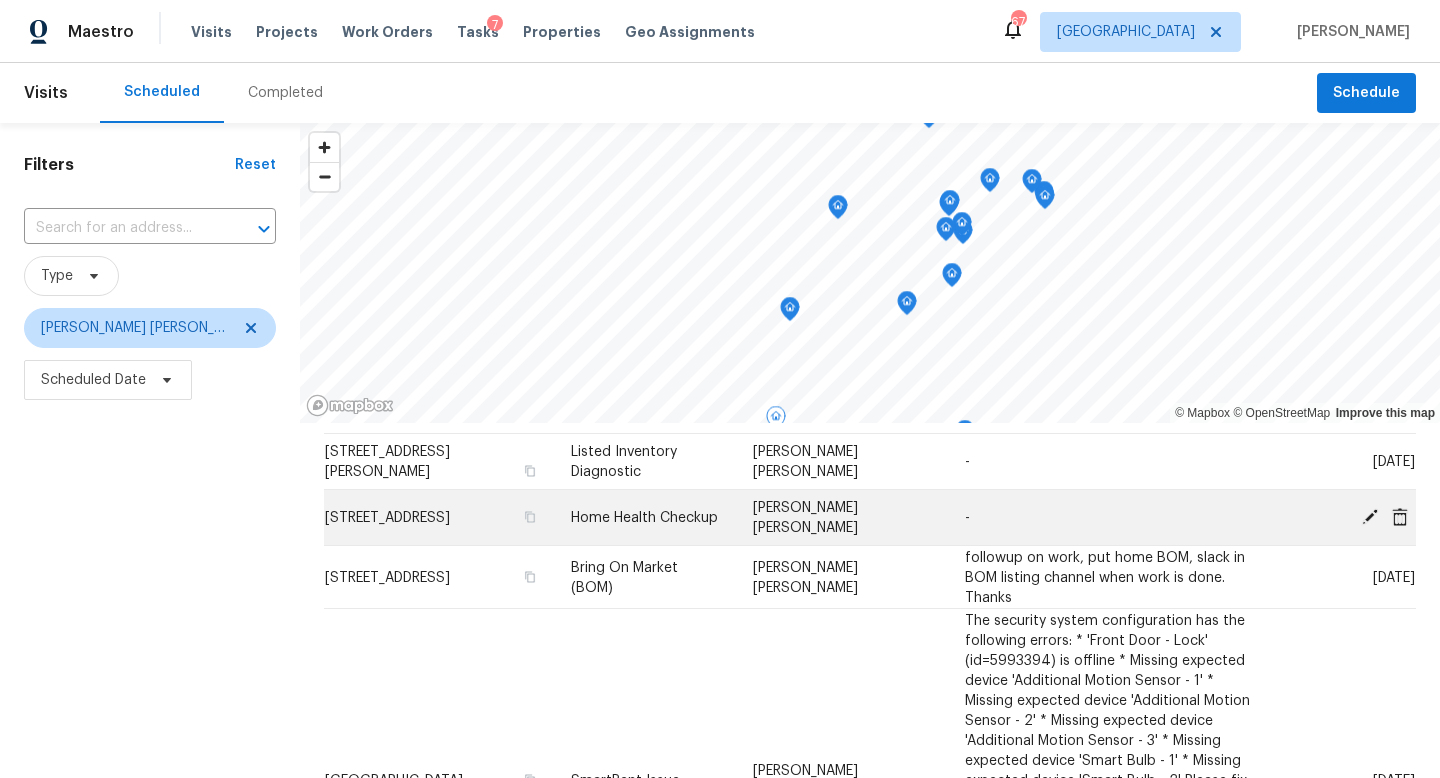scroll, scrollTop: 459, scrollLeft: 0, axis: vertical 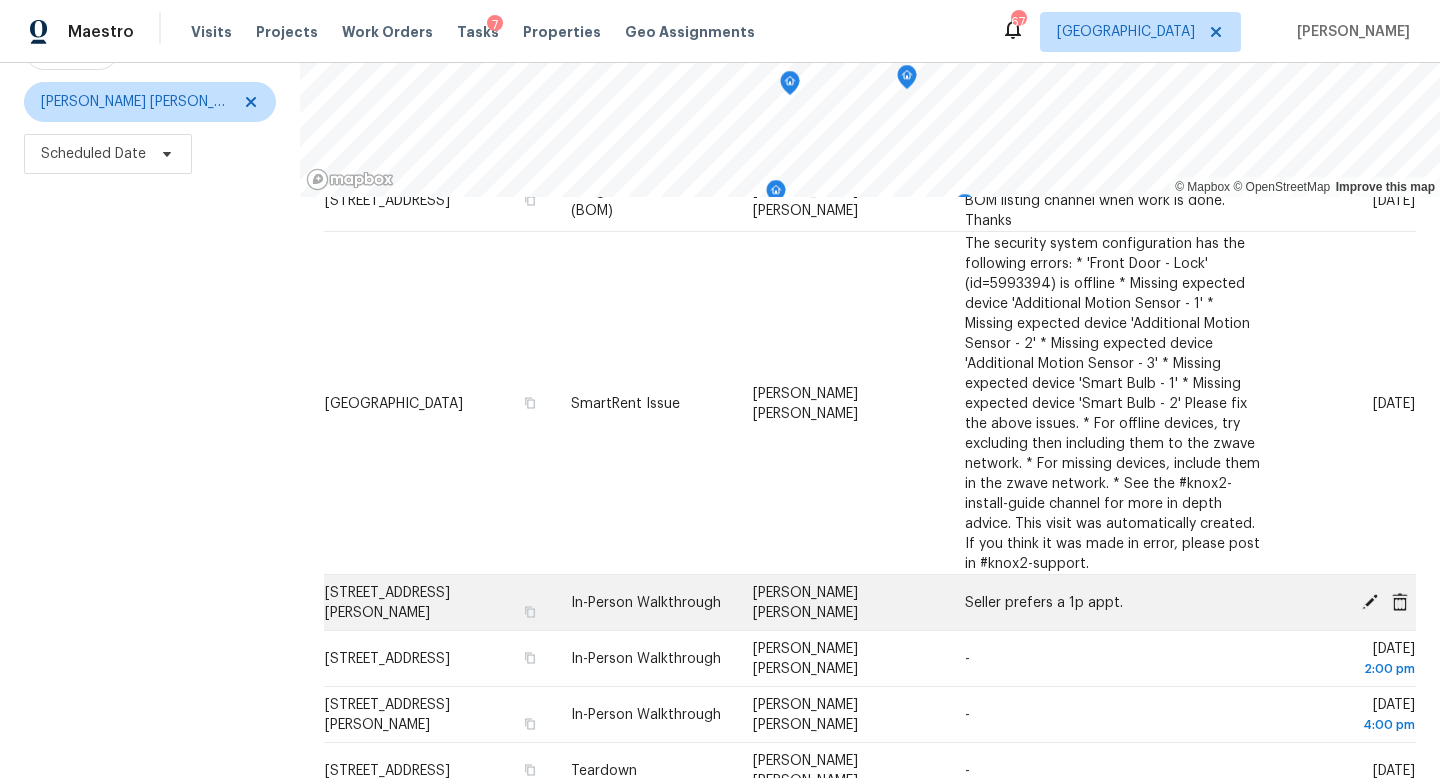 click 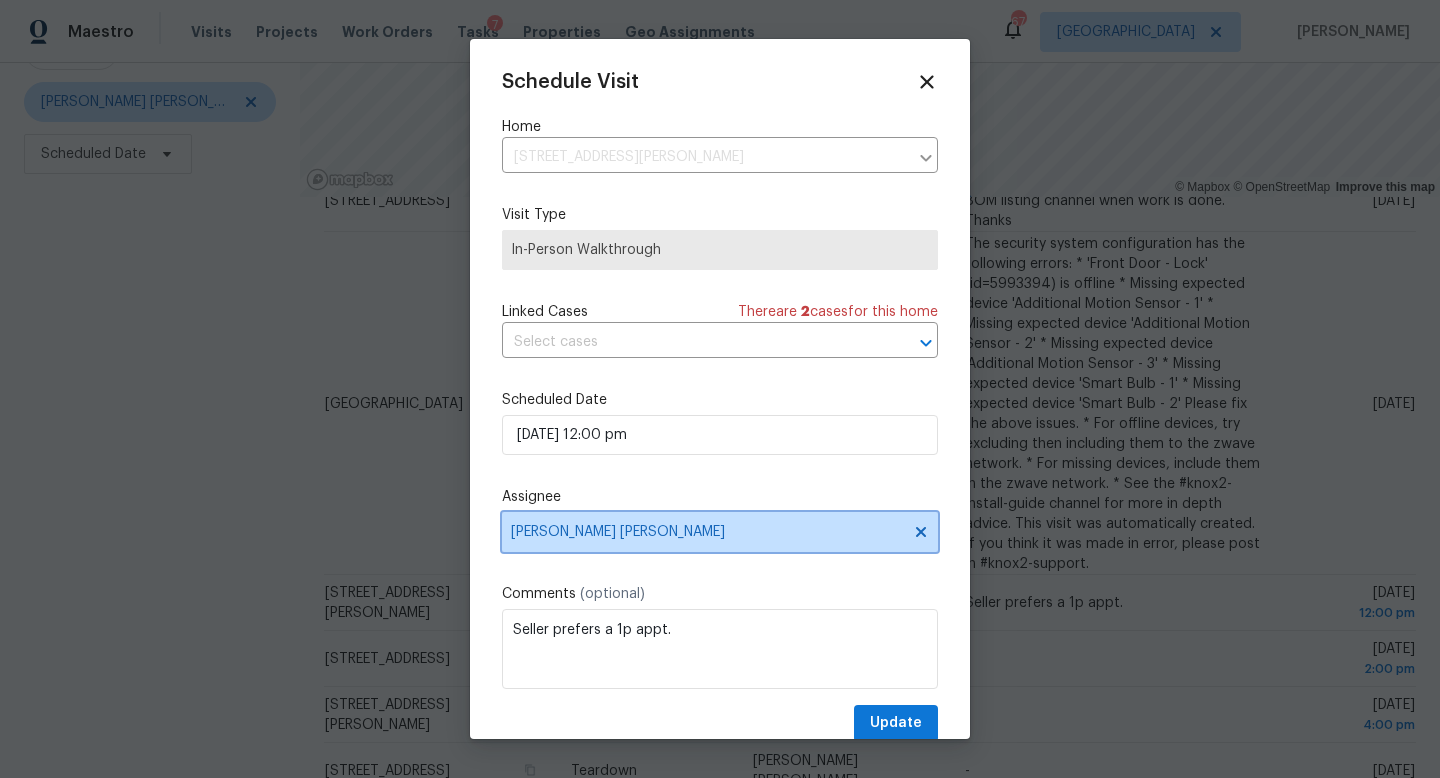 click on "[PERSON_NAME] [PERSON_NAME]" at bounding box center [707, 532] 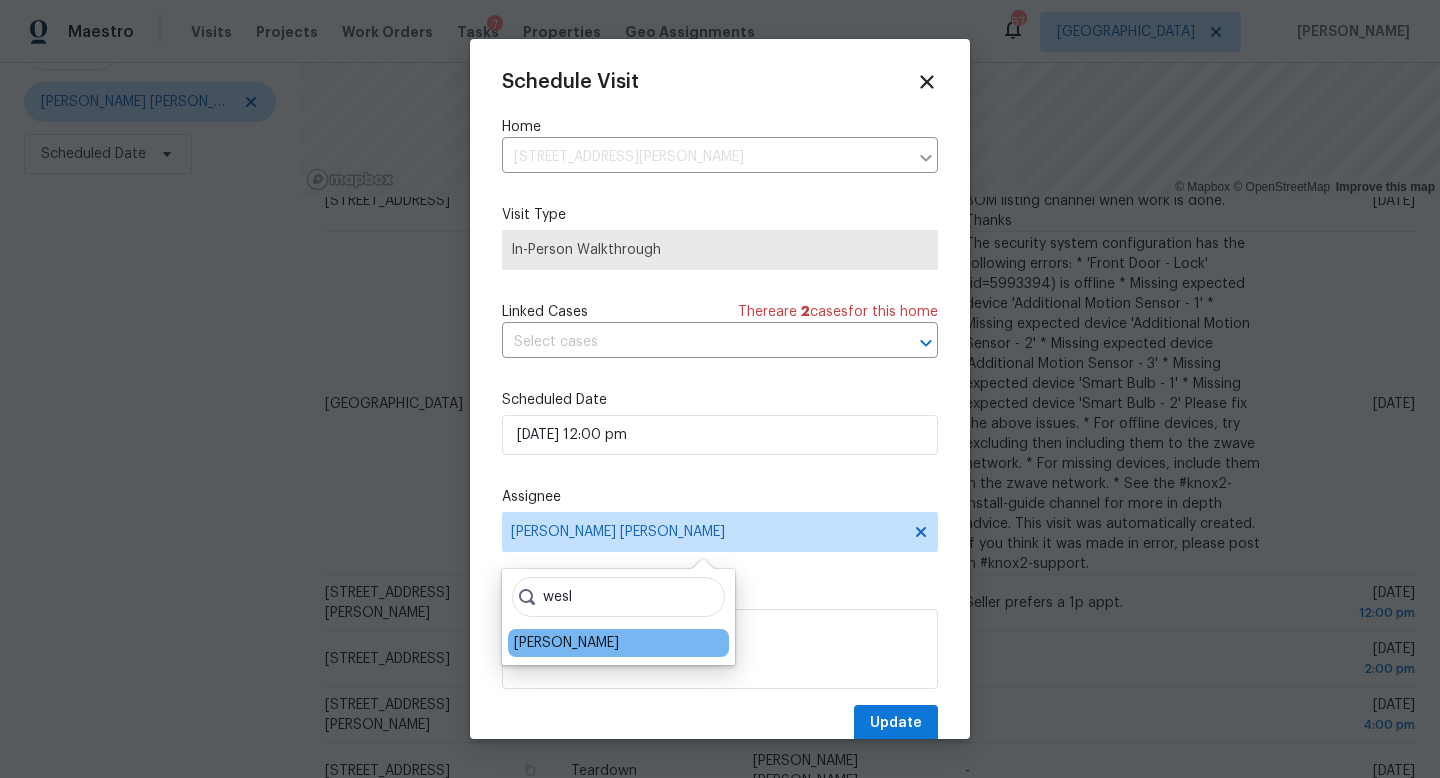 type on "wesl" 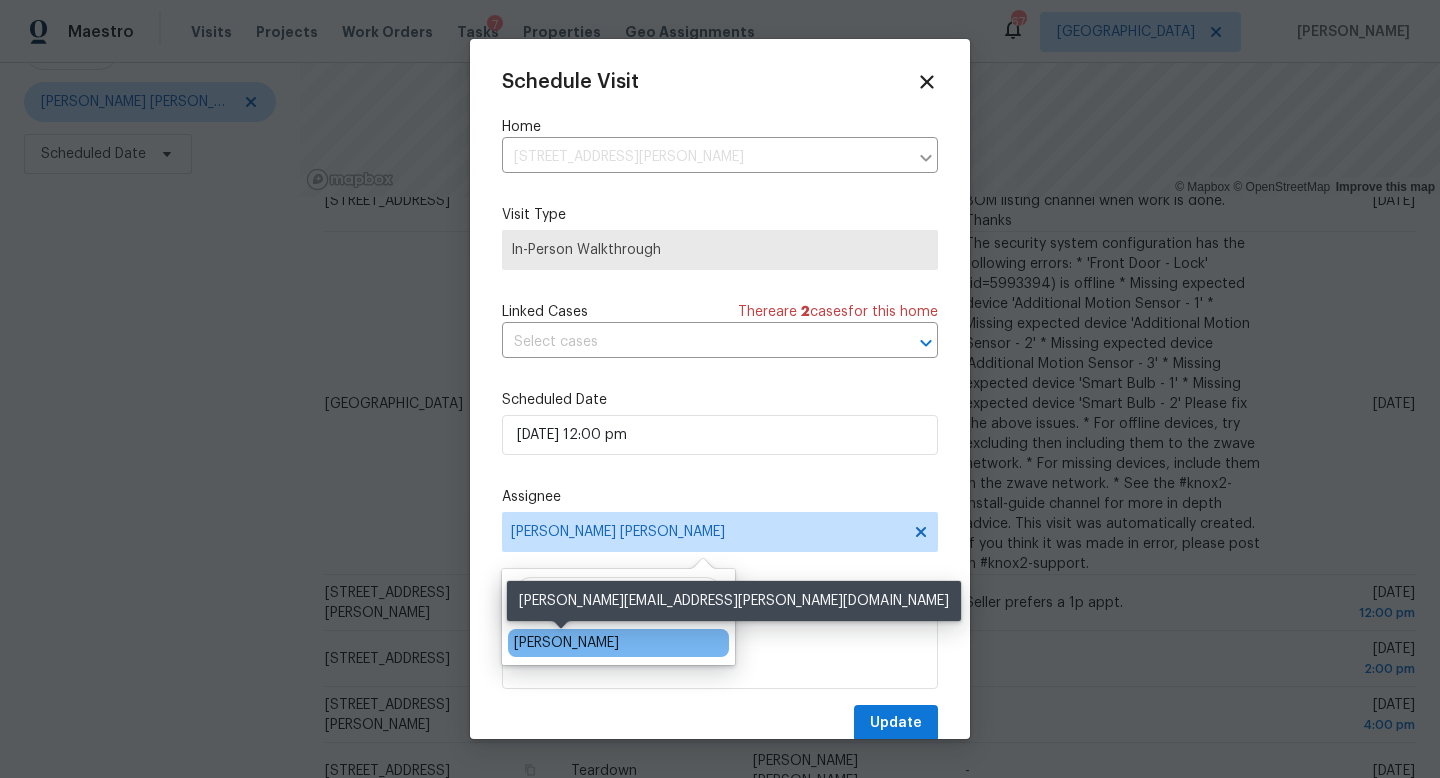 click on "[PERSON_NAME]" at bounding box center (566, 643) 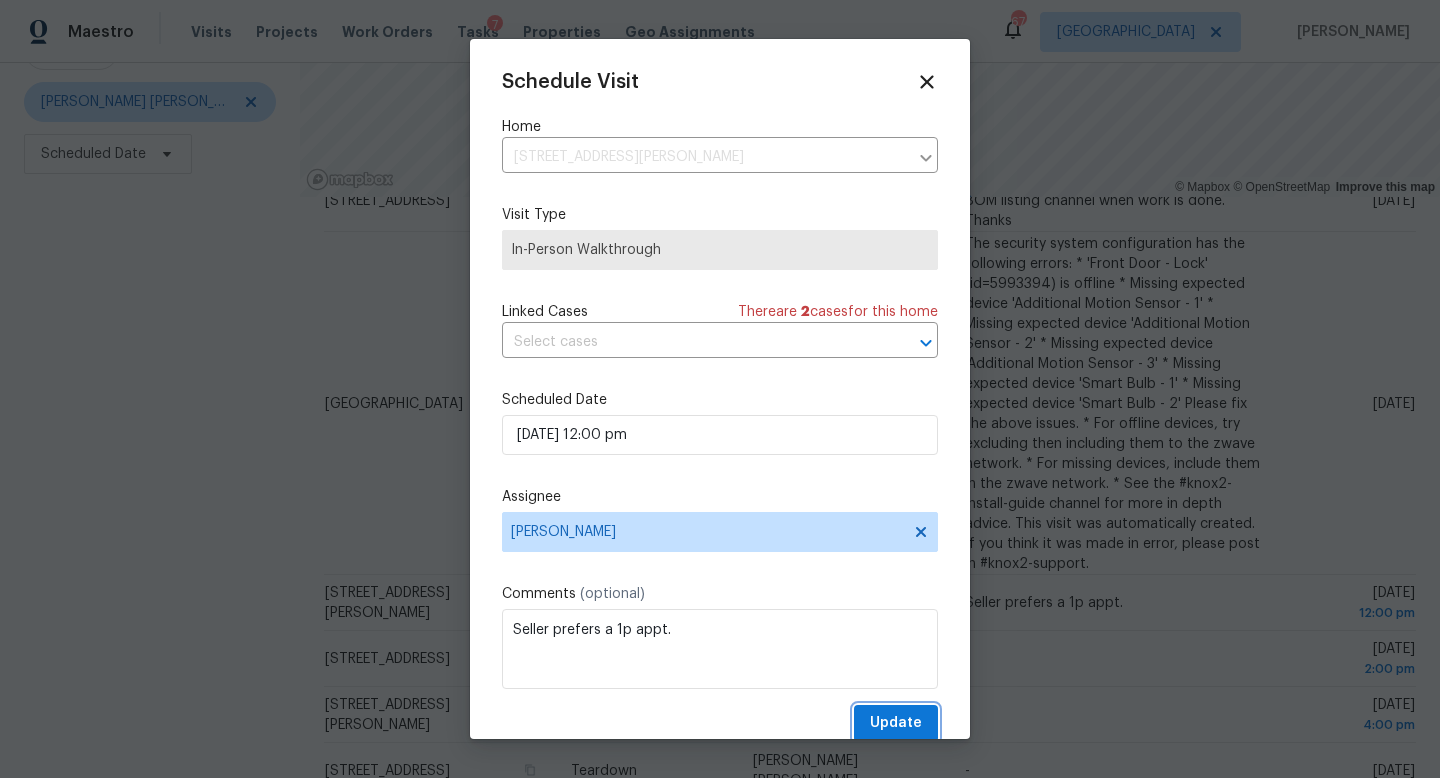 click on "Update" at bounding box center [896, 723] 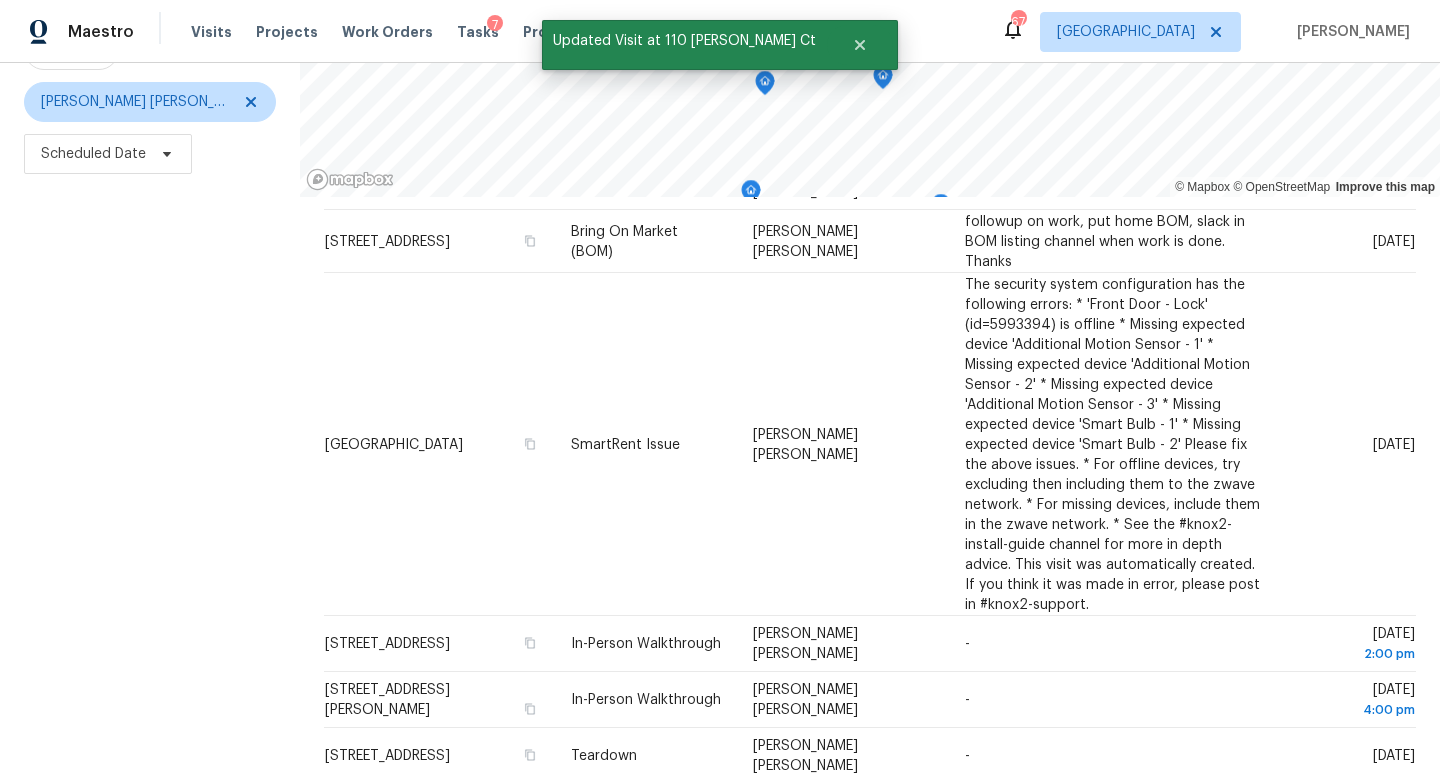 scroll, scrollTop: 630, scrollLeft: 0, axis: vertical 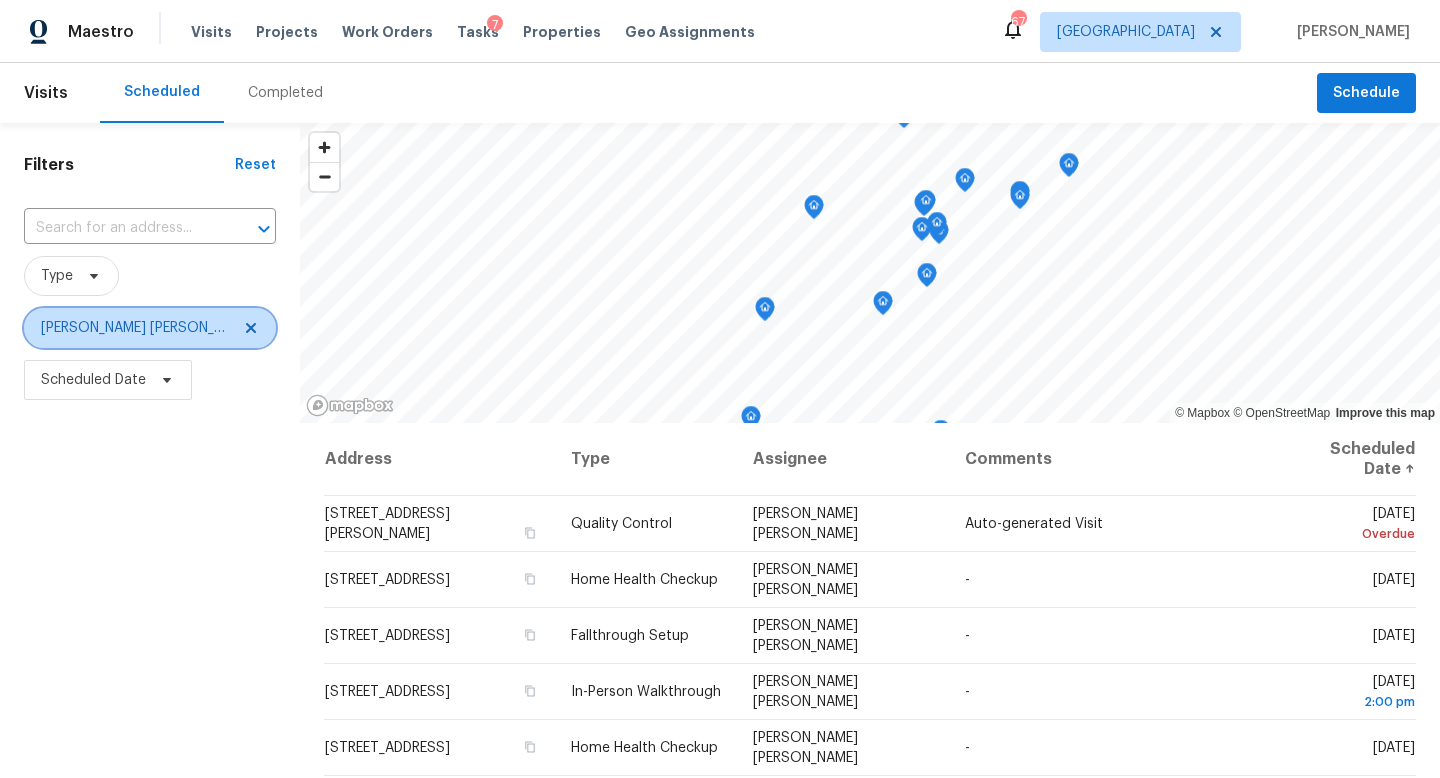 click 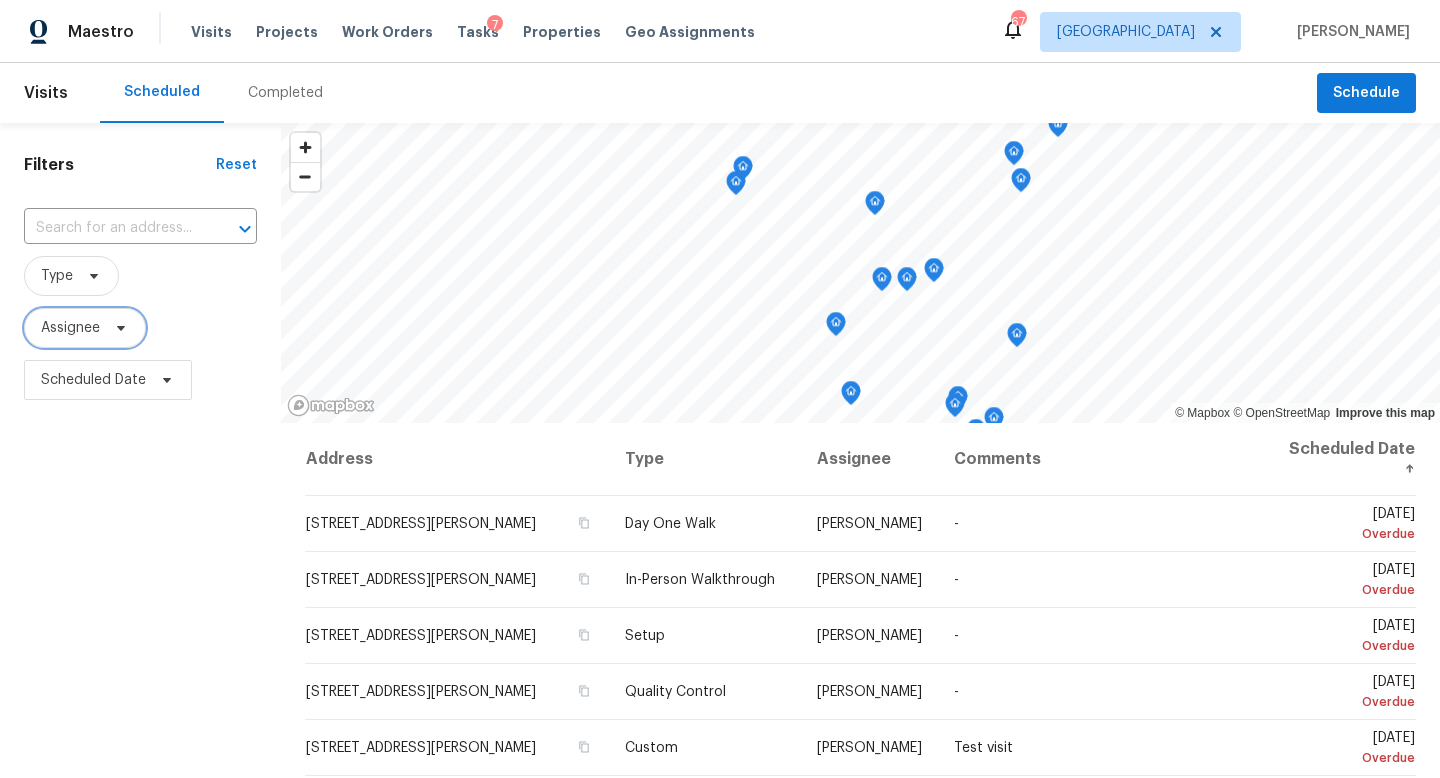 click on "Assignee" at bounding box center [85, 328] 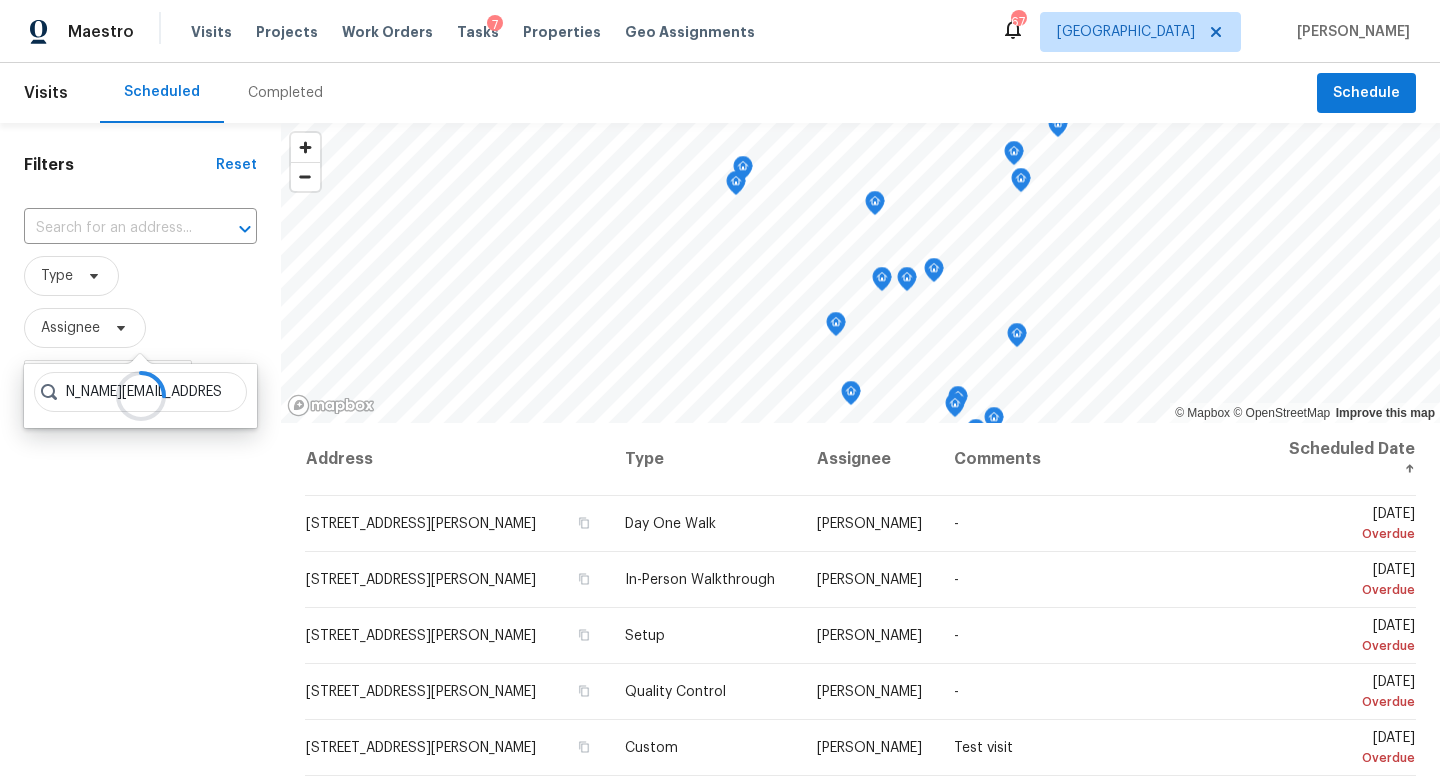 scroll, scrollTop: 0, scrollLeft: 61, axis: horizontal 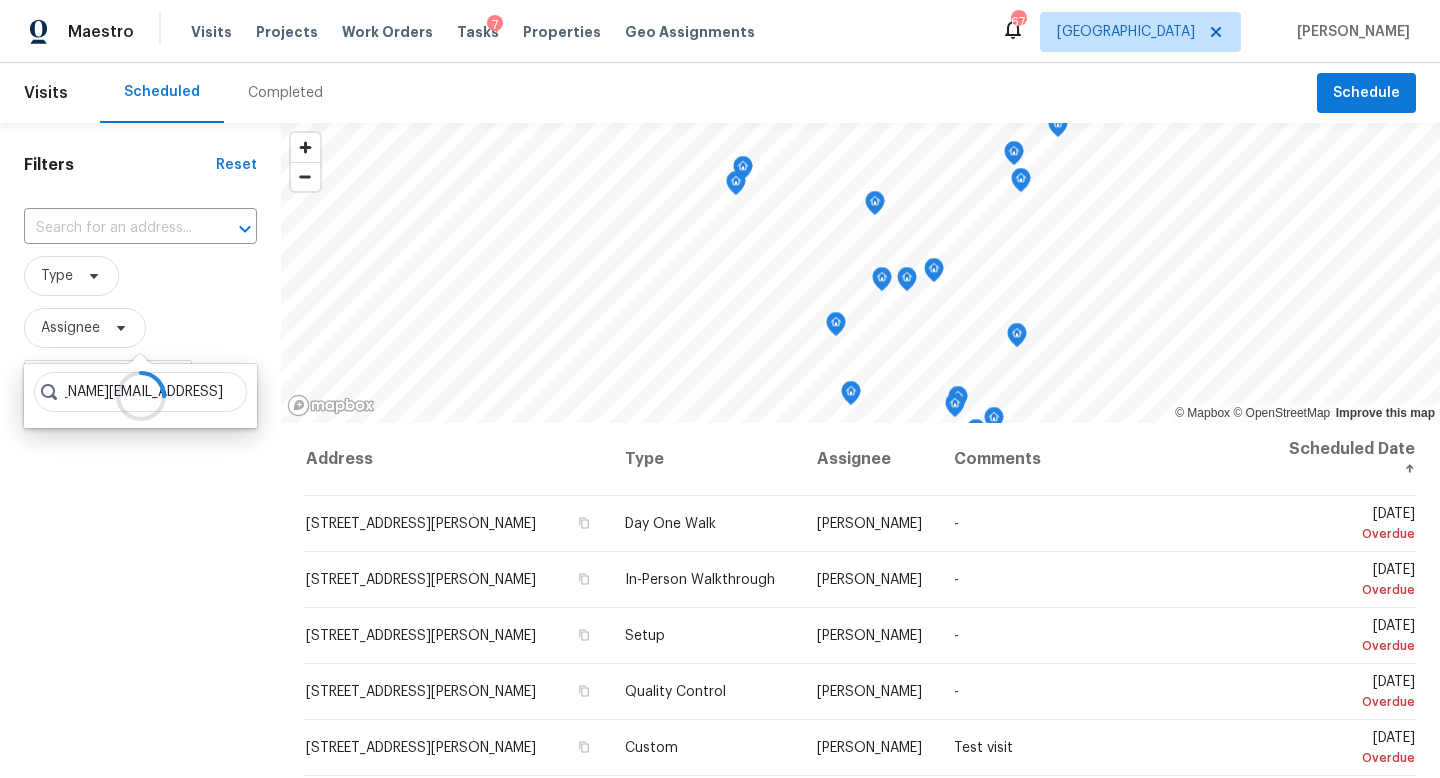 type on "[PERSON_NAME][EMAIL_ADDRESS][DOMAIN_NAME]" 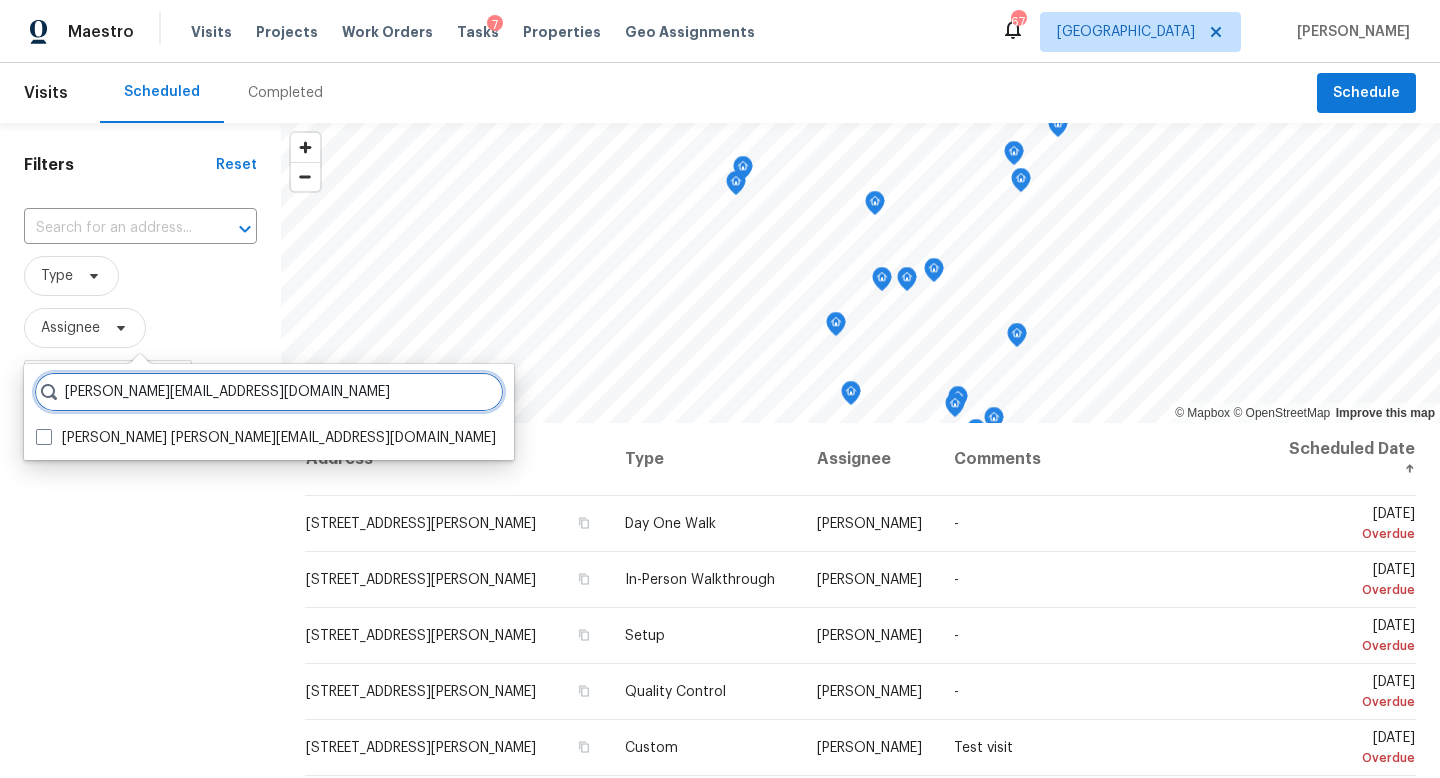 scroll, scrollTop: 0, scrollLeft: 0, axis: both 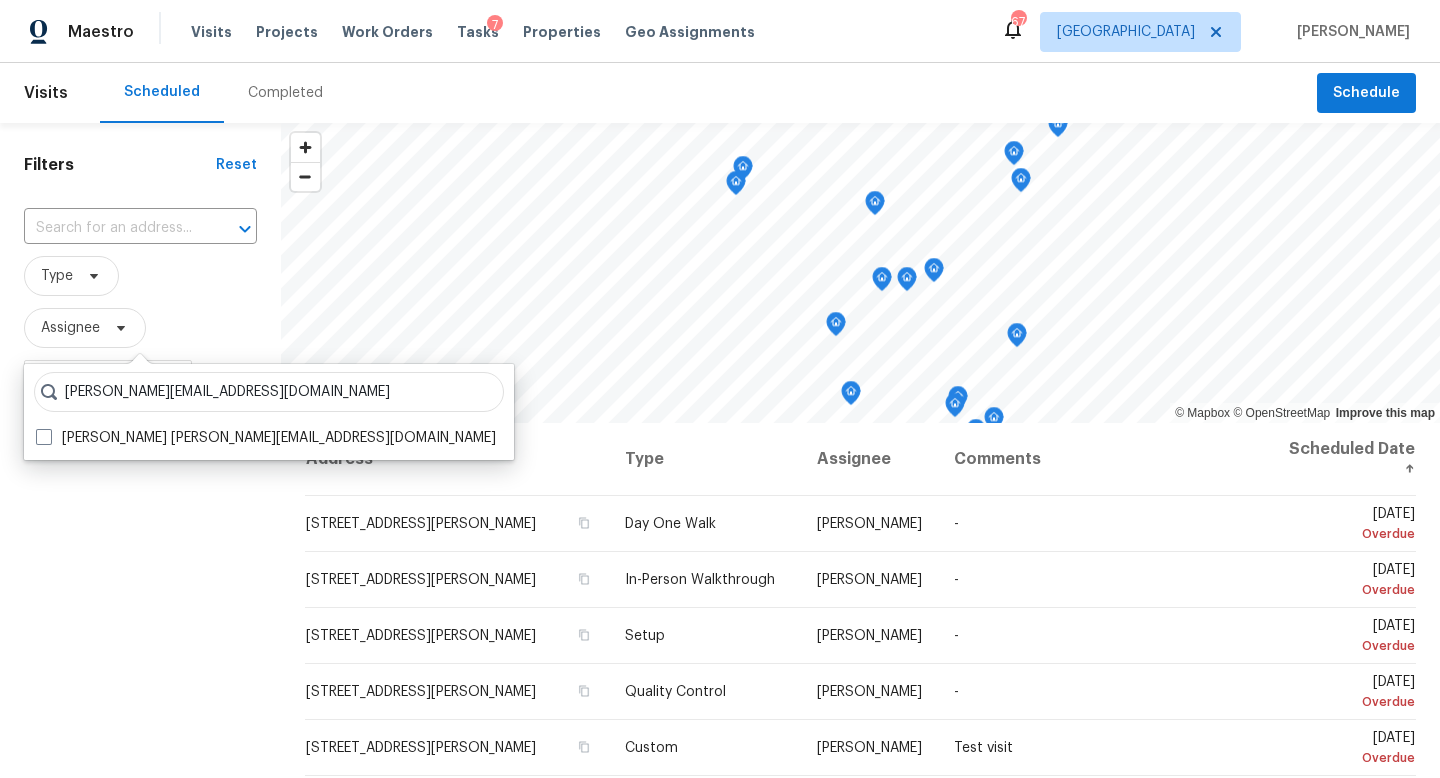 click on "[PERSON_NAME][EMAIL_ADDRESS][DOMAIN_NAME] [PERSON_NAME]
[PERSON_NAME][EMAIL_ADDRESS][DOMAIN_NAME]" at bounding box center (269, 412) 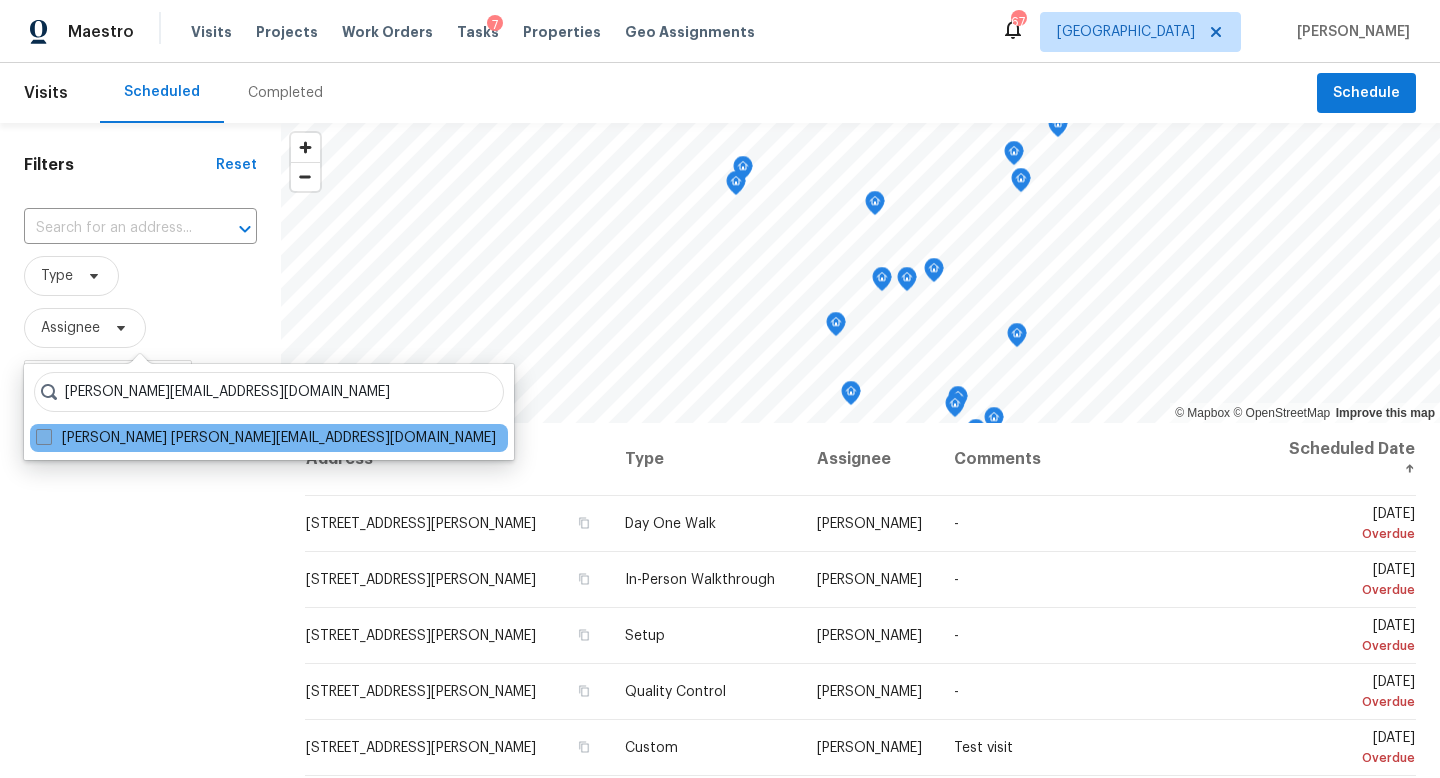 click on "[PERSON_NAME]
[PERSON_NAME][EMAIL_ADDRESS][DOMAIN_NAME]" at bounding box center (266, 438) 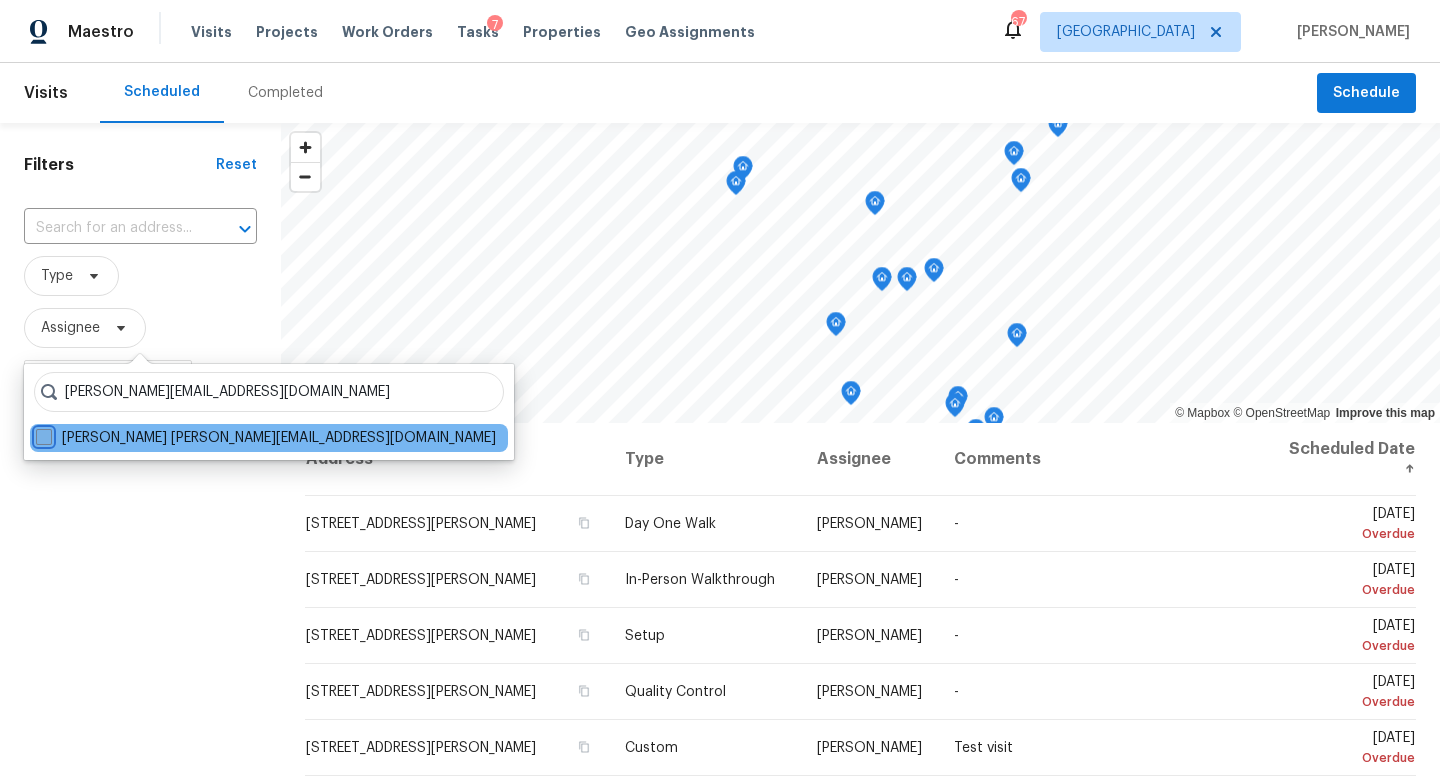 click on "[PERSON_NAME]
[PERSON_NAME][EMAIL_ADDRESS][DOMAIN_NAME]" at bounding box center [42, 434] 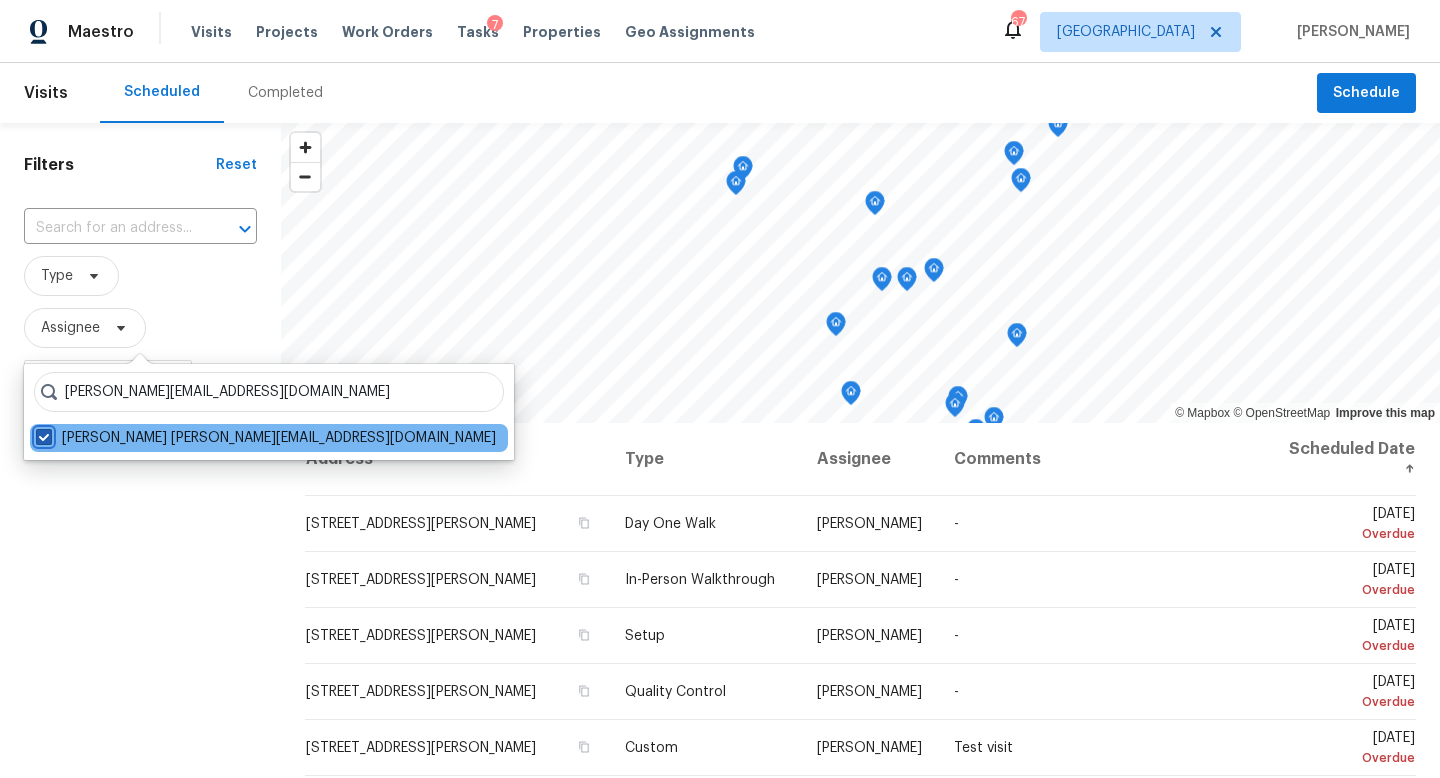 checkbox on "true" 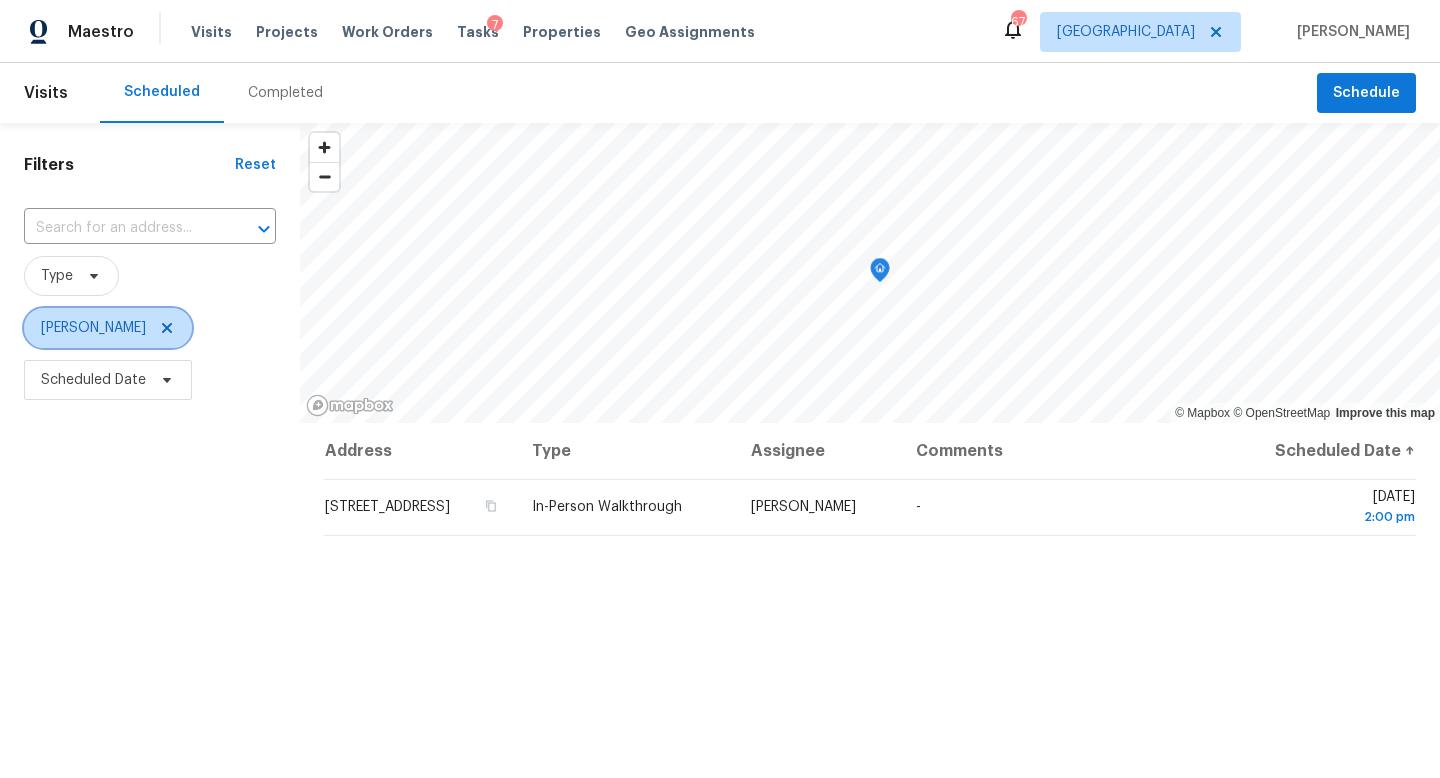 click 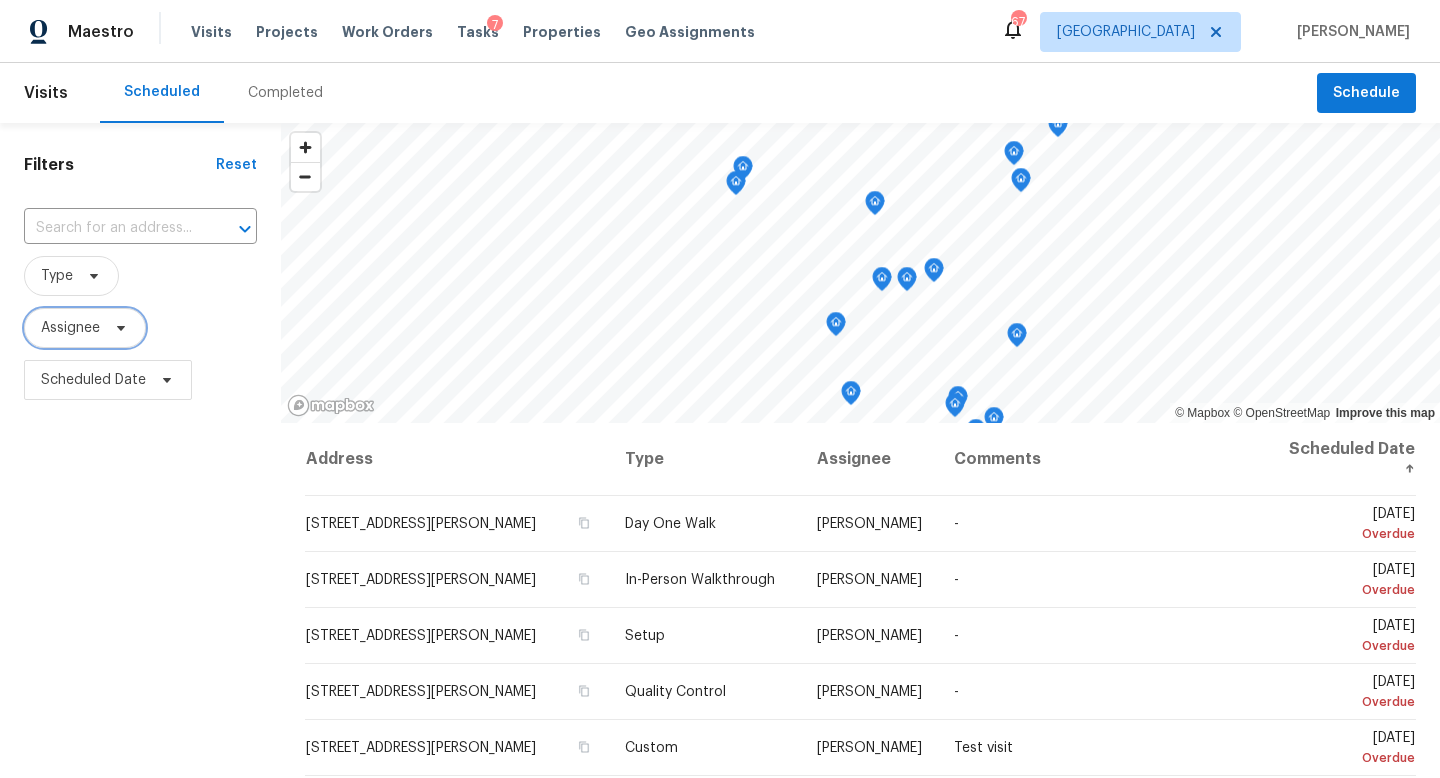 click on "Assignee" at bounding box center (85, 328) 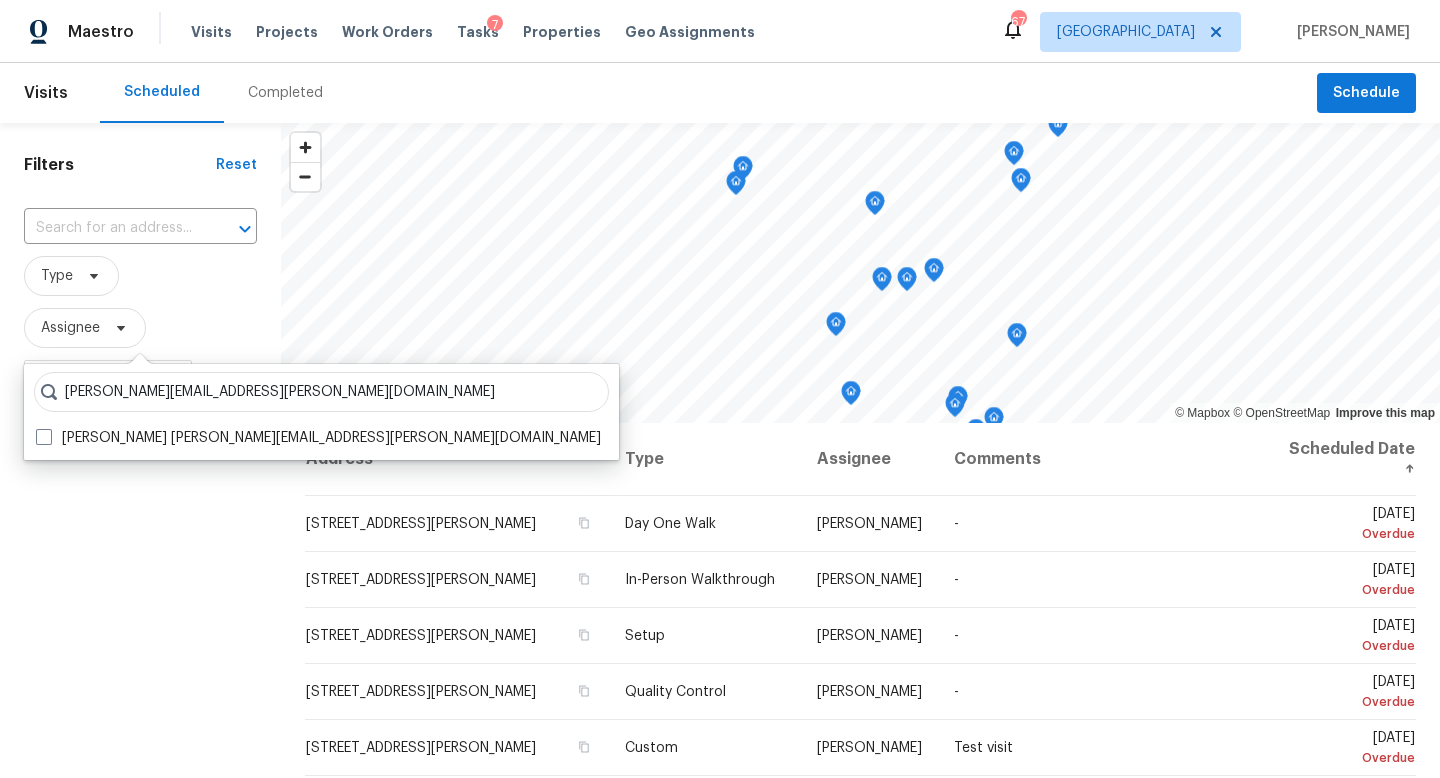 scroll, scrollTop: 0, scrollLeft: 0, axis: both 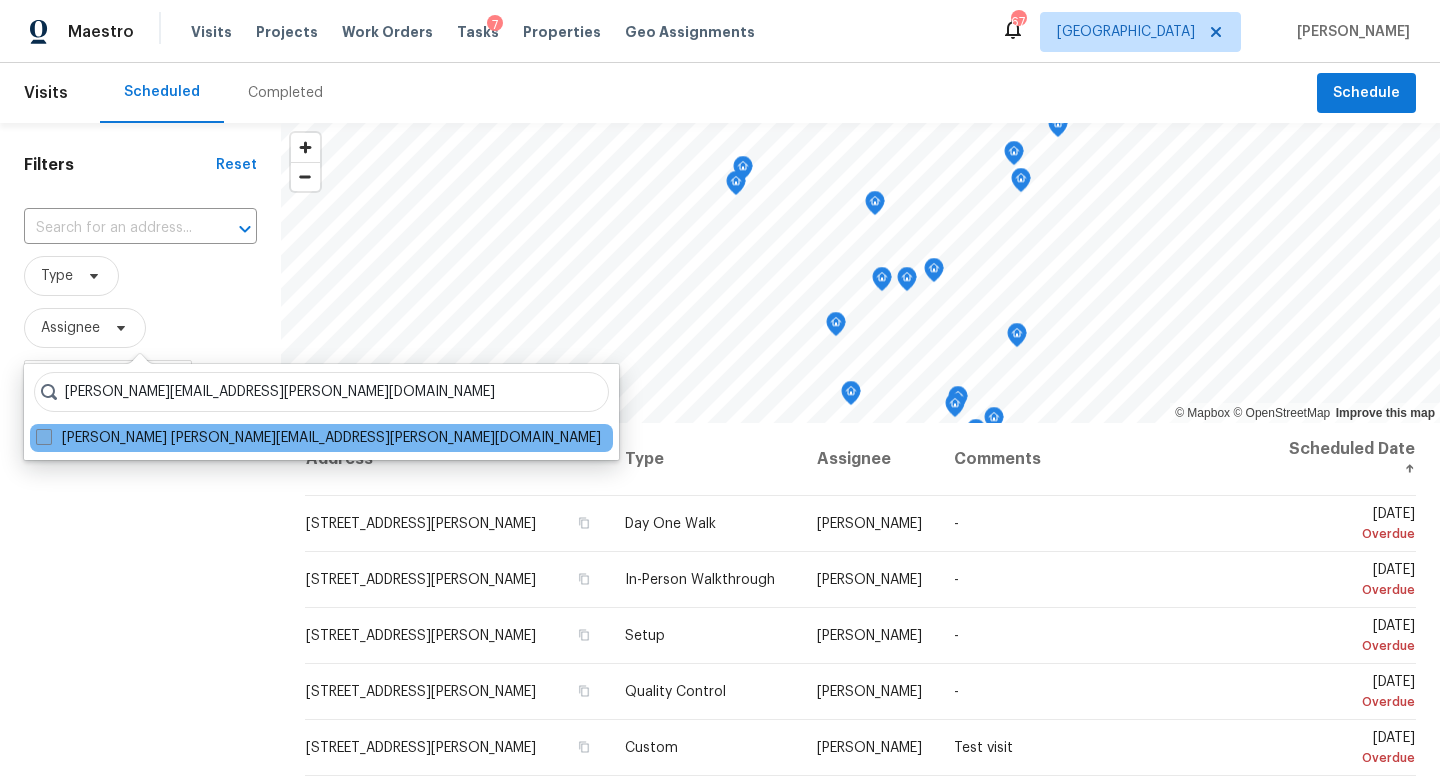 type on "[PERSON_NAME][EMAIL_ADDRESS][PERSON_NAME][DOMAIN_NAME]" 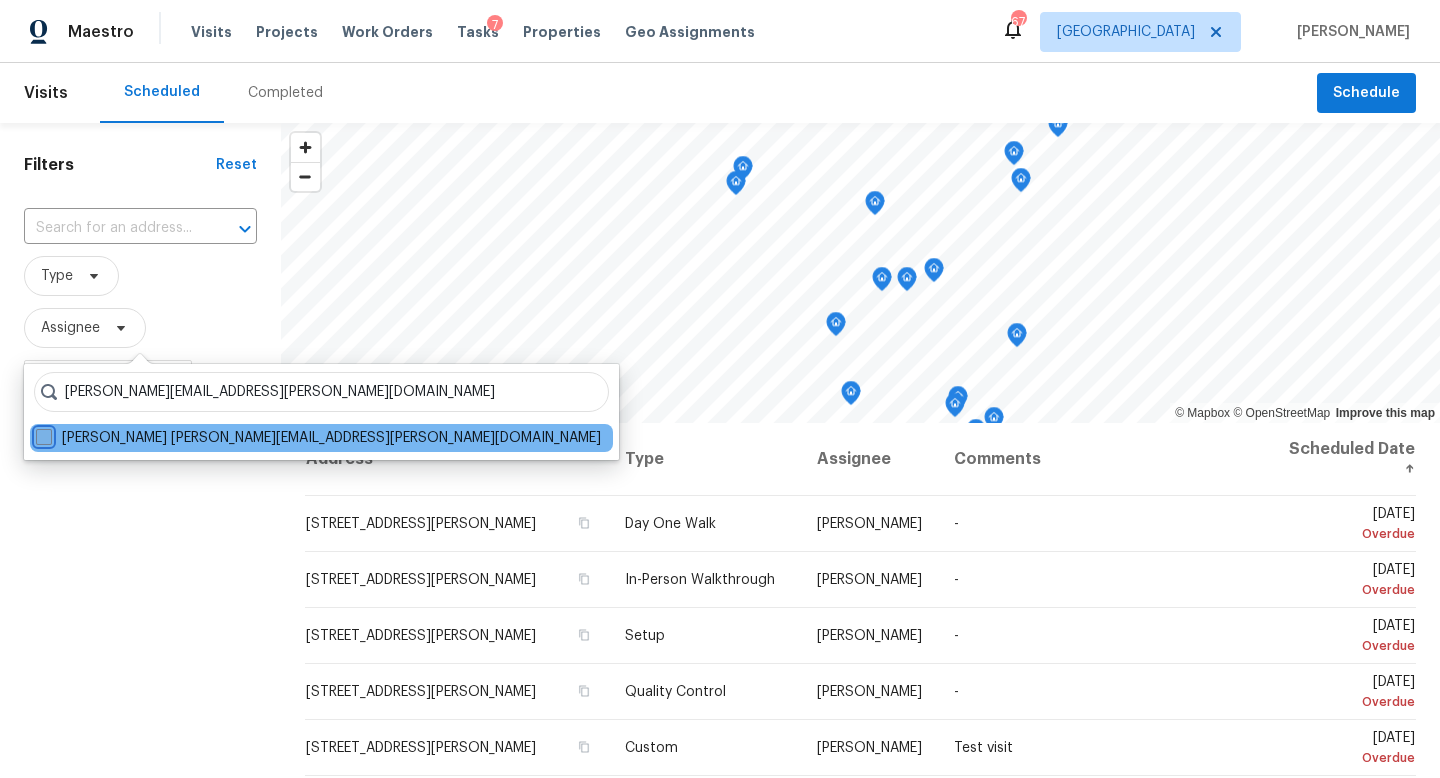 click on "[PERSON_NAME]
[PERSON_NAME][EMAIL_ADDRESS][PERSON_NAME][DOMAIN_NAME]" at bounding box center (42, 434) 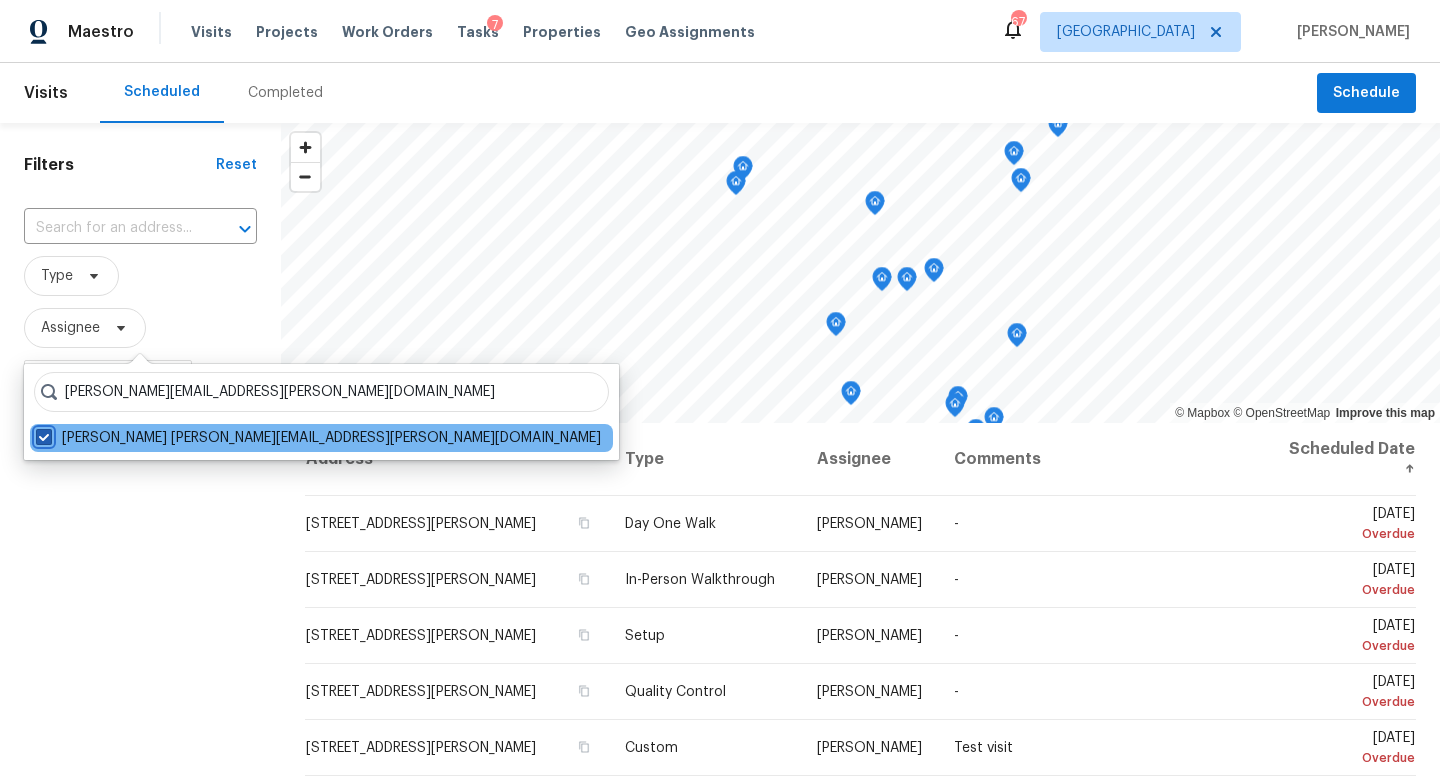 checkbox on "true" 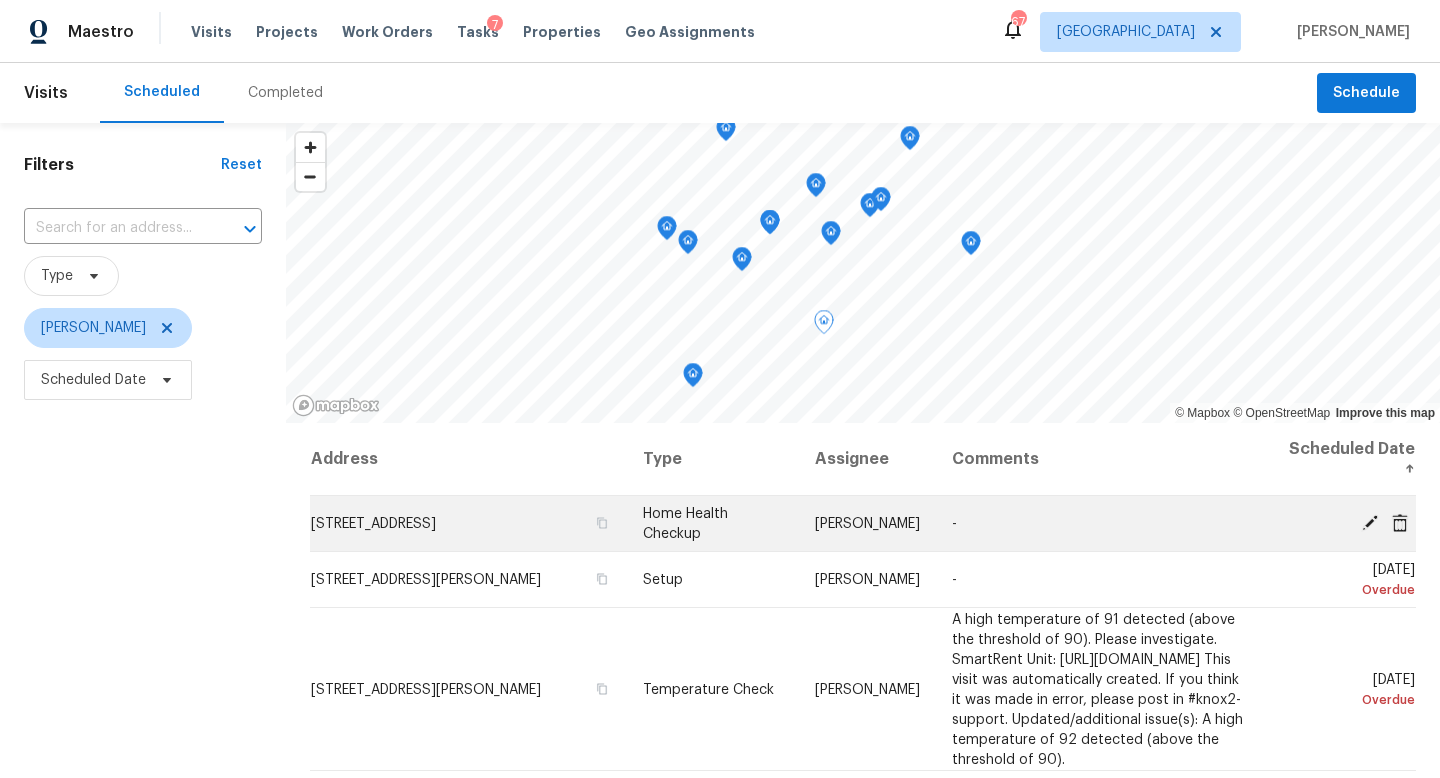 click 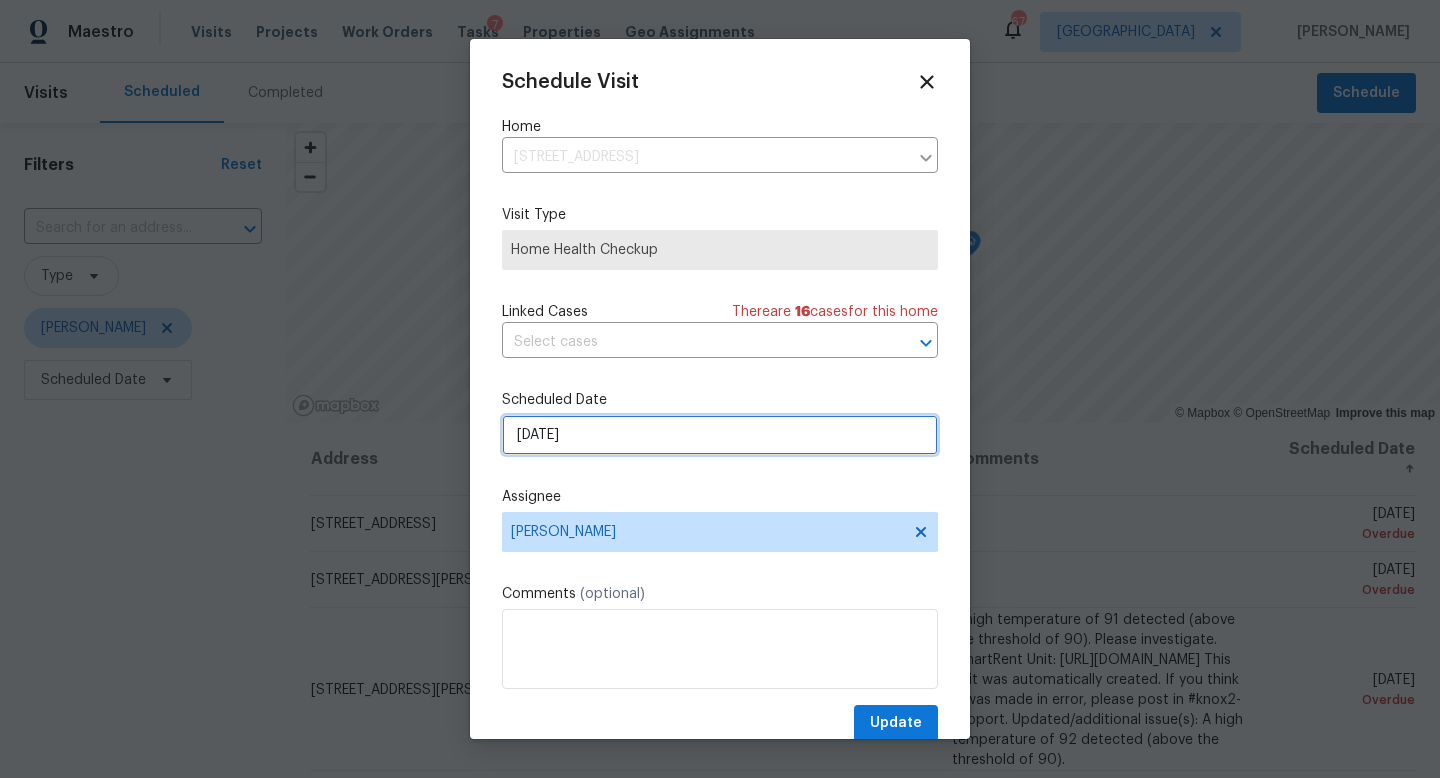 click on "[DATE]" at bounding box center [720, 435] 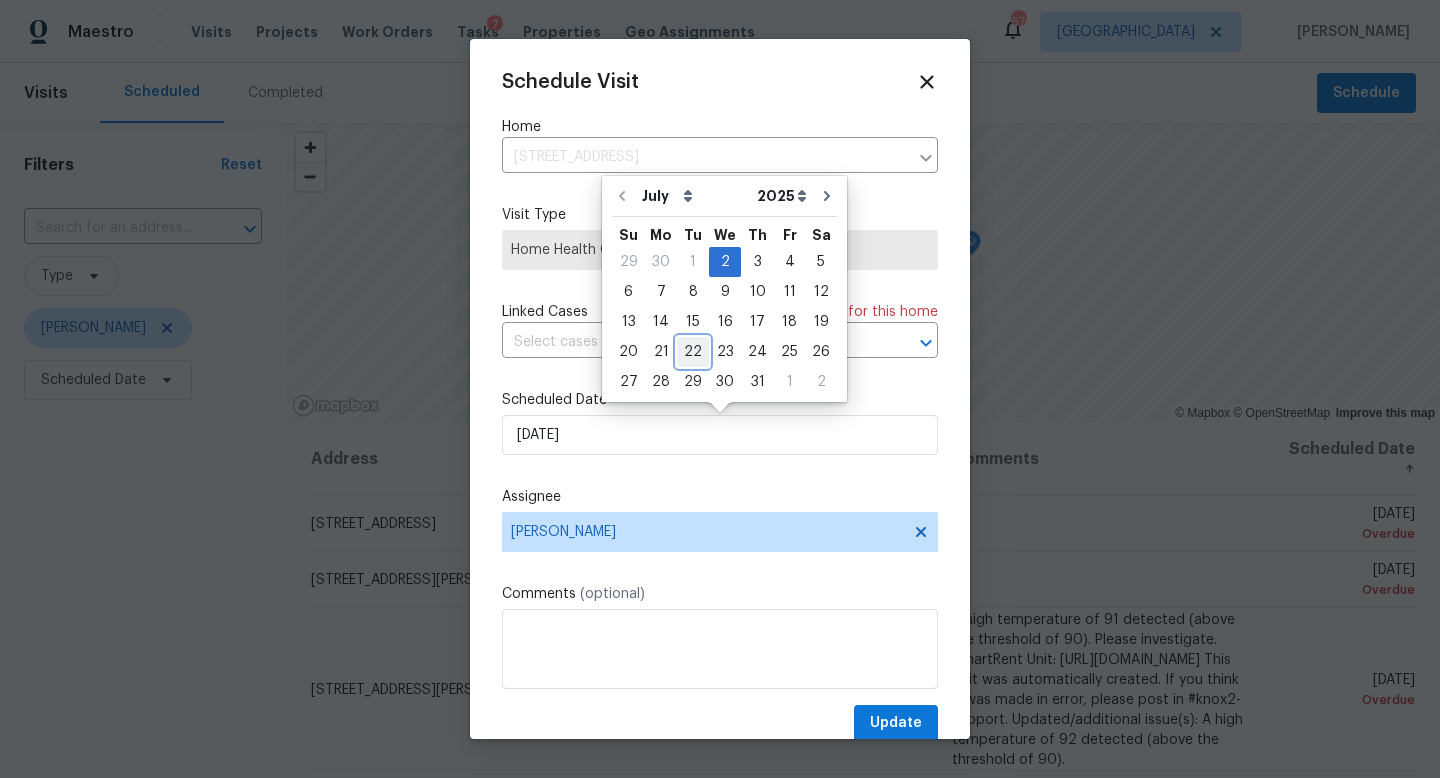 click on "22" at bounding box center (693, 352) 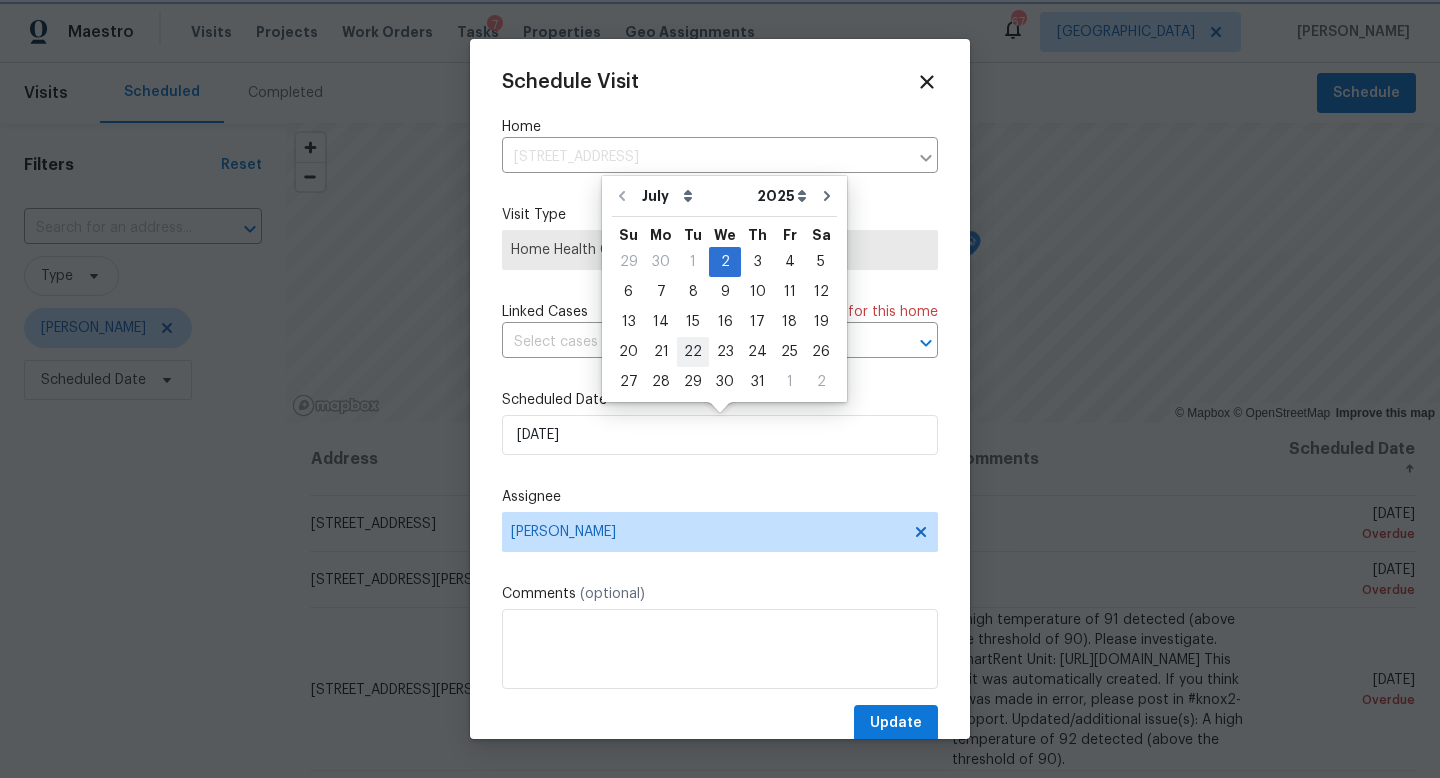 type on "[DATE]" 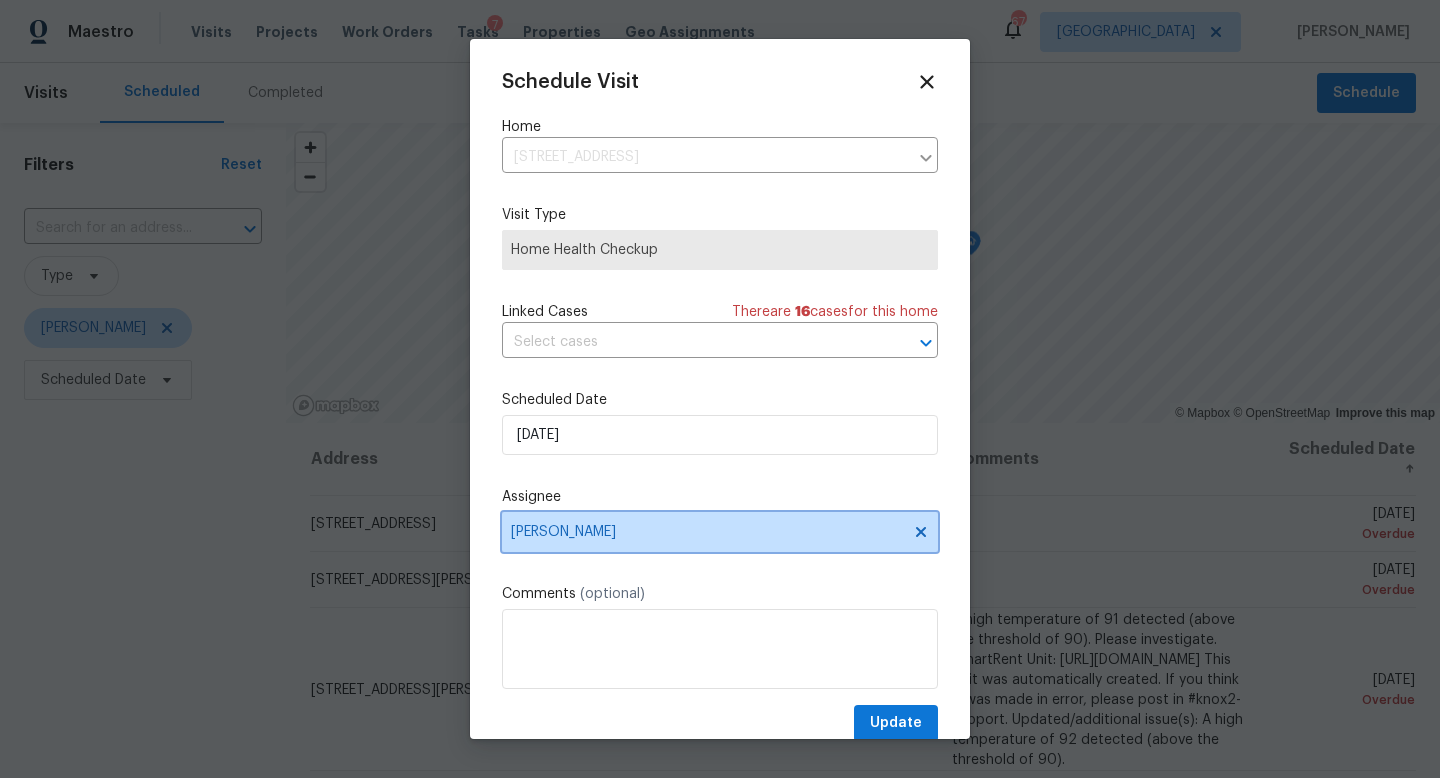 click on "[PERSON_NAME]" at bounding box center [707, 532] 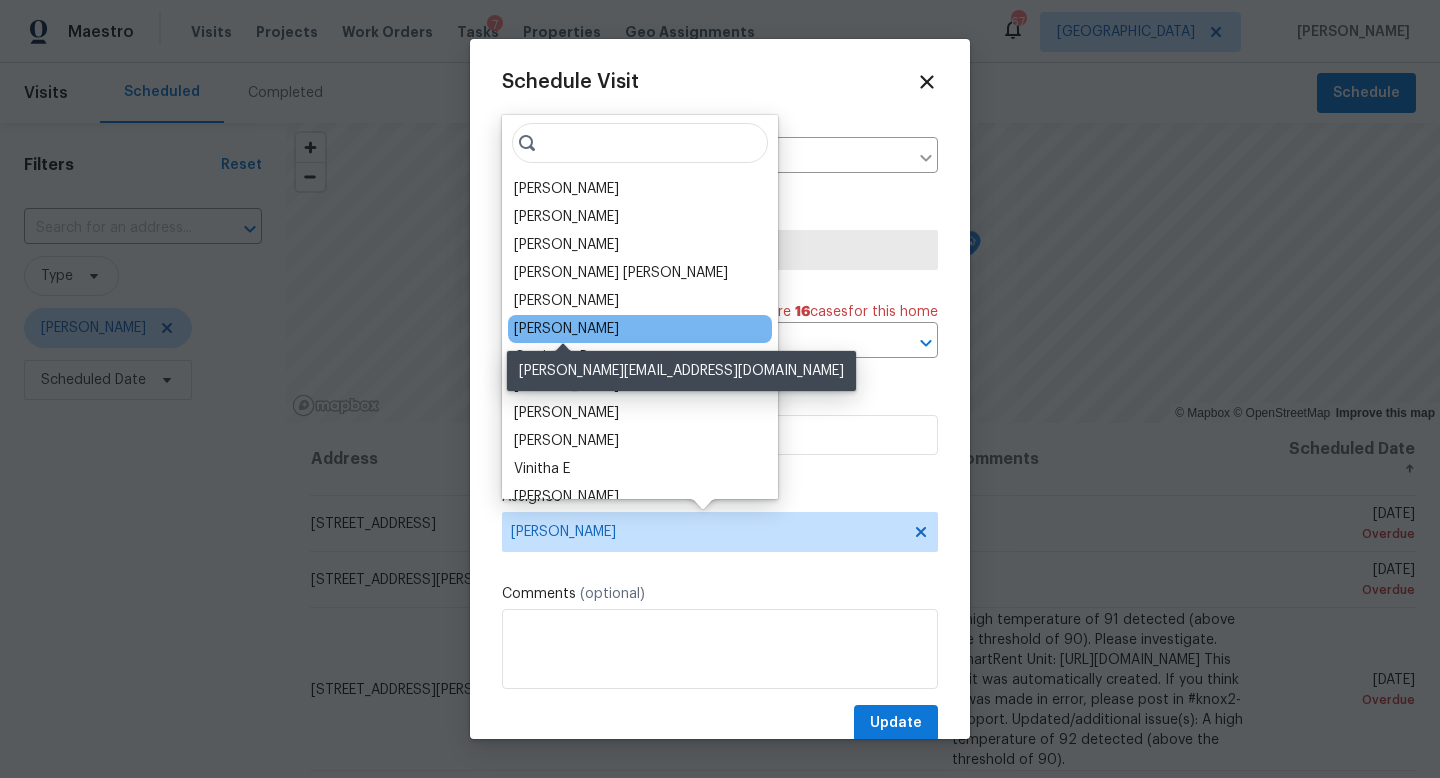 click on "[PERSON_NAME]" at bounding box center (566, 329) 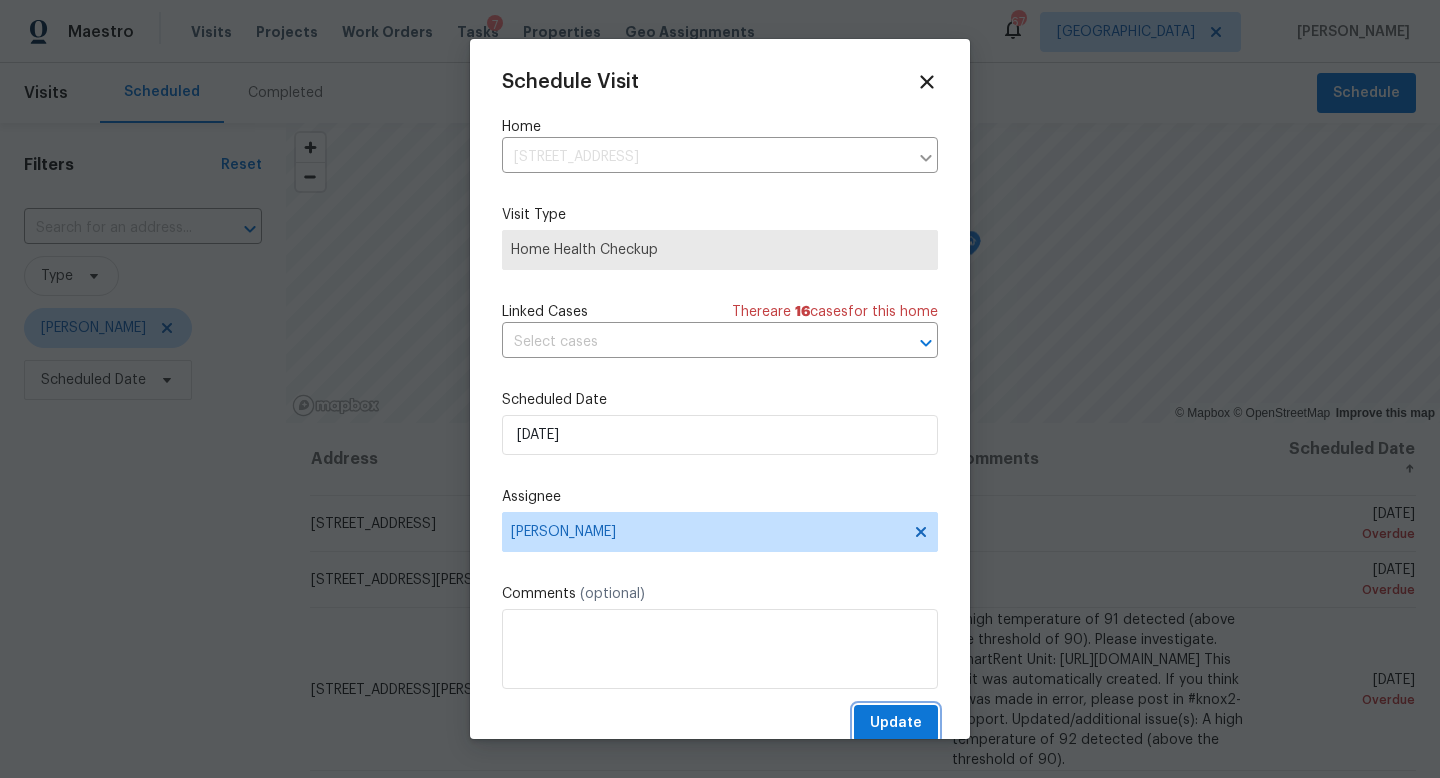 click on "Update" at bounding box center (896, 723) 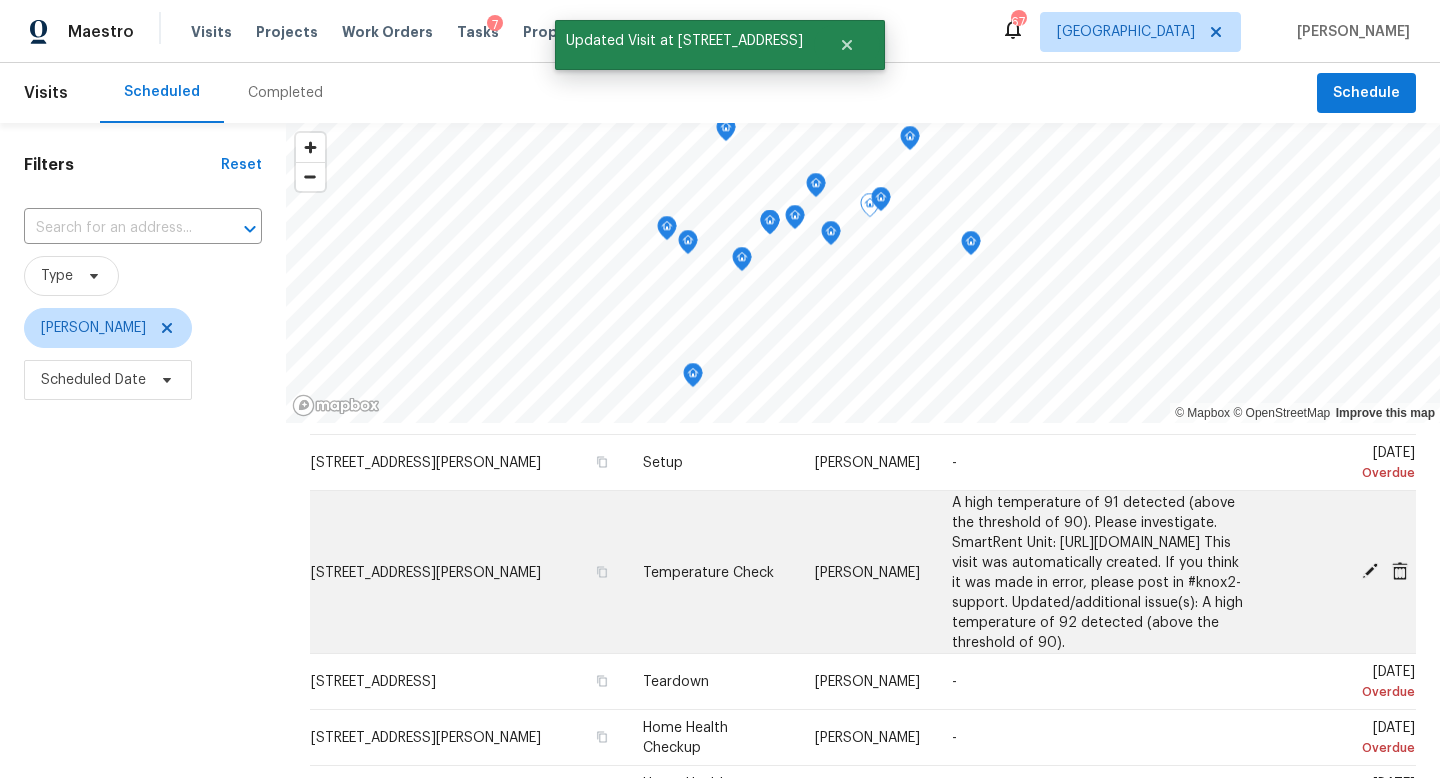 scroll, scrollTop: 63, scrollLeft: 0, axis: vertical 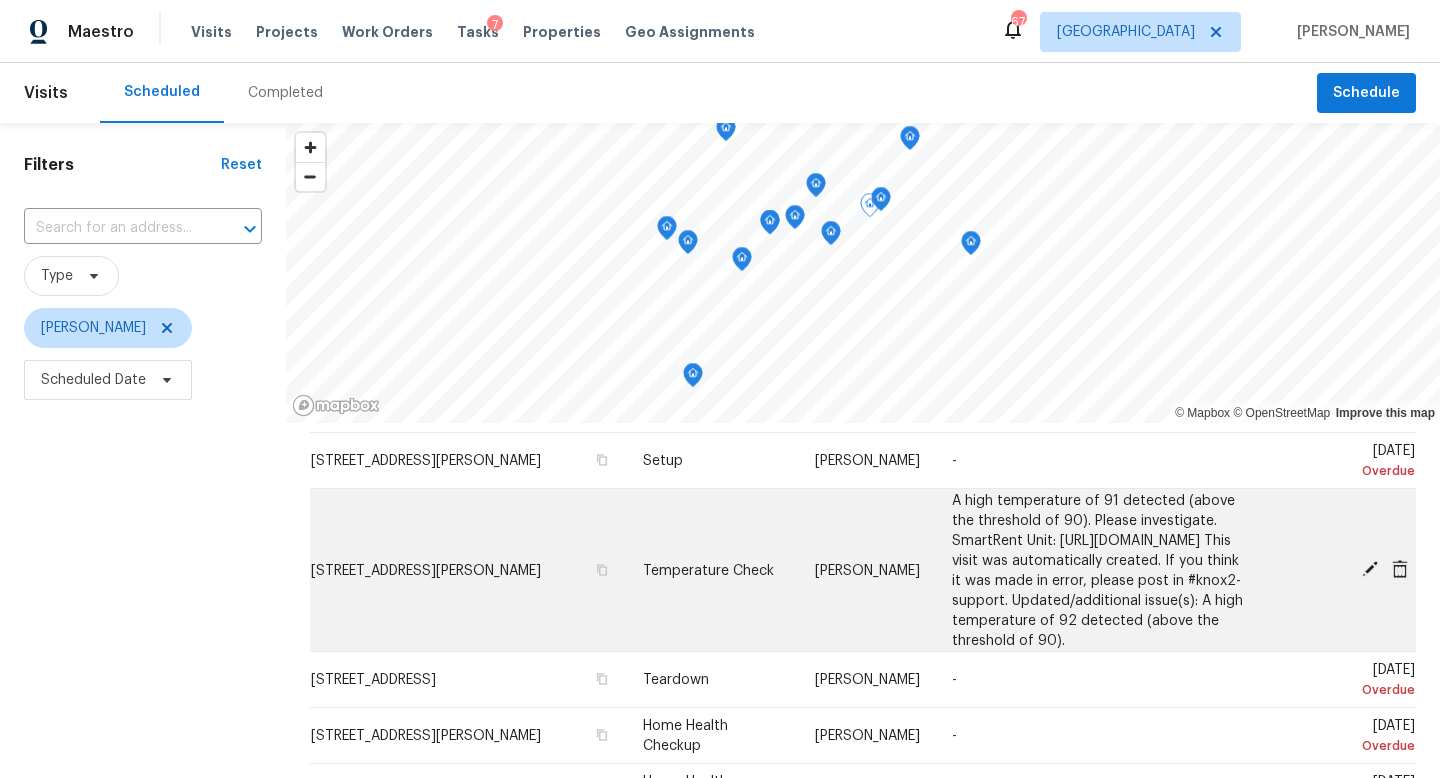 click 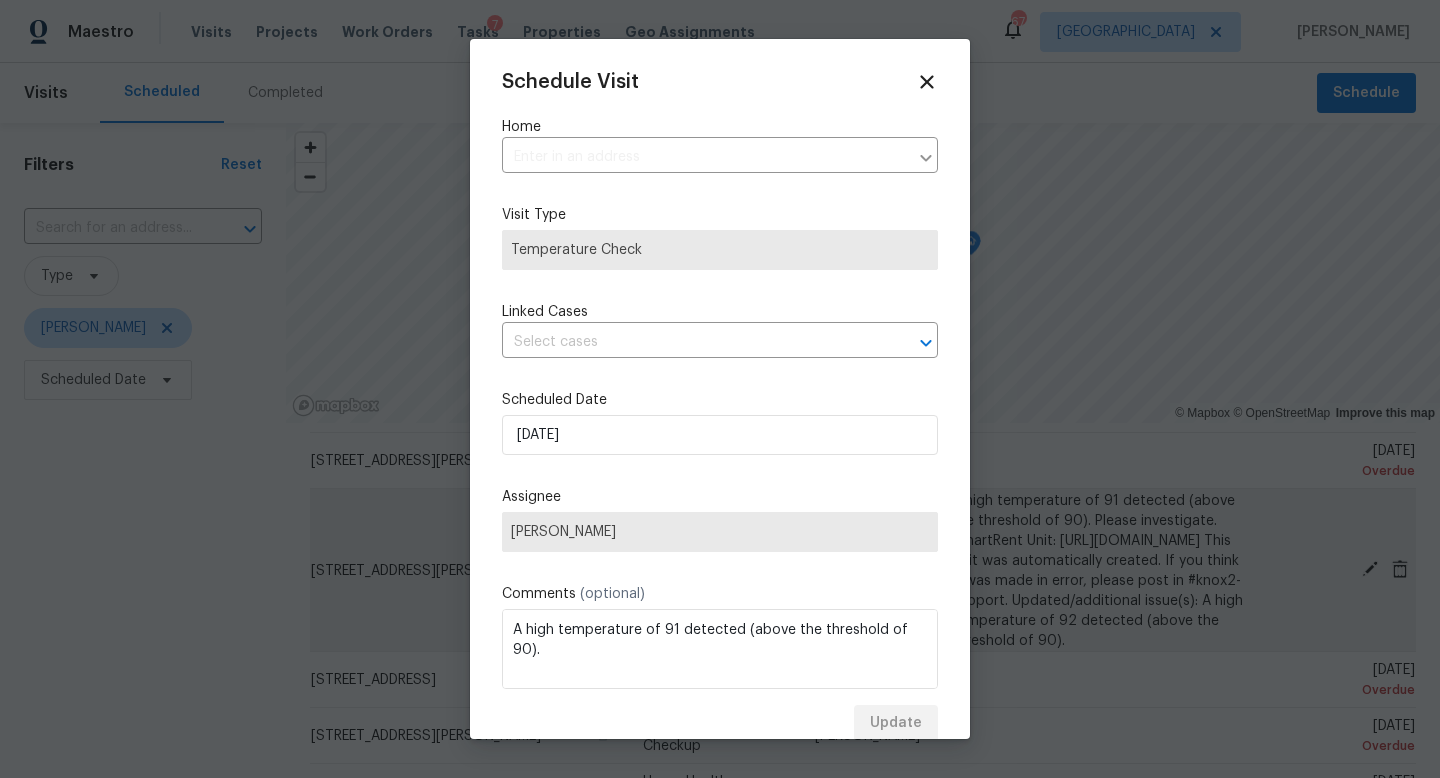 type on "[STREET_ADDRESS][PERSON_NAME]" 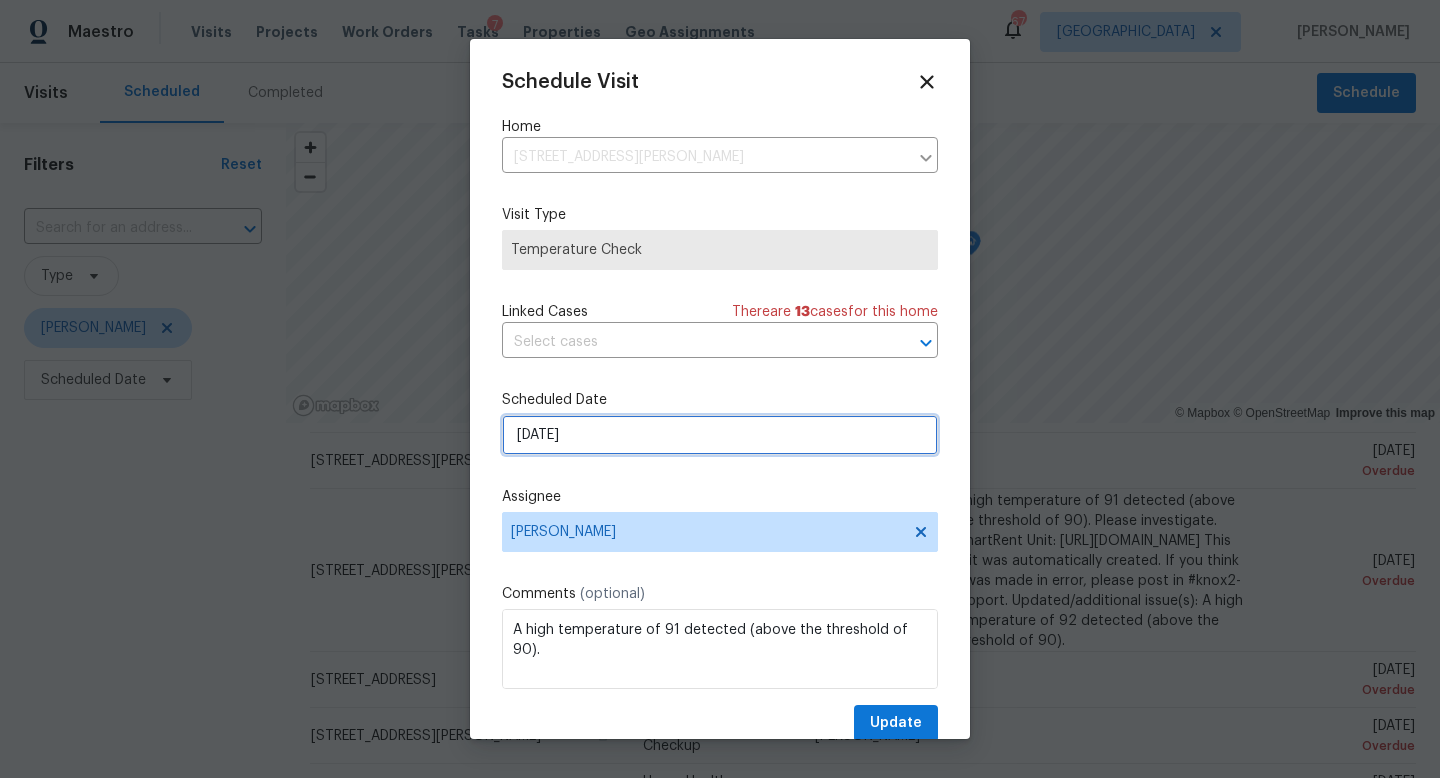 click on "[DATE]" at bounding box center (720, 435) 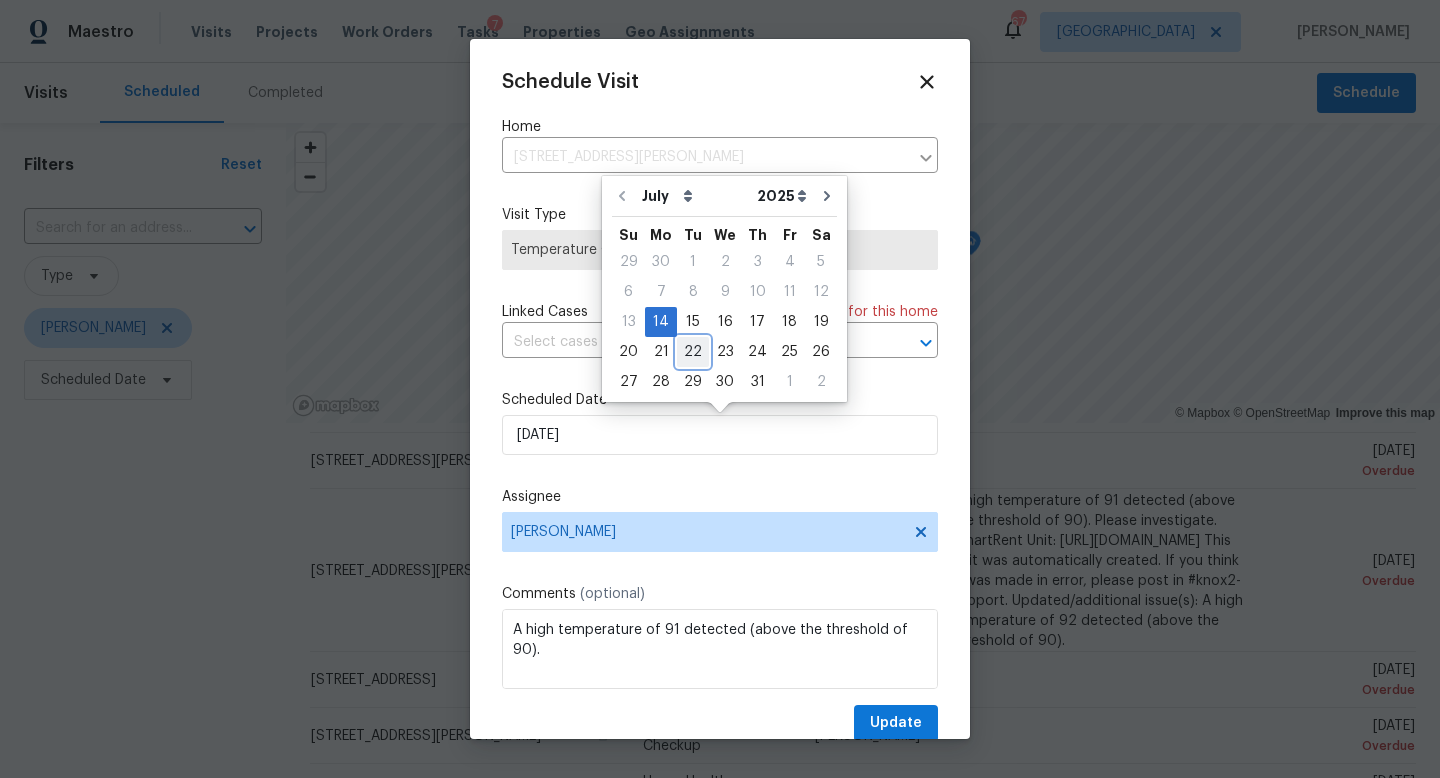 click on "22" at bounding box center (693, 352) 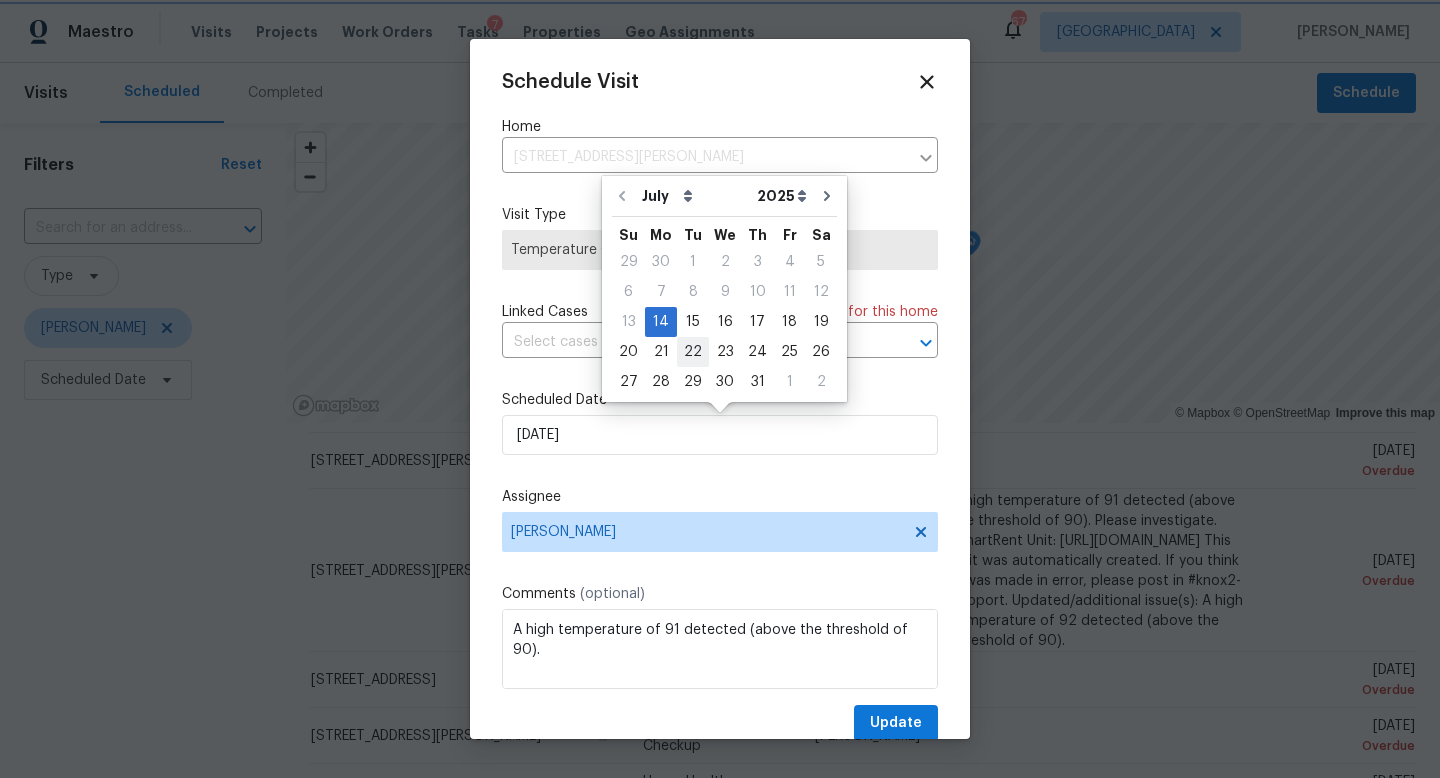 type on "[DATE]" 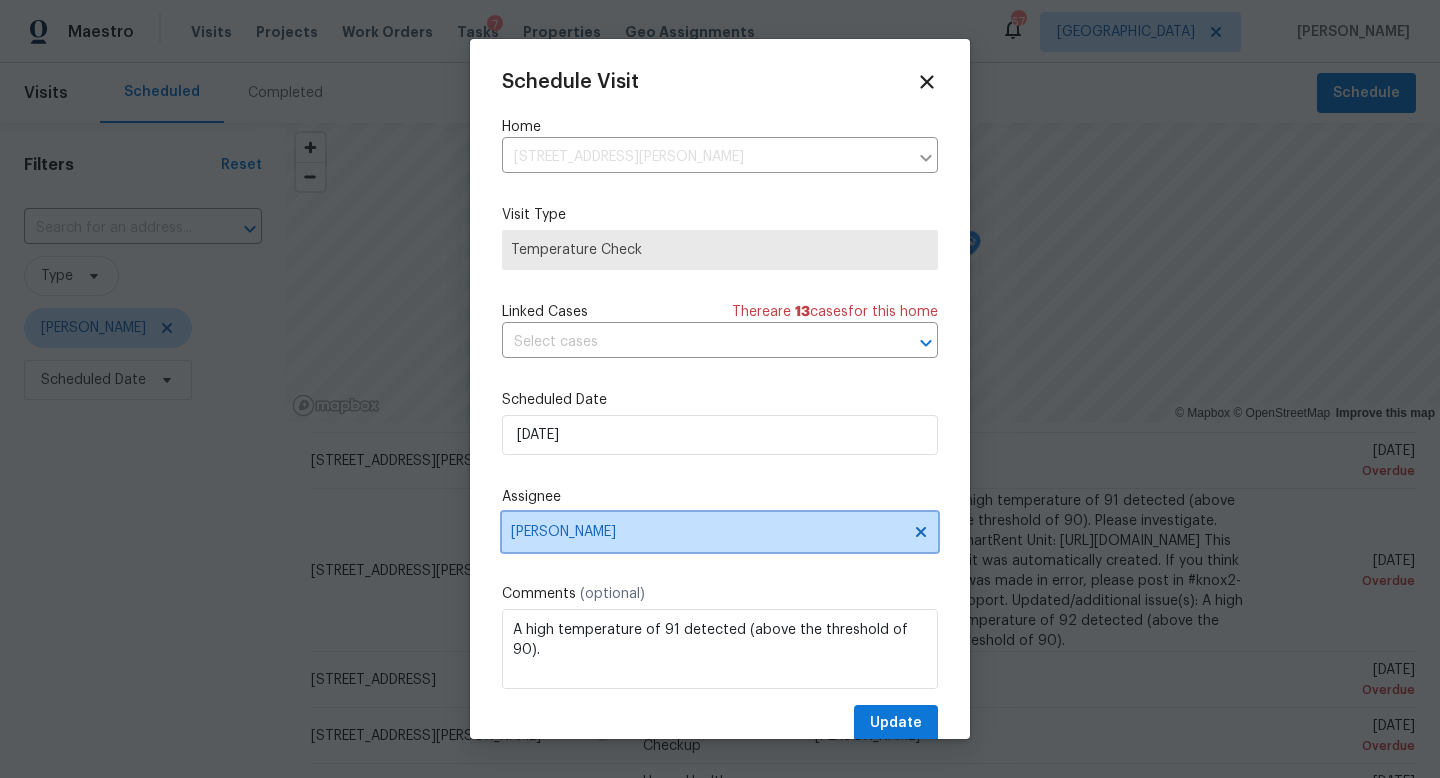 click on "[PERSON_NAME]" at bounding box center (720, 532) 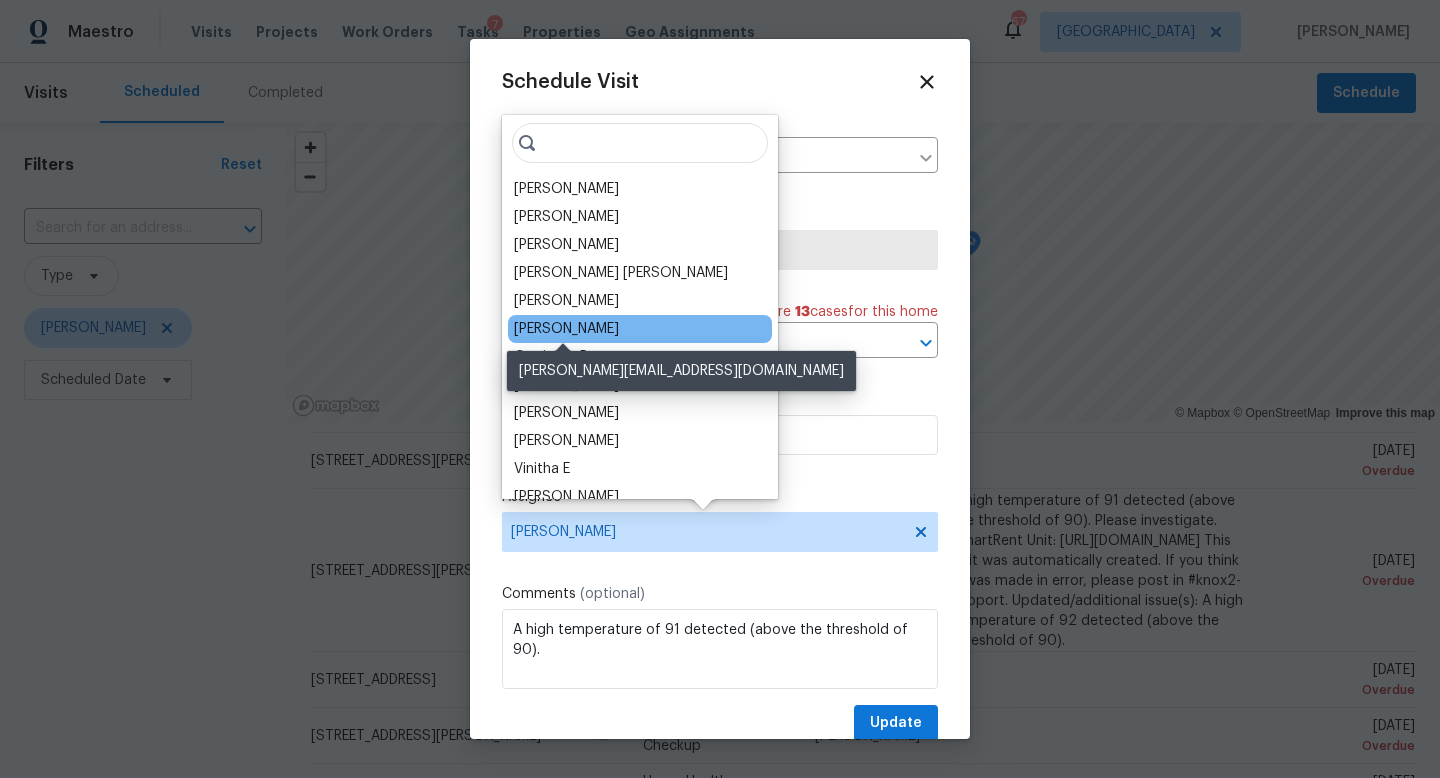 click on "[PERSON_NAME]" at bounding box center [566, 329] 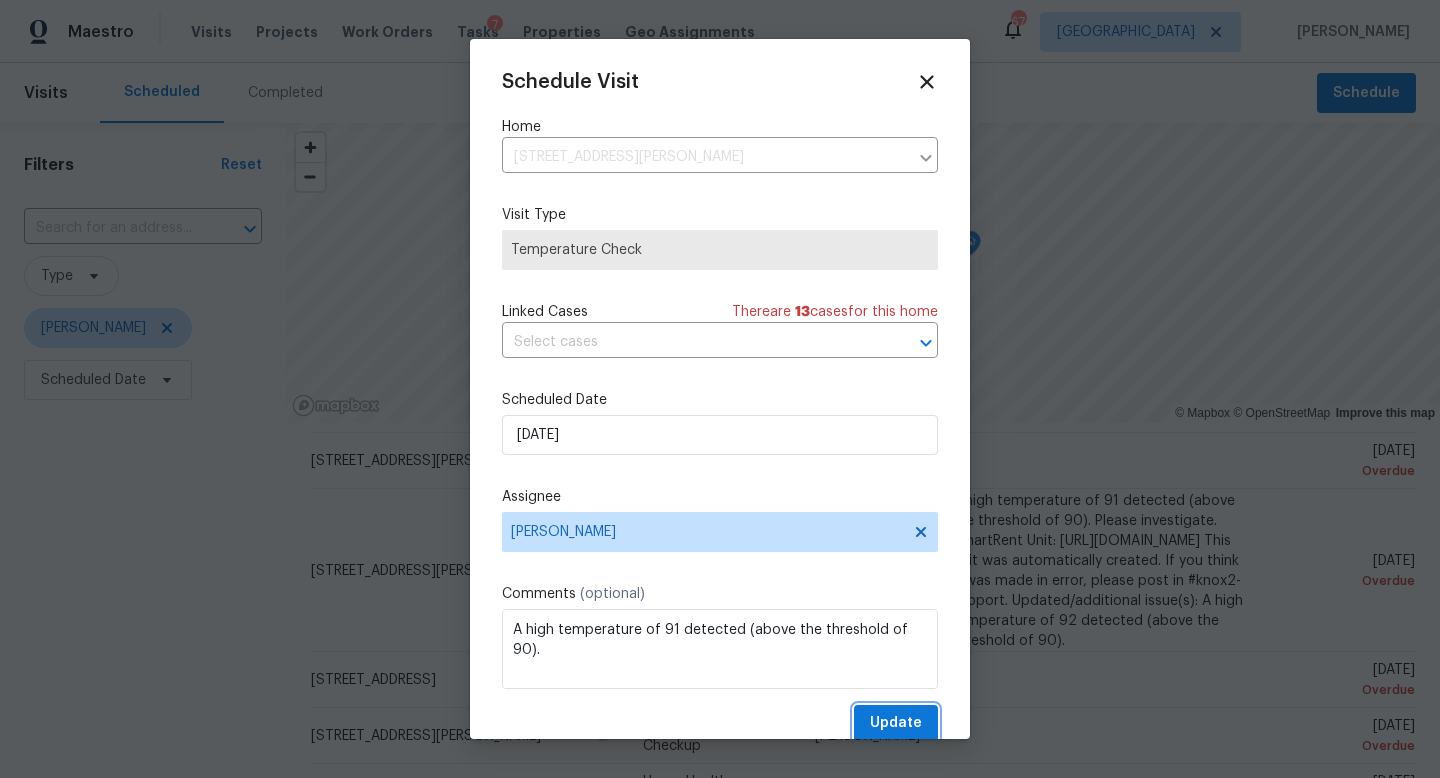 click on "Update" at bounding box center (896, 723) 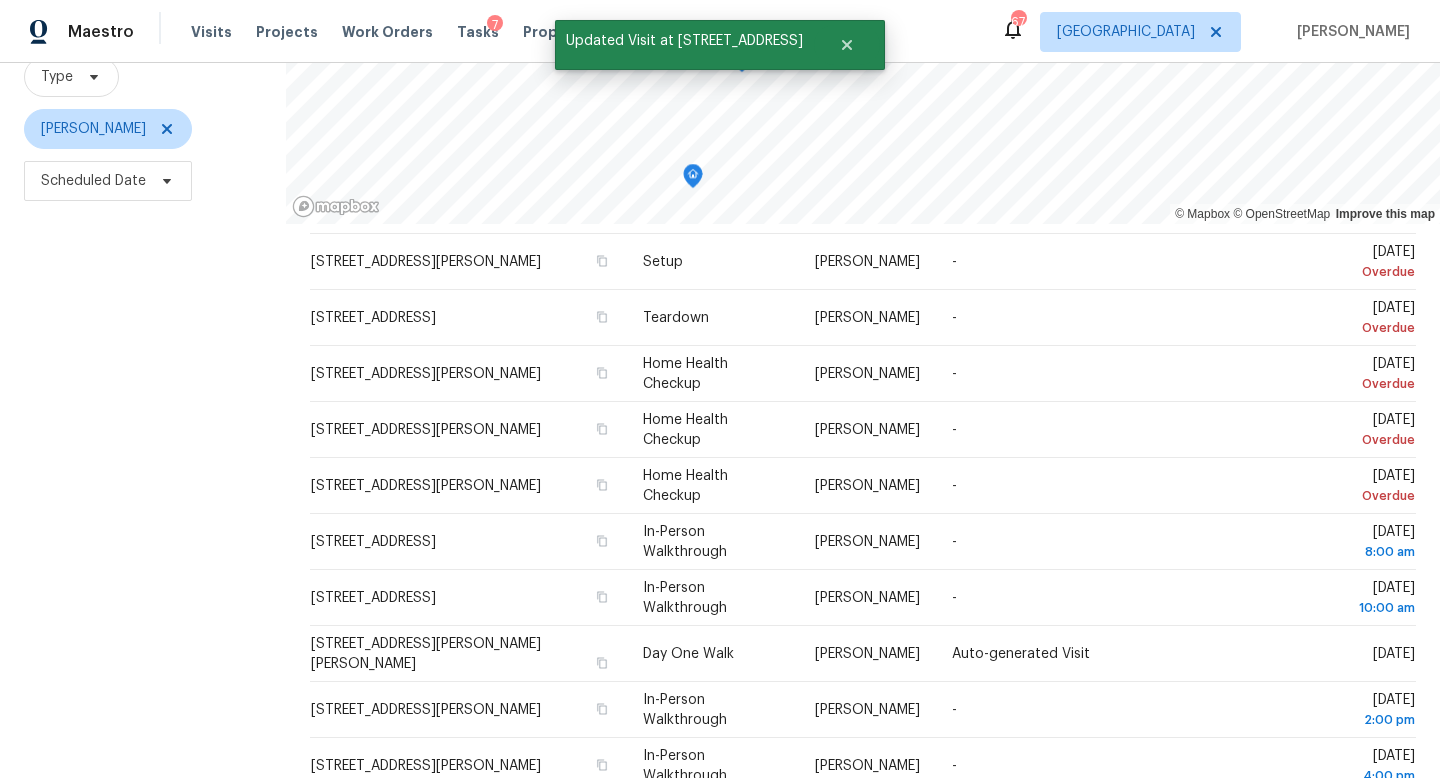 scroll, scrollTop: 216, scrollLeft: 0, axis: vertical 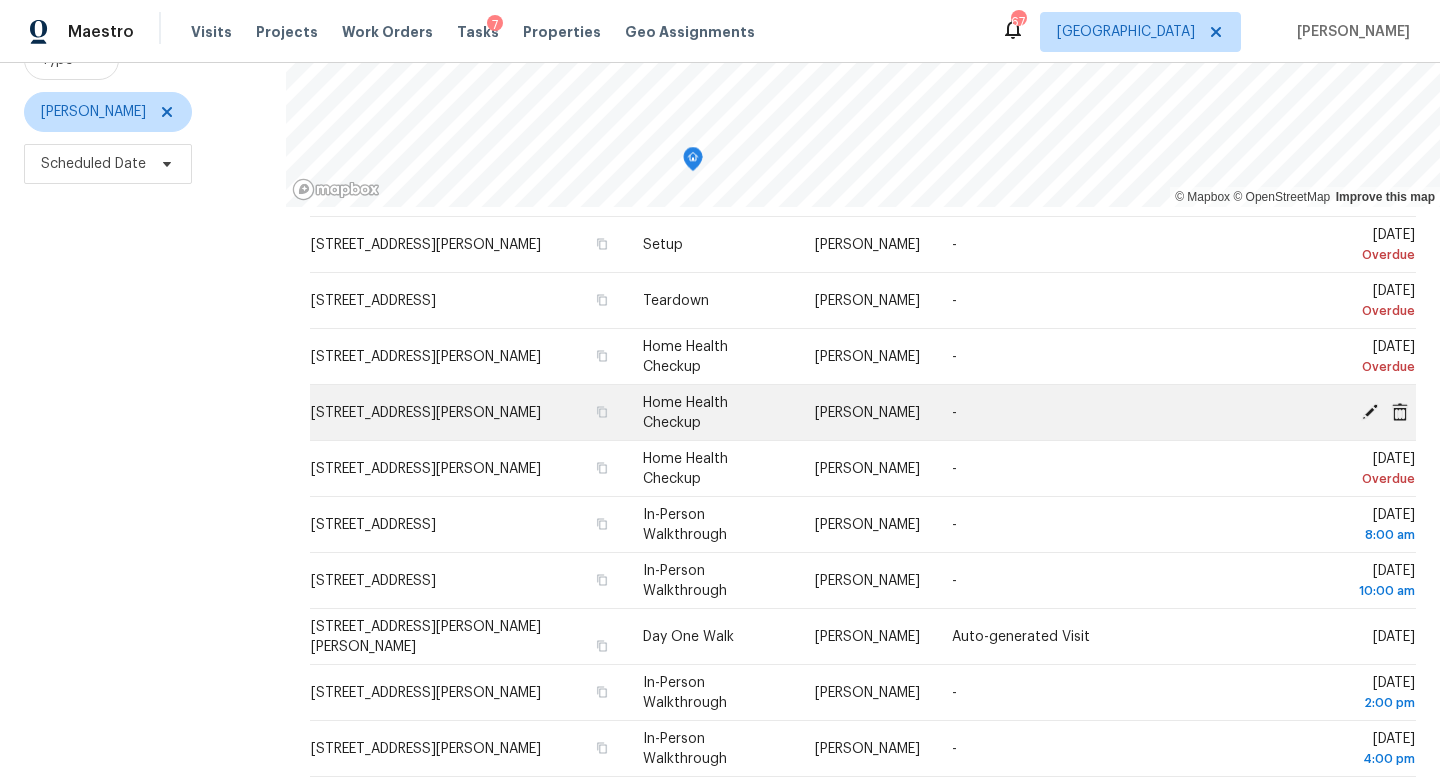 click 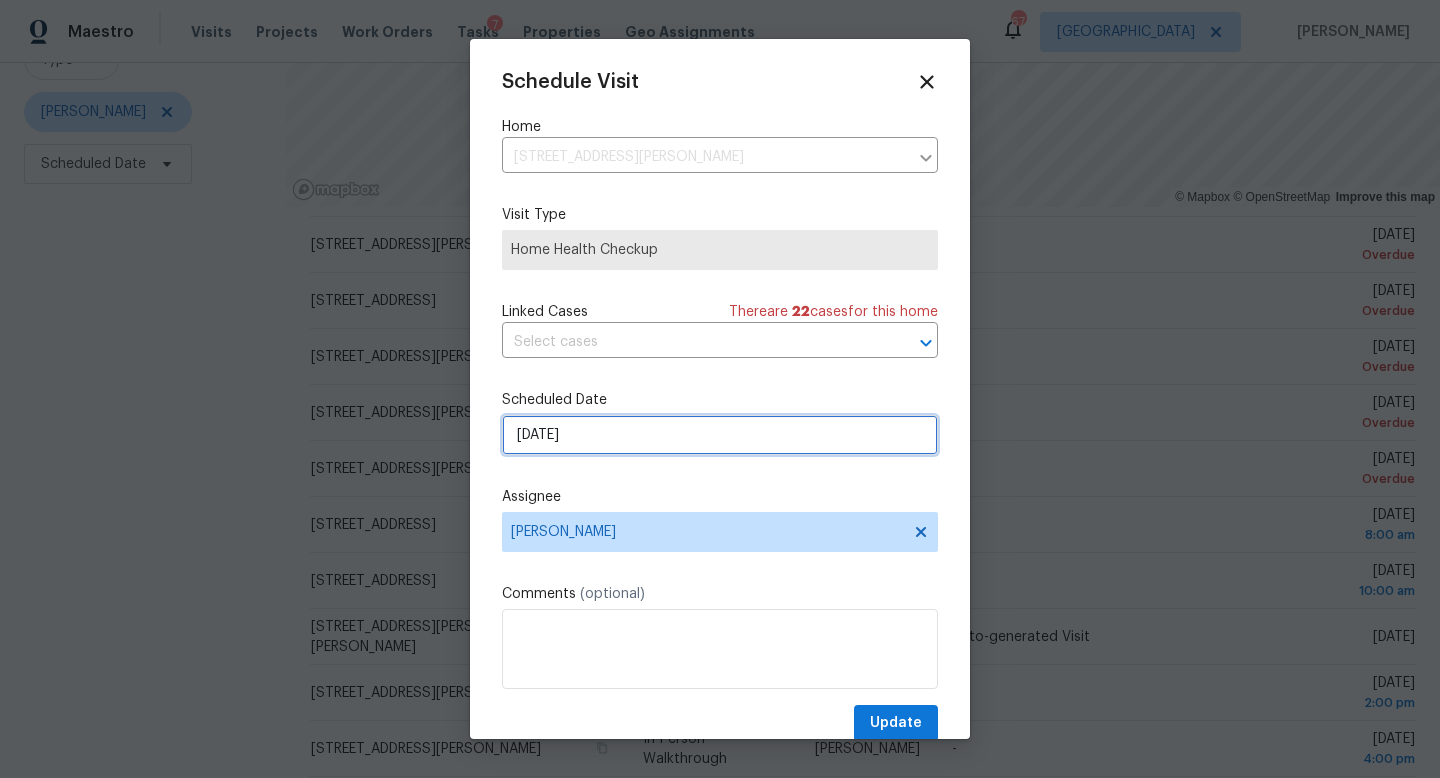 click on "[DATE]" at bounding box center [720, 435] 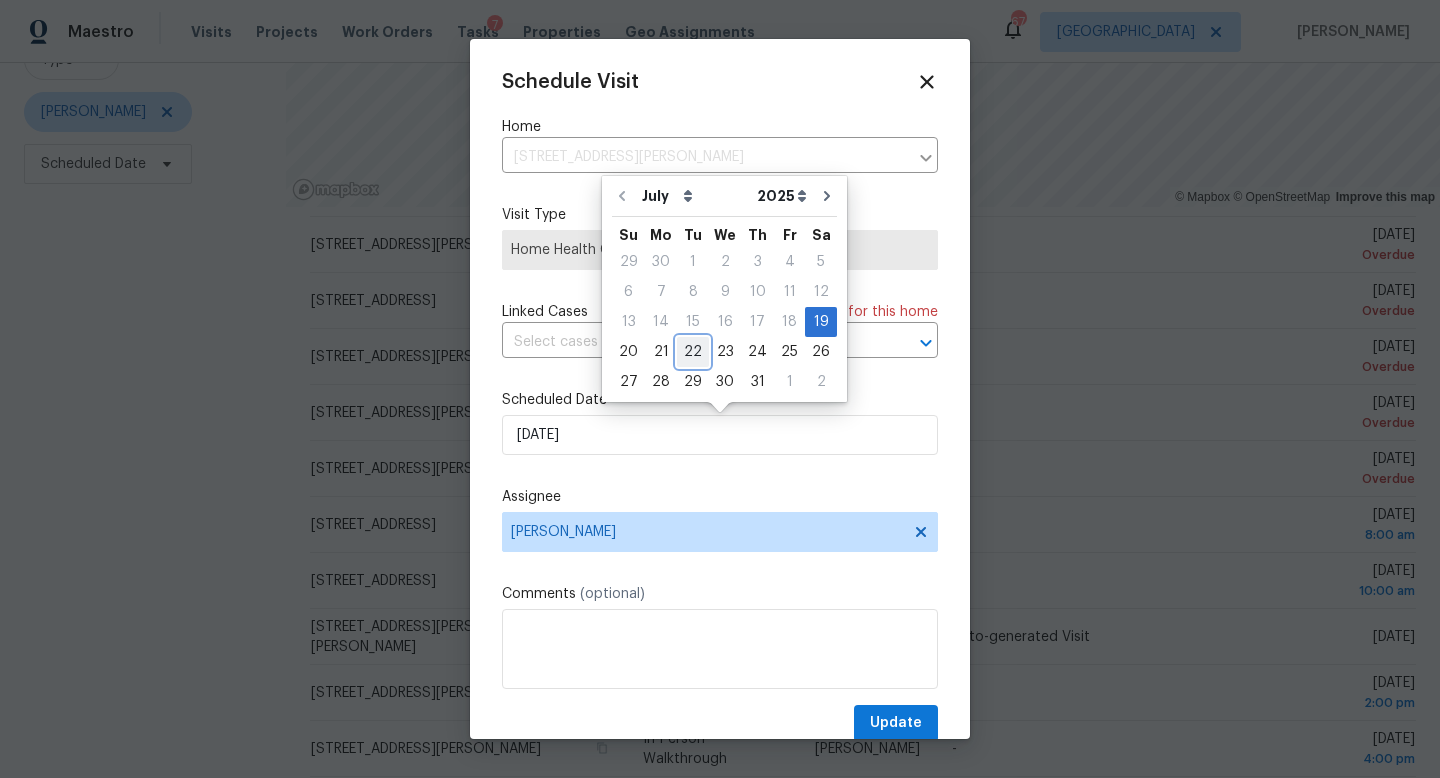 click on "22" at bounding box center (693, 352) 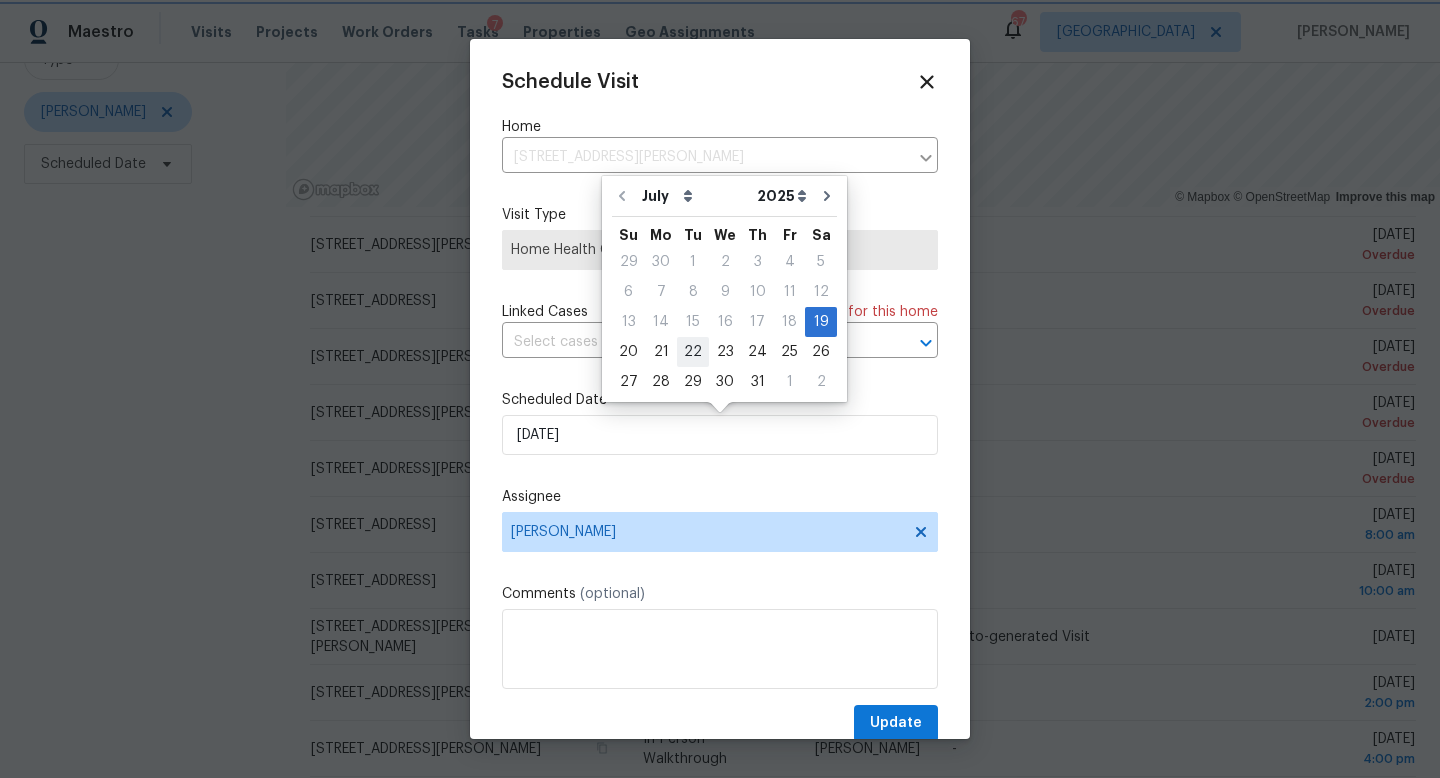 type on "[DATE]" 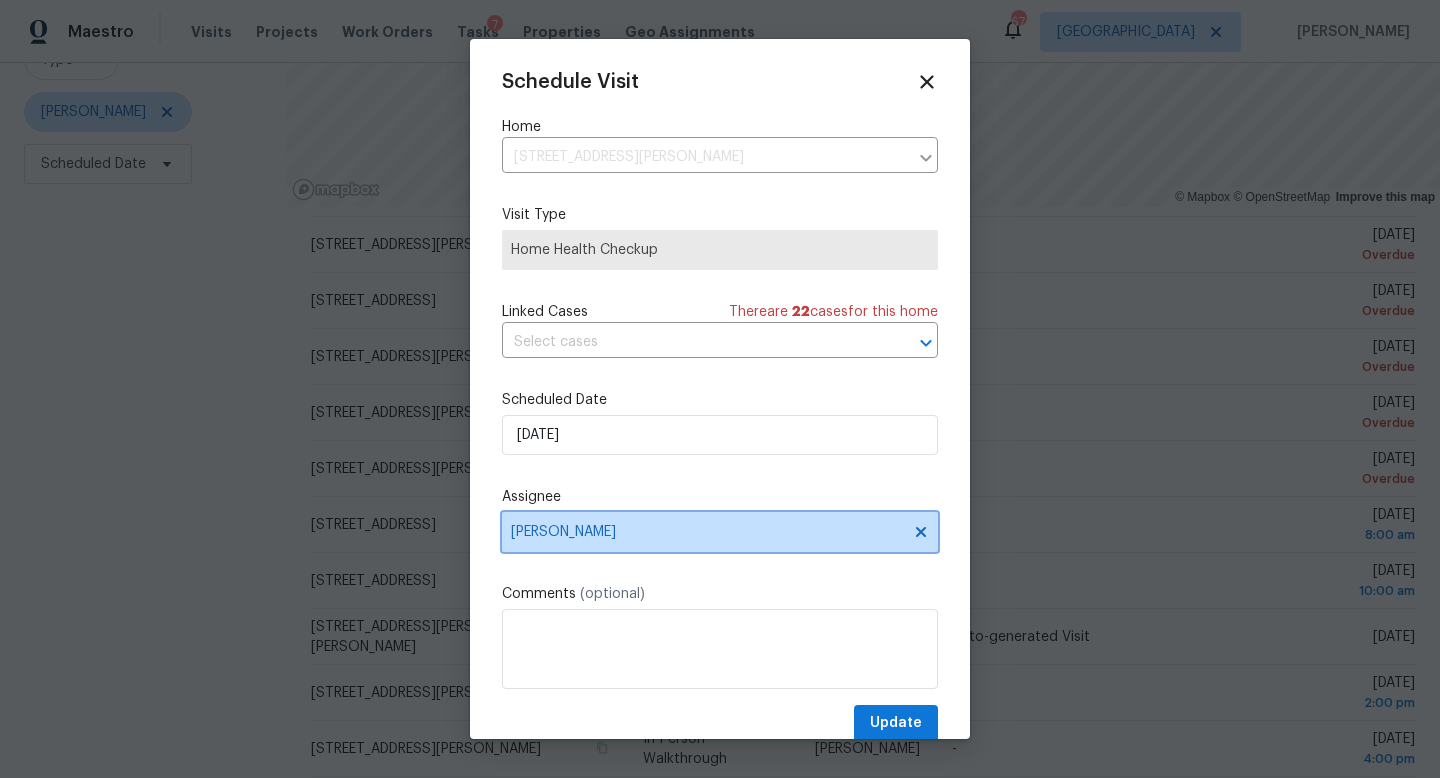 click on "[PERSON_NAME]" at bounding box center [707, 532] 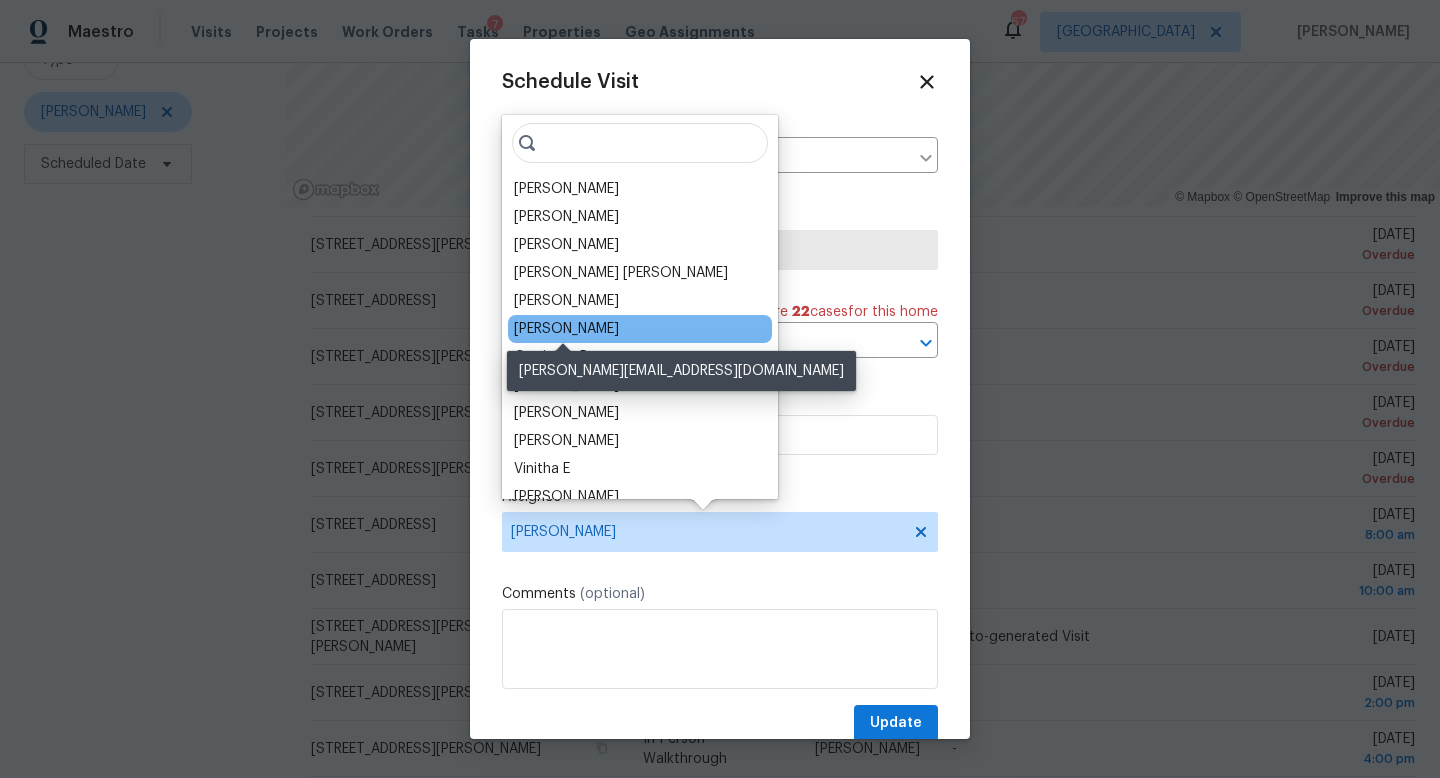 click on "[PERSON_NAME]" at bounding box center [566, 329] 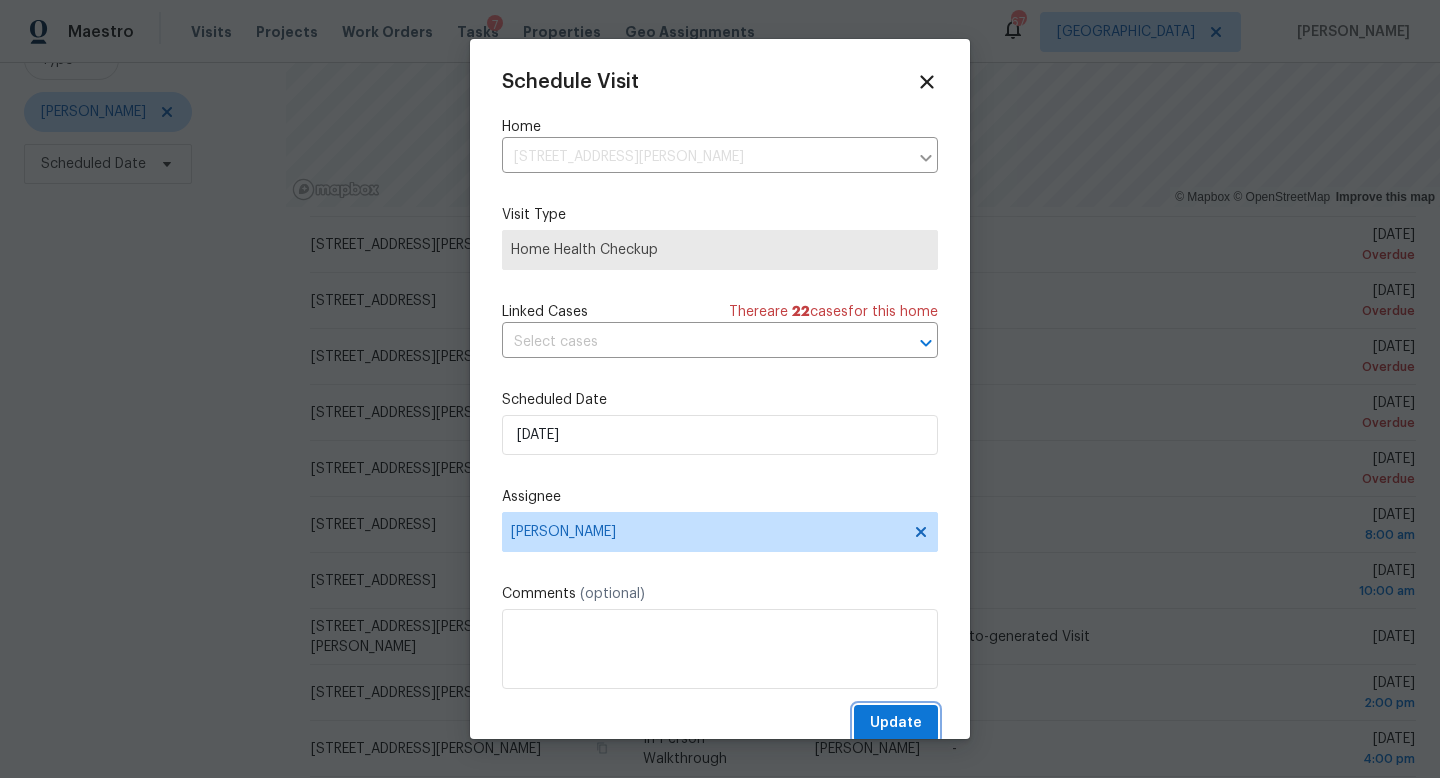 click on "Update" at bounding box center [896, 723] 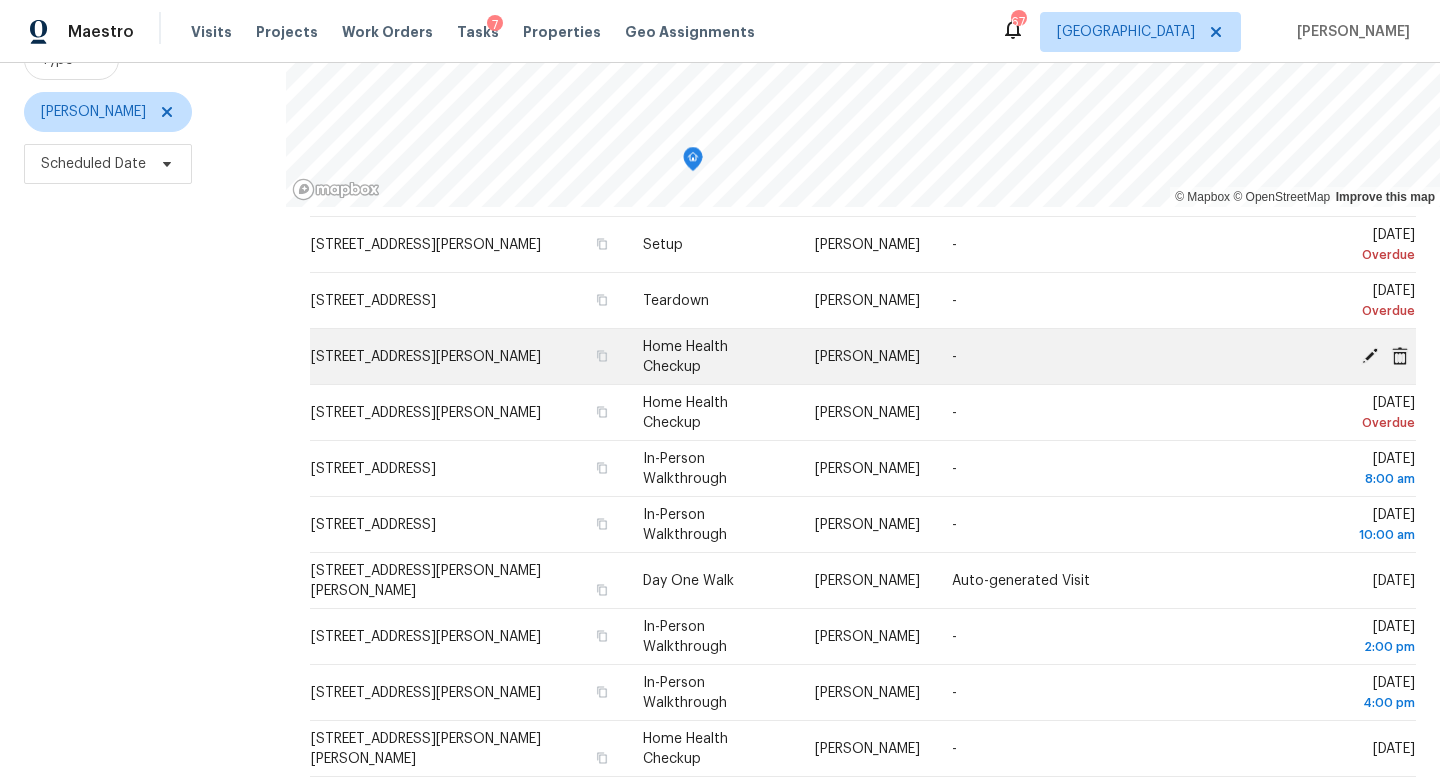 click 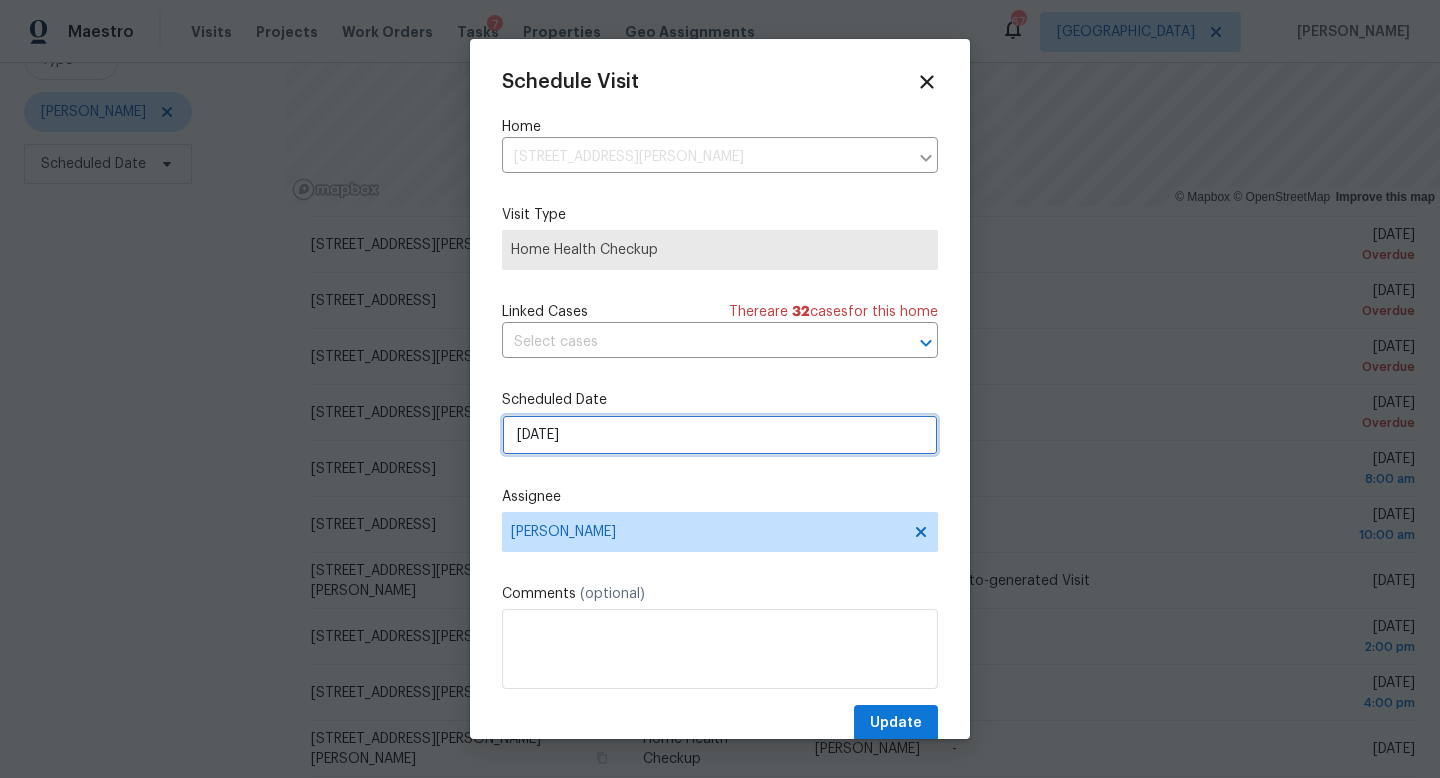 click on "[DATE]" at bounding box center (720, 435) 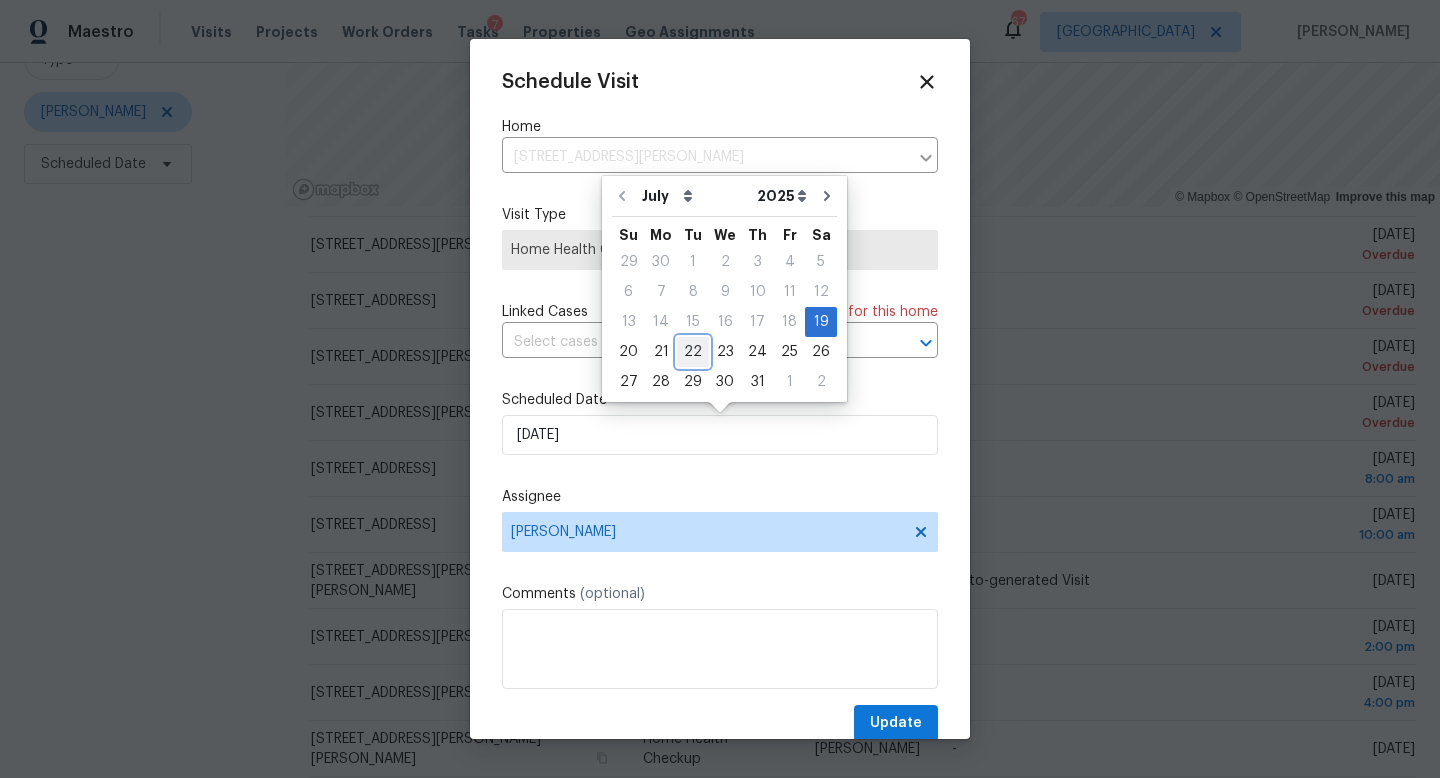 click on "22" at bounding box center (693, 352) 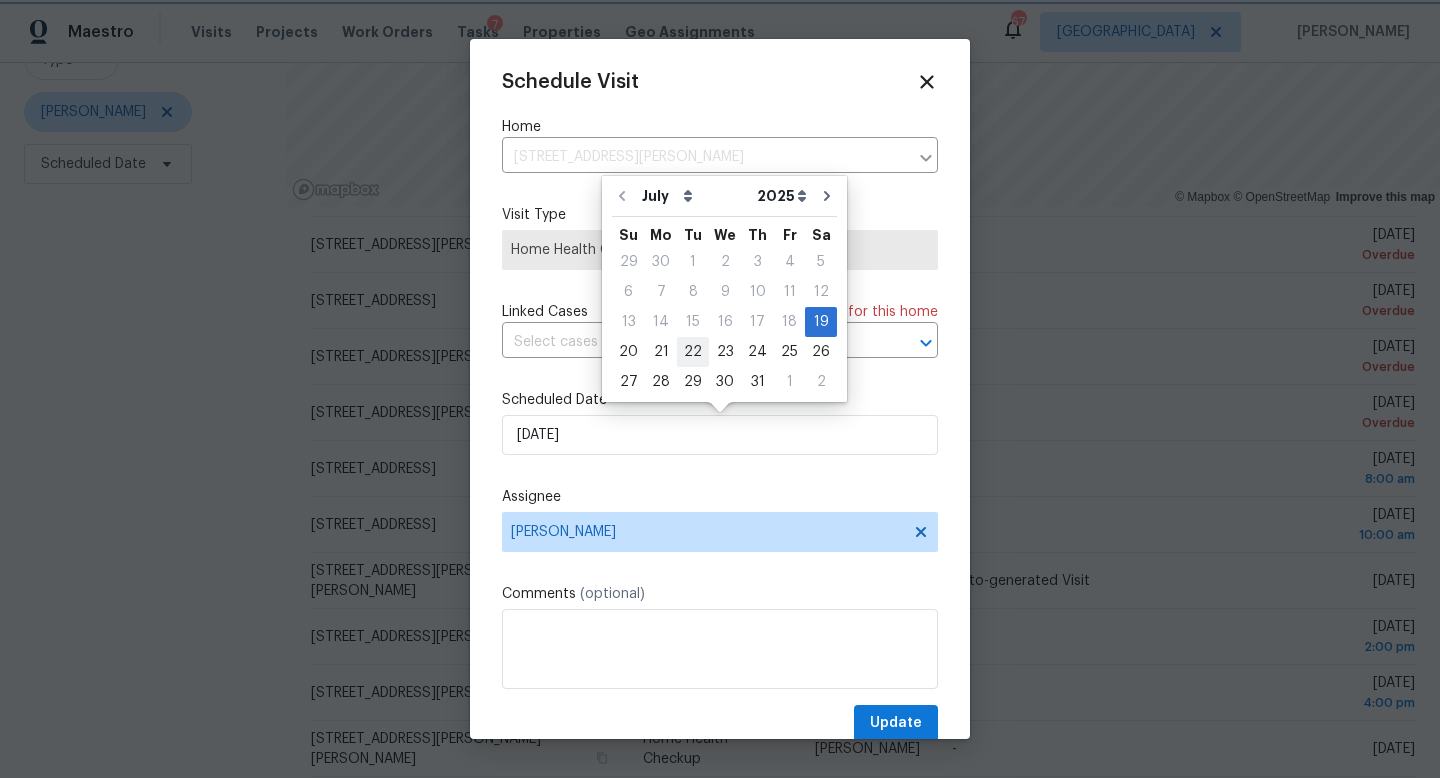 type on "[DATE]" 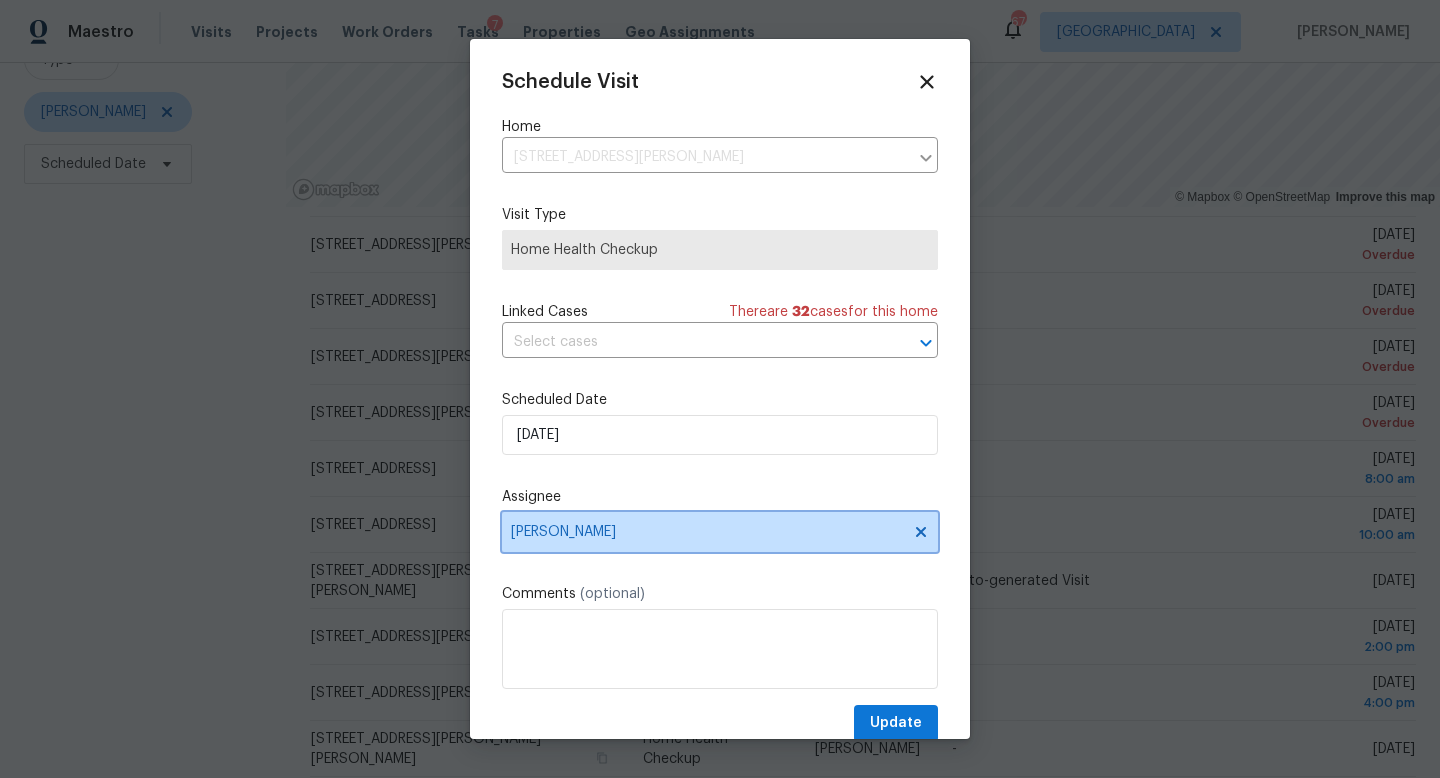click on "[PERSON_NAME]" at bounding box center [707, 532] 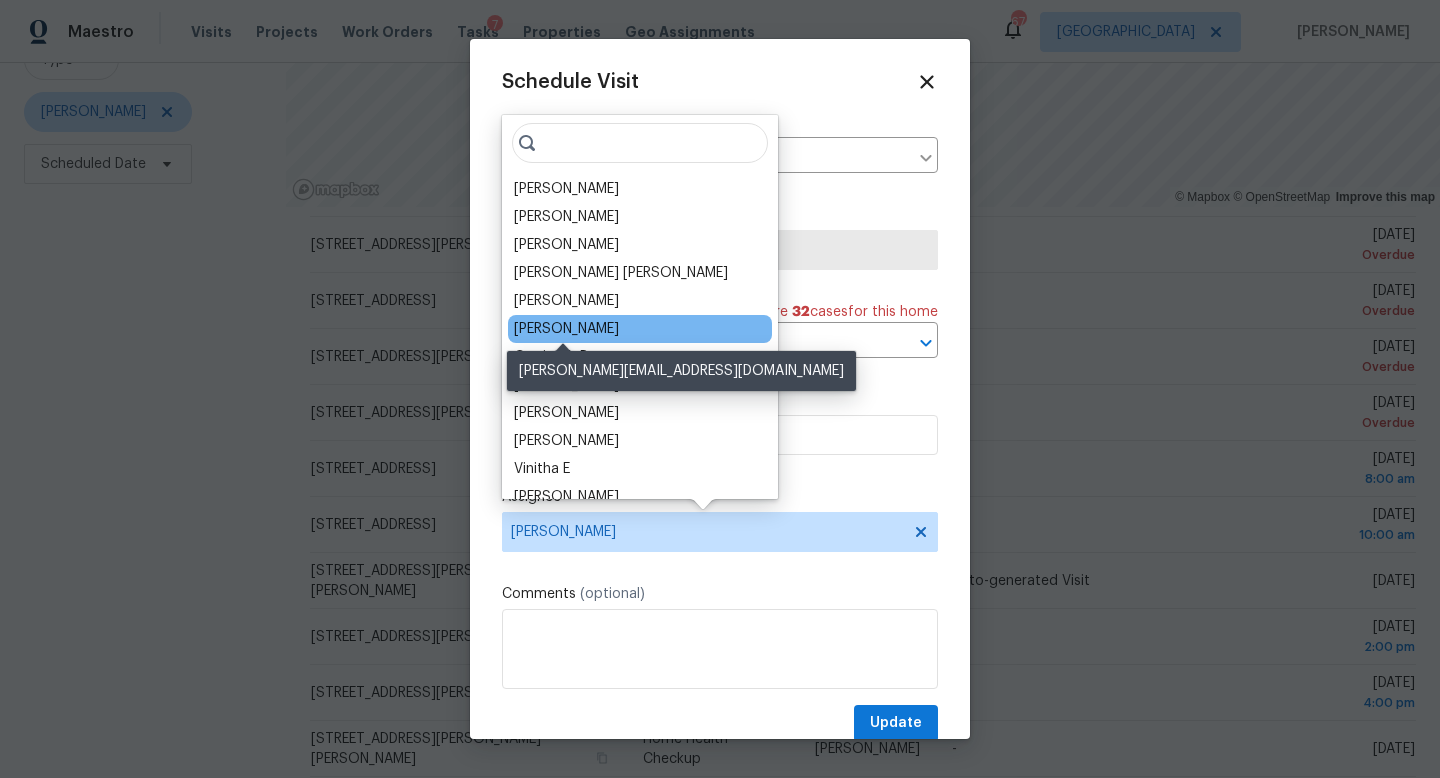 click on "[PERSON_NAME]" at bounding box center (566, 329) 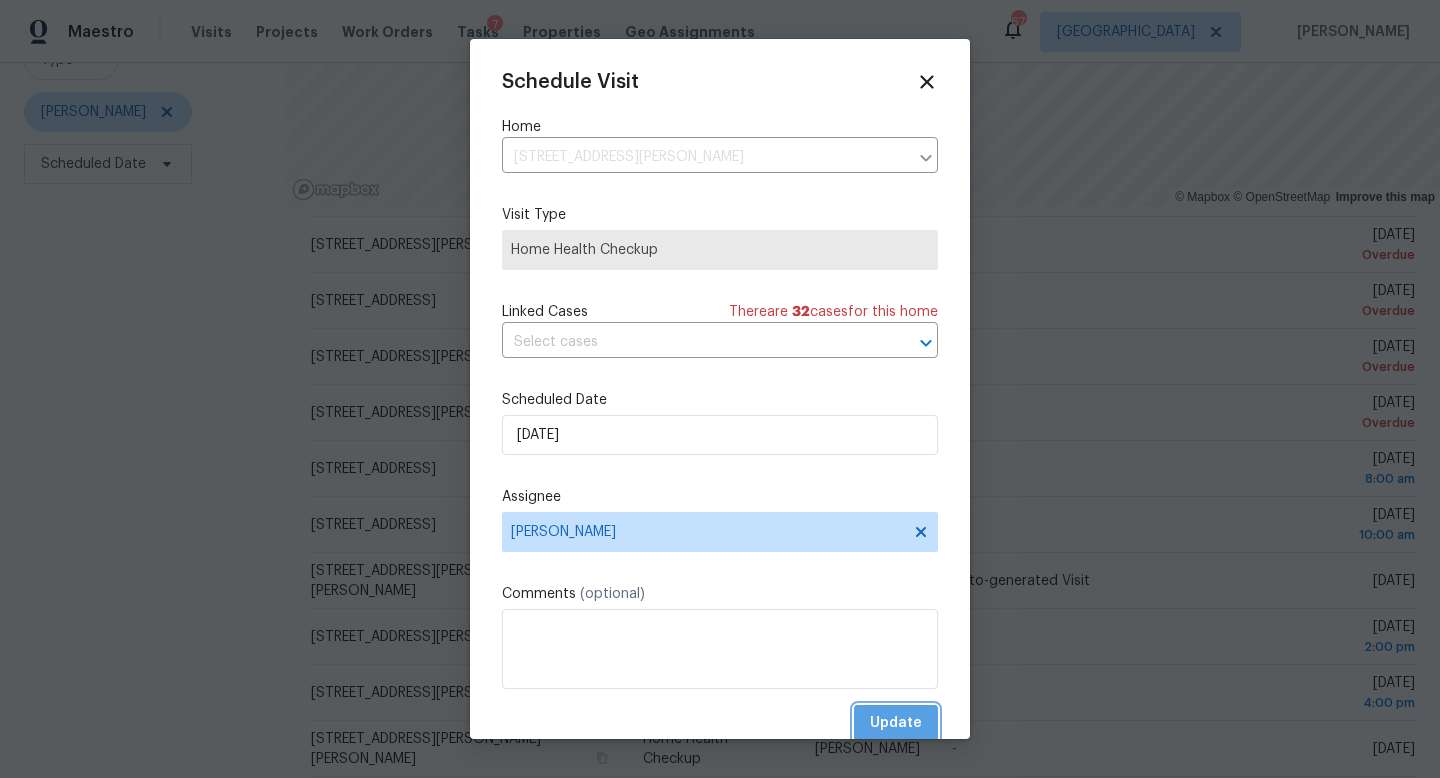 click on "Update" at bounding box center [896, 723] 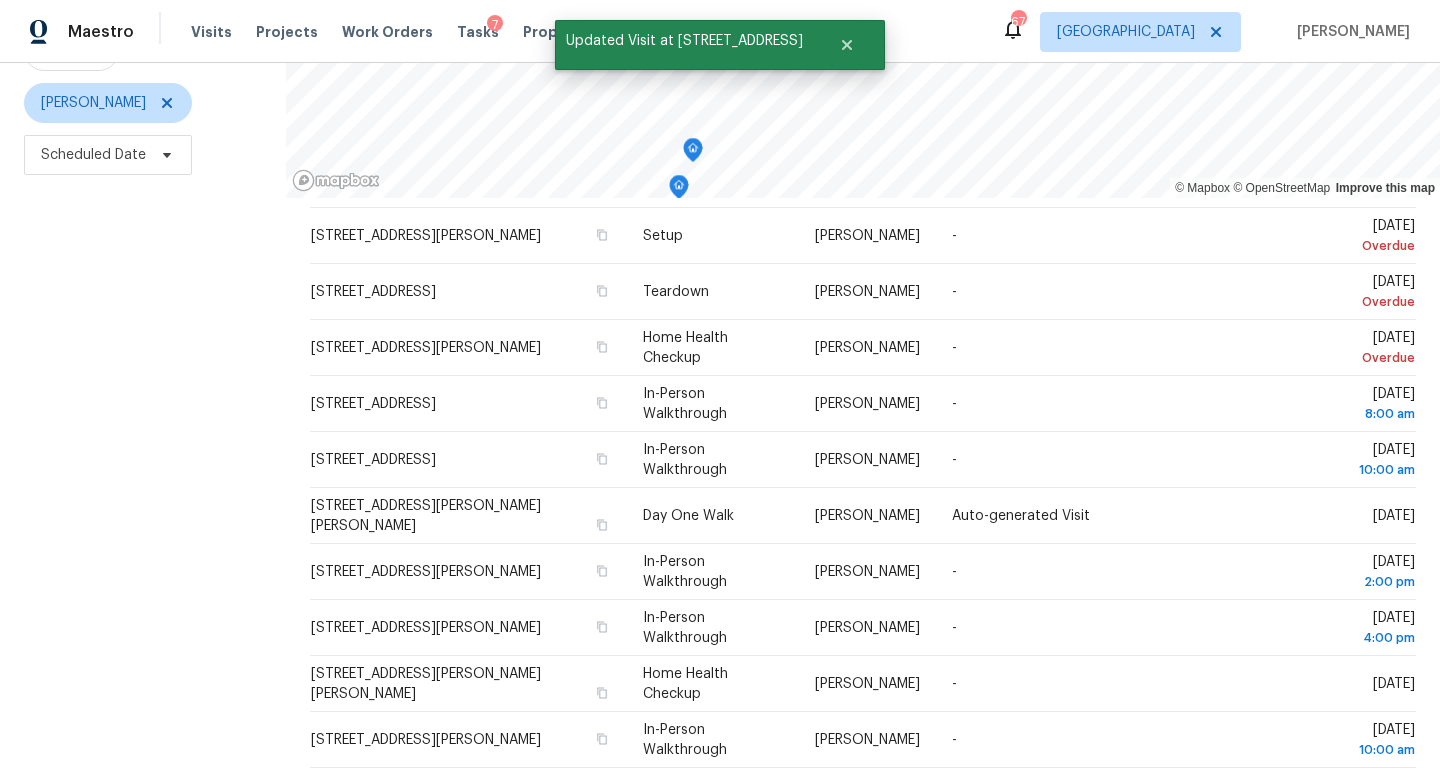 scroll, scrollTop: 222, scrollLeft: 0, axis: vertical 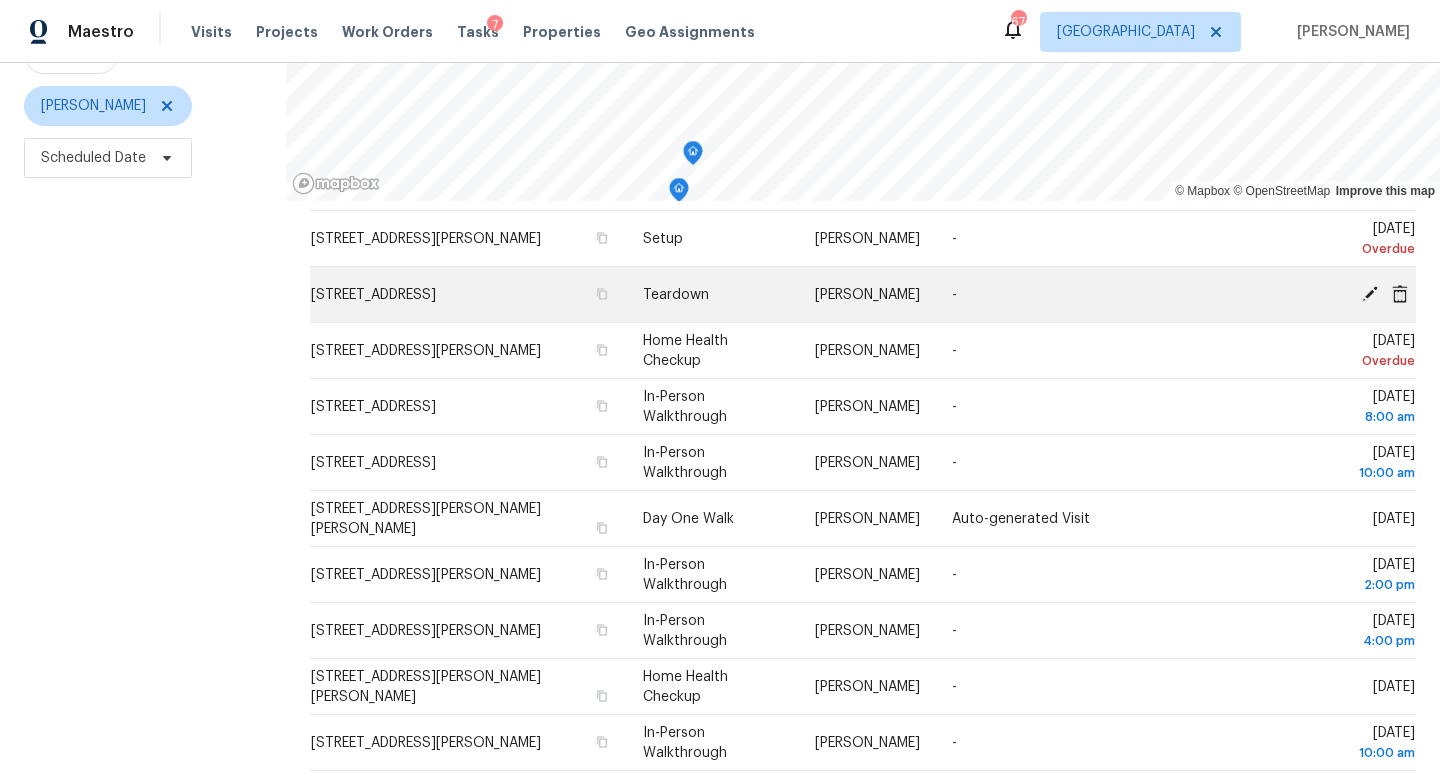 click 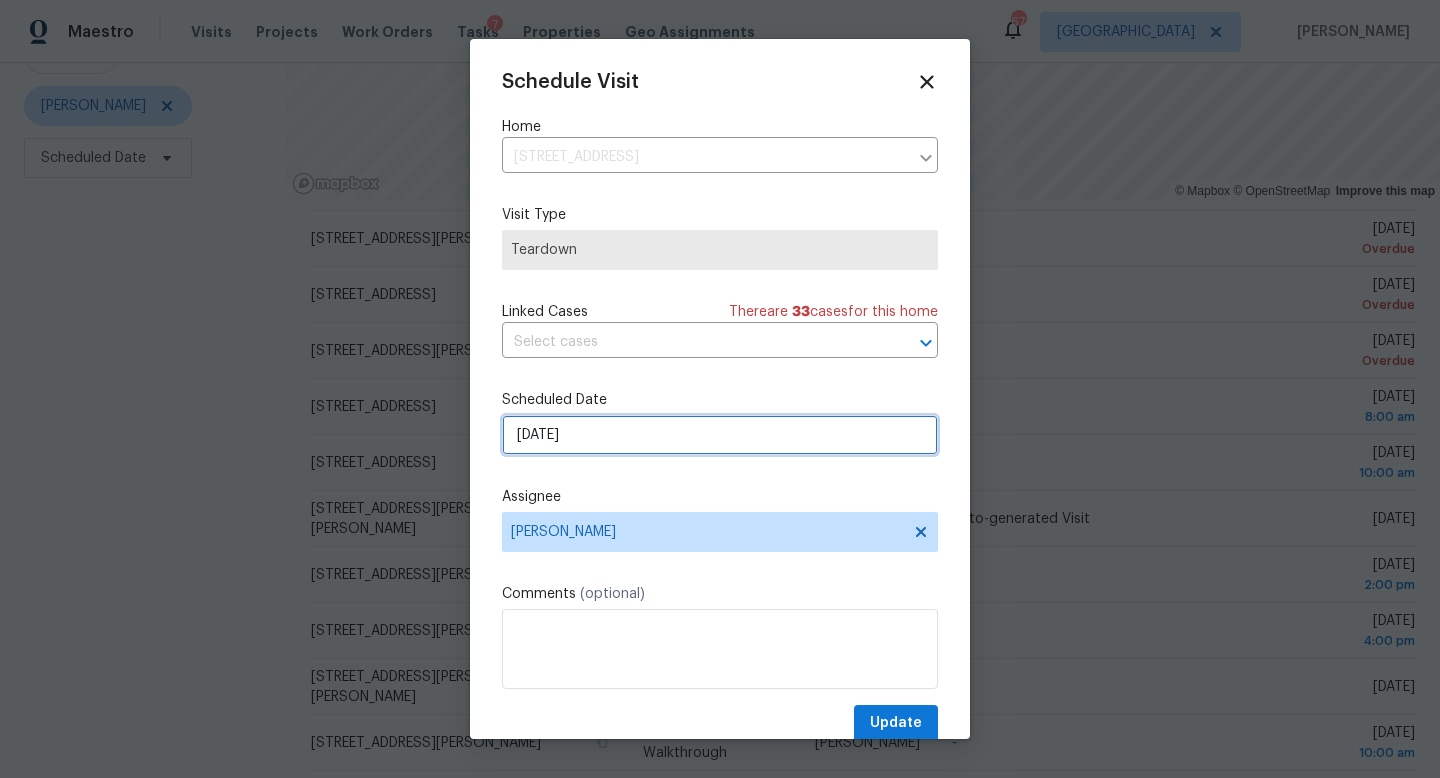 click on "[DATE]" at bounding box center (720, 435) 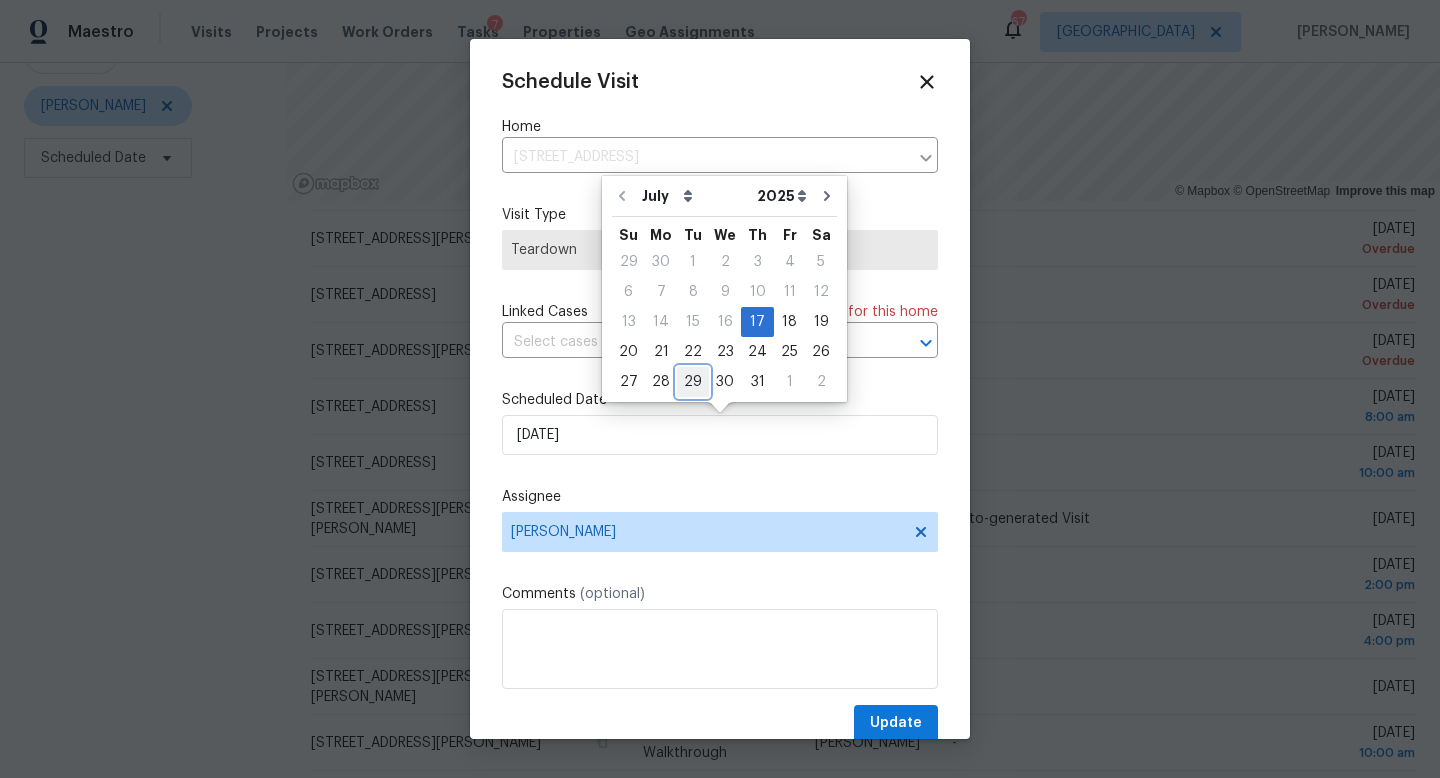 click on "29" at bounding box center (693, 382) 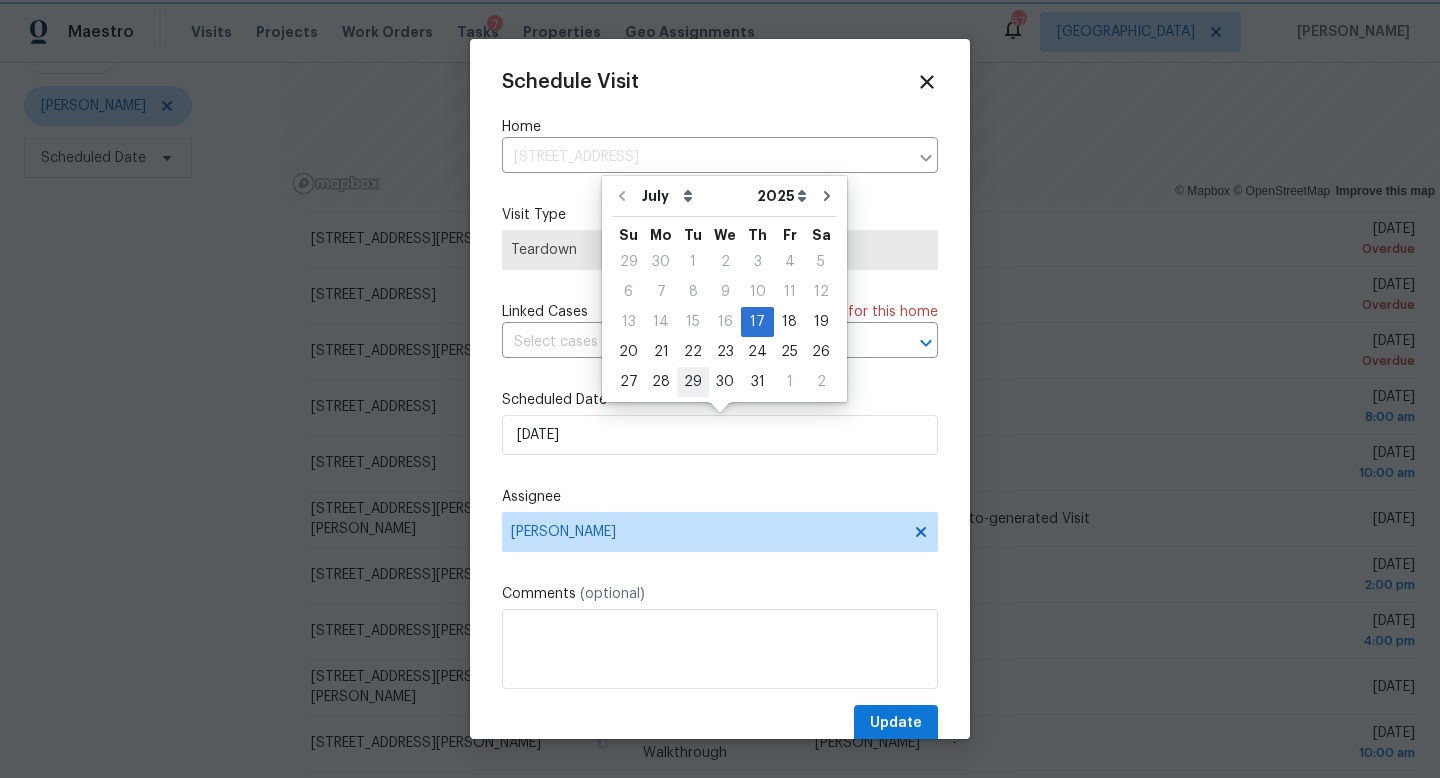 type on "[DATE]" 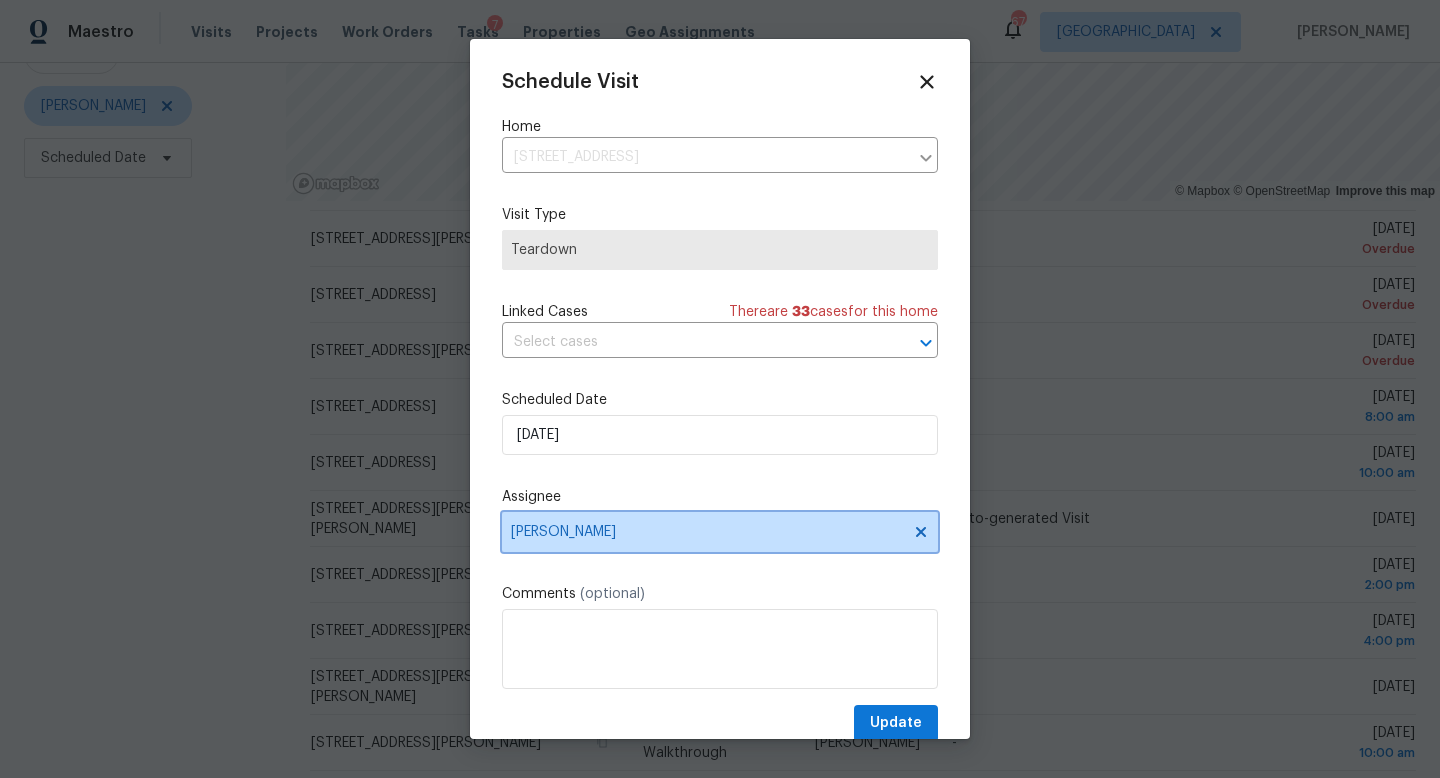 click on "[PERSON_NAME]" at bounding box center (707, 532) 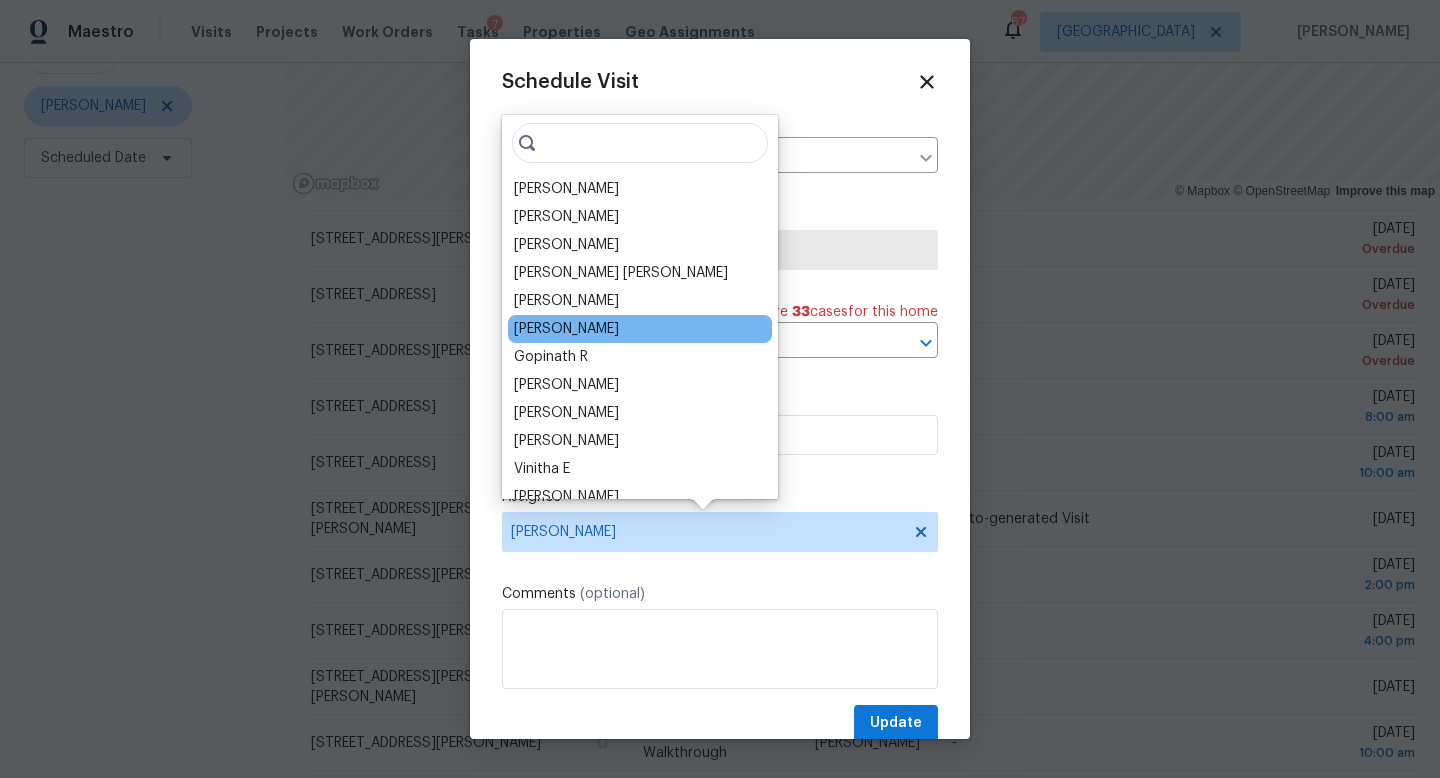 click on "[PERSON_NAME]" at bounding box center (566, 329) 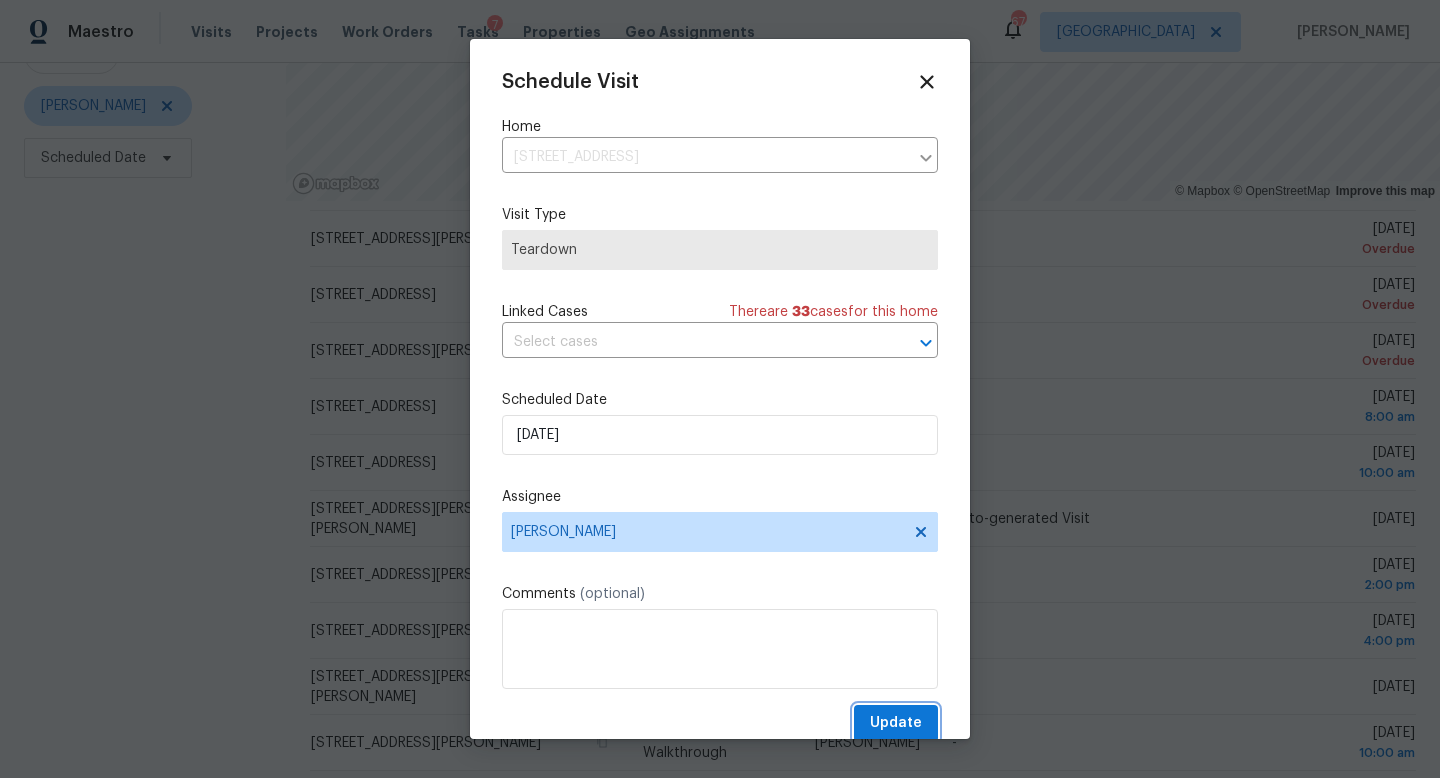 click on "Update" at bounding box center (896, 723) 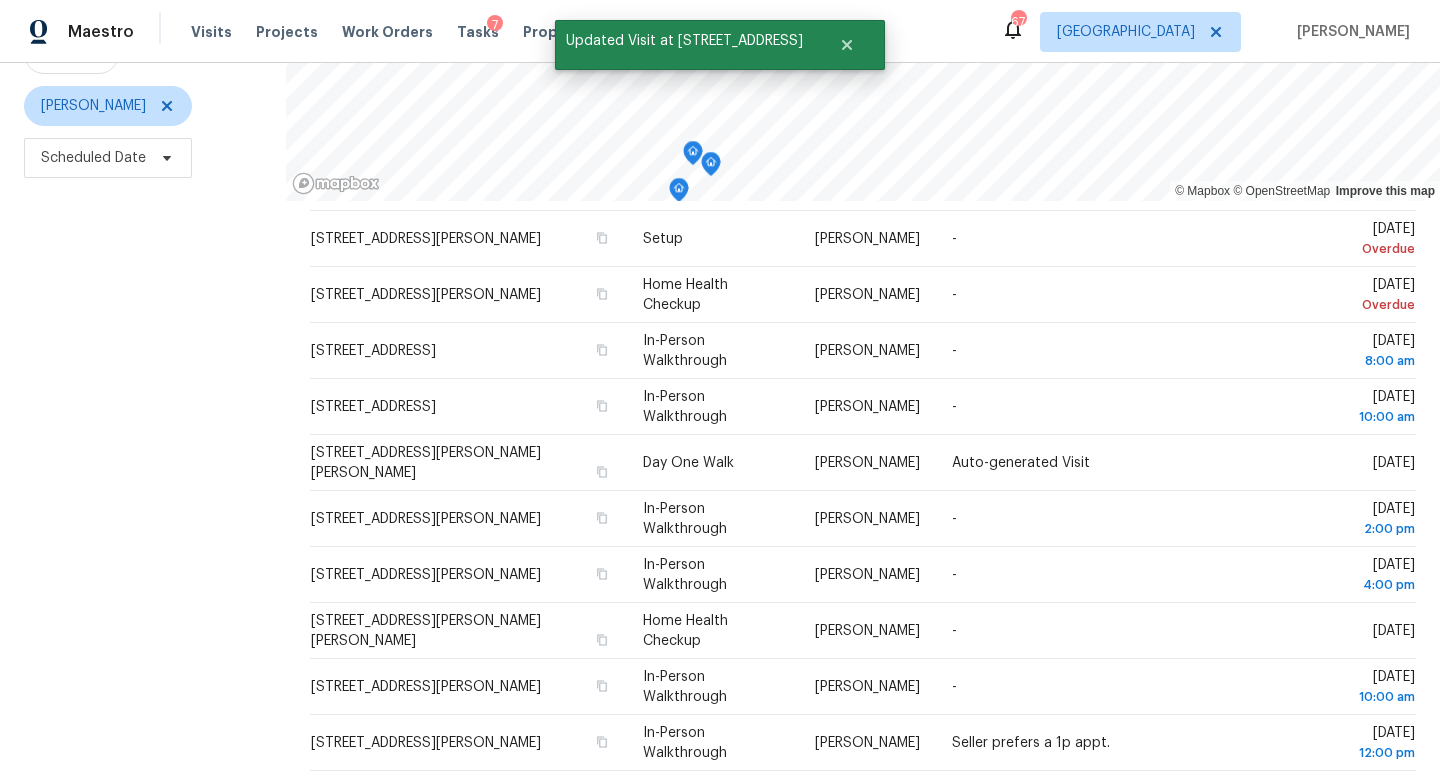 scroll, scrollTop: 267, scrollLeft: 0, axis: vertical 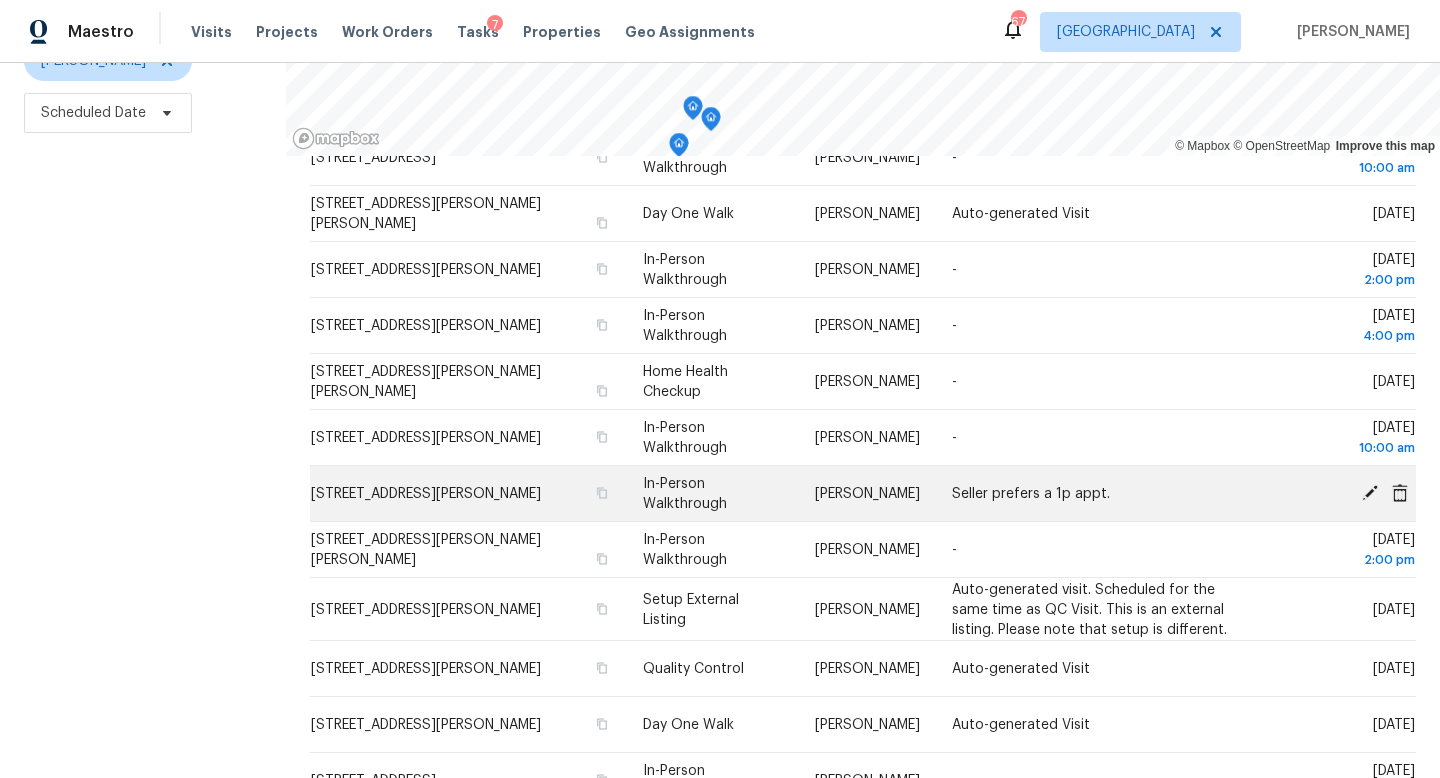 click 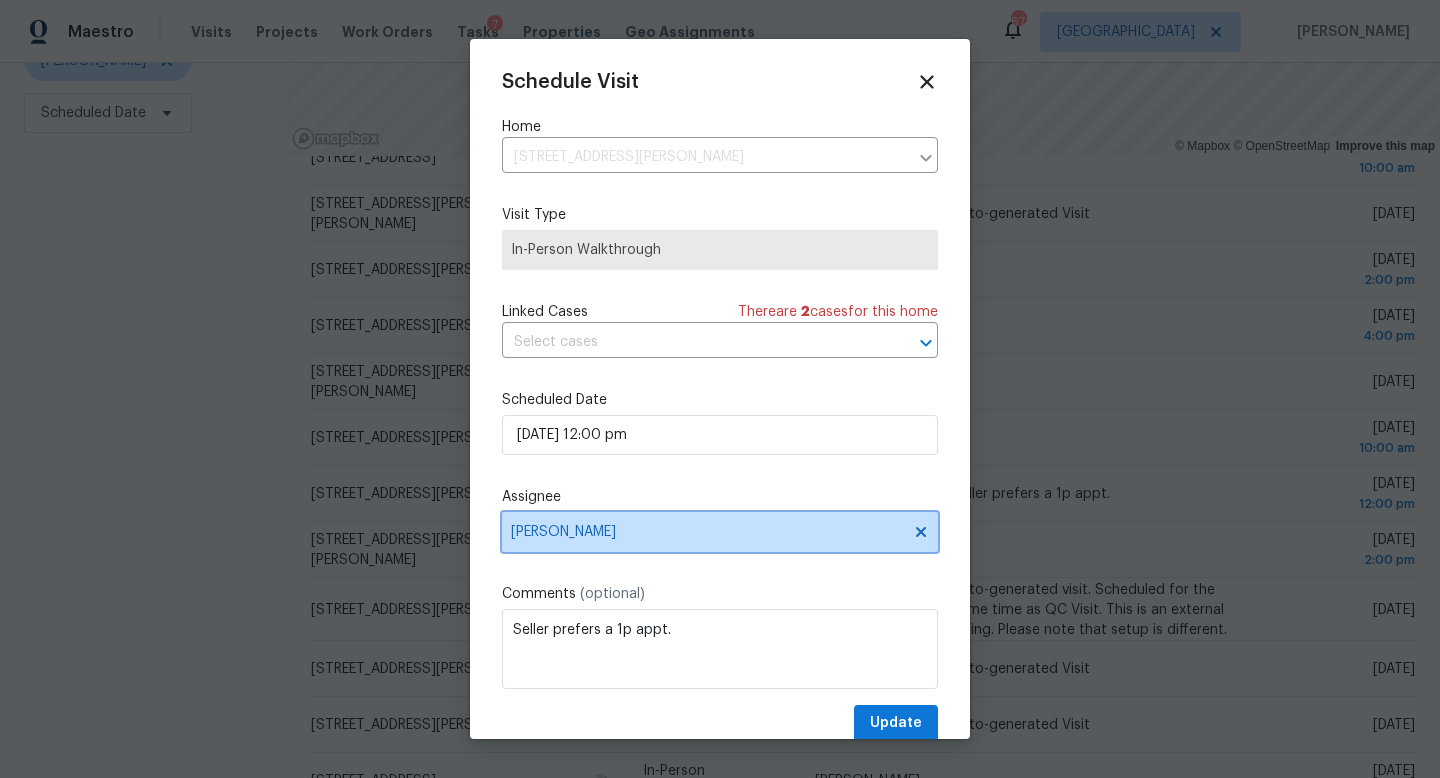 click on "[PERSON_NAME]" at bounding box center (707, 532) 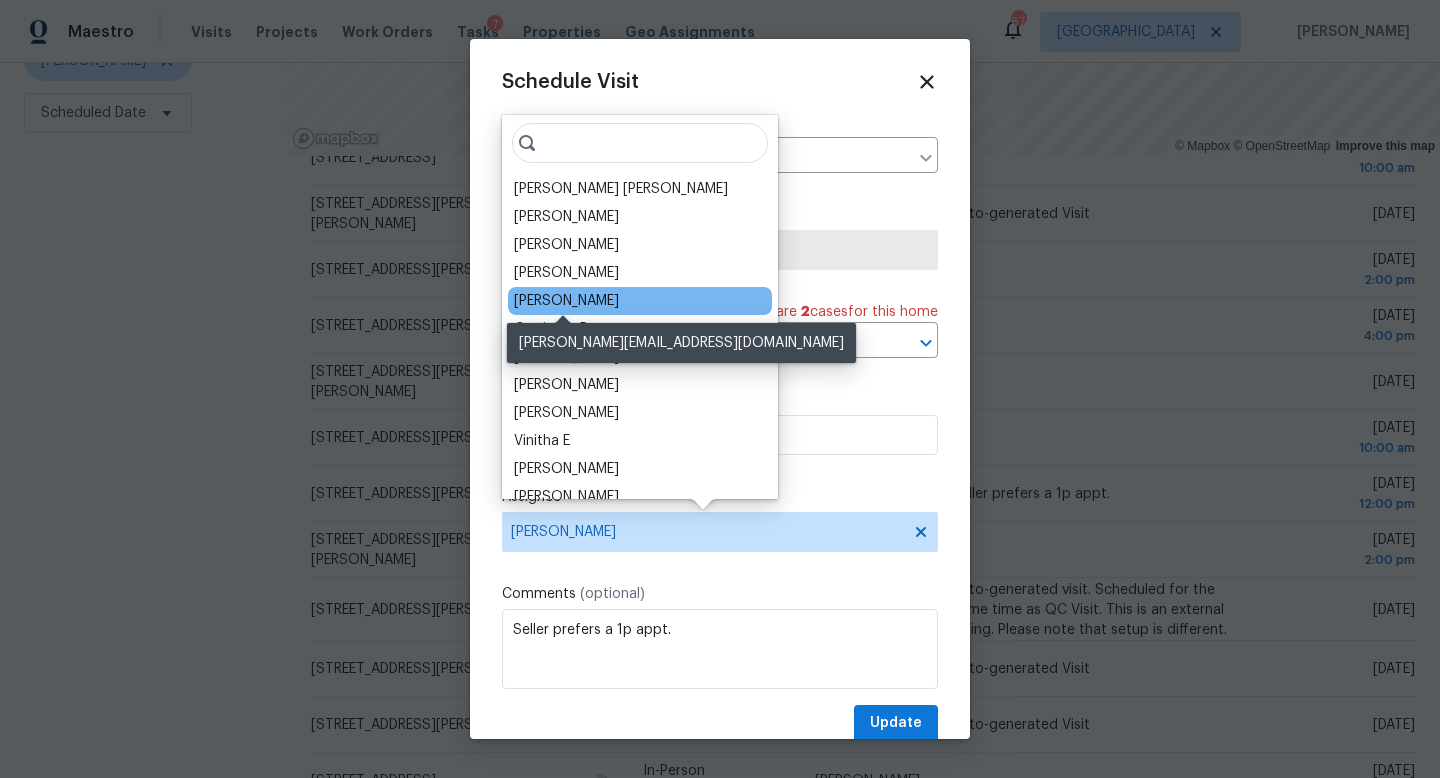 click on "[PERSON_NAME]" at bounding box center [566, 301] 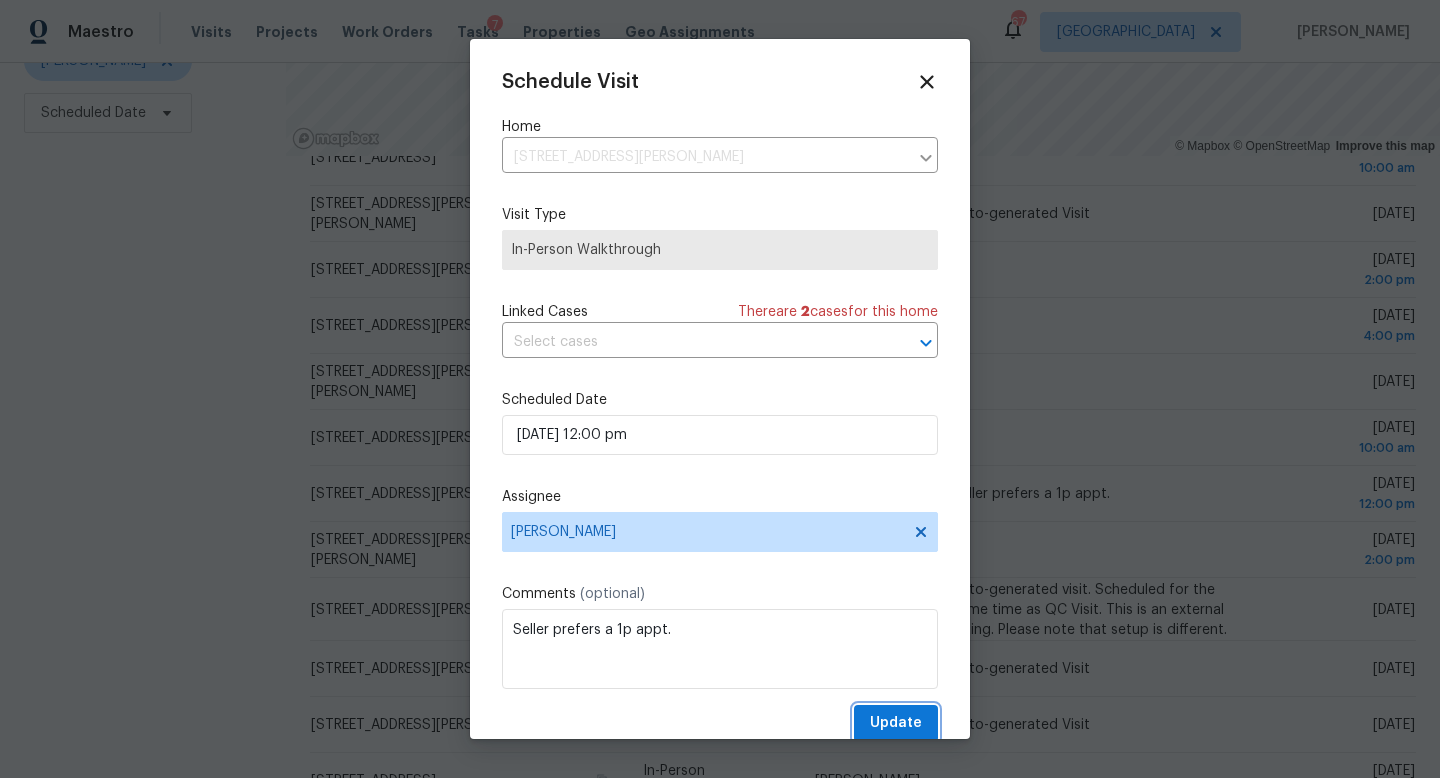 click on "Update" at bounding box center [896, 723] 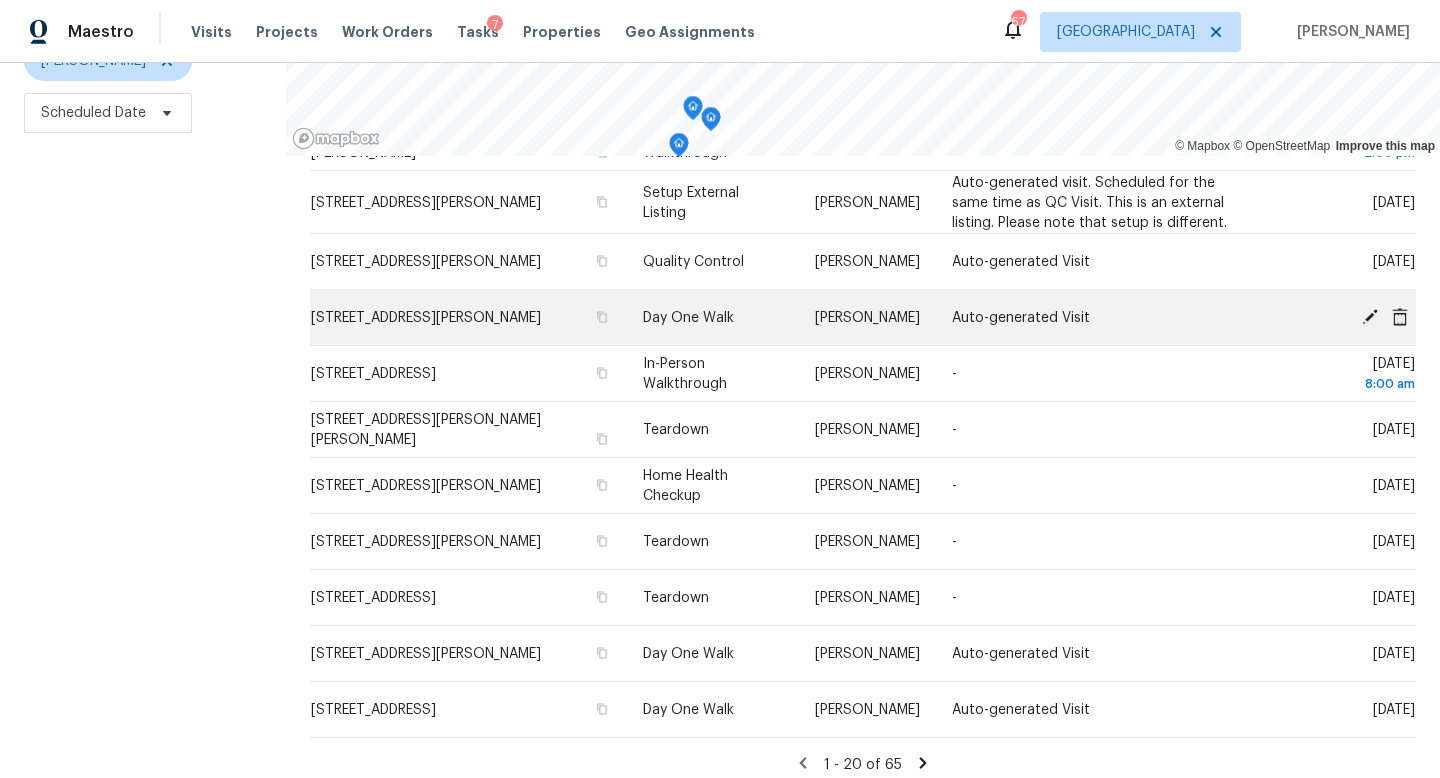 scroll, scrollTop: 622, scrollLeft: 0, axis: vertical 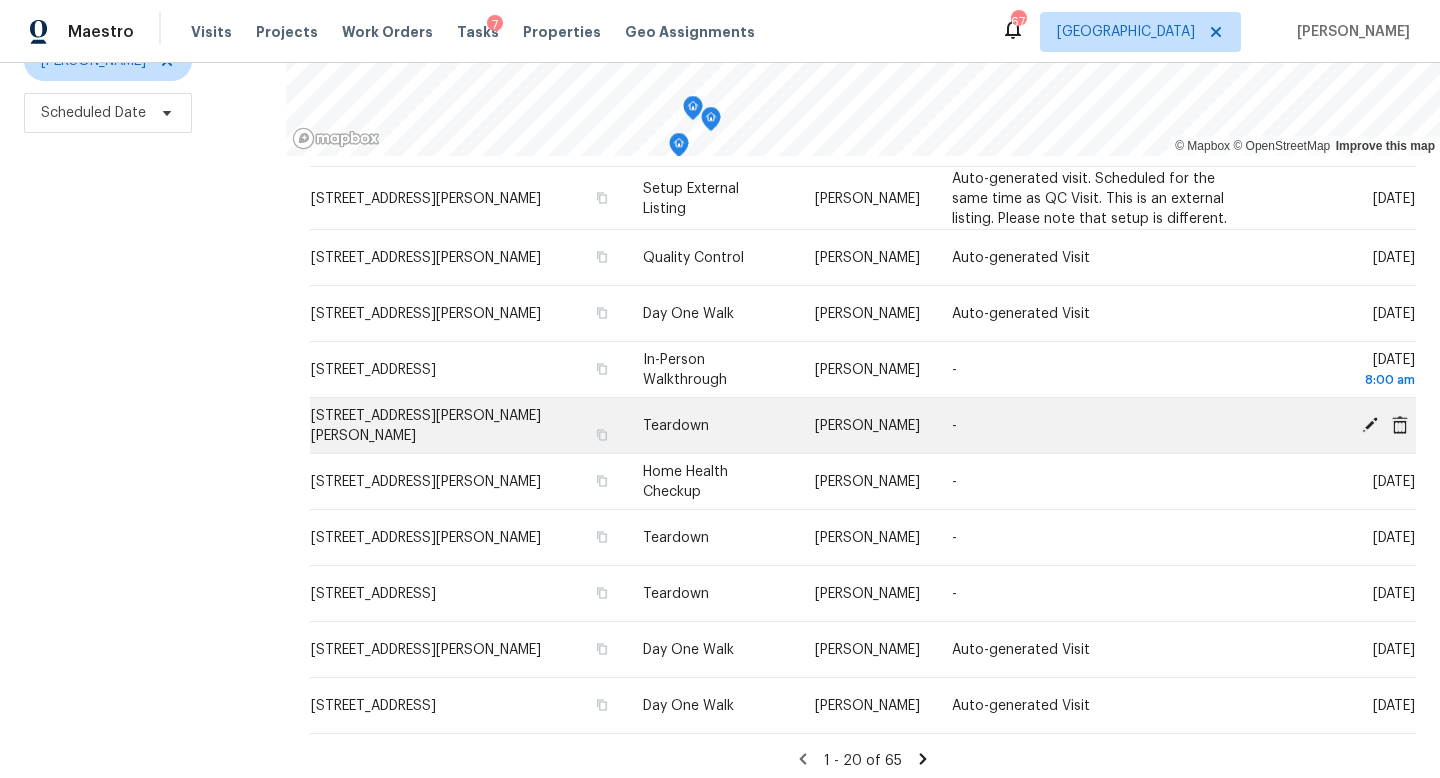 click 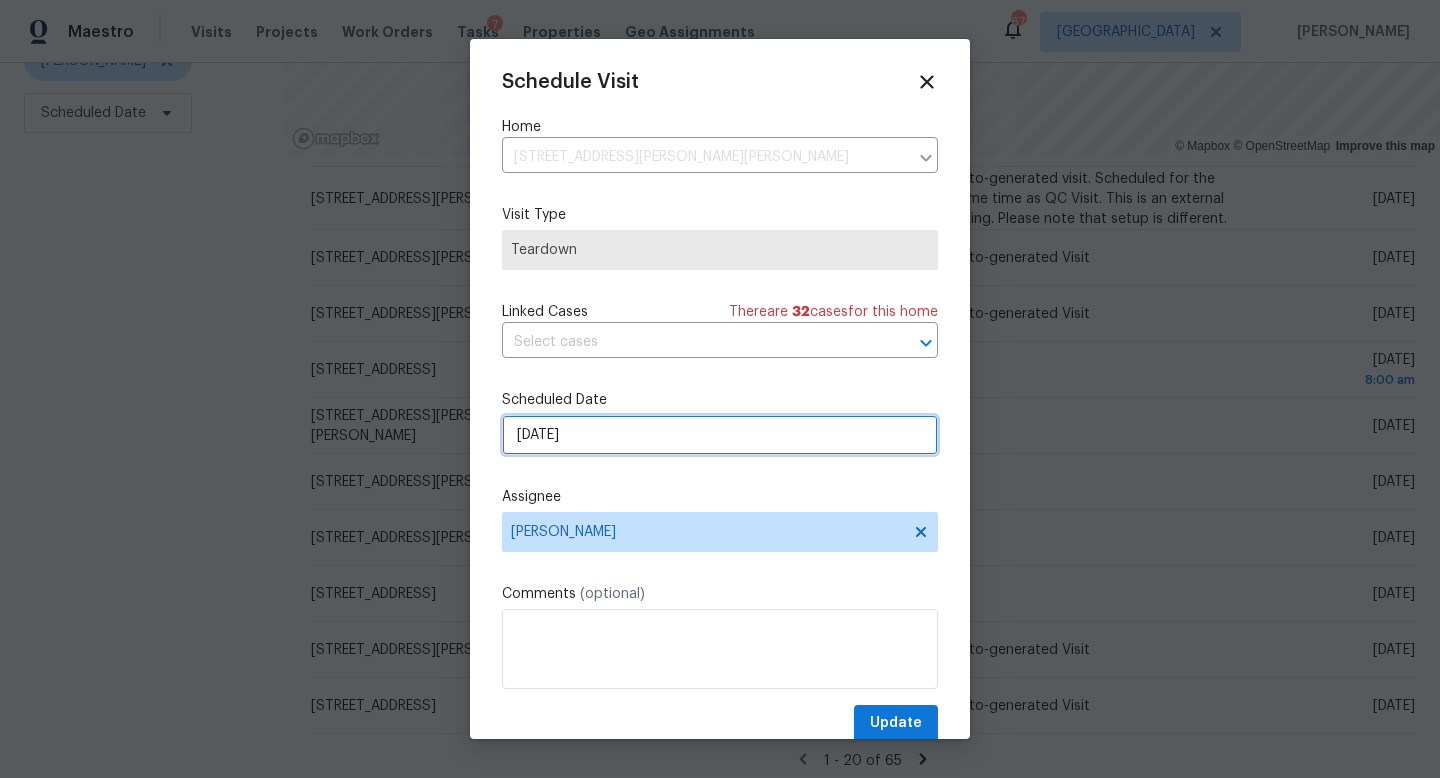 click on "[DATE]" at bounding box center (720, 435) 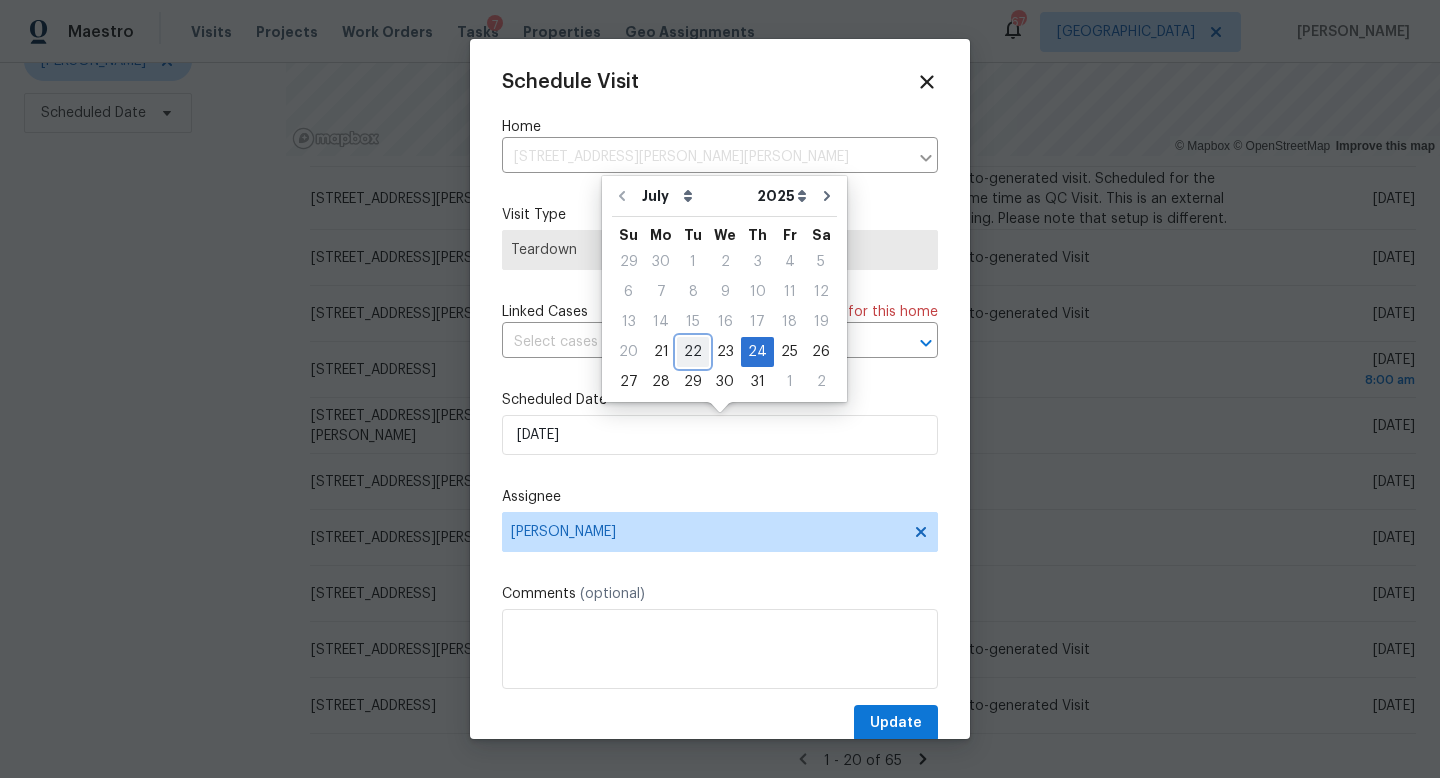 click on "22" at bounding box center [693, 352] 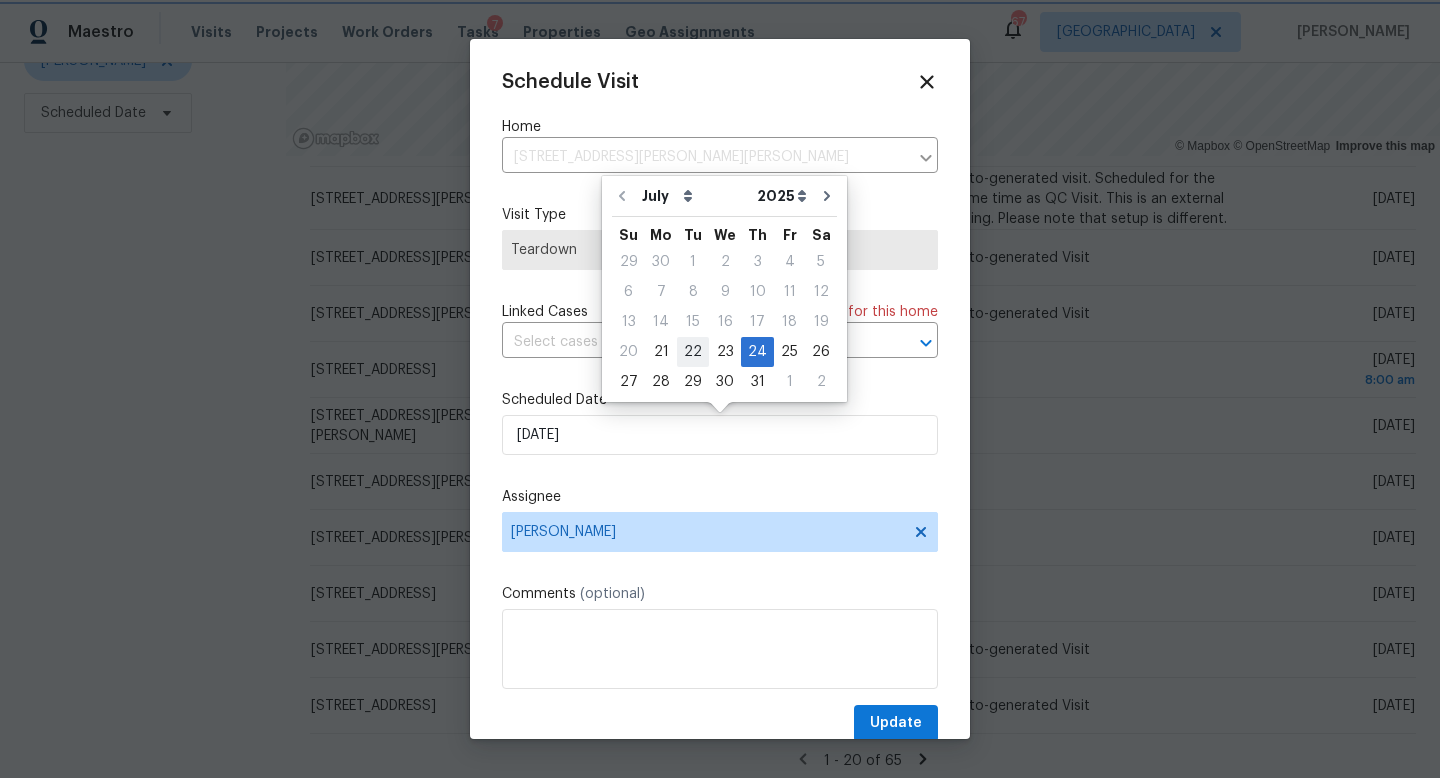 type on "[DATE]" 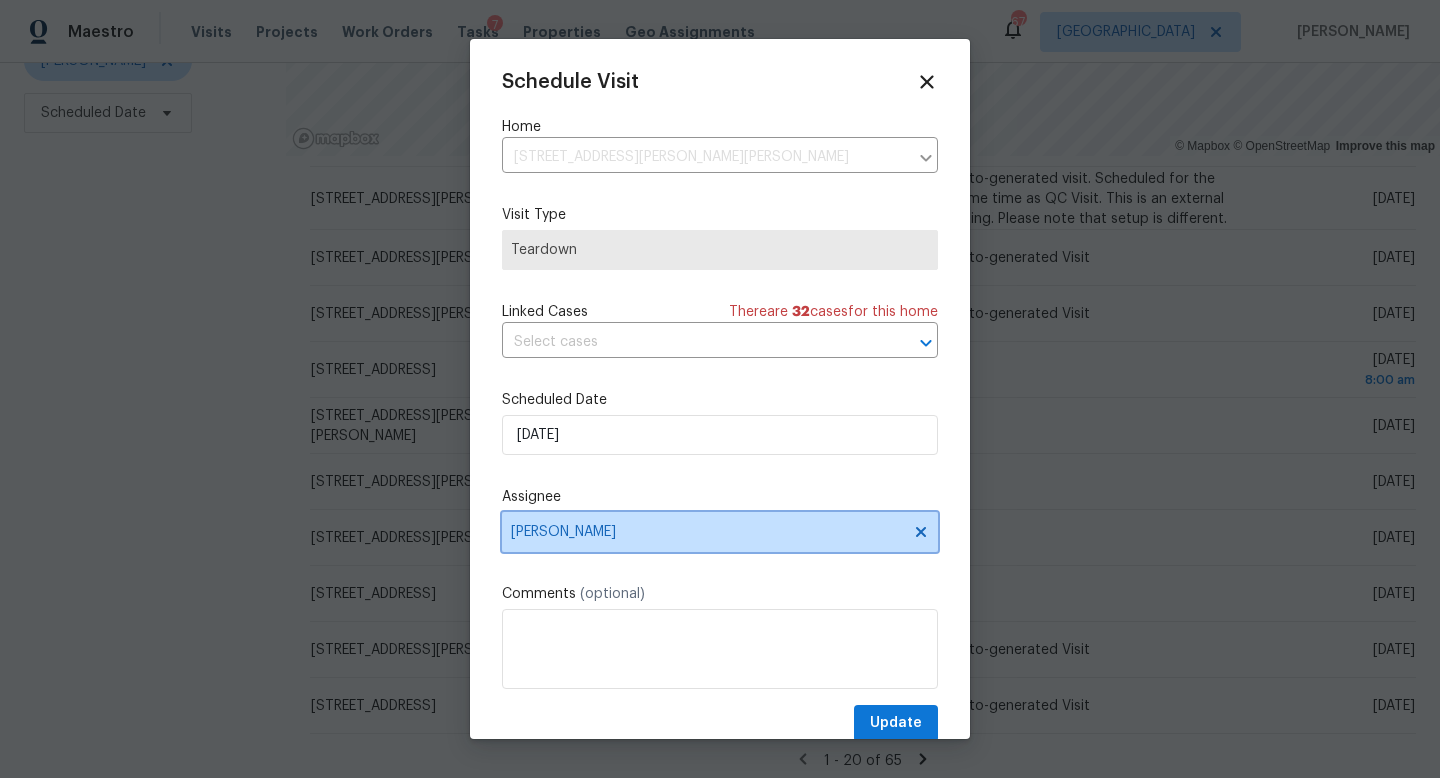 click on "[PERSON_NAME]" at bounding box center (707, 532) 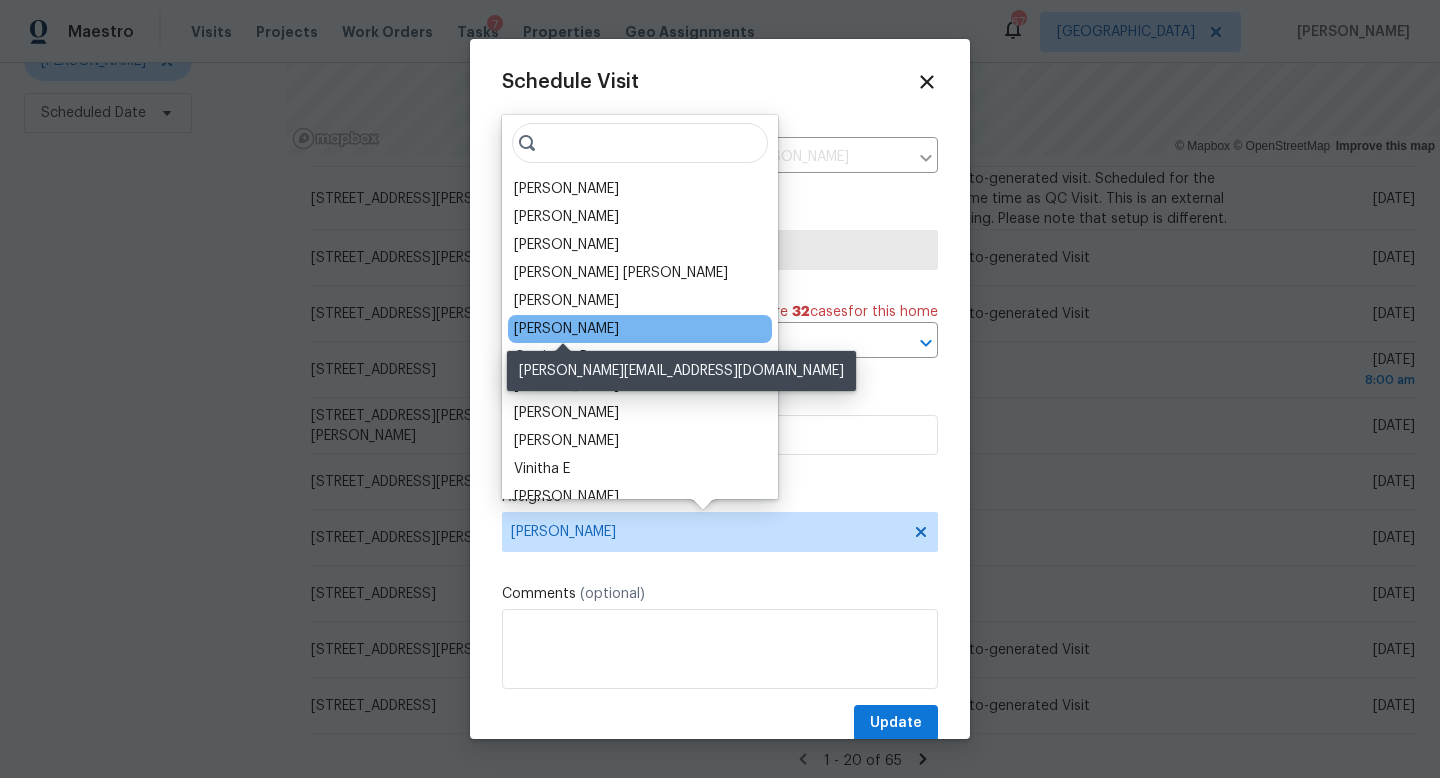 click on "[PERSON_NAME]" at bounding box center (566, 329) 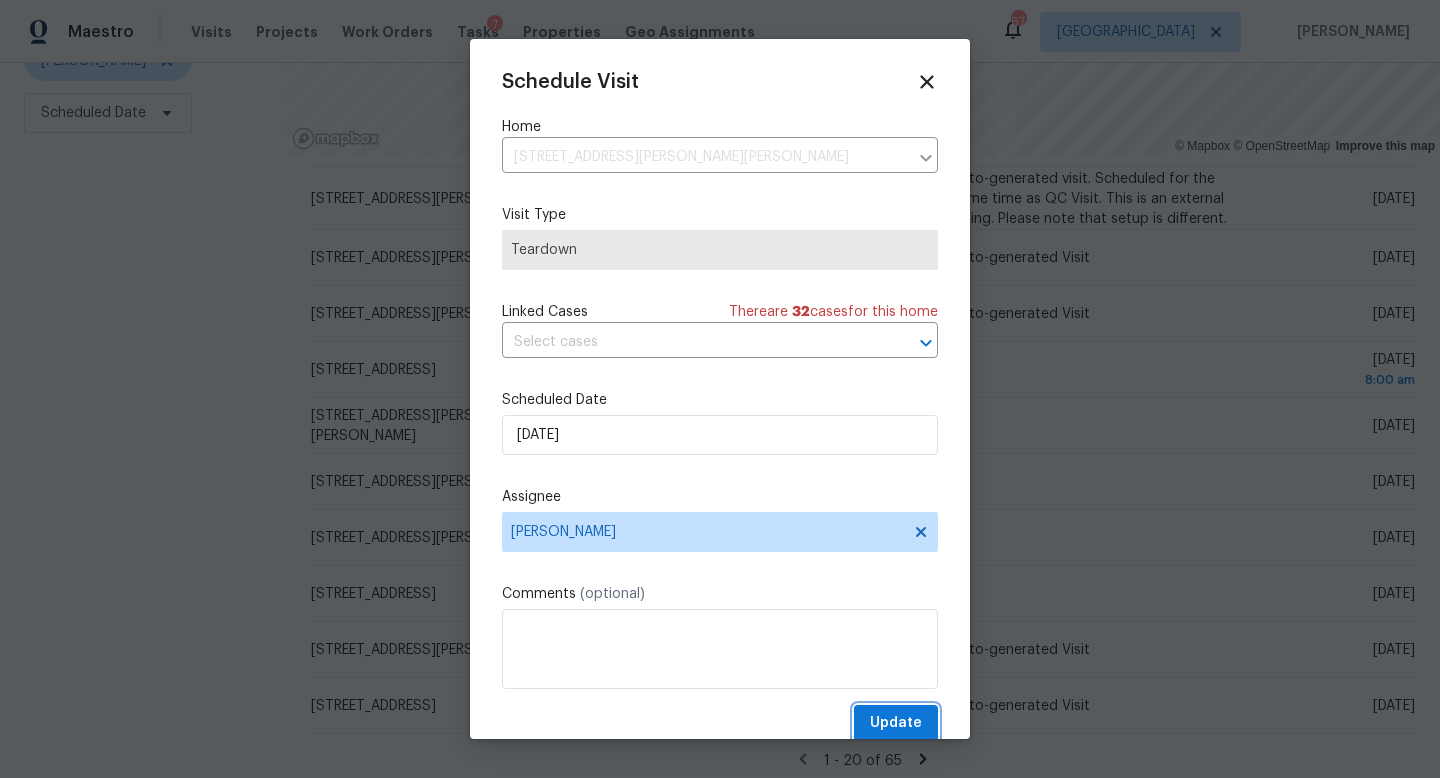 click on "Update" at bounding box center [896, 723] 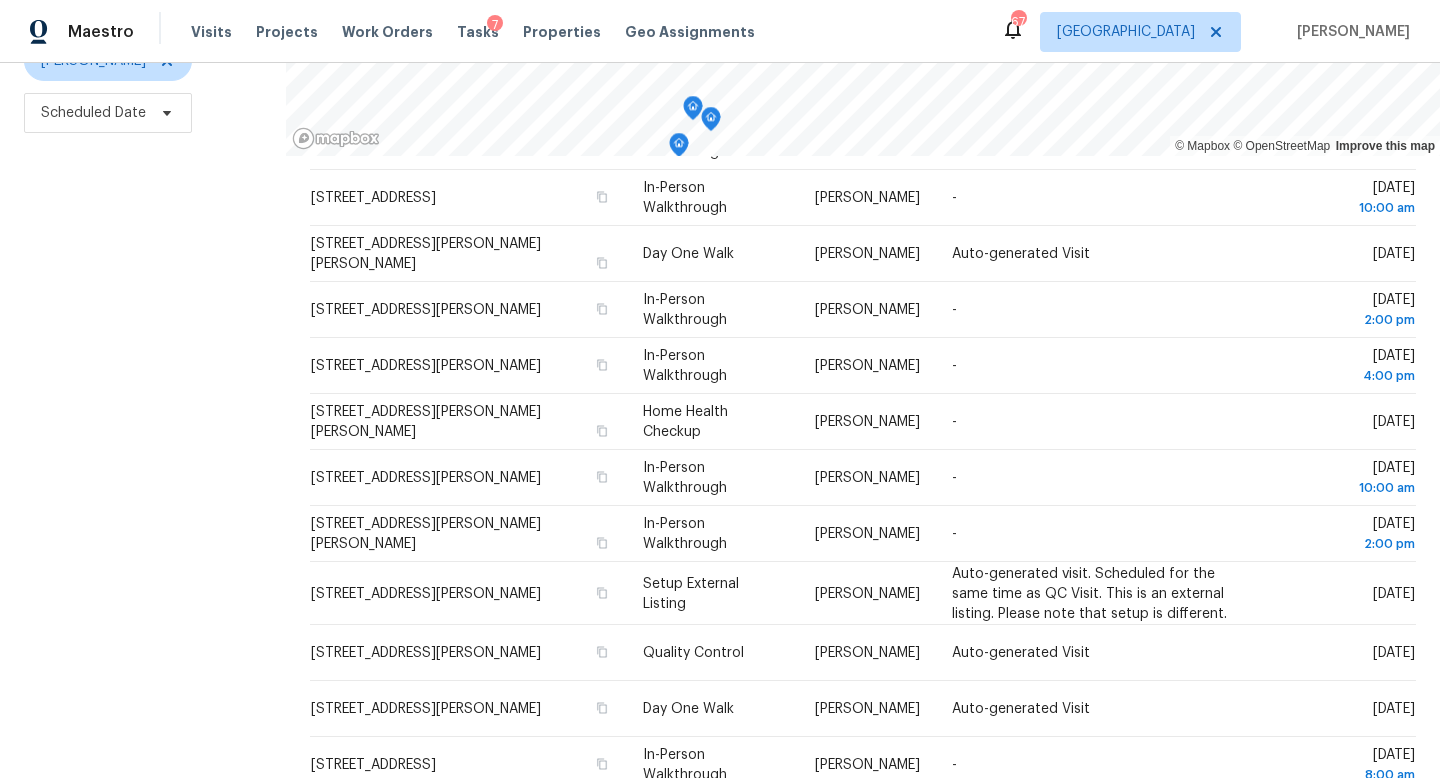 scroll, scrollTop: 0, scrollLeft: 0, axis: both 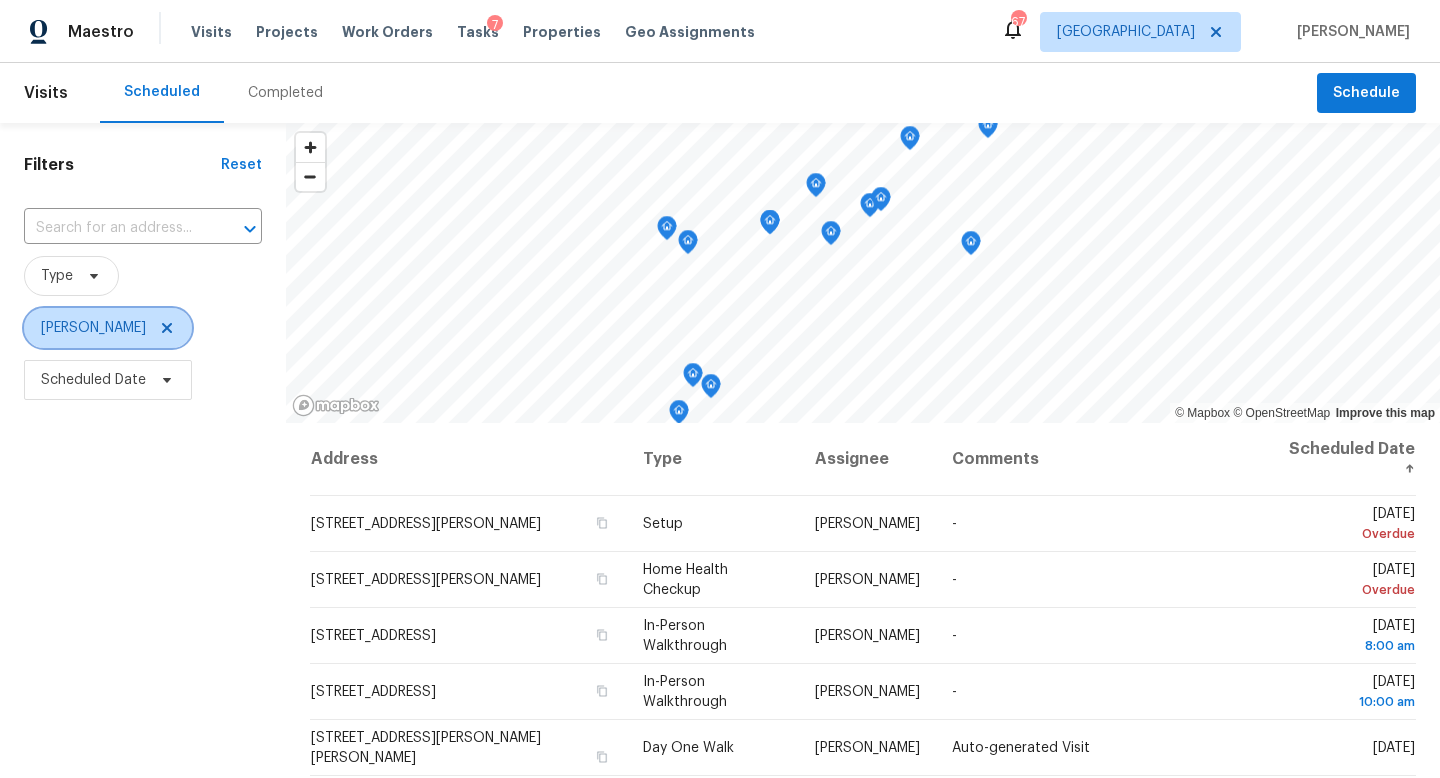 click 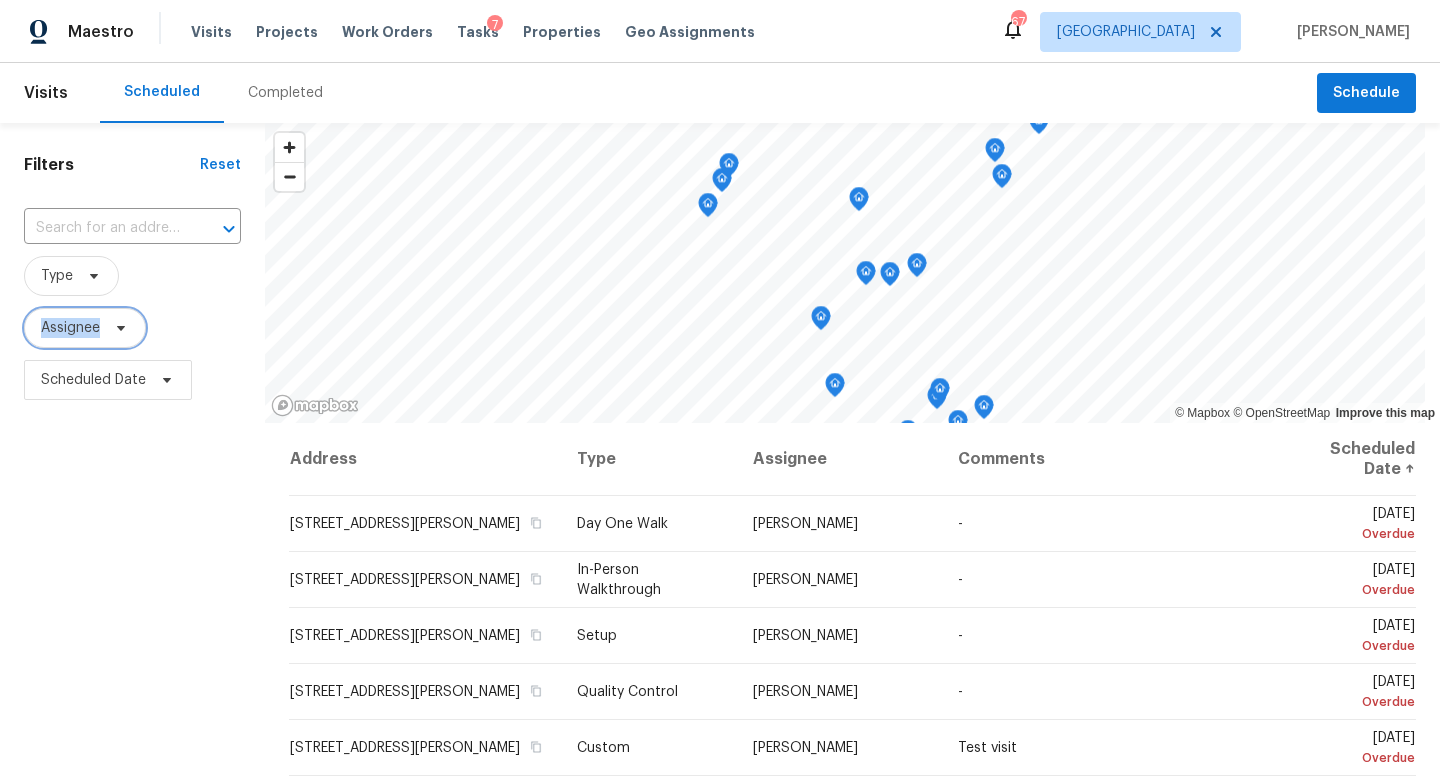 click on "Assignee" at bounding box center [70, 328] 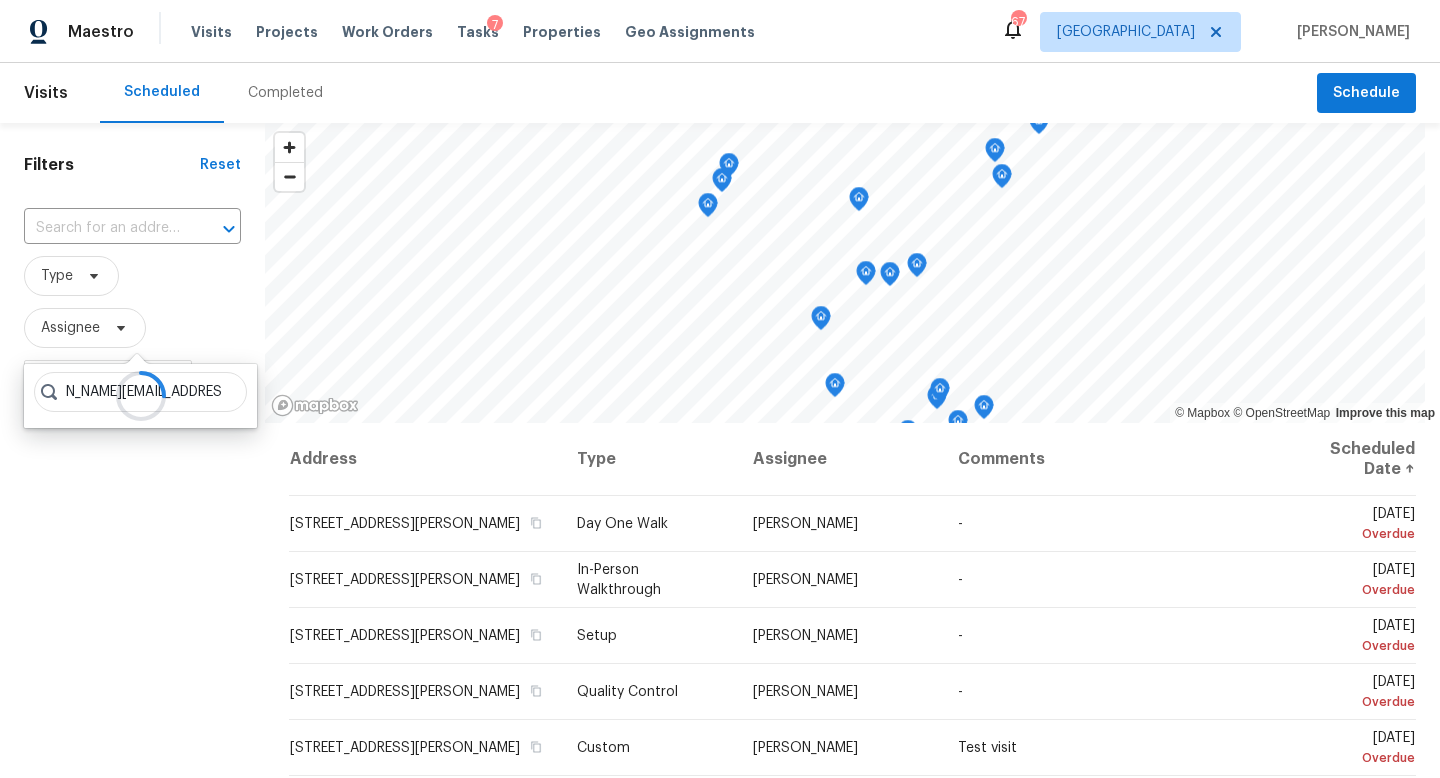 scroll, scrollTop: 0, scrollLeft: 61, axis: horizontal 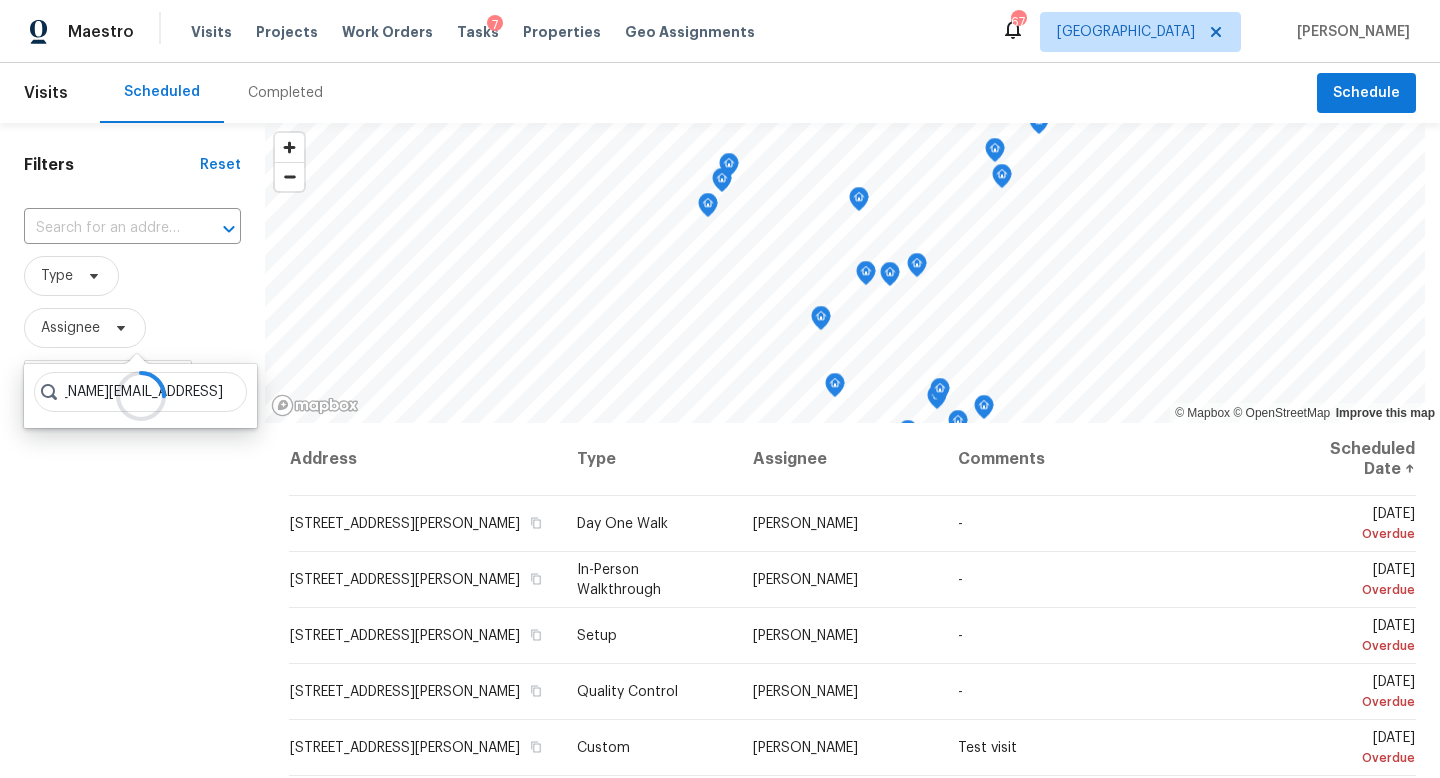 type on "[PERSON_NAME][EMAIL_ADDRESS][DOMAIN_NAME]" 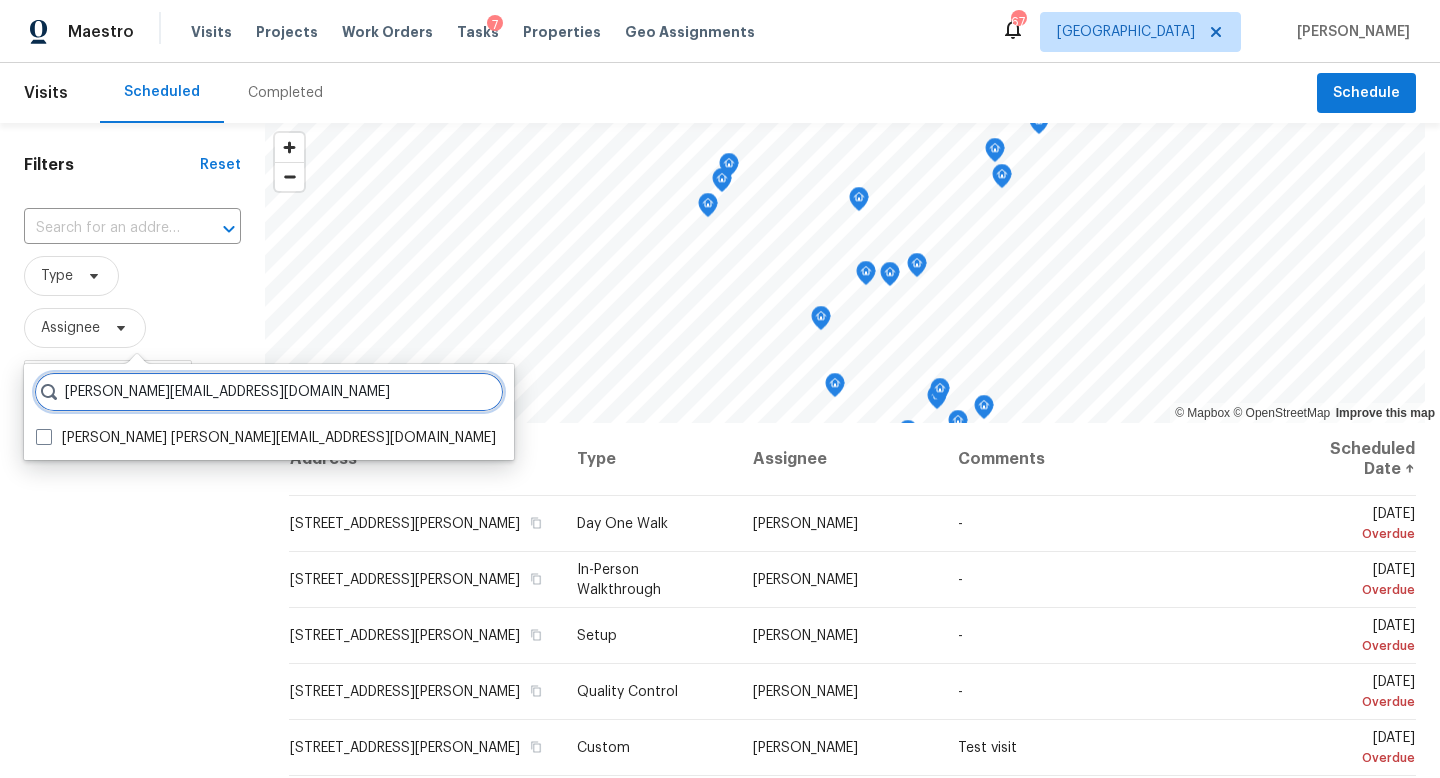 scroll, scrollTop: 0, scrollLeft: 0, axis: both 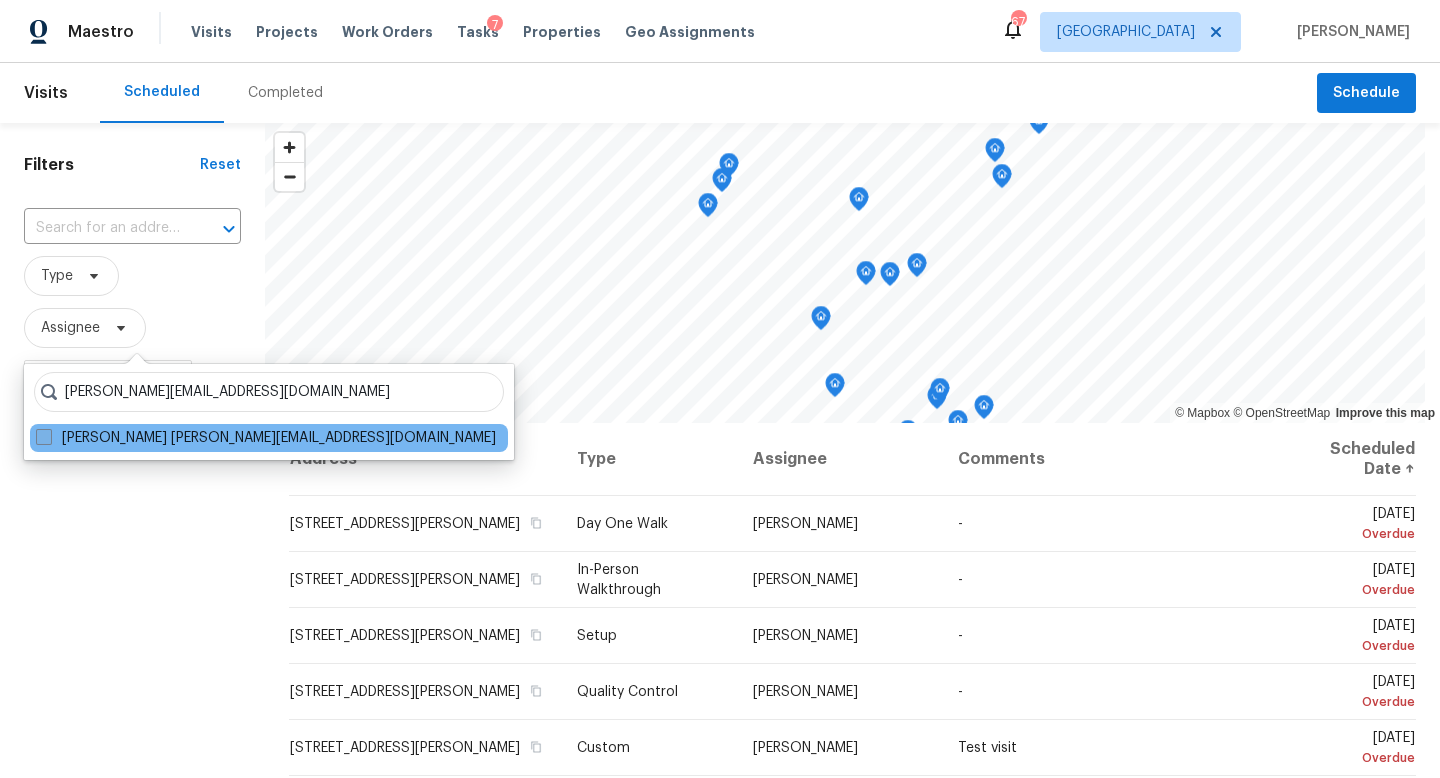 click on "[PERSON_NAME]
[PERSON_NAME][EMAIL_ADDRESS][DOMAIN_NAME]" at bounding box center [266, 438] 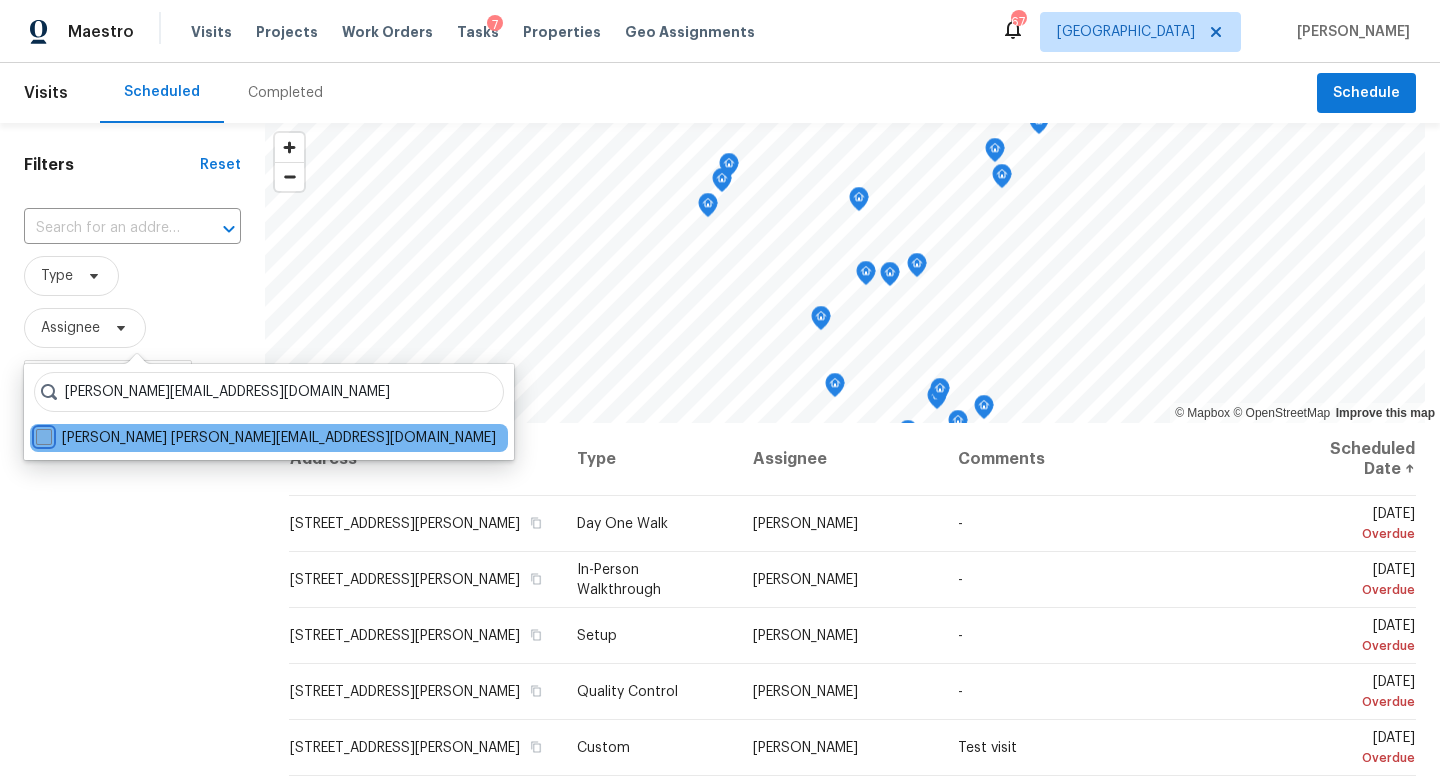 click on "[PERSON_NAME]
[PERSON_NAME][EMAIL_ADDRESS][DOMAIN_NAME]" at bounding box center (42, 434) 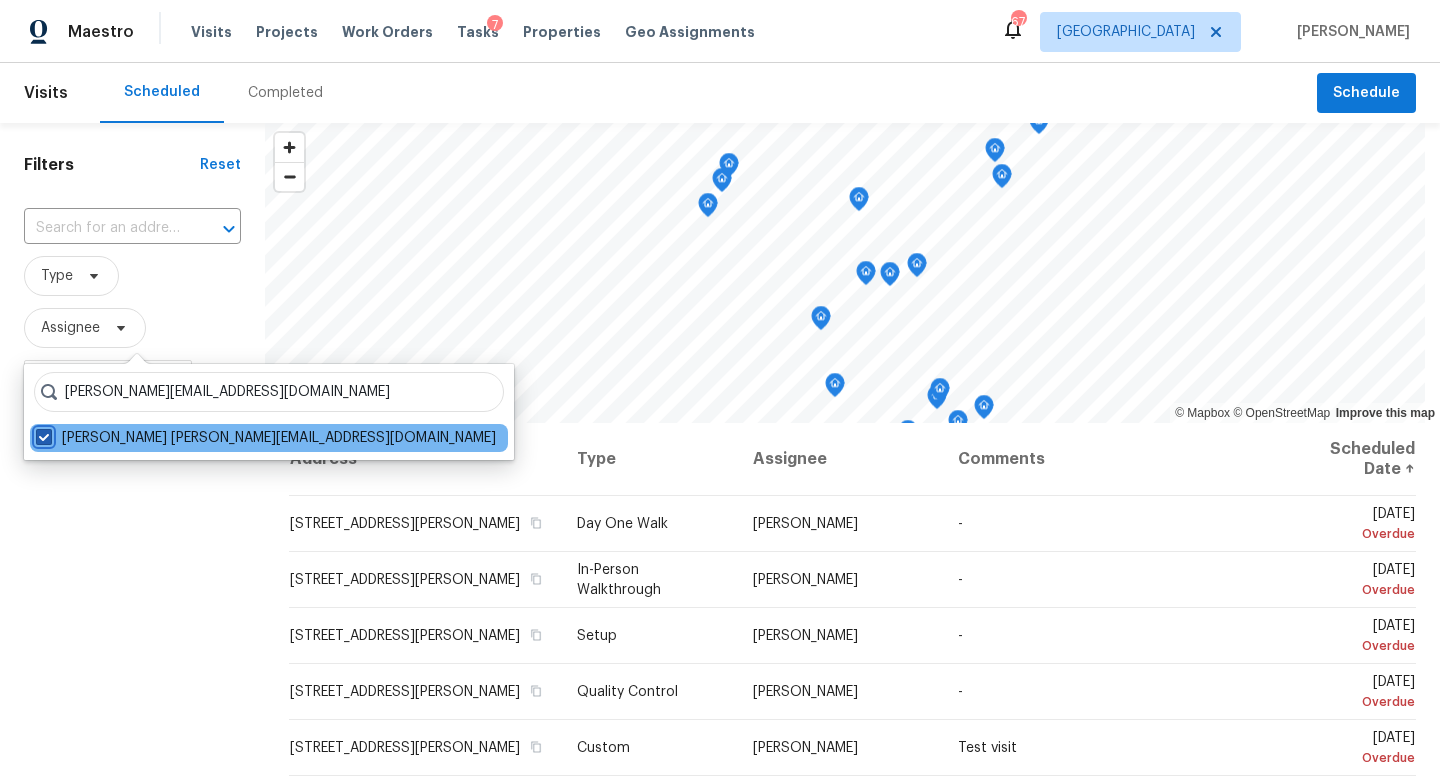 checkbox on "true" 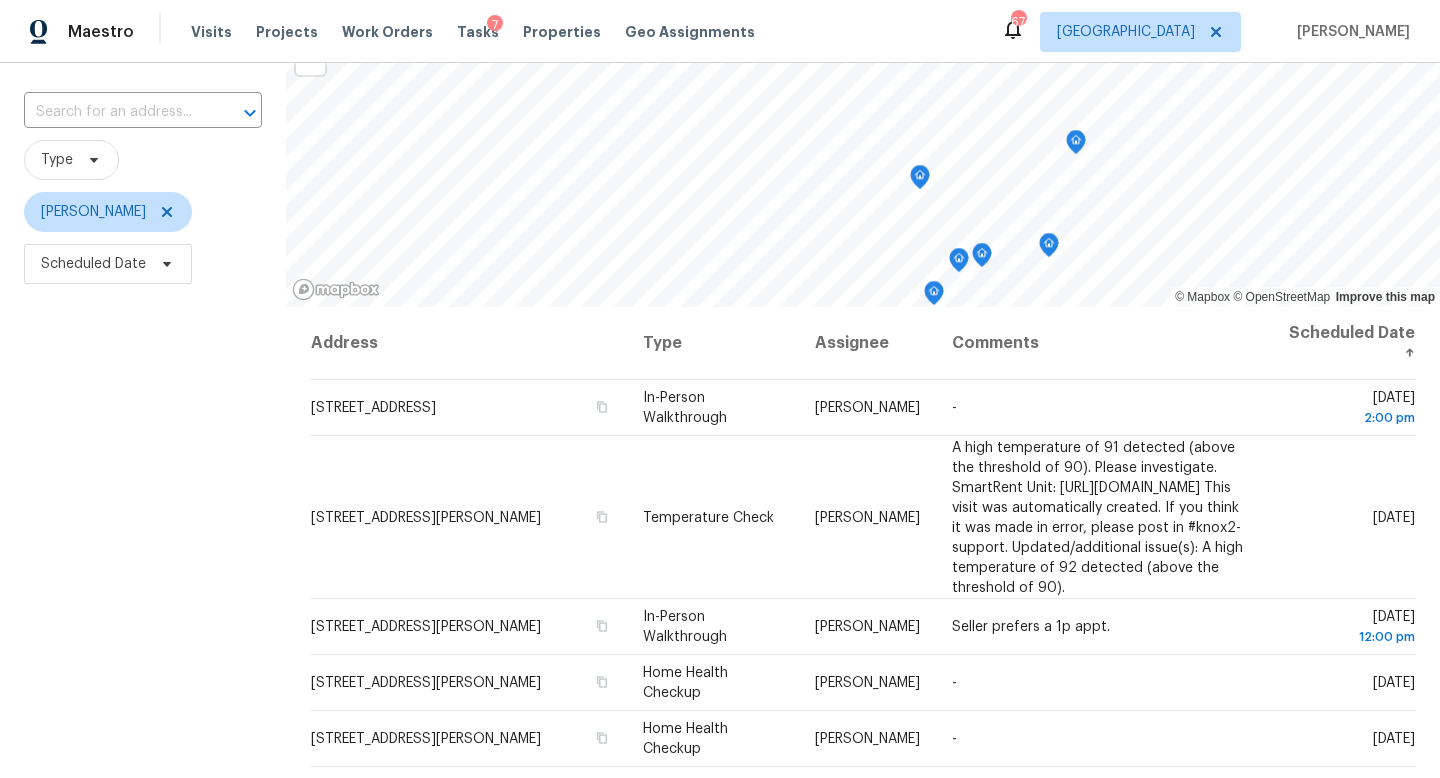 scroll, scrollTop: 267, scrollLeft: 0, axis: vertical 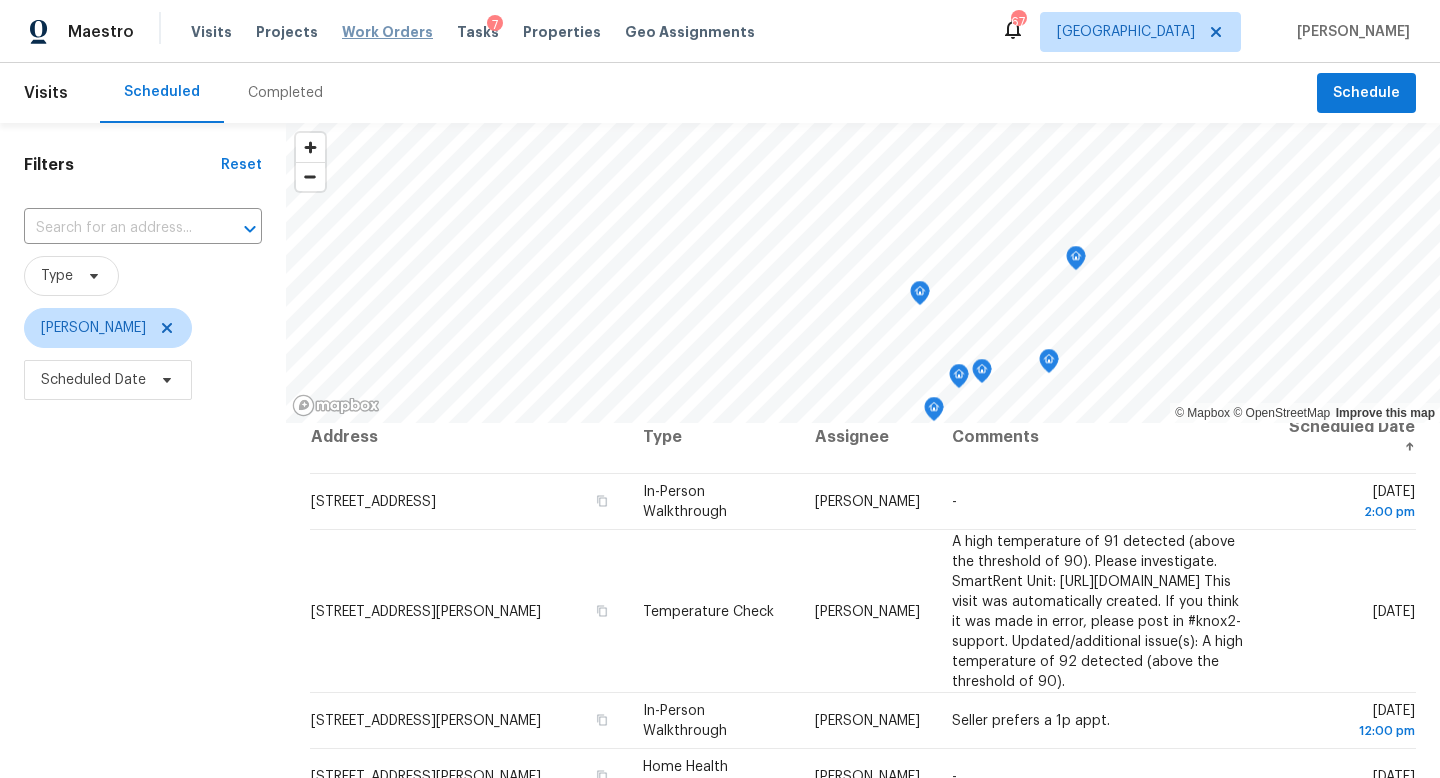 click on "Work Orders" at bounding box center (387, 32) 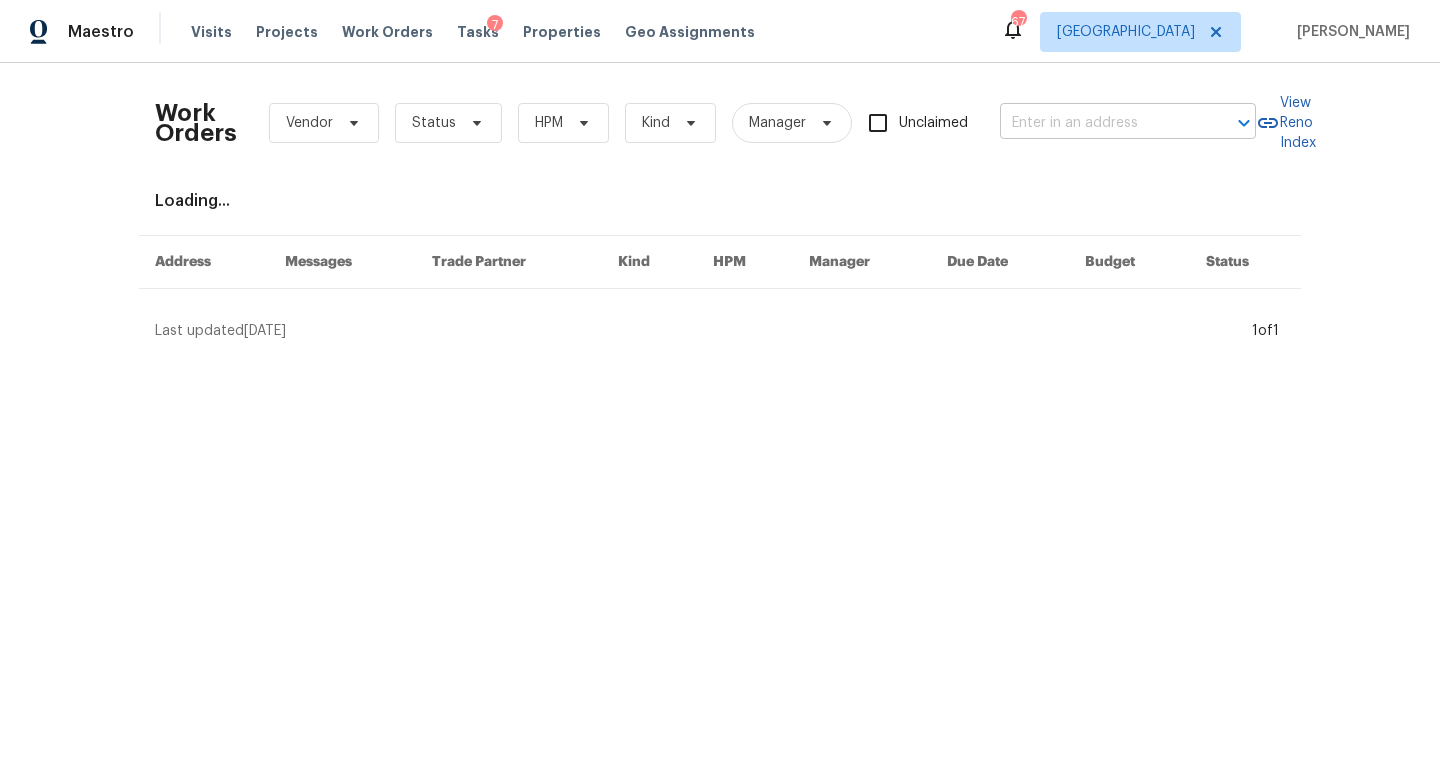 click at bounding box center [1100, 123] 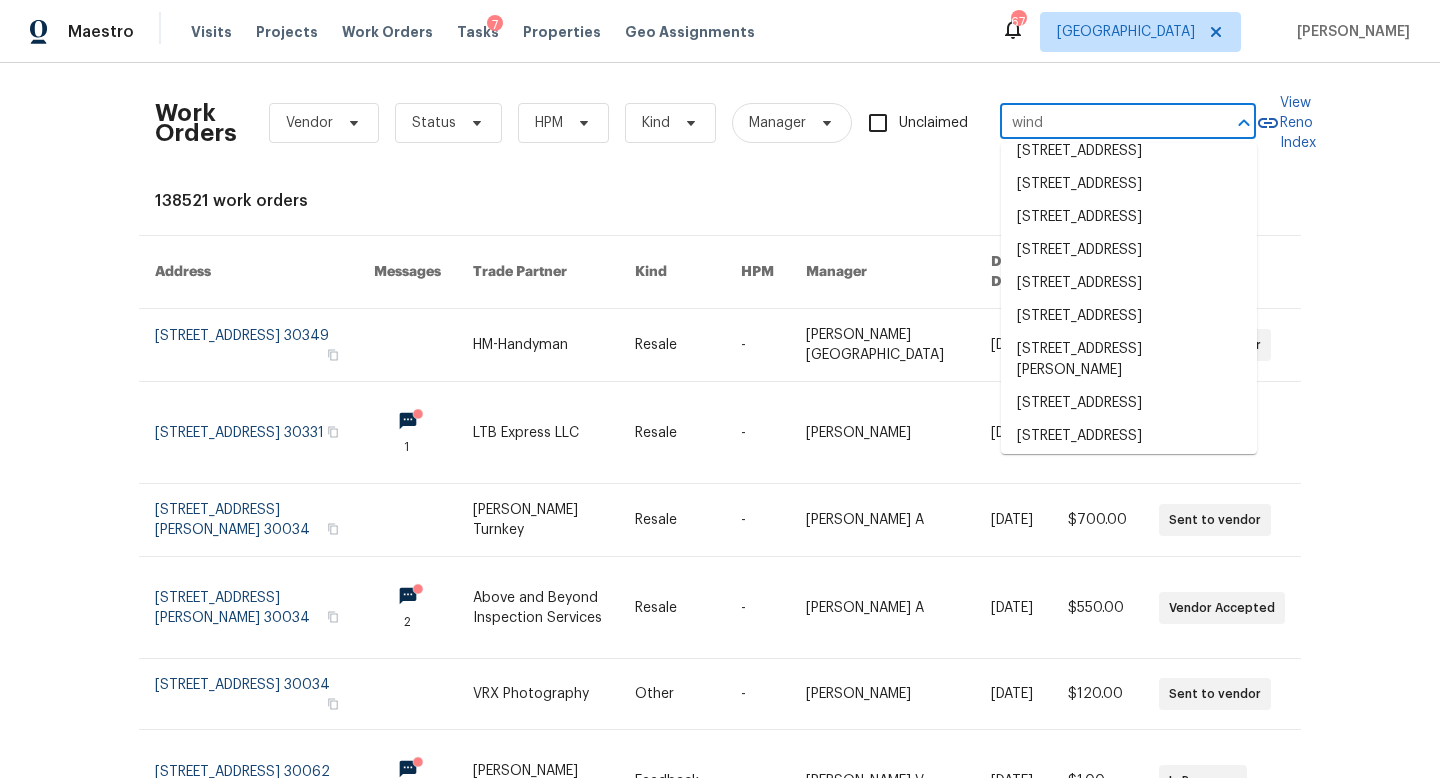 scroll, scrollTop: 1073, scrollLeft: 0, axis: vertical 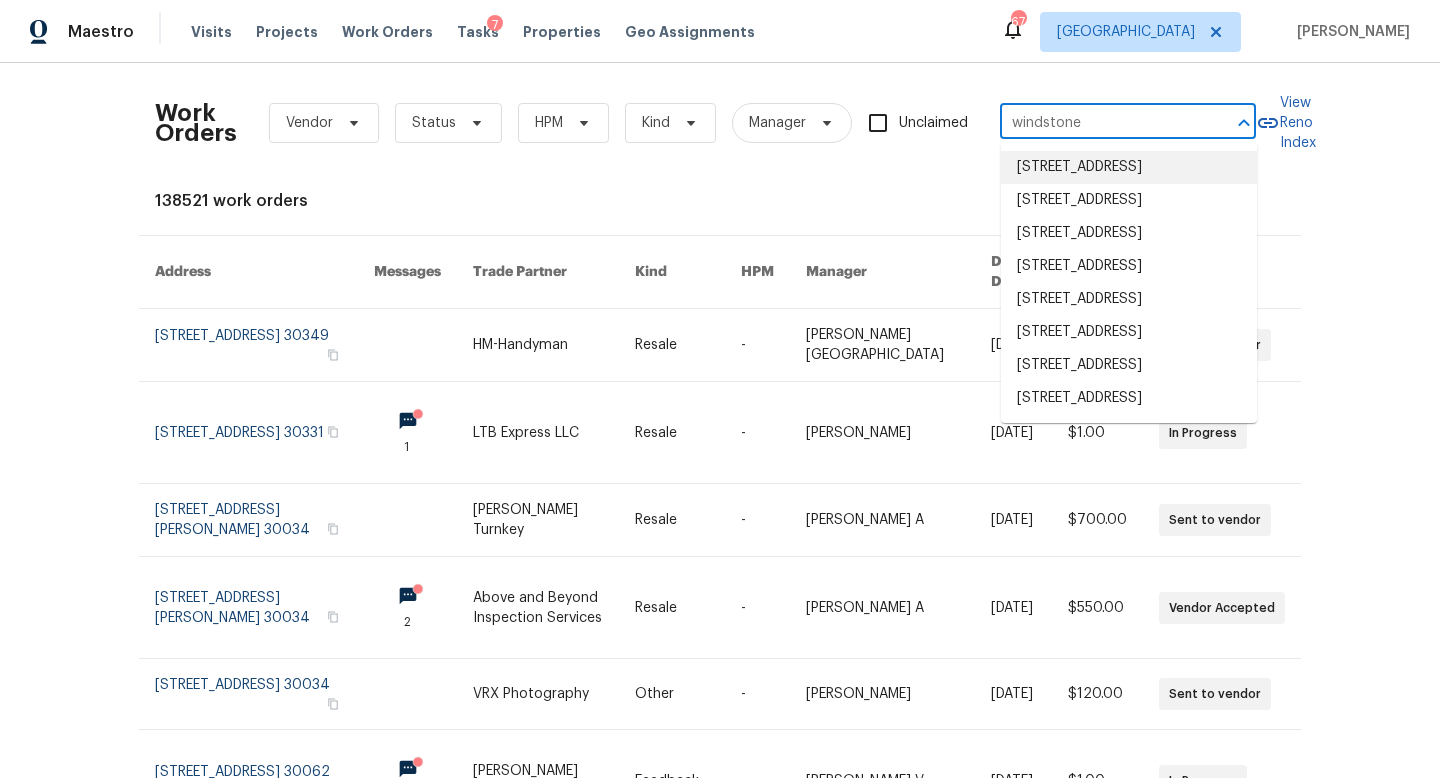 type on "windstone" 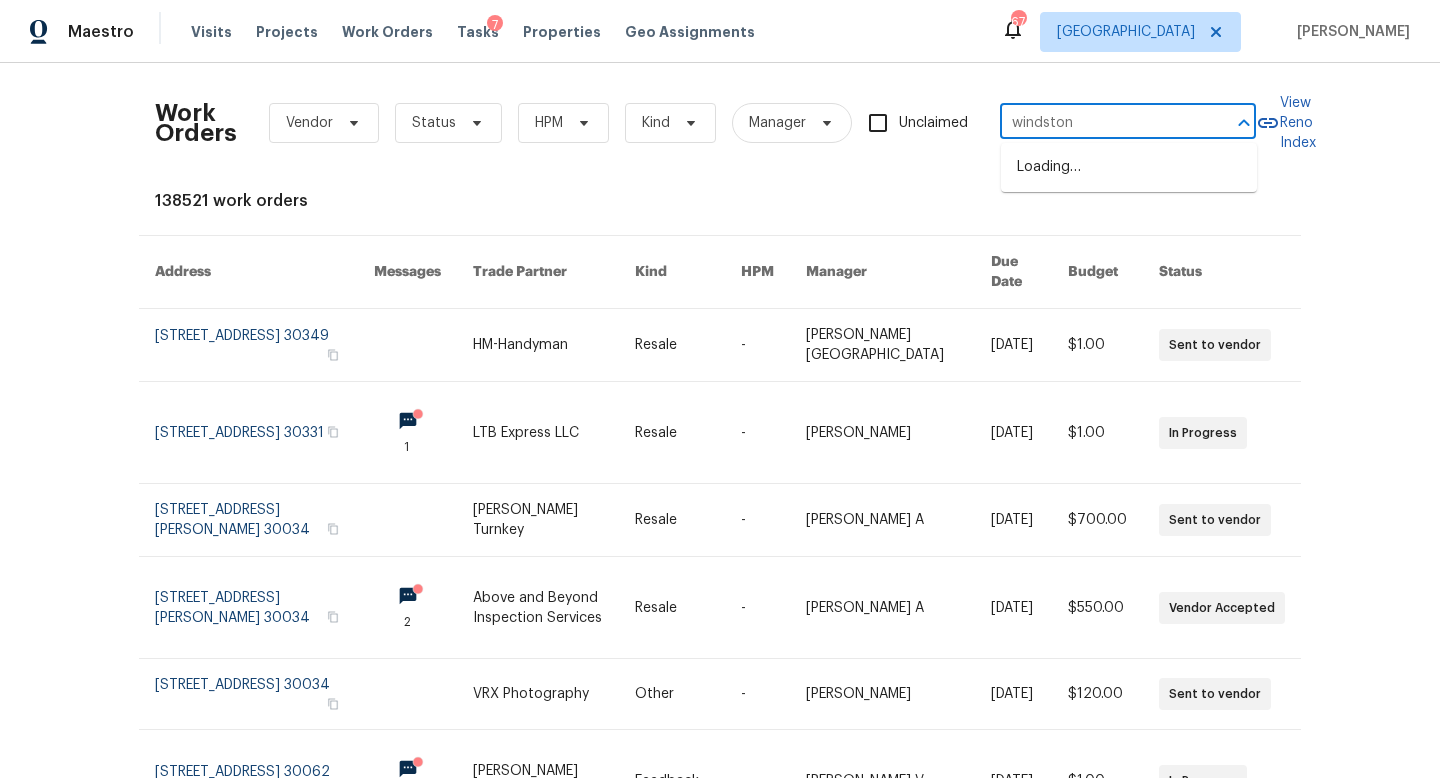type on "windstone" 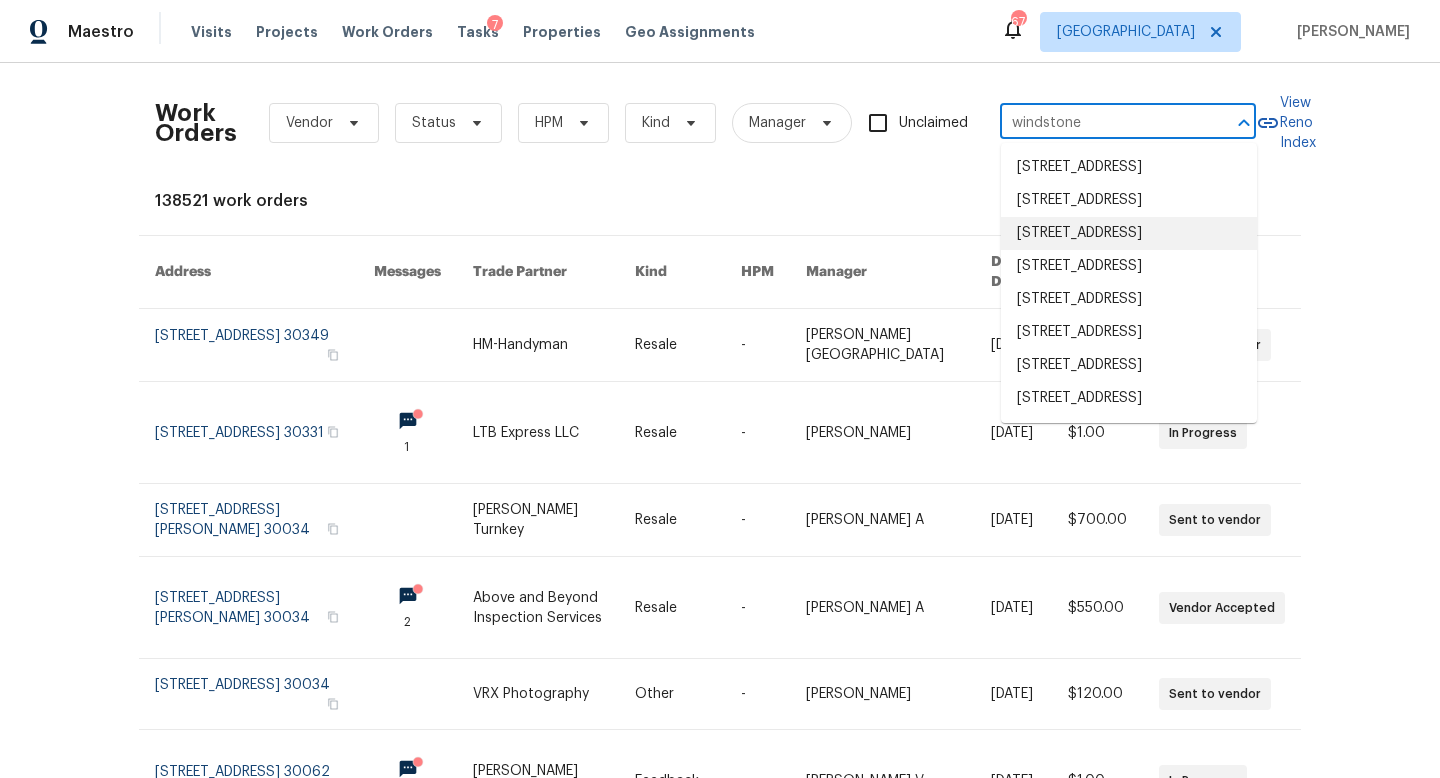 scroll, scrollTop: 137, scrollLeft: 0, axis: vertical 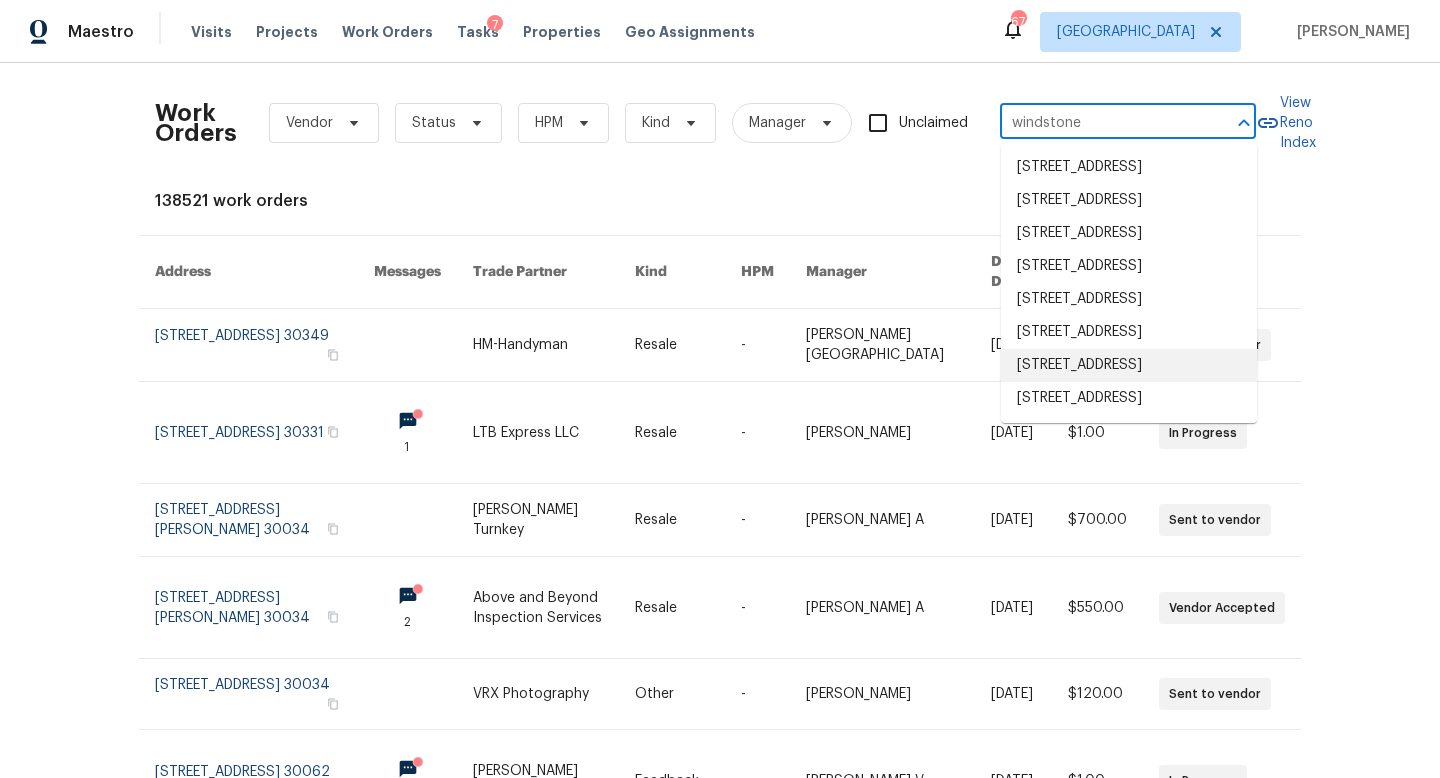 click on "[STREET_ADDRESS]" at bounding box center [1129, 365] 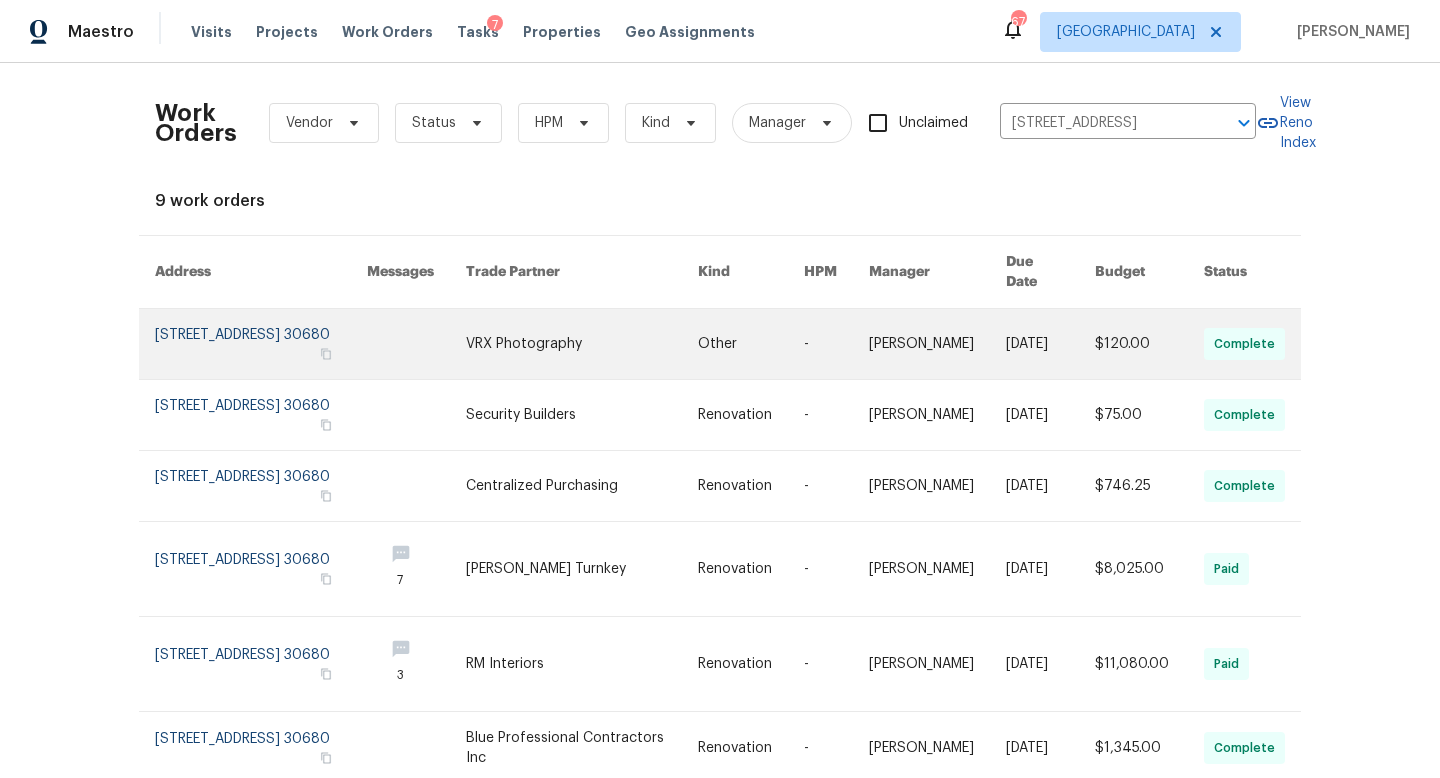 click at bounding box center (261, 344) 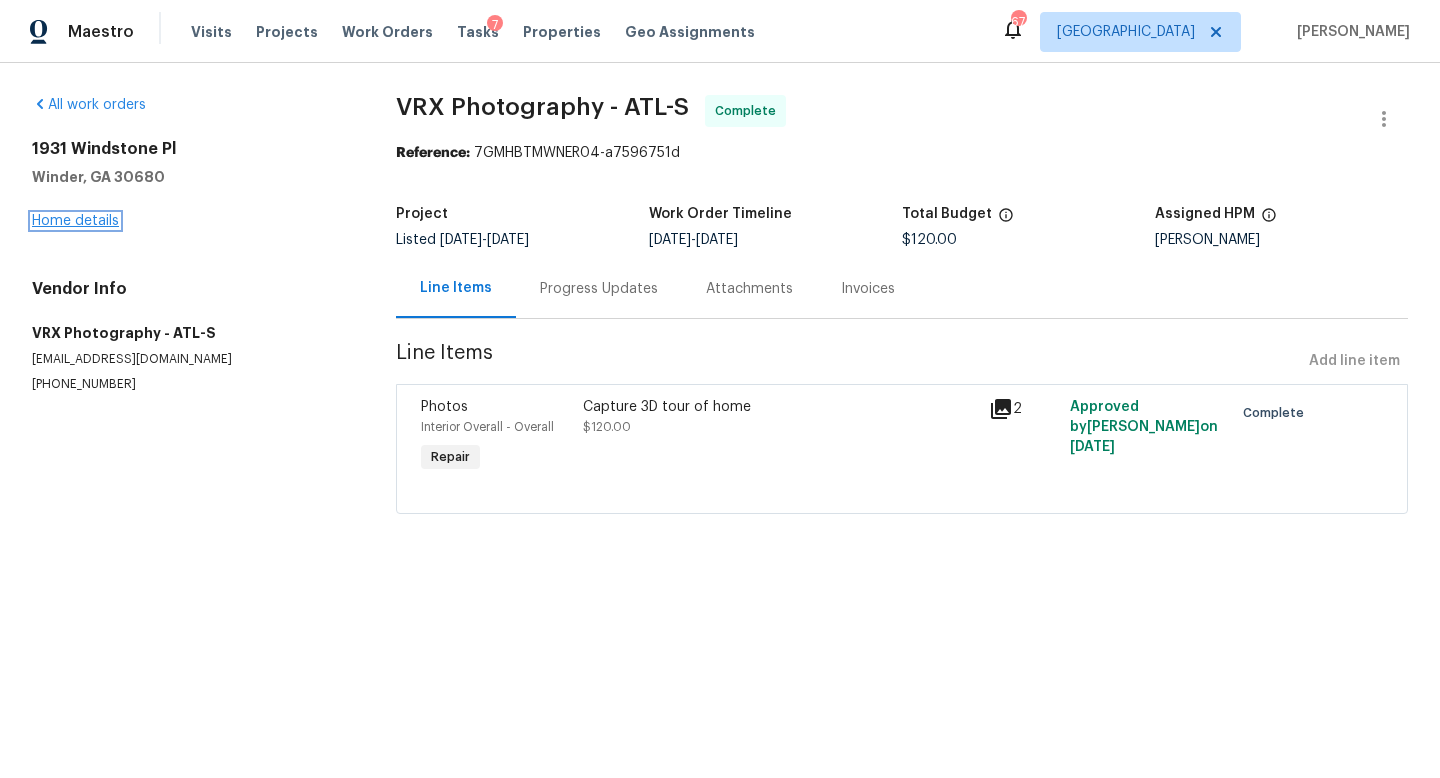 click on "Home details" at bounding box center (75, 221) 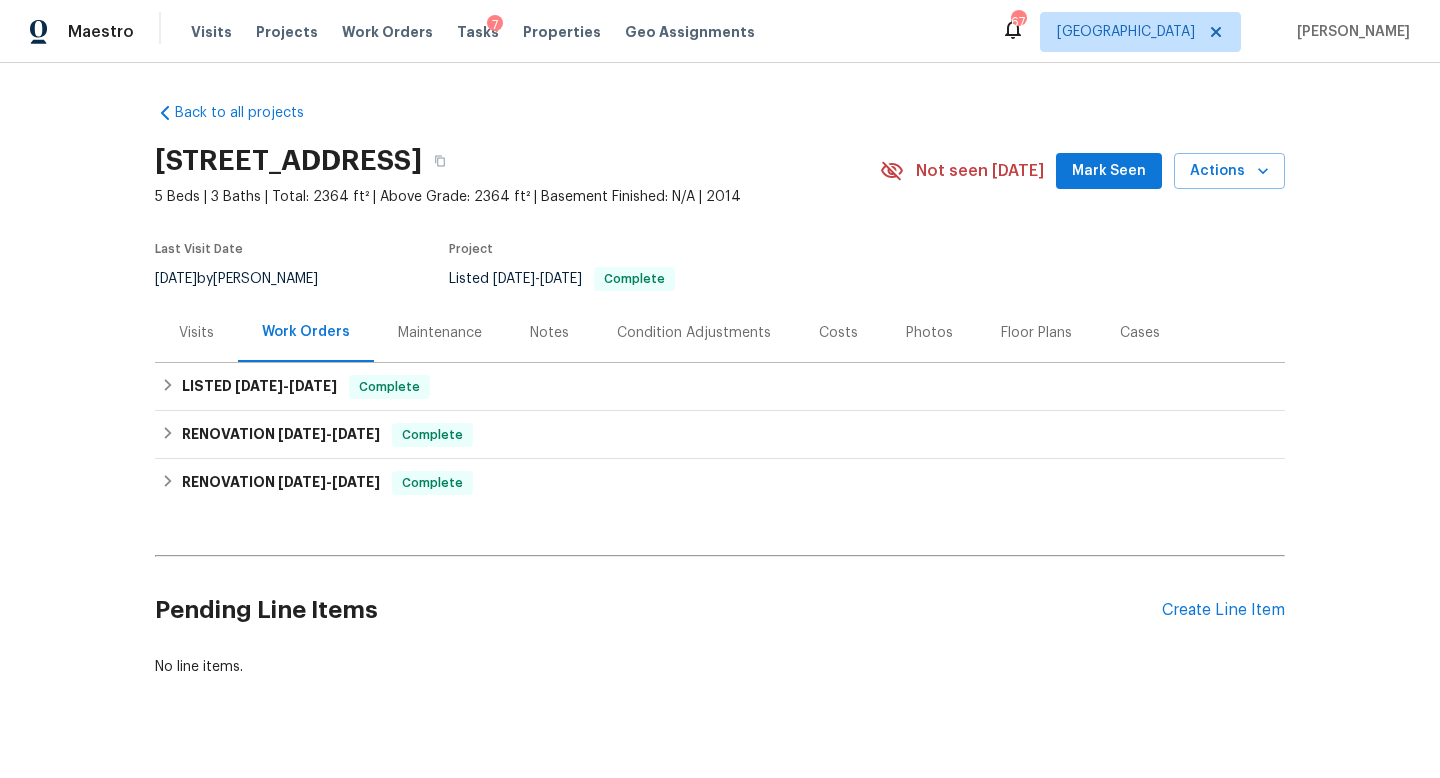 click on "Condition Adjustments" at bounding box center (694, 333) 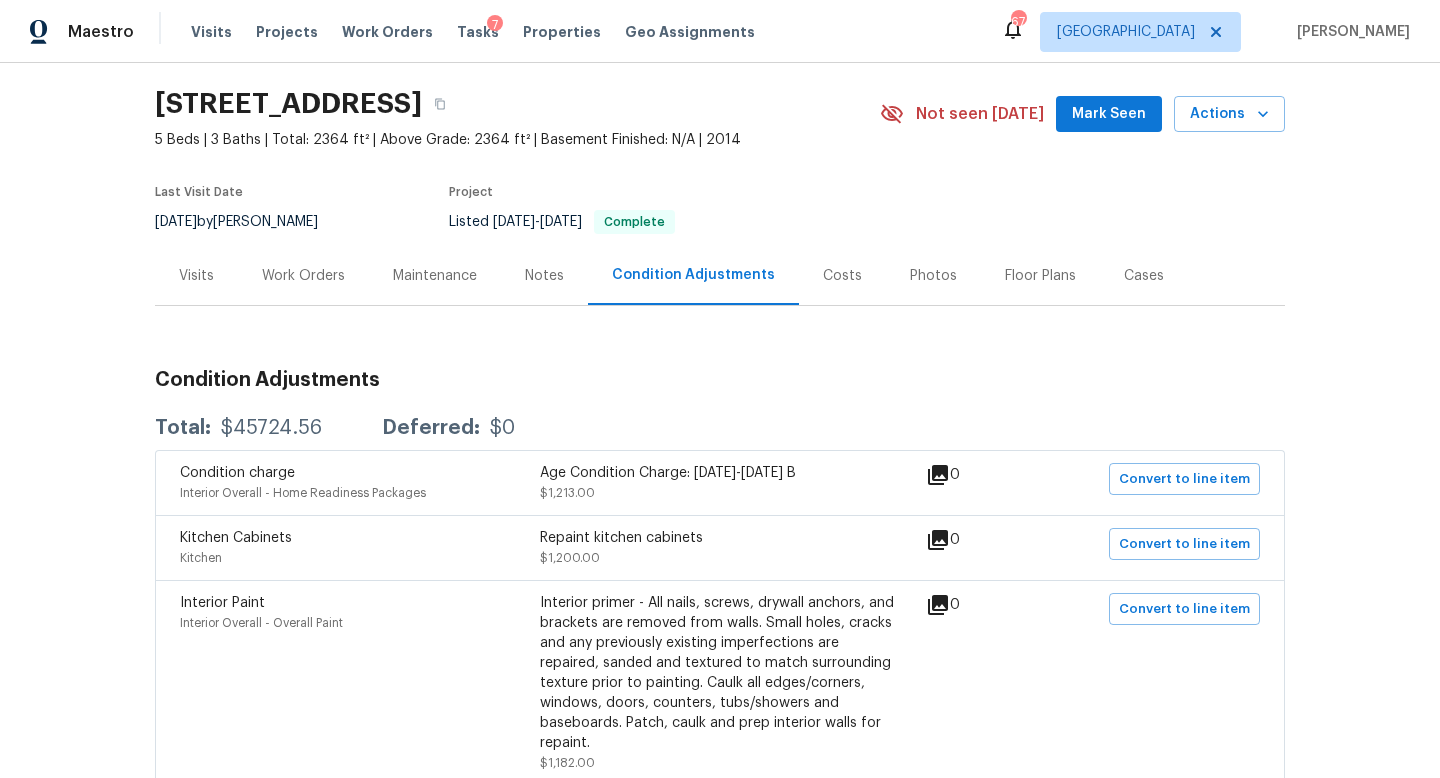 scroll, scrollTop: 0, scrollLeft: 0, axis: both 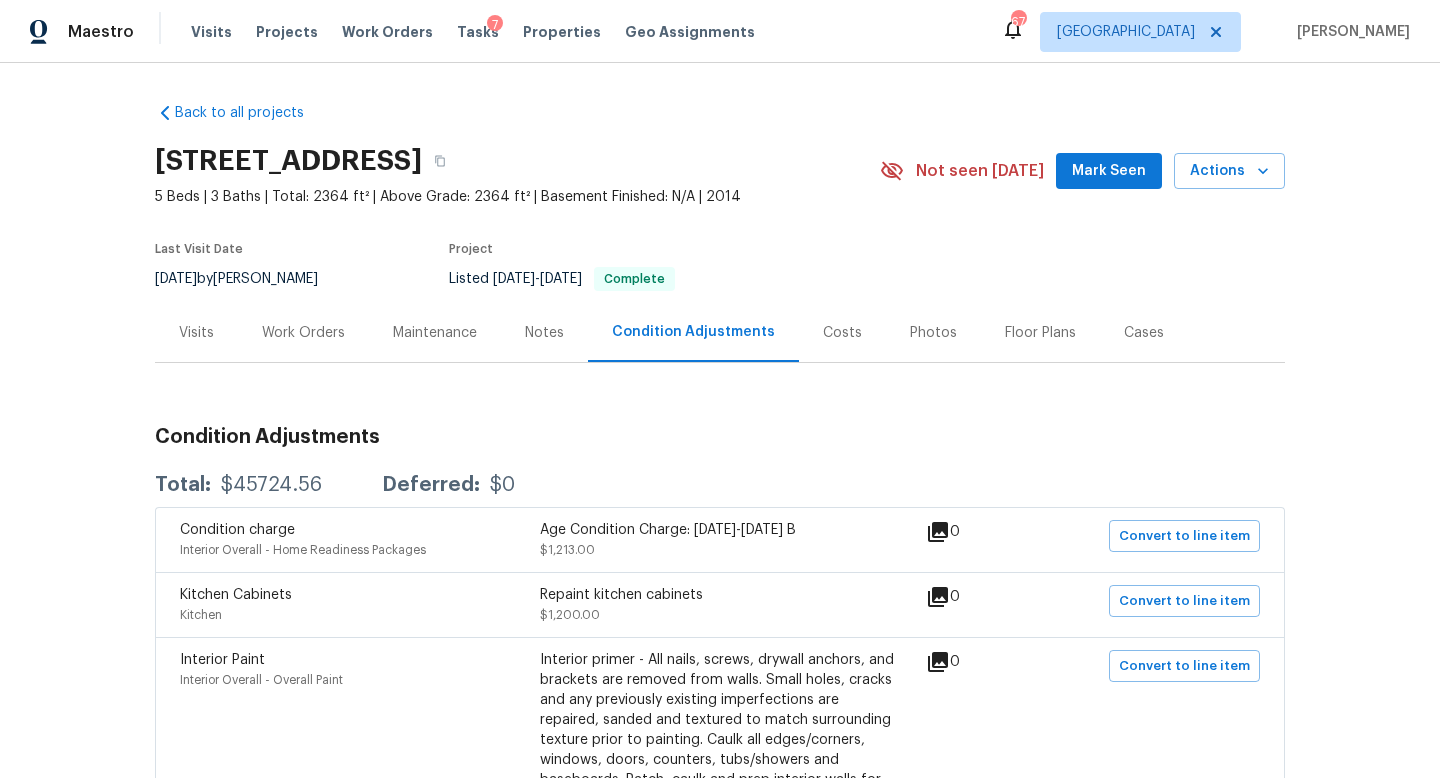 click on "Work Orders" at bounding box center (303, 333) 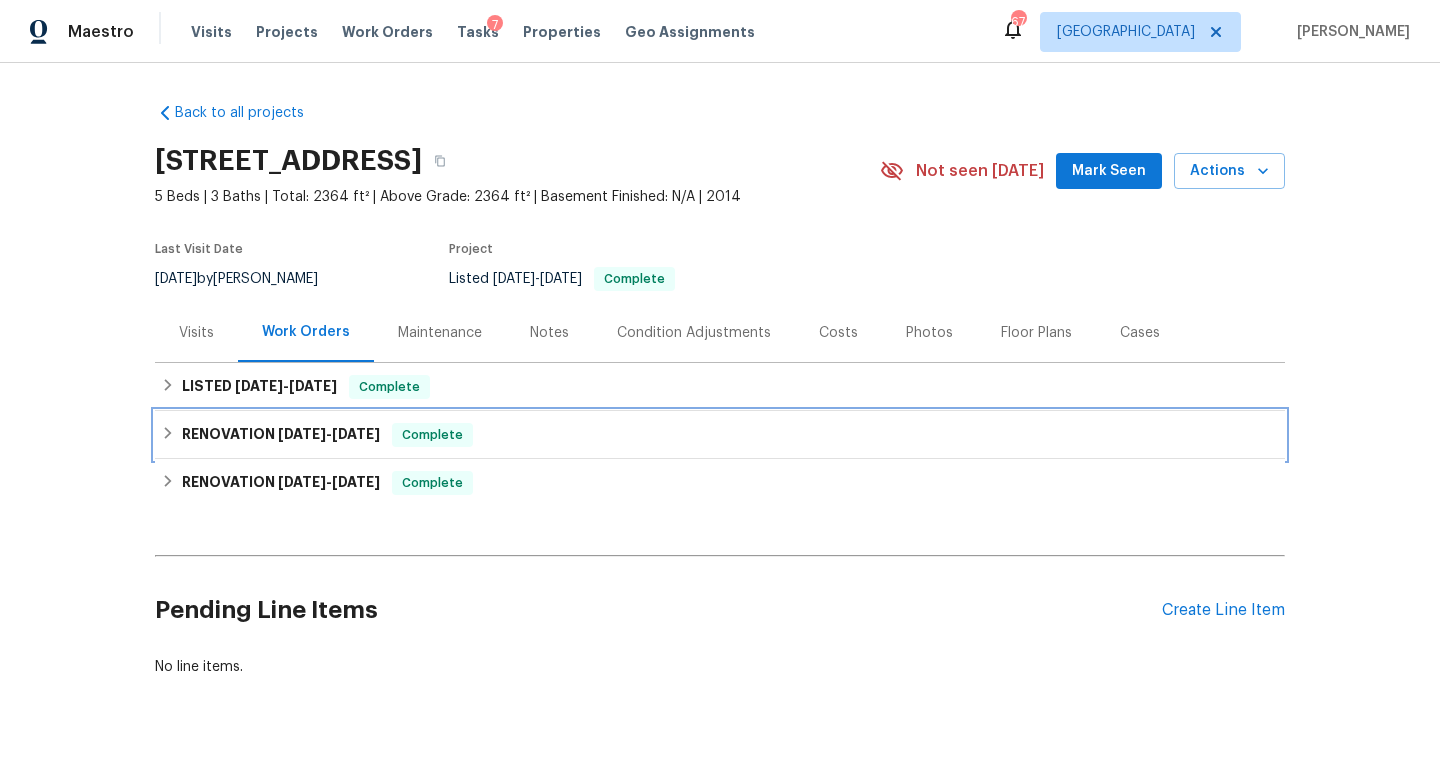 click on "RENOVATION   [DATE]  -  [DATE]" at bounding box center (281, 435) 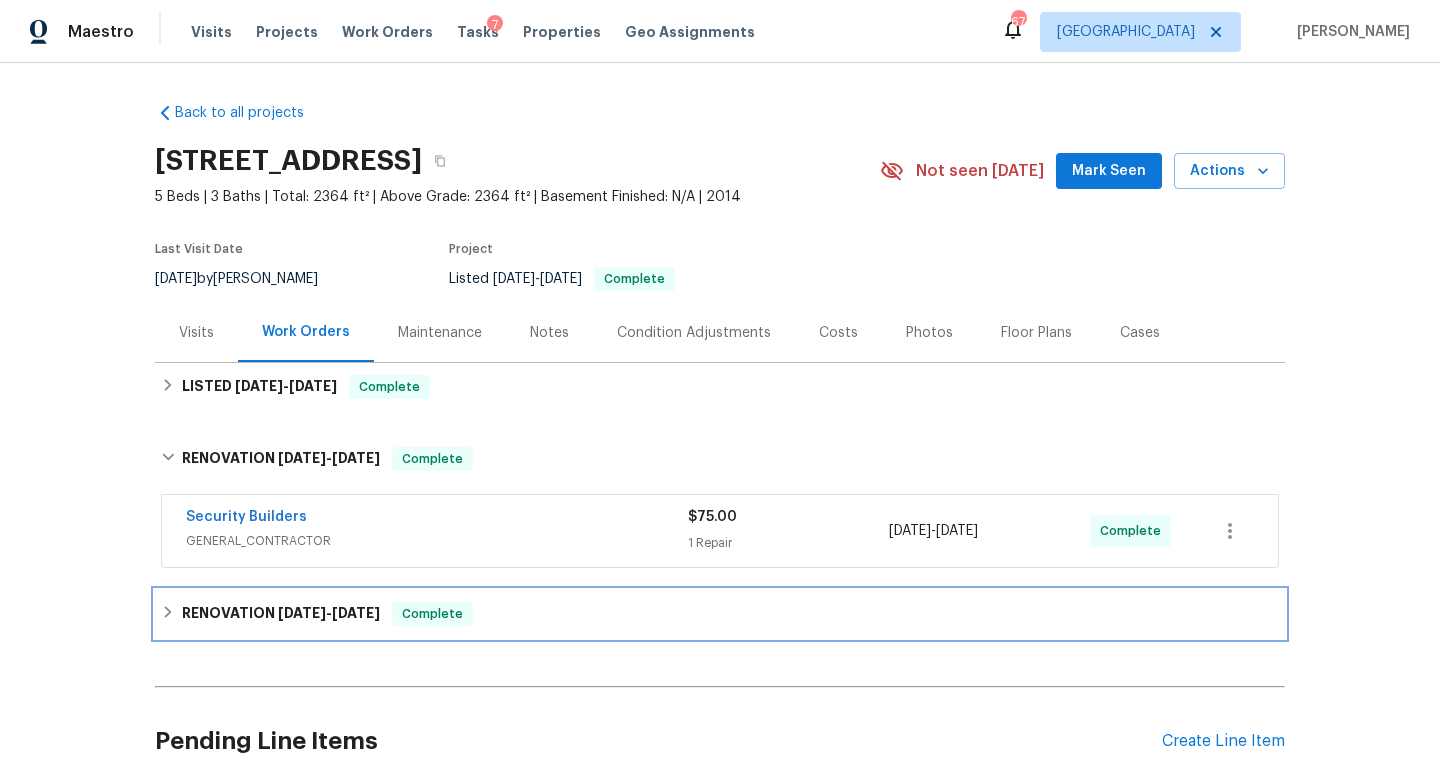click on "RENOVATION   [DATE]  -  [DATE] Complete" at bounding box center [720, 614] 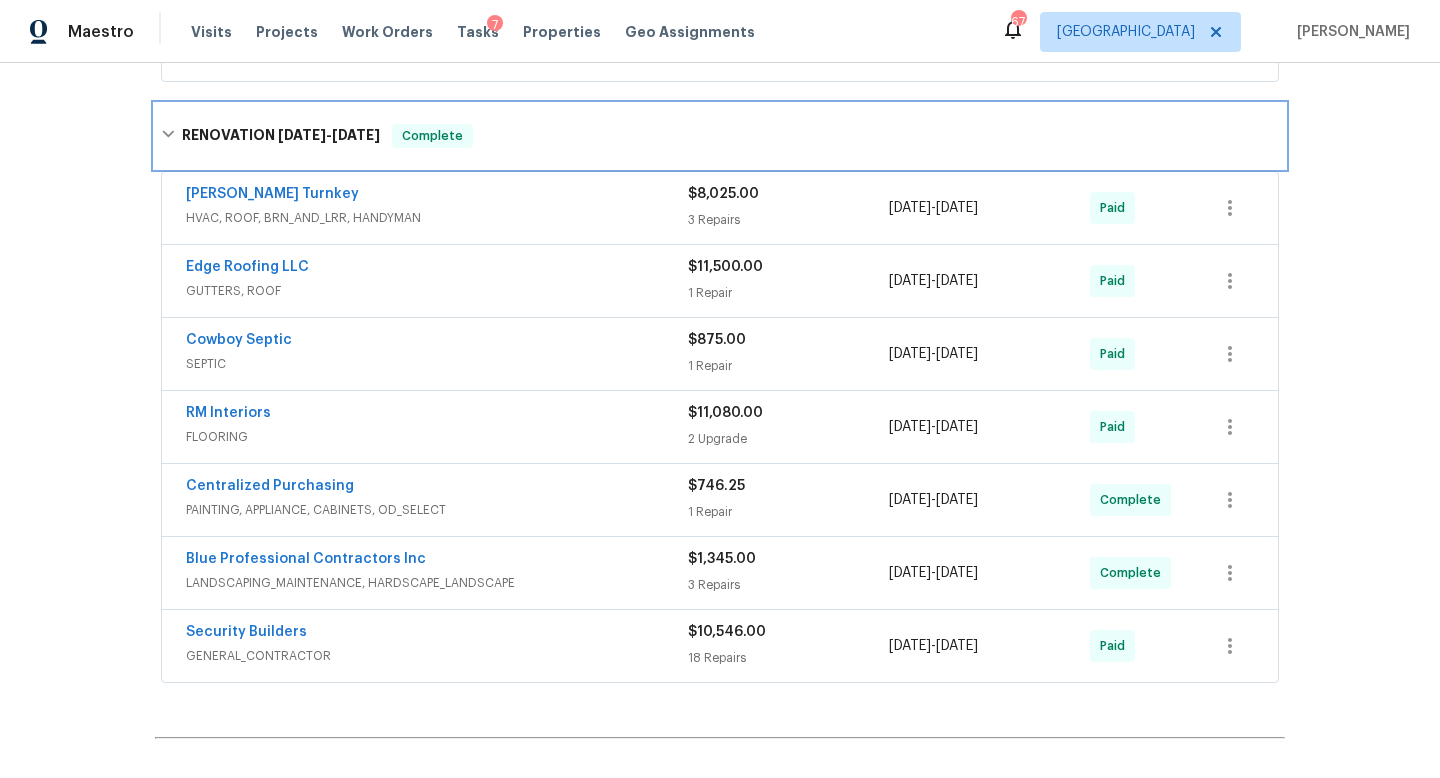 scroll, scrollTop: 507, scrollLeft: 0, axis: vertical 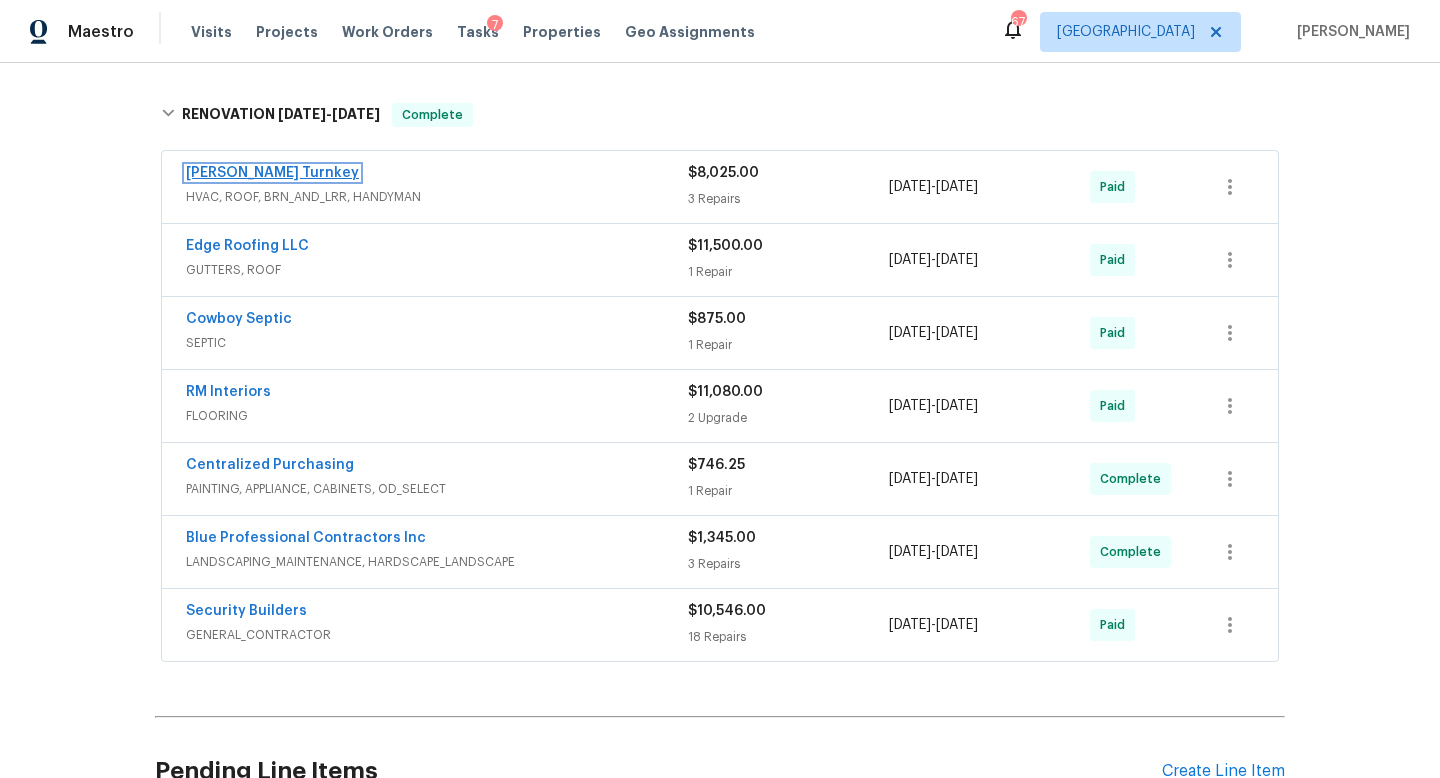 click on "[PERSON_NAME] Turnkey" at bounding box center [272, 173] 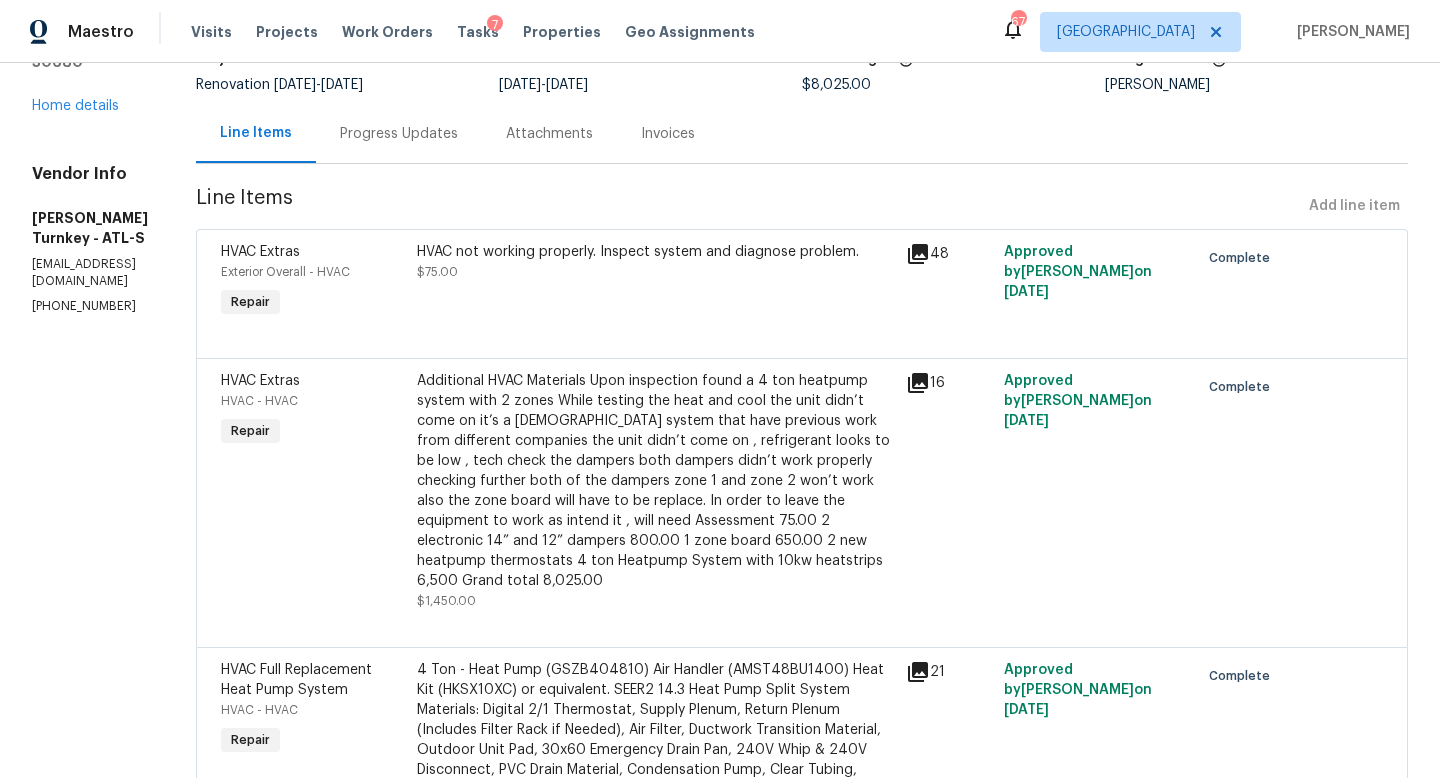 scroll, scrollTop: 0, scrollLeft: 0, axis: both 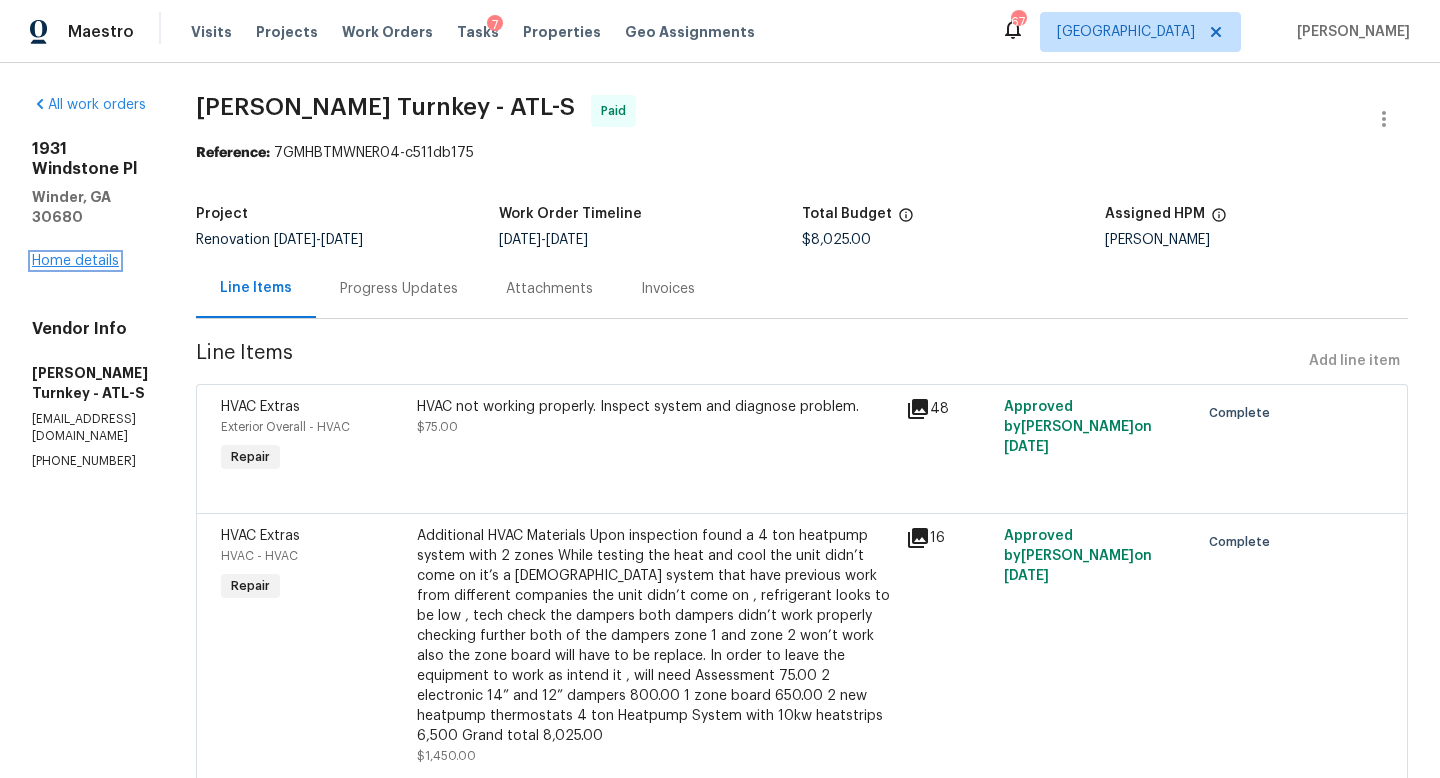 click on "Home details" at bounding box center [75, 261] 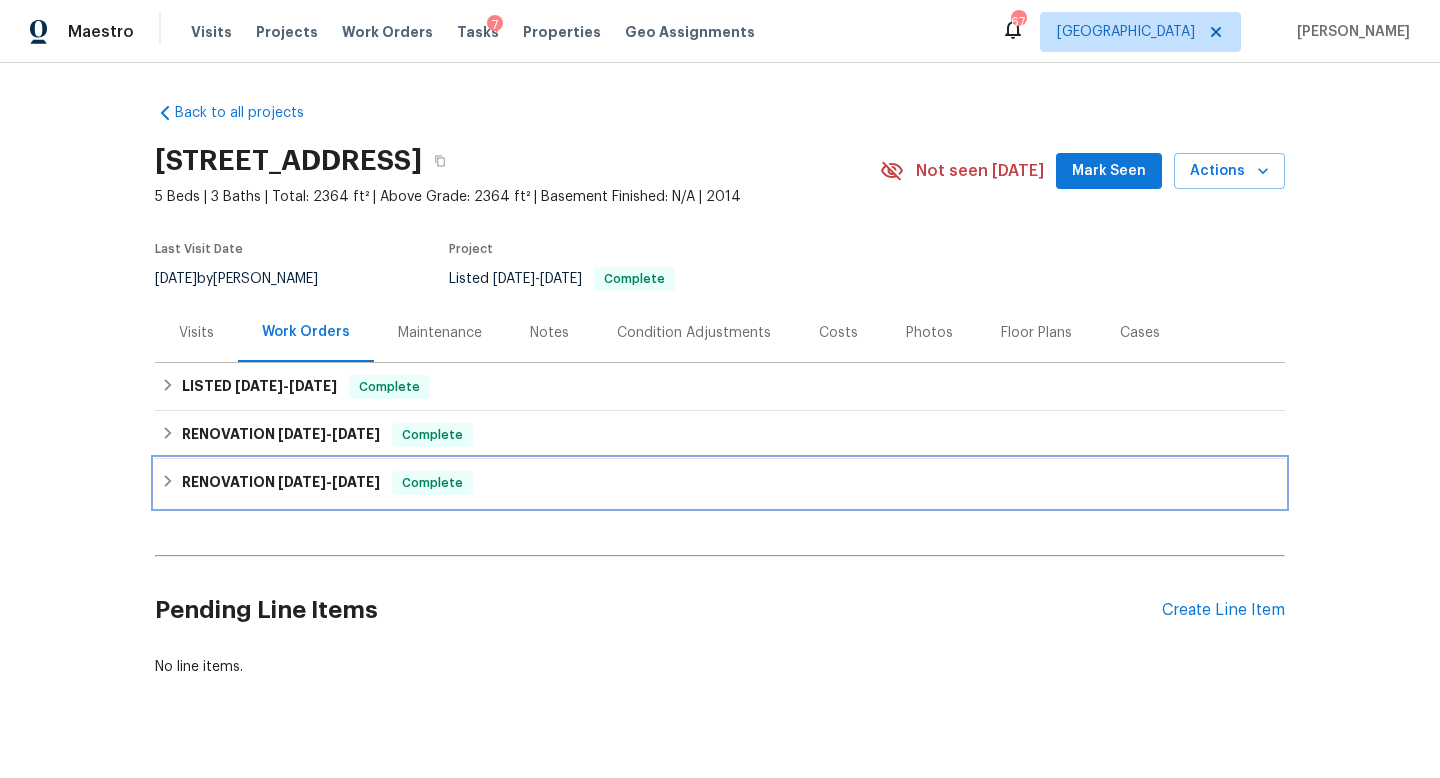 click on "RENOVATION   [DATE]  -  [DATE]" at bounding box center [281, 483] 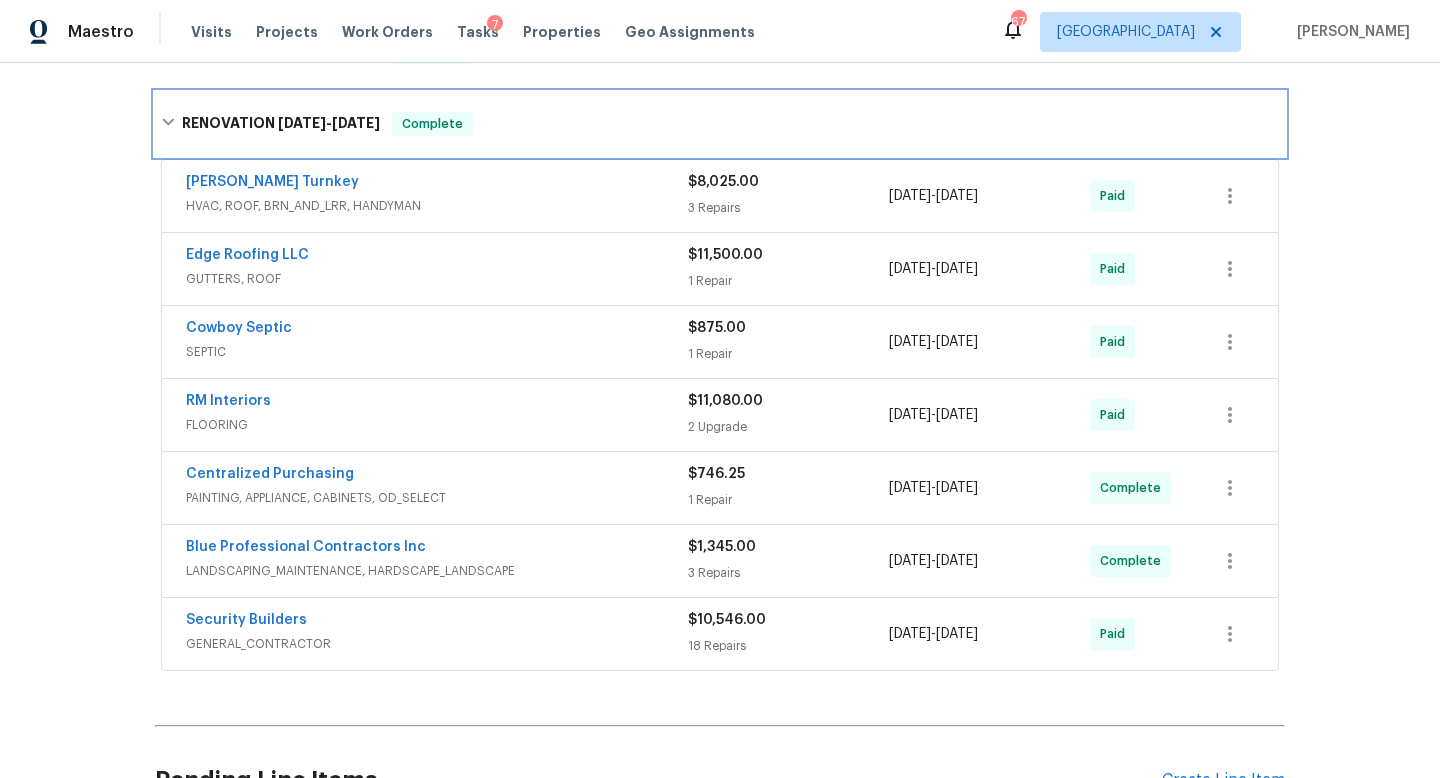 scroll, scrollTop: 384, scrollLeft: 0, axis: vertical 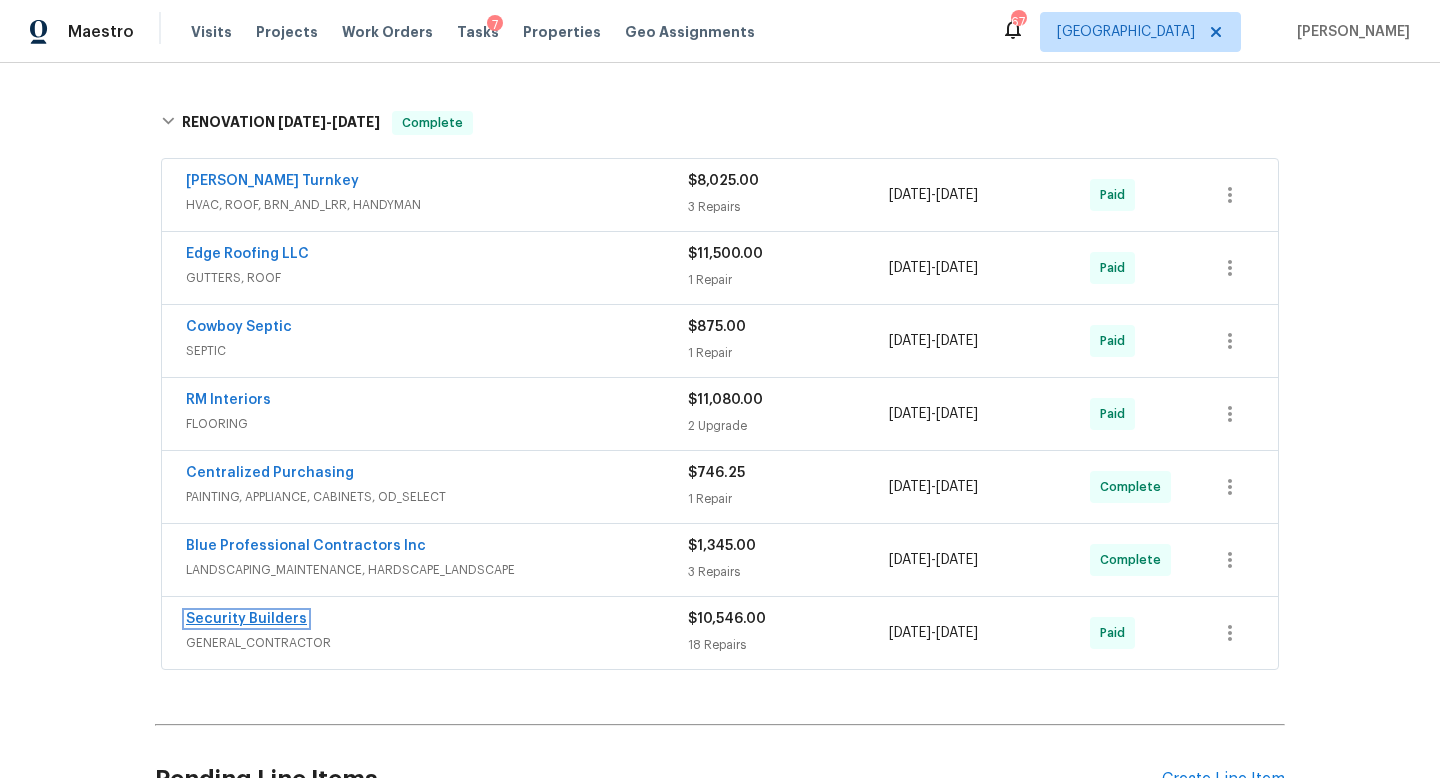 click on "Security Builders" at bounding box center [246, 619] 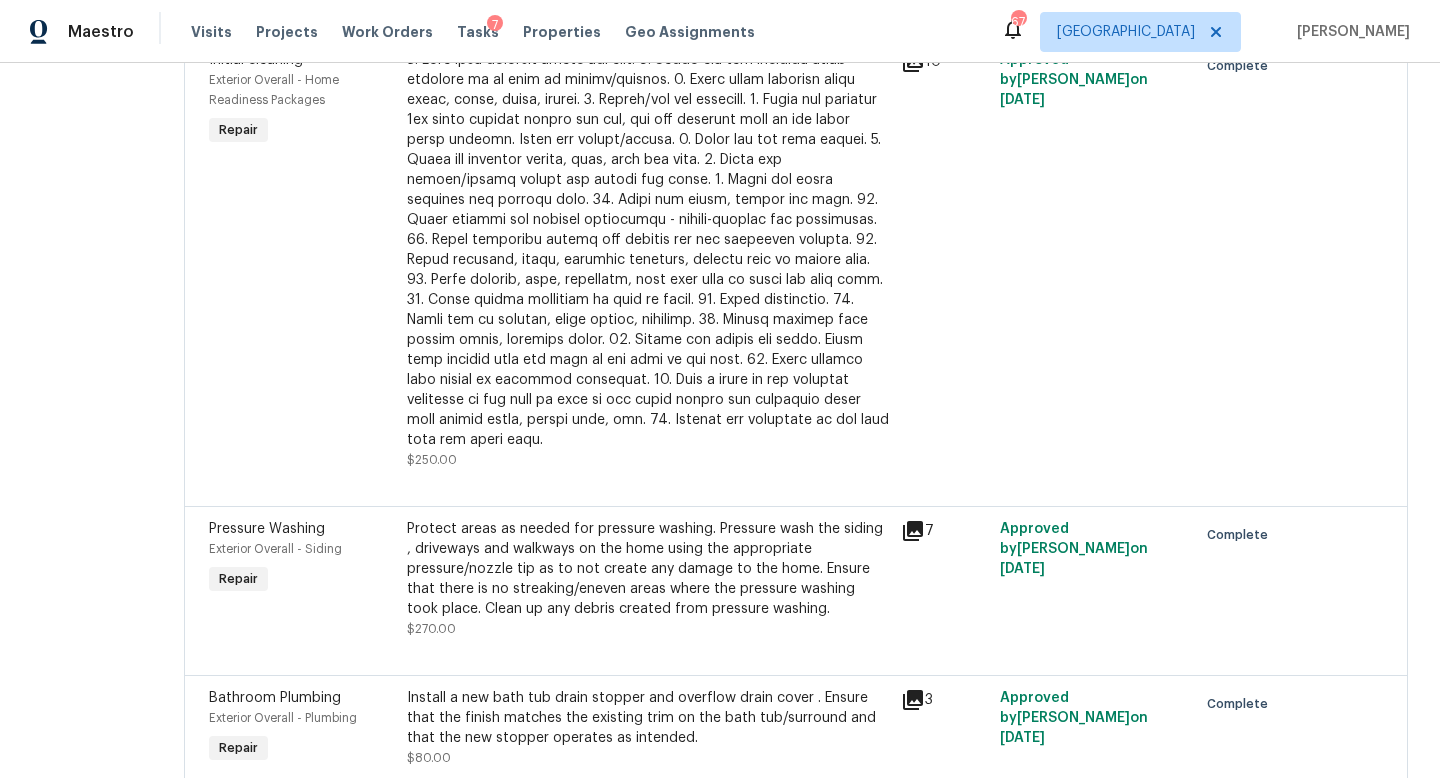 scroll, scrollTop: 0, scrollLeft: 0, axis: both 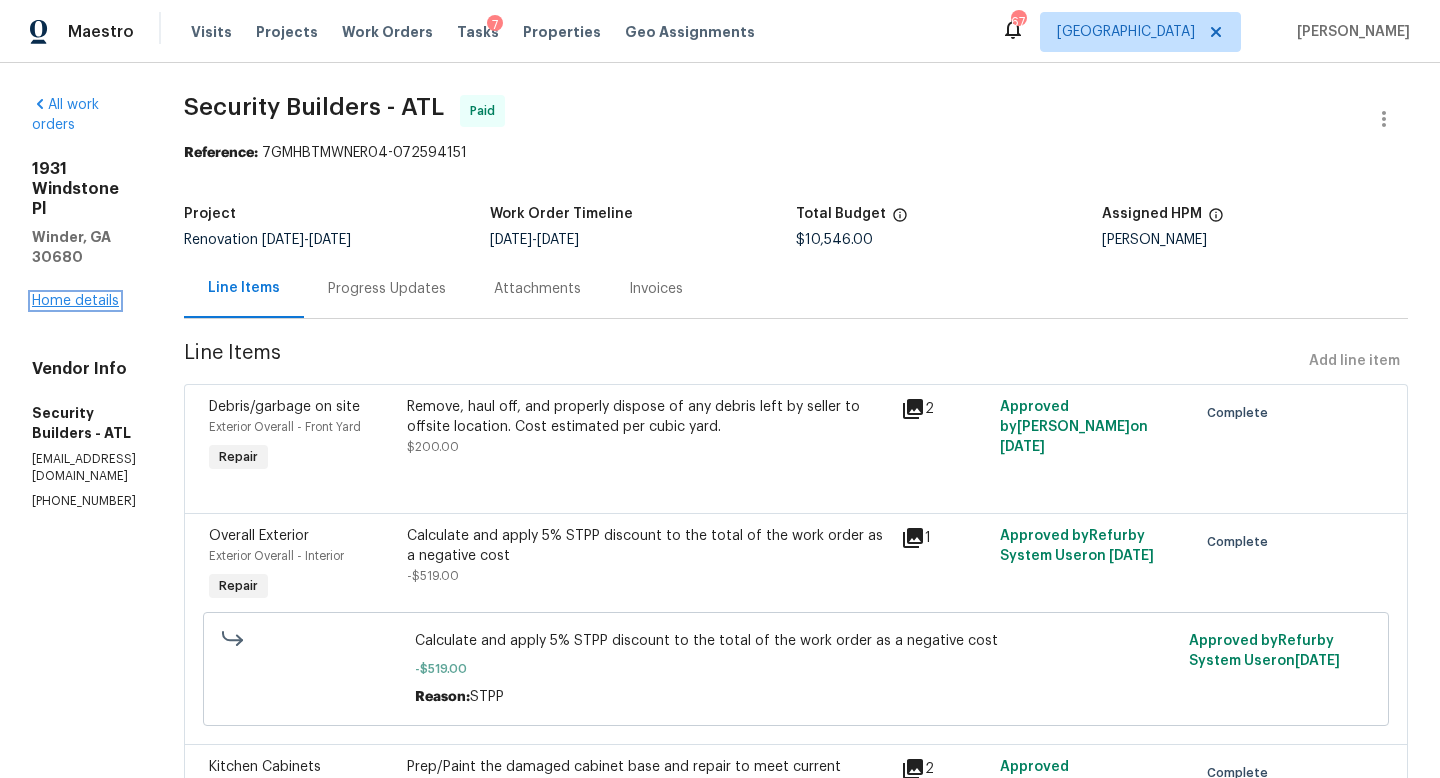 click on "Home details" at bounding box center (75, 301) 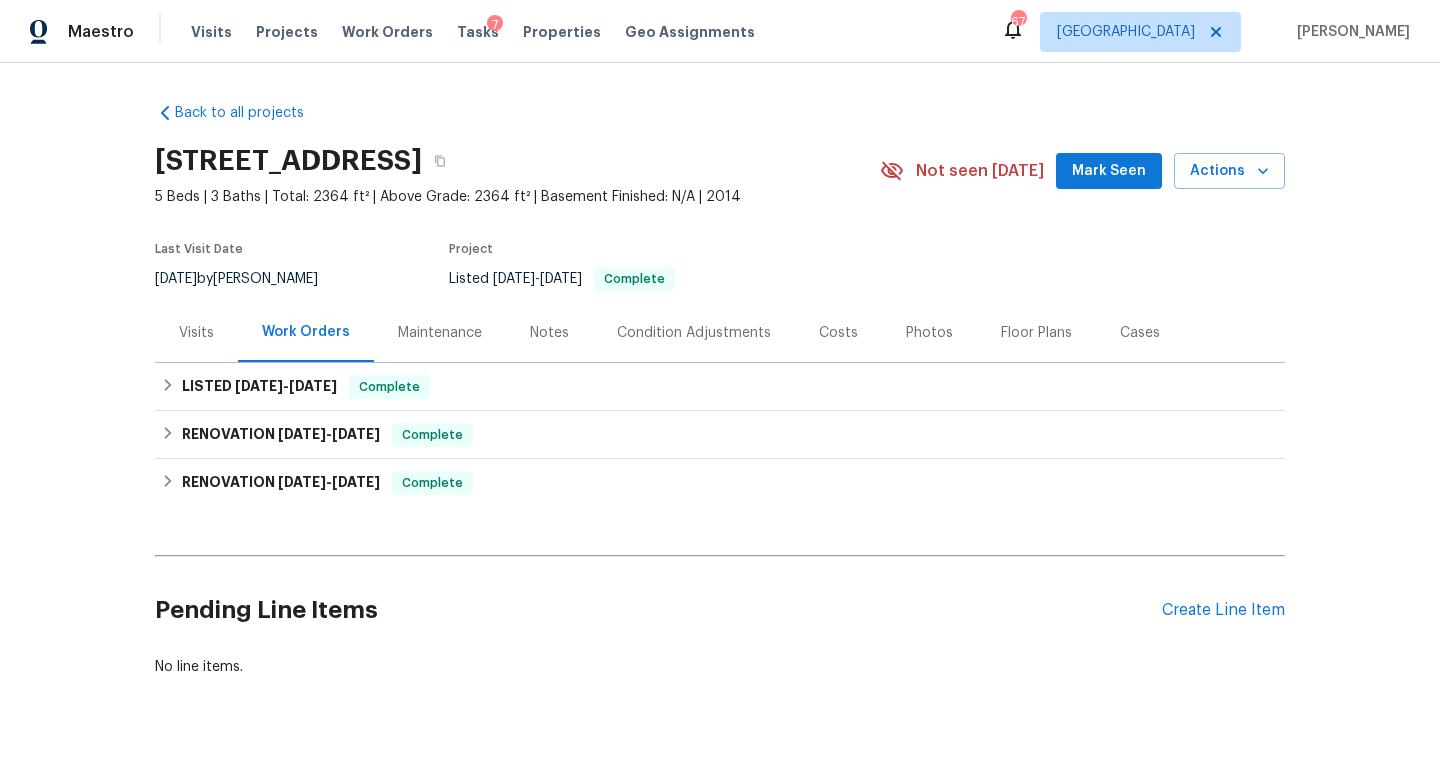 click on "Visits" at bounding box center [196, 332] 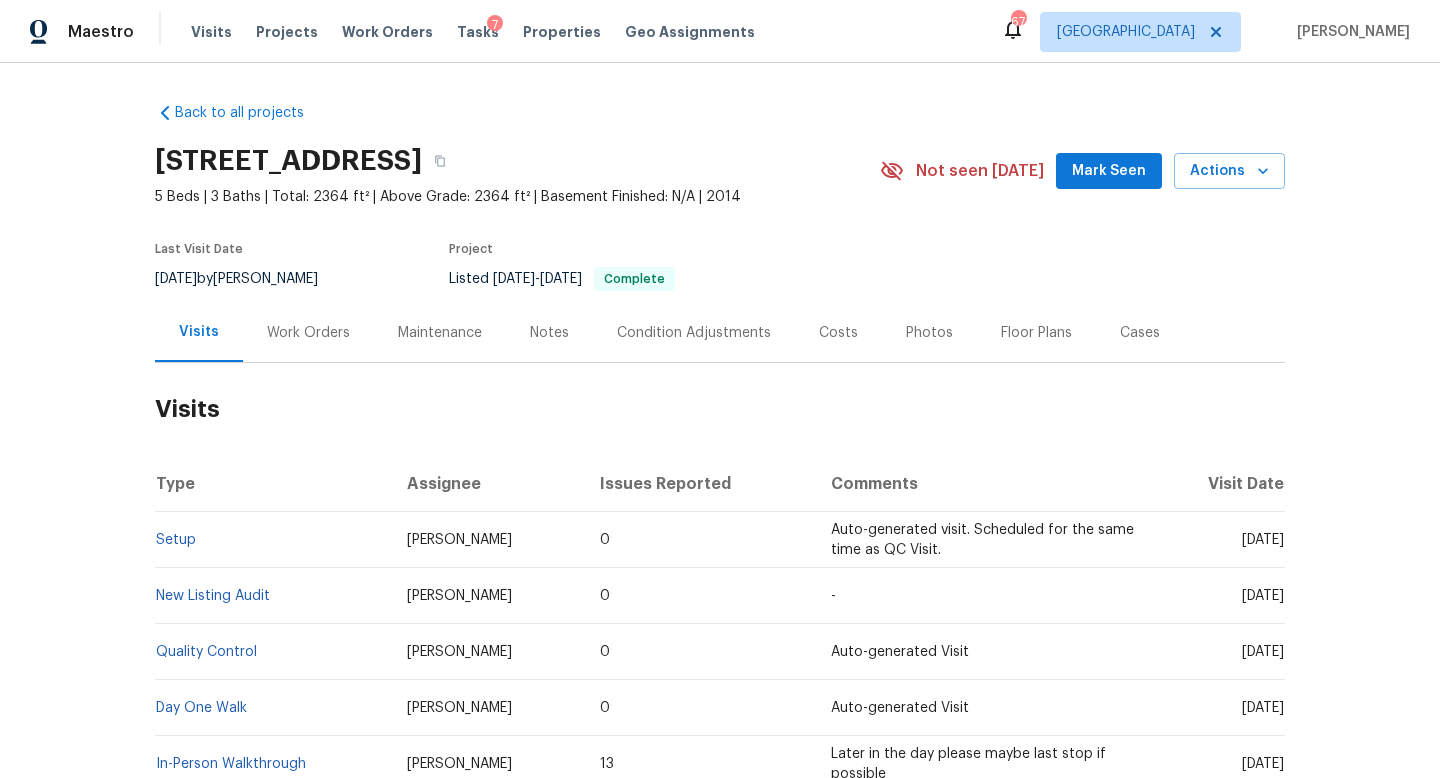scroll, scrollTop: 150, scrollLeft: 0, axis: vertical 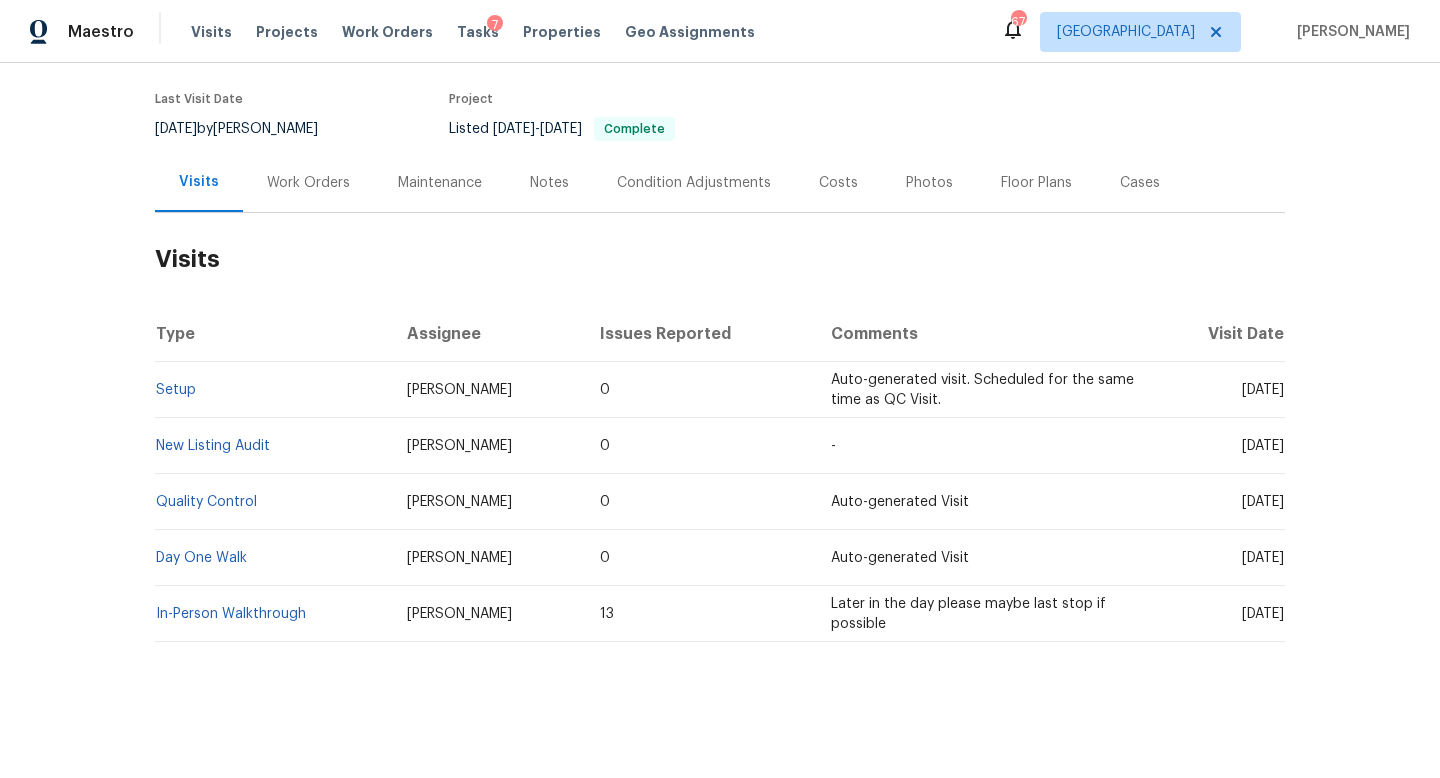 click on "Condition Adjustments" at bounding box center [694, 182] 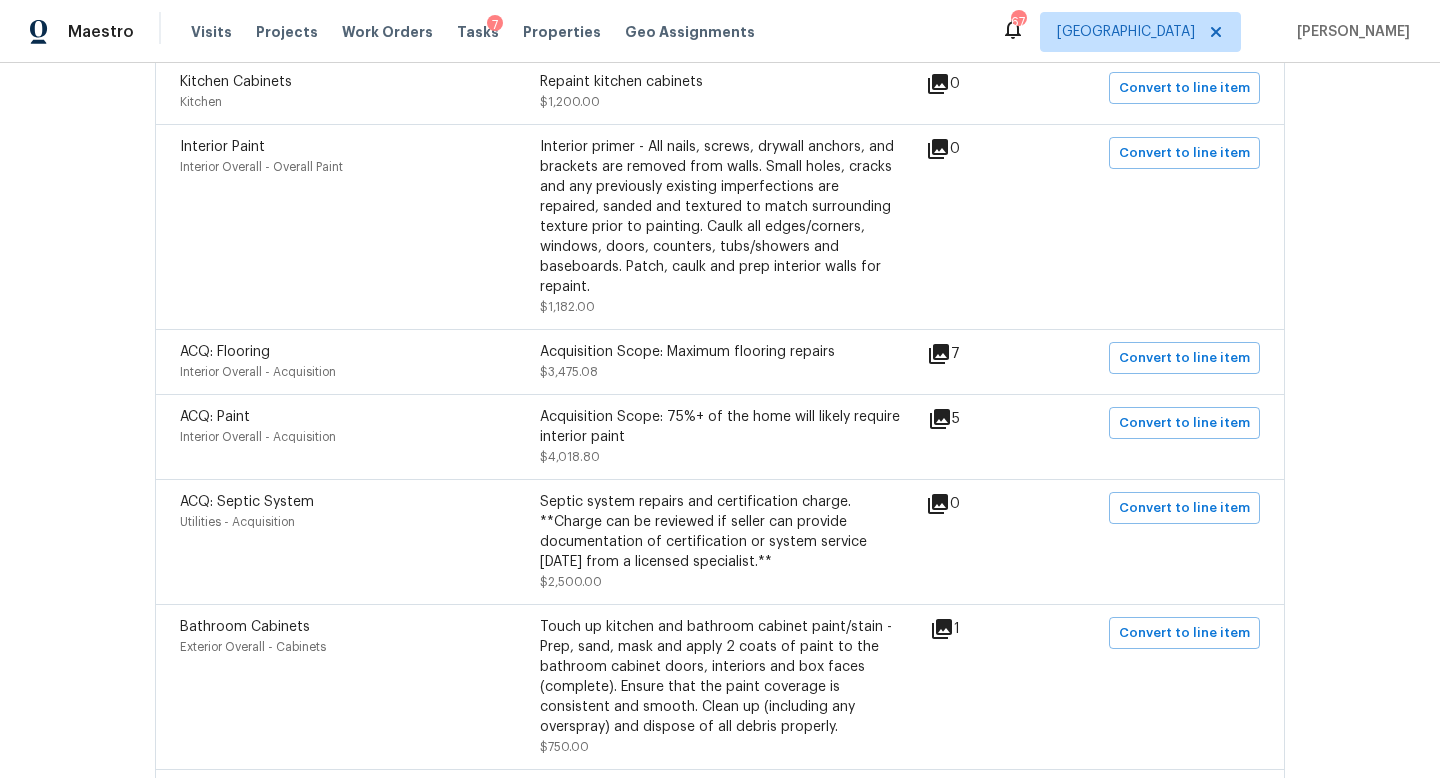 scroll, scrollTop: 0, scrollLeft: 0, axis: both 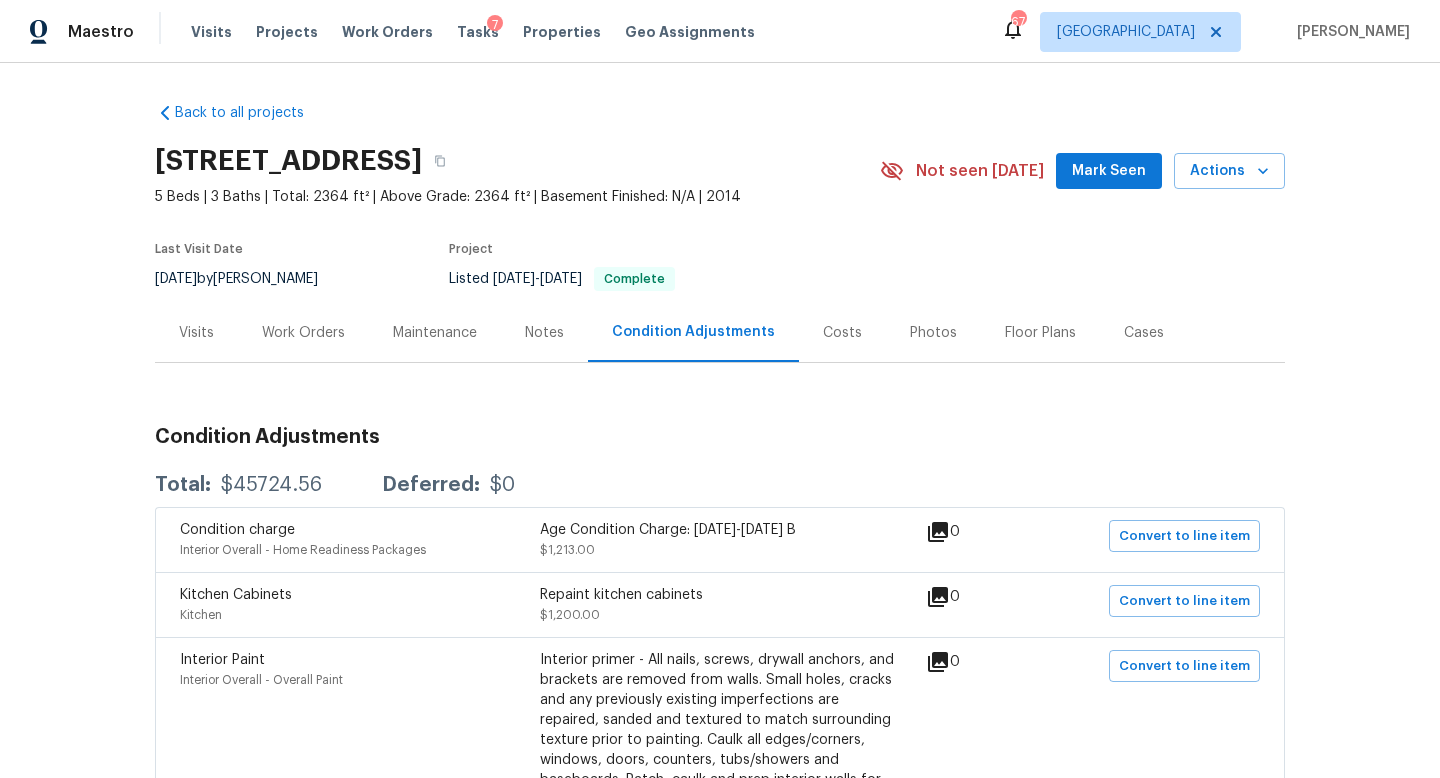 click on "Work Orders" at bounding box center (303, 333) 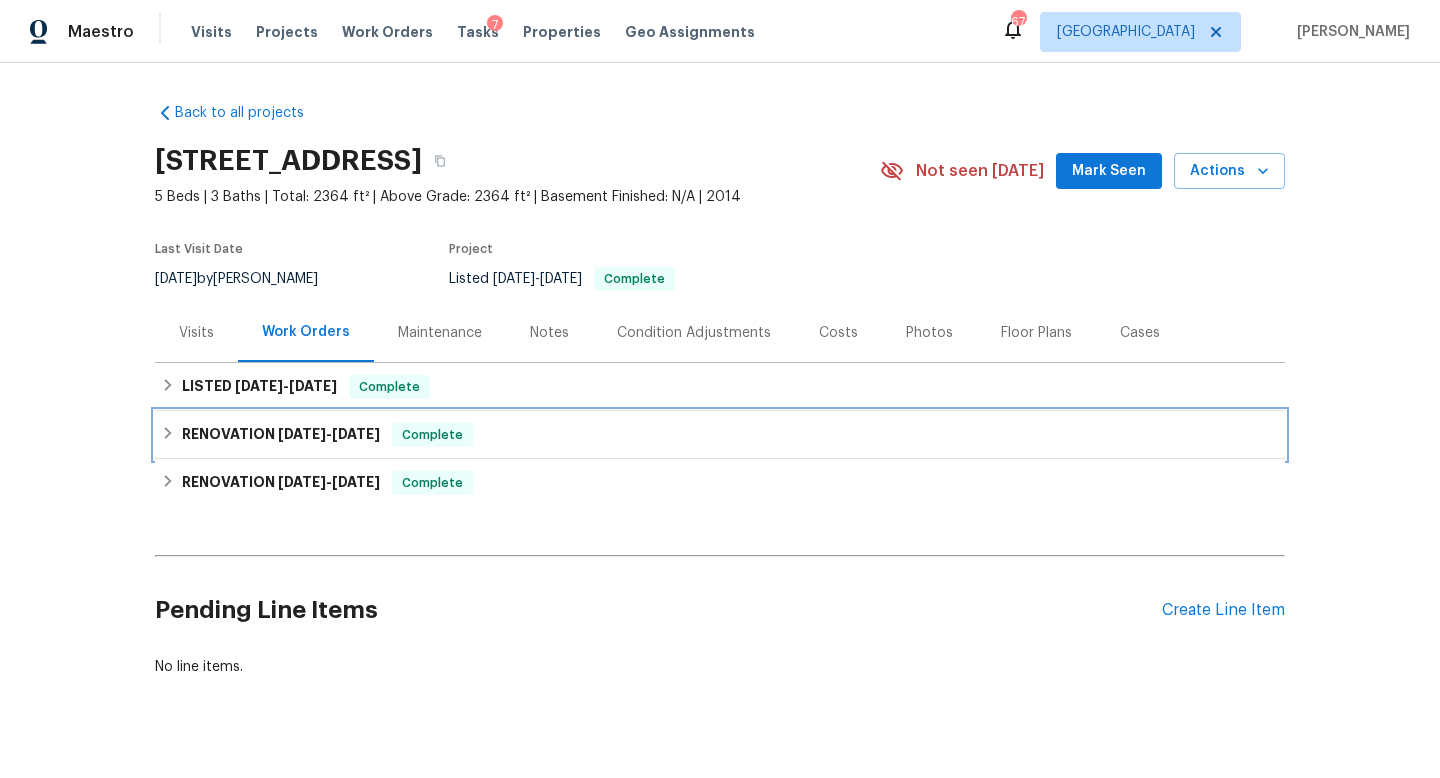 click on "[DATE]" at bounding box center [356, 434] 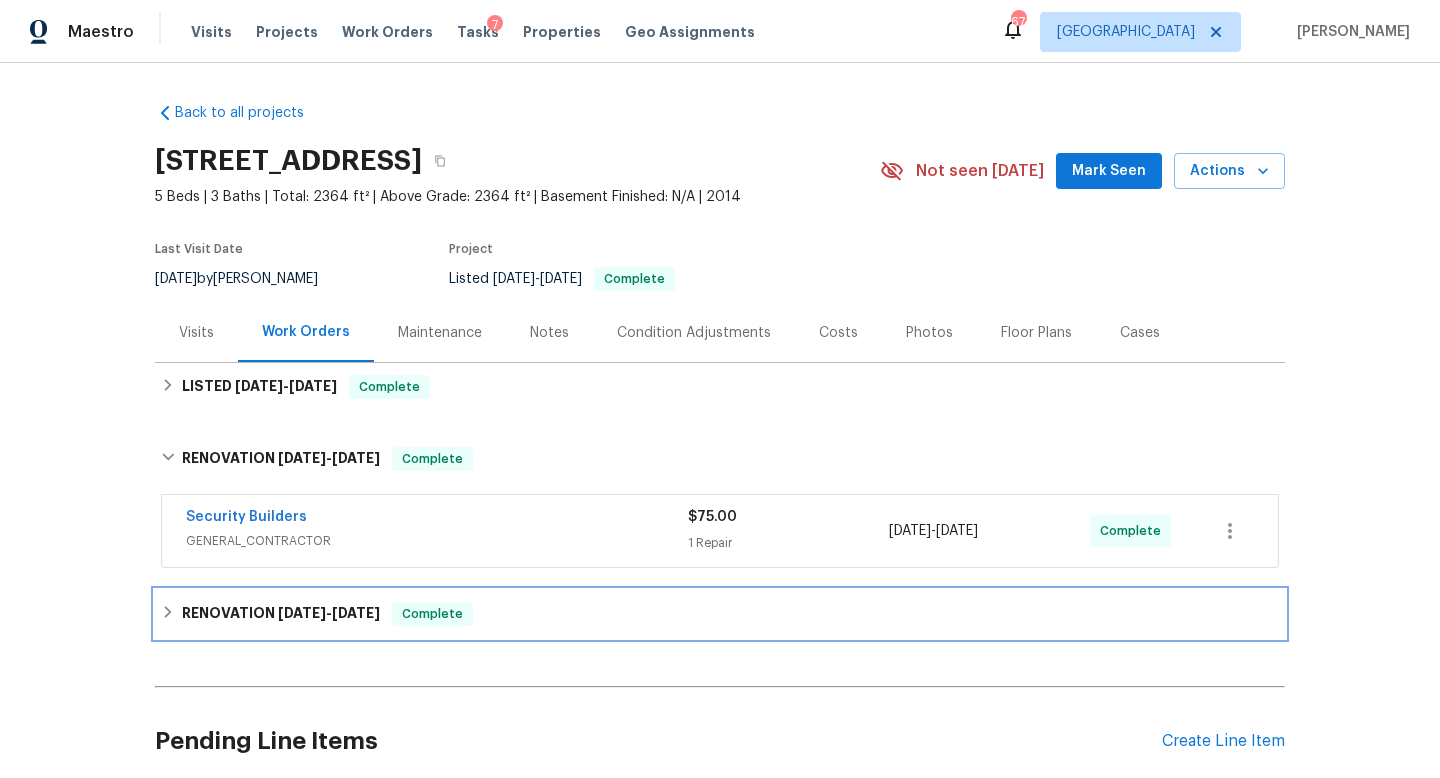 click on "RENOVATION   [DATE]  -  [DATE]" at bounding box center [281, 614] 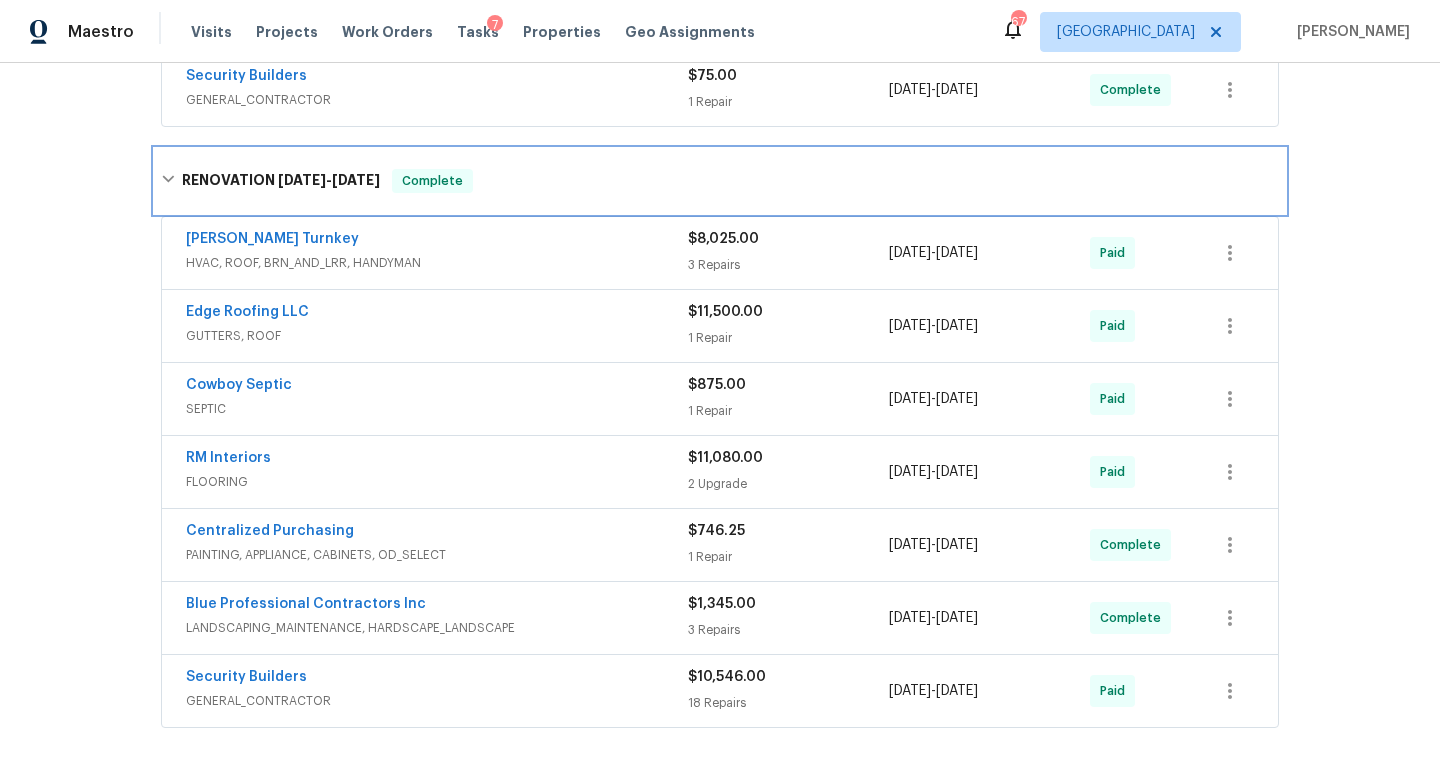 scroll, scrollTop: 455, scrollLeft: 0, axis: vertical 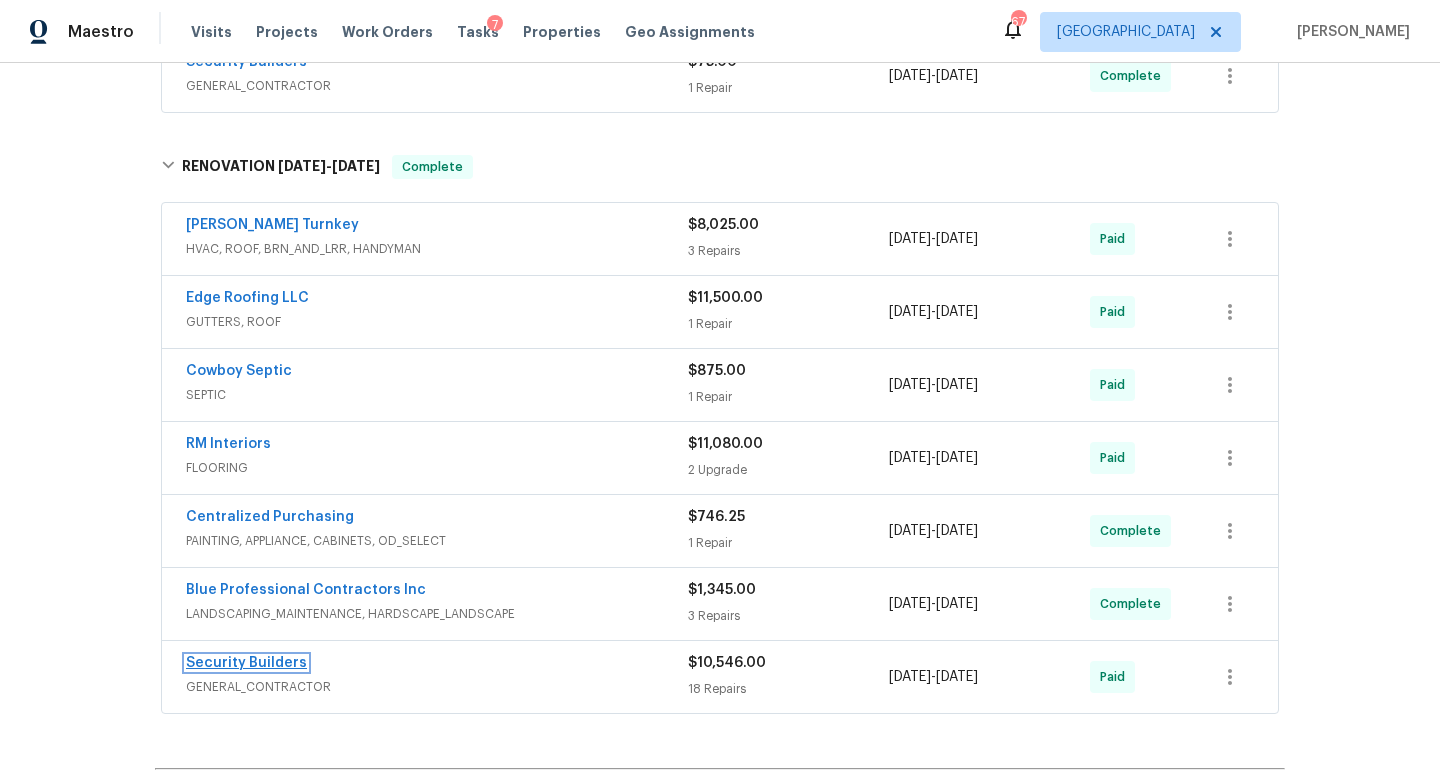 click on "Security Builders" at bounding box center [246, 663] 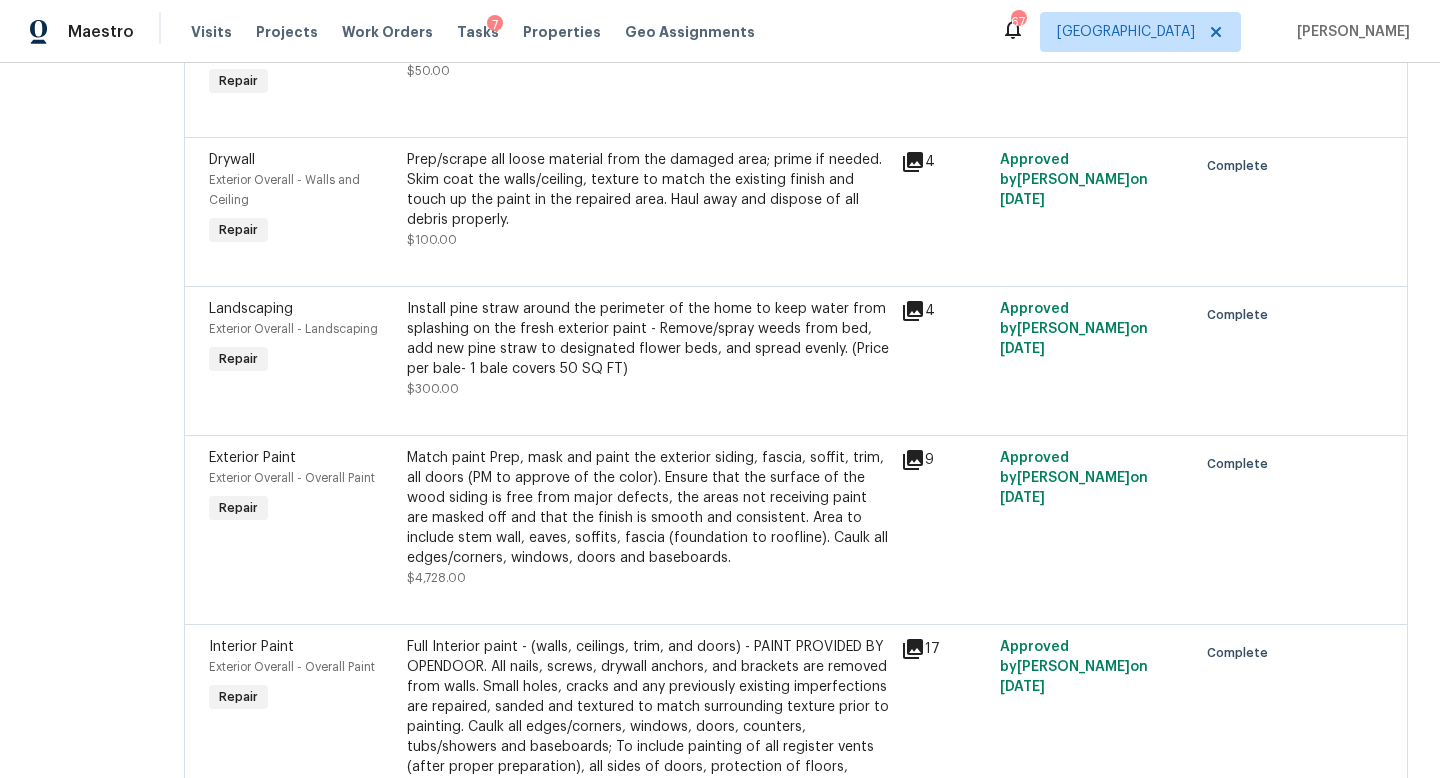 scroll, scrollTop: 0, scrollLeft: 0, axis: both 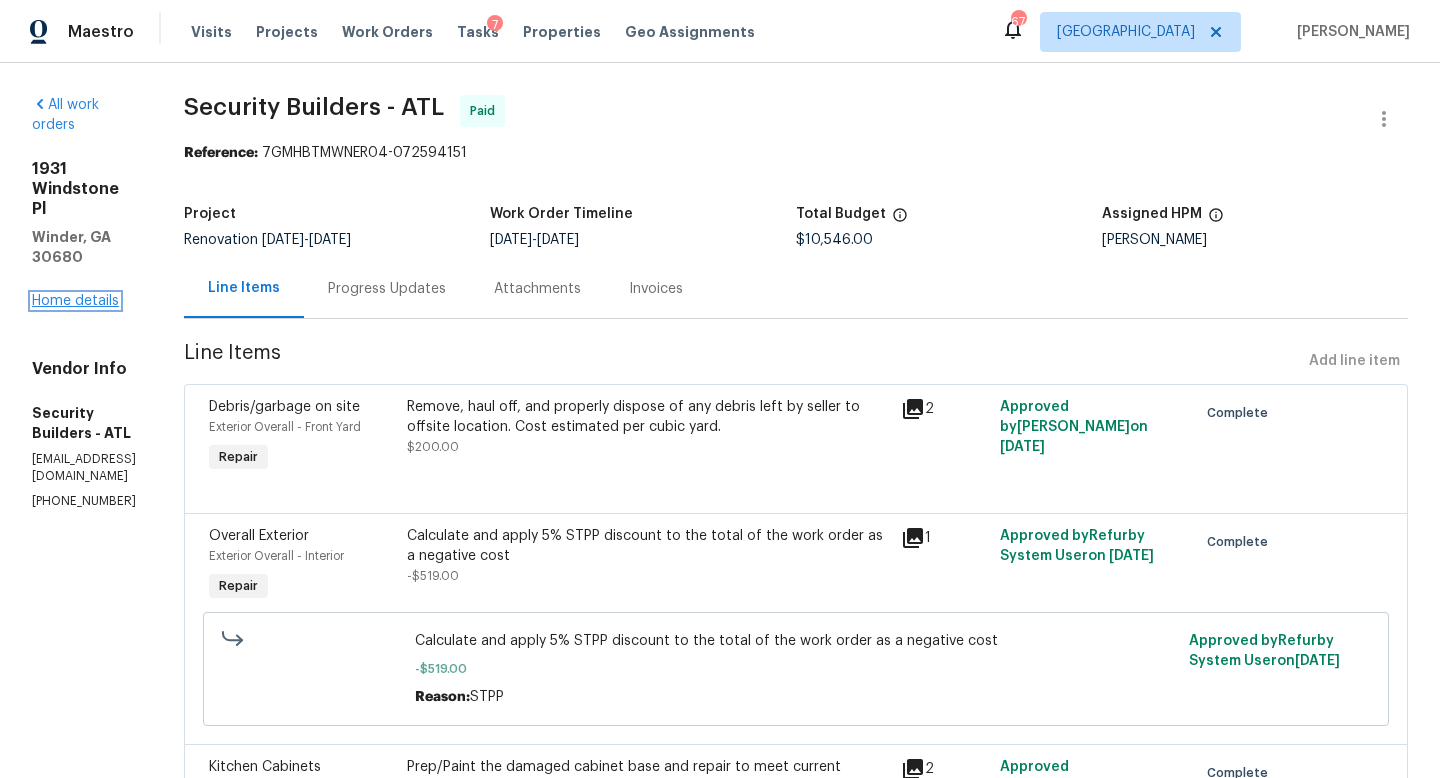 click on "Home details" at bounding box center [75, 301] 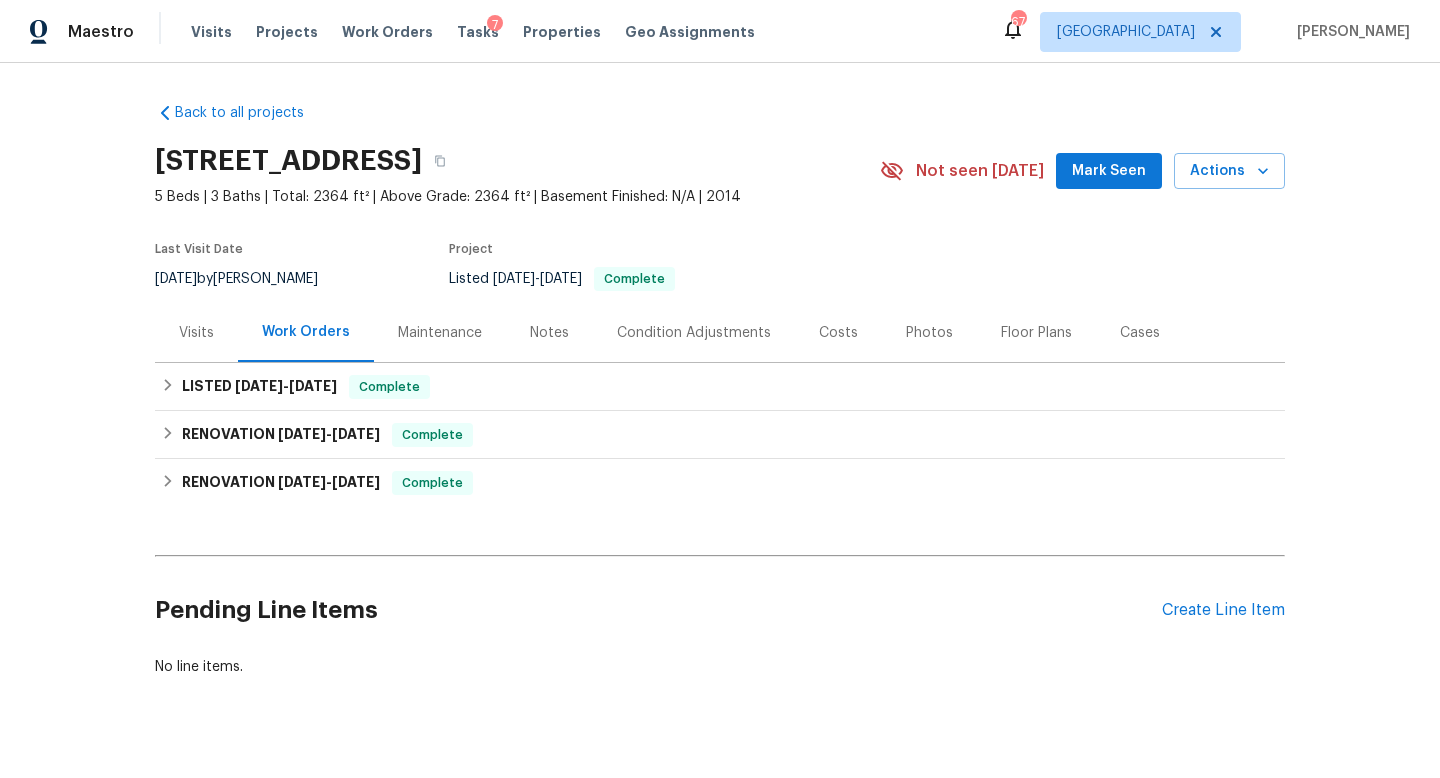click on "Condition Adjustments" at bounding box center [694, 333] 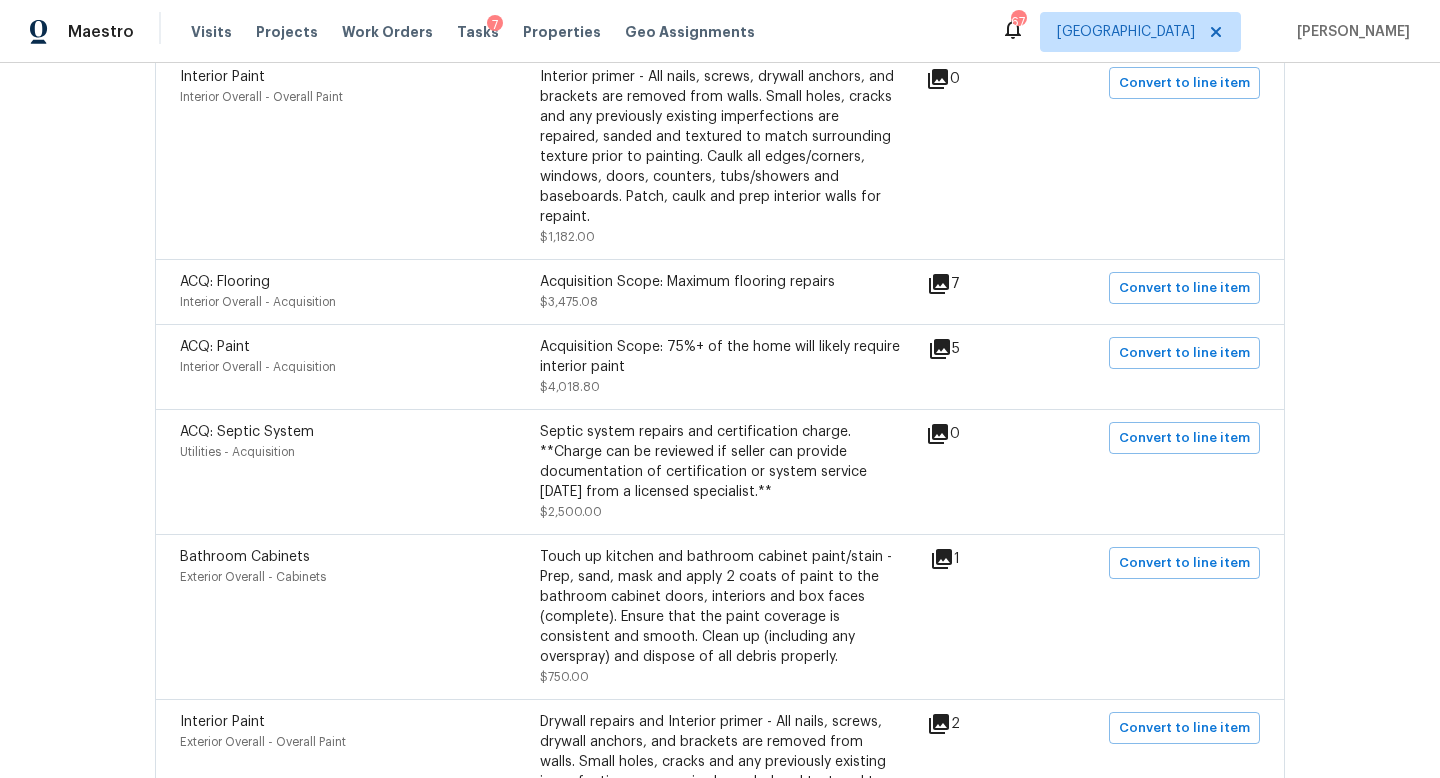 scroll, scrollTop: 0, scrollLeft: 0, axis: both 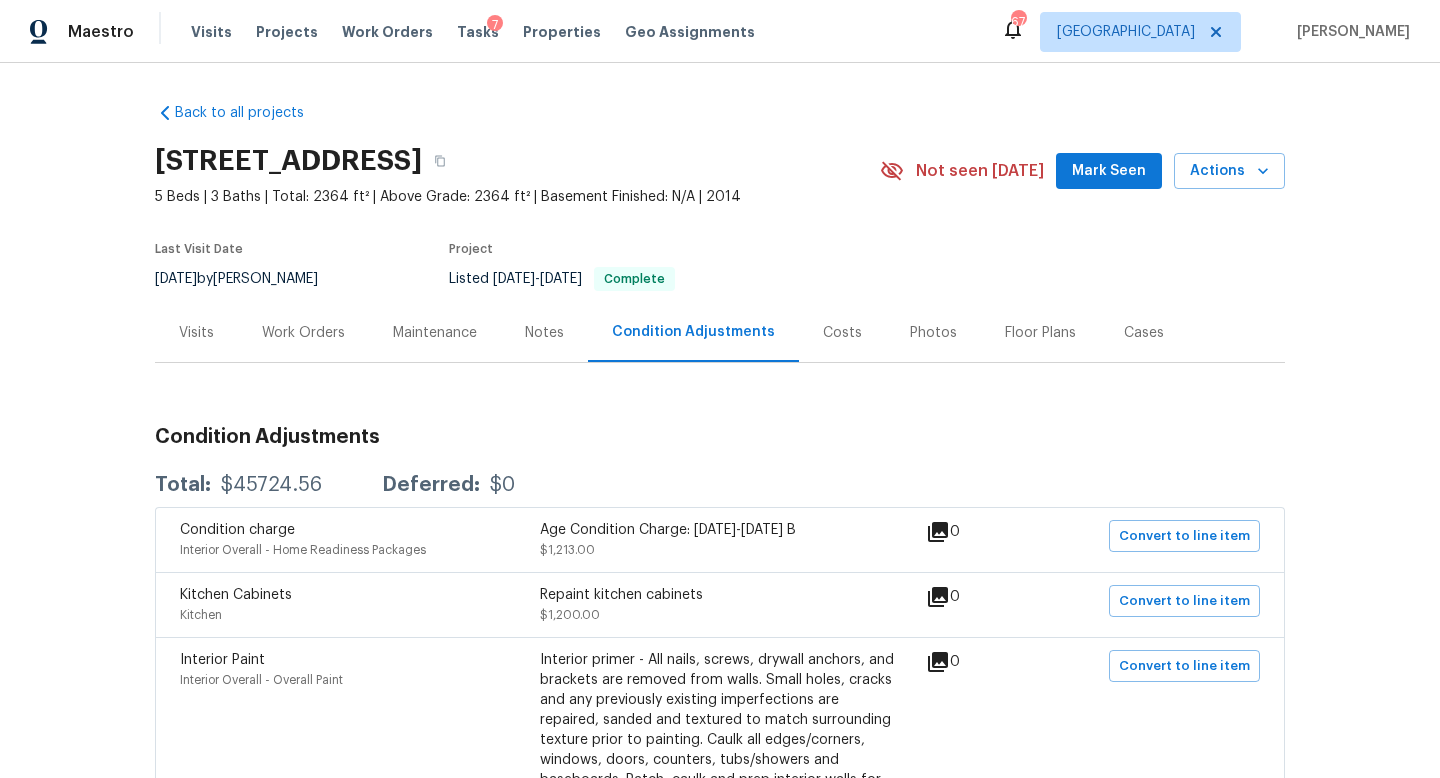 click on "Work Orders" at bounding box center (303, 333) 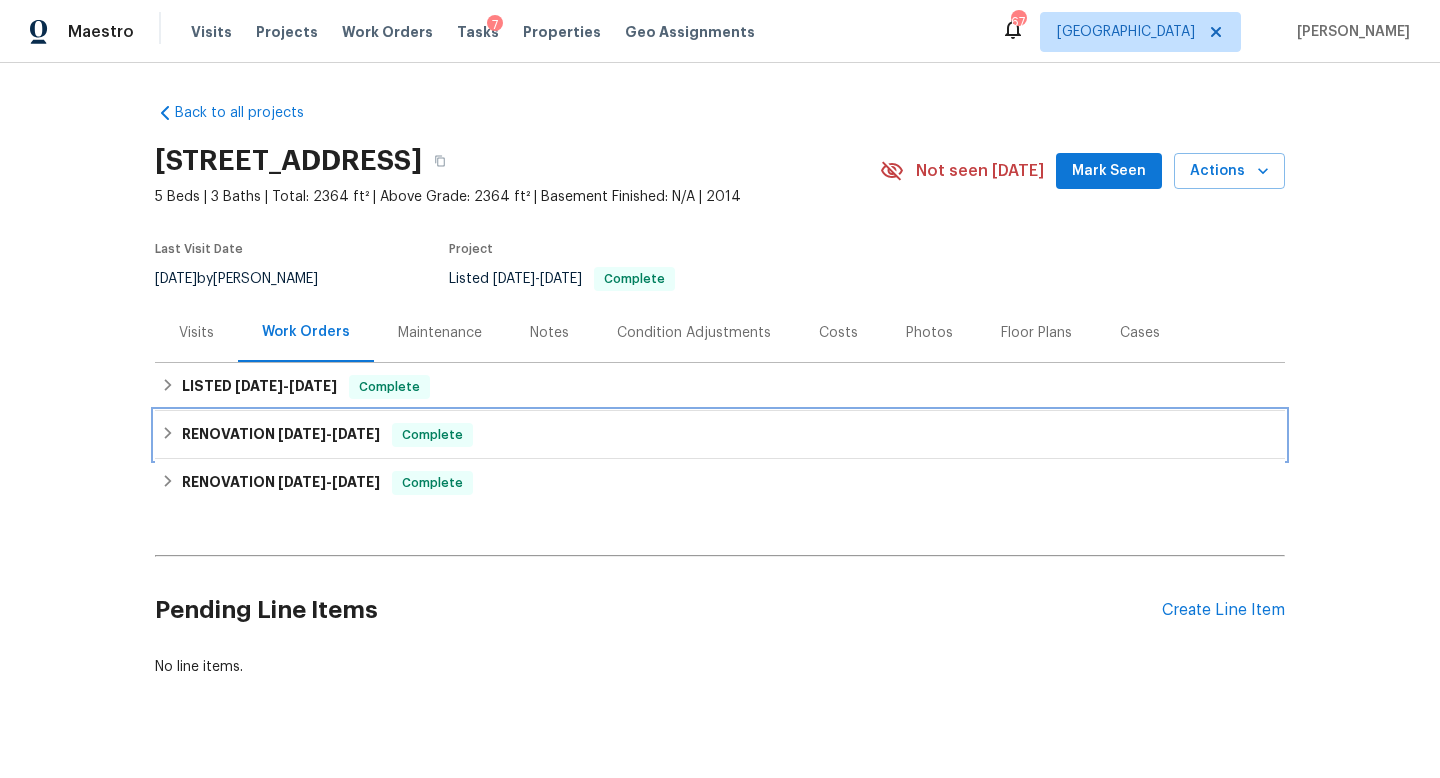 click on "RENOVATION   [DATE]  -  [DATE]" at bounding box center (281, 435) 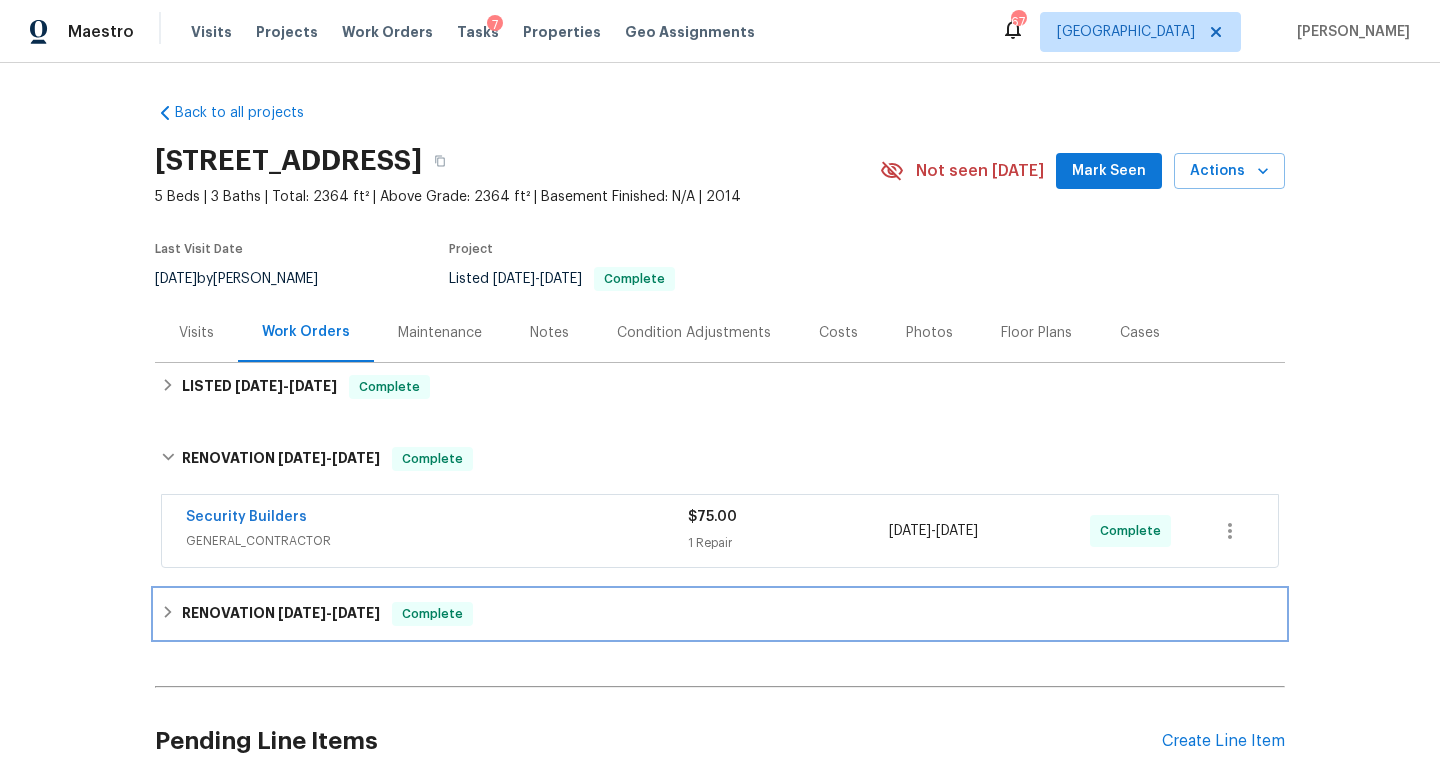 click on "RENOVATION   [DATE]  -  [DATE]" at bounding box center (281, 614) 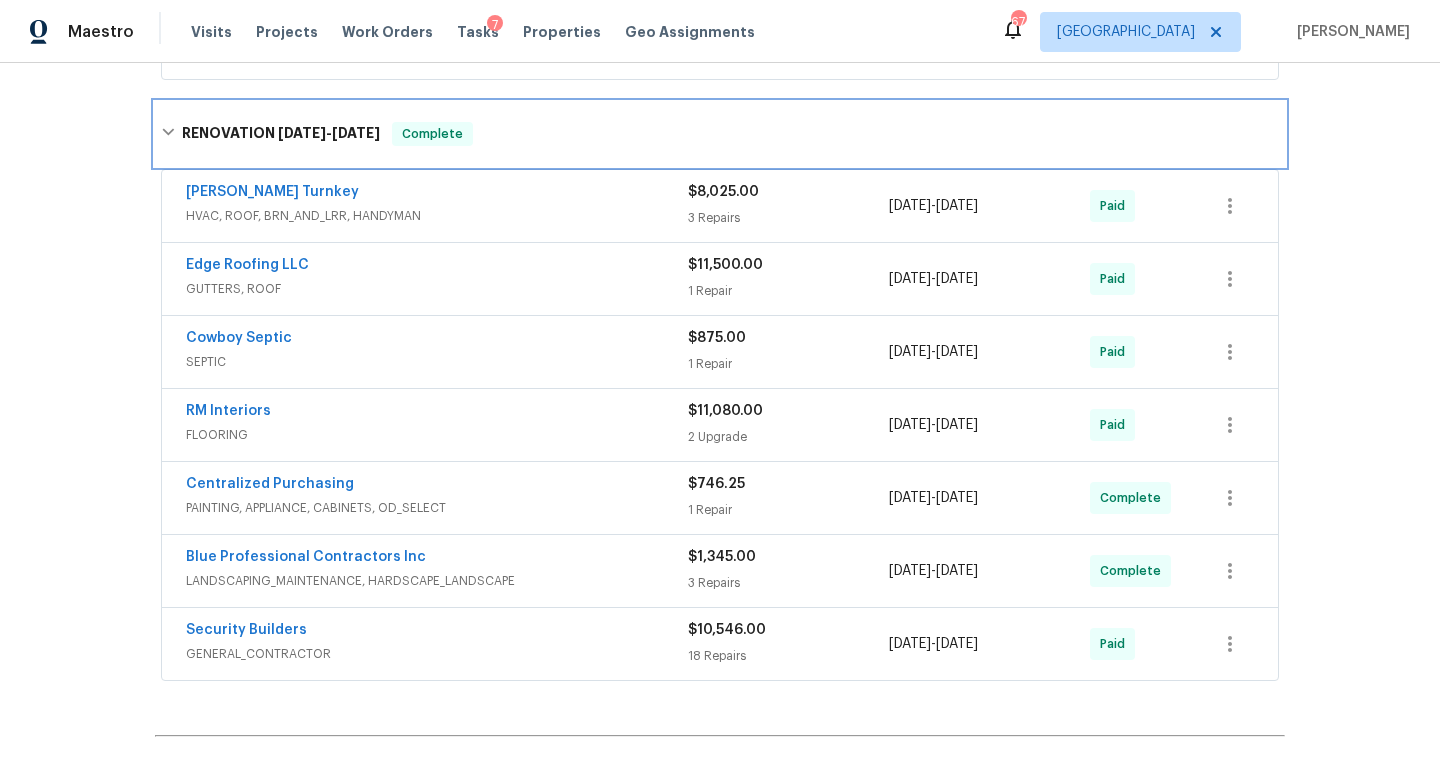 scroll, scrollTop: 493, scrollLeft: 0, axis: vertical 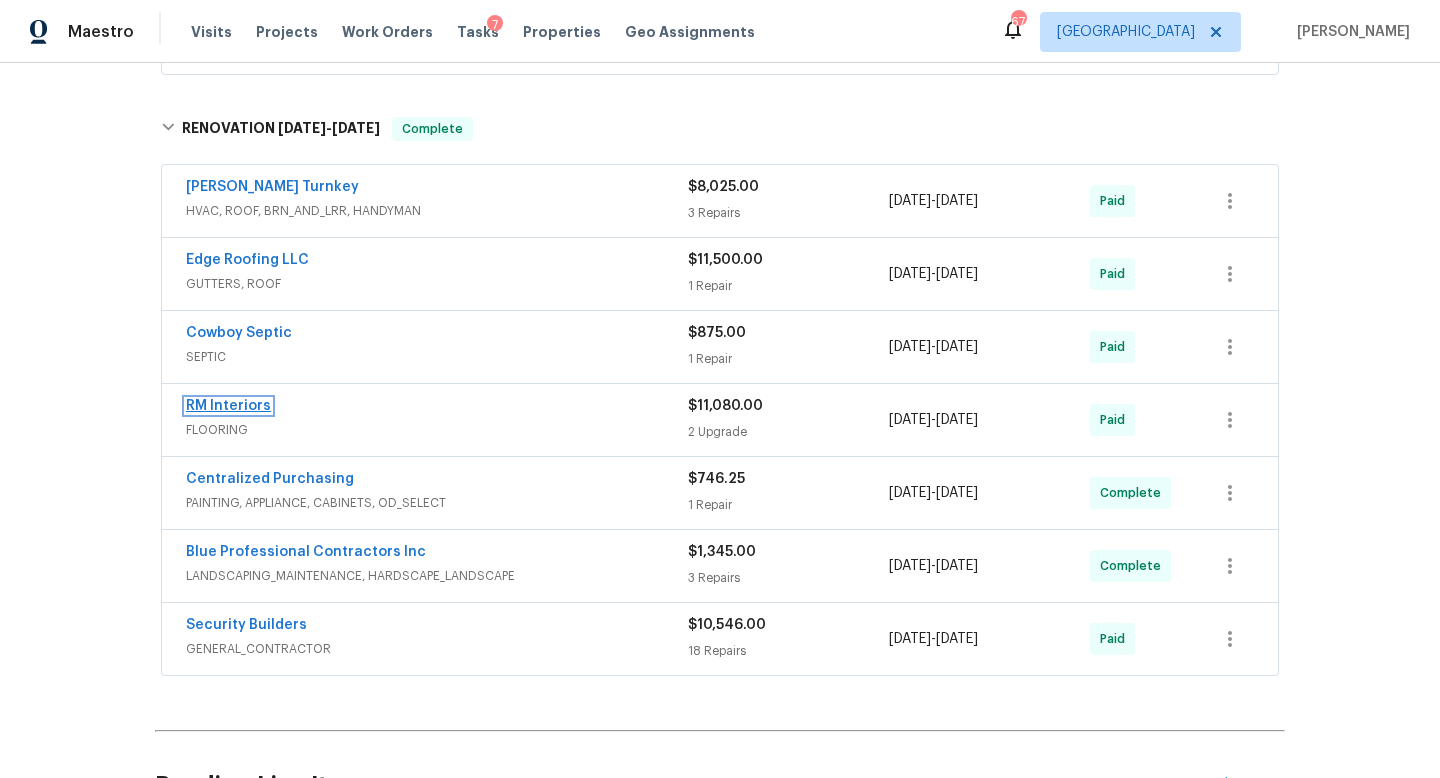 click on "RM Interiors" at bounding box center [228, 406] 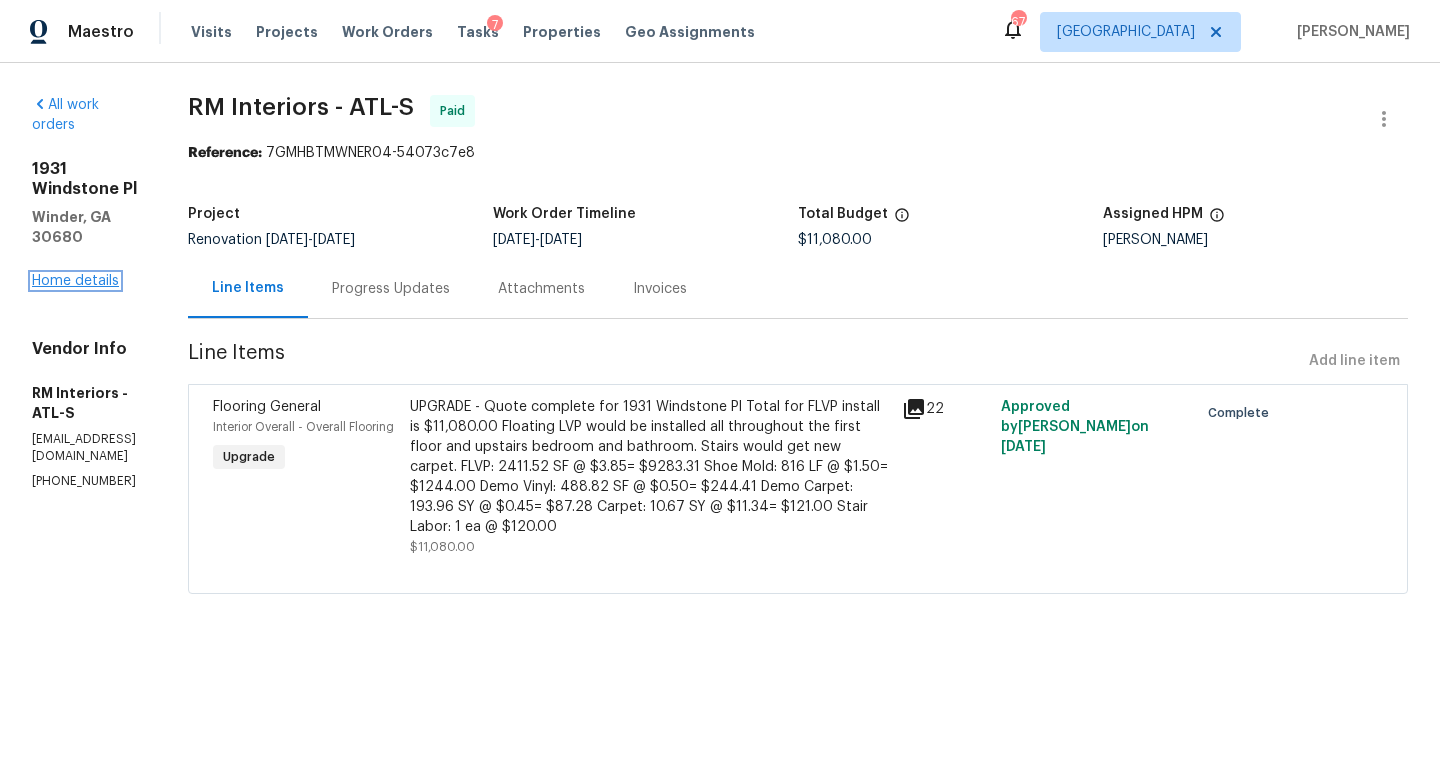 click on "Home details" at bounding box center [75, 281] 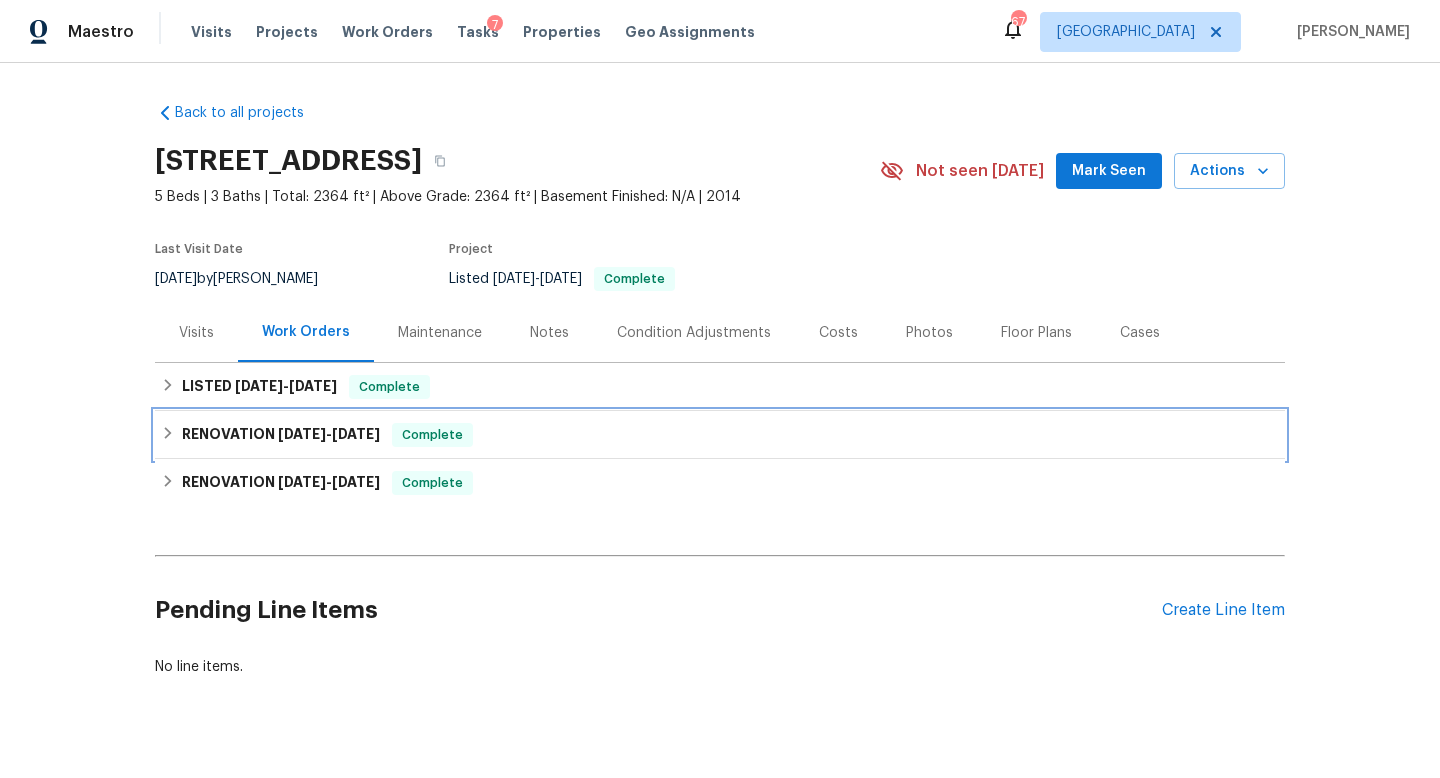 click on "[DATE]  -  [DATE]" at bounding box center [329, 434] 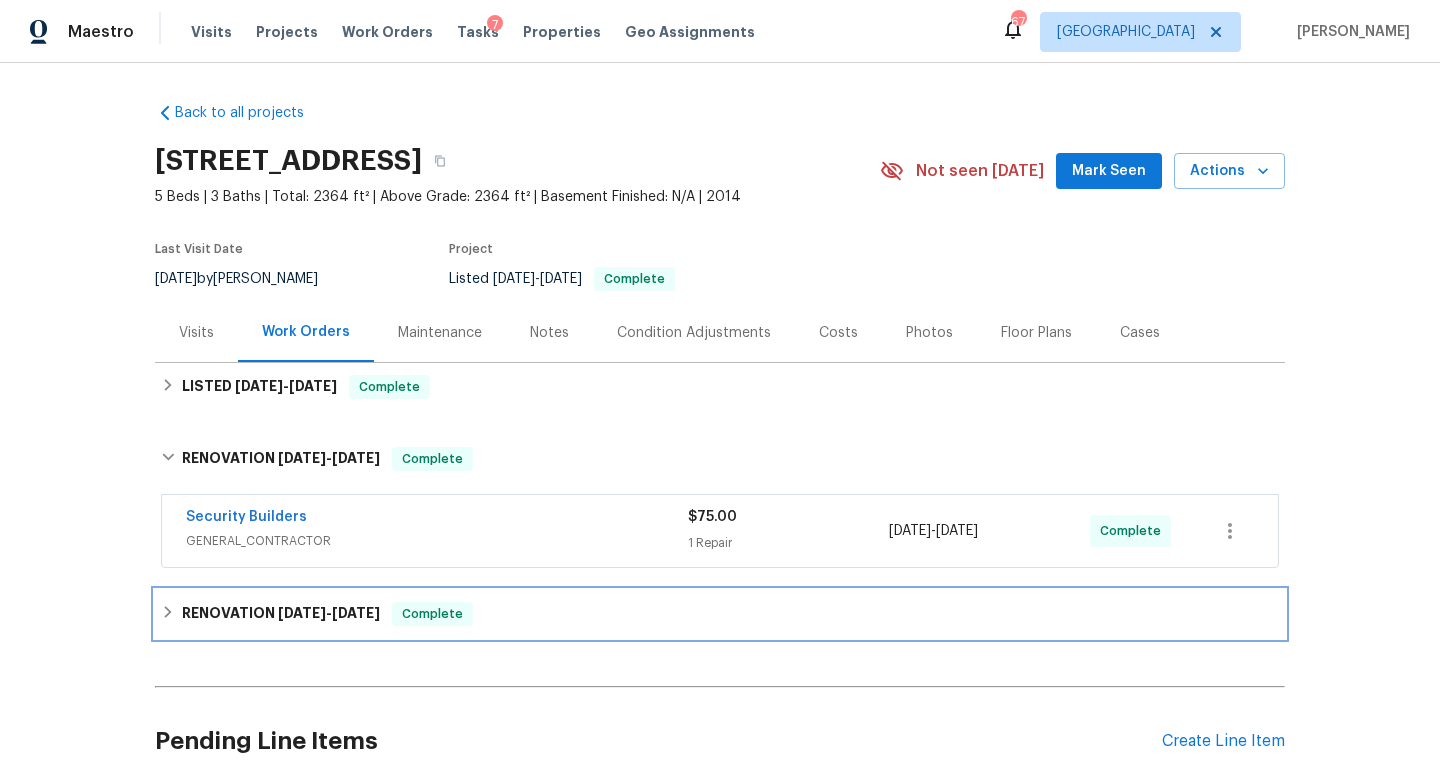 click on "[DATE]" at bounding box center (302, 613) 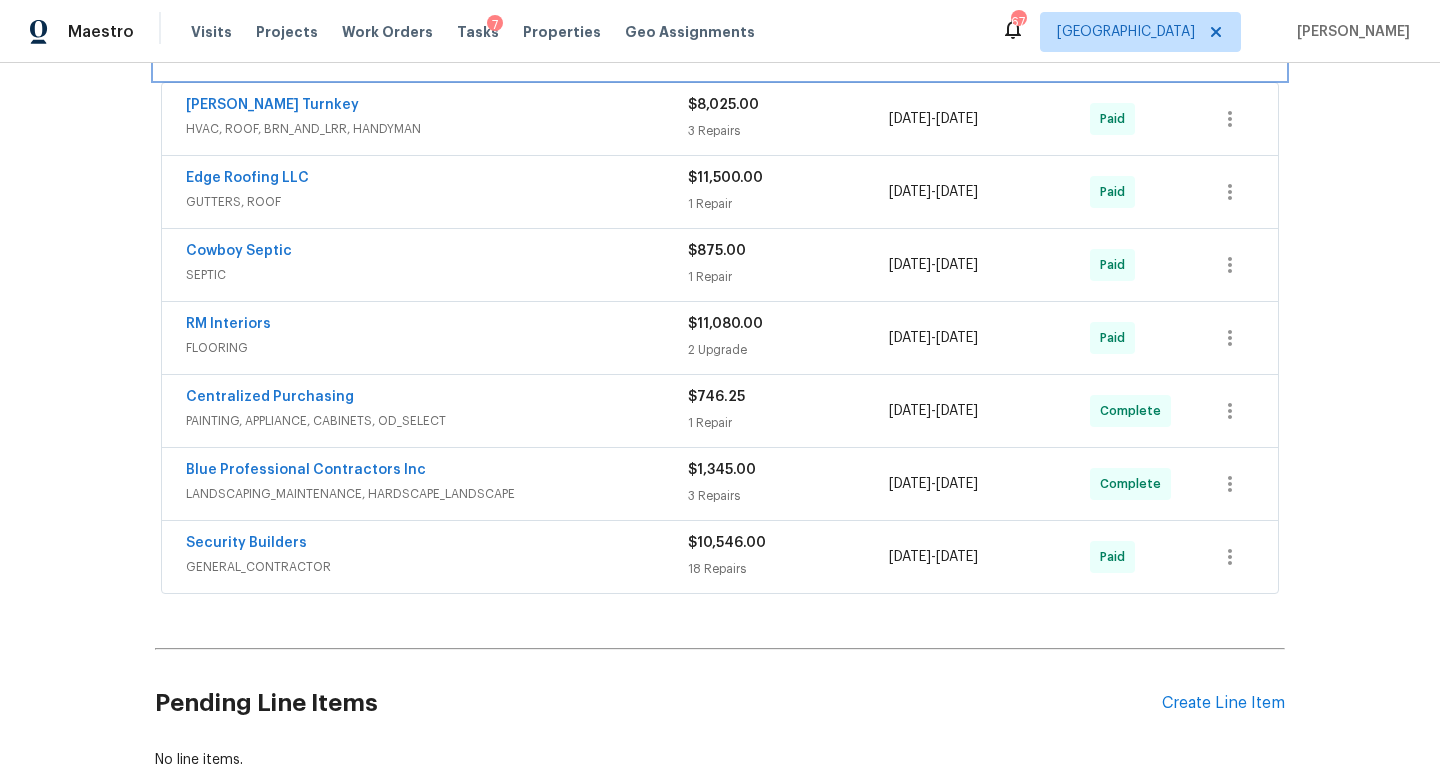 scroll, scrollTop: 577, scrollLeft: 0, axis: vertical 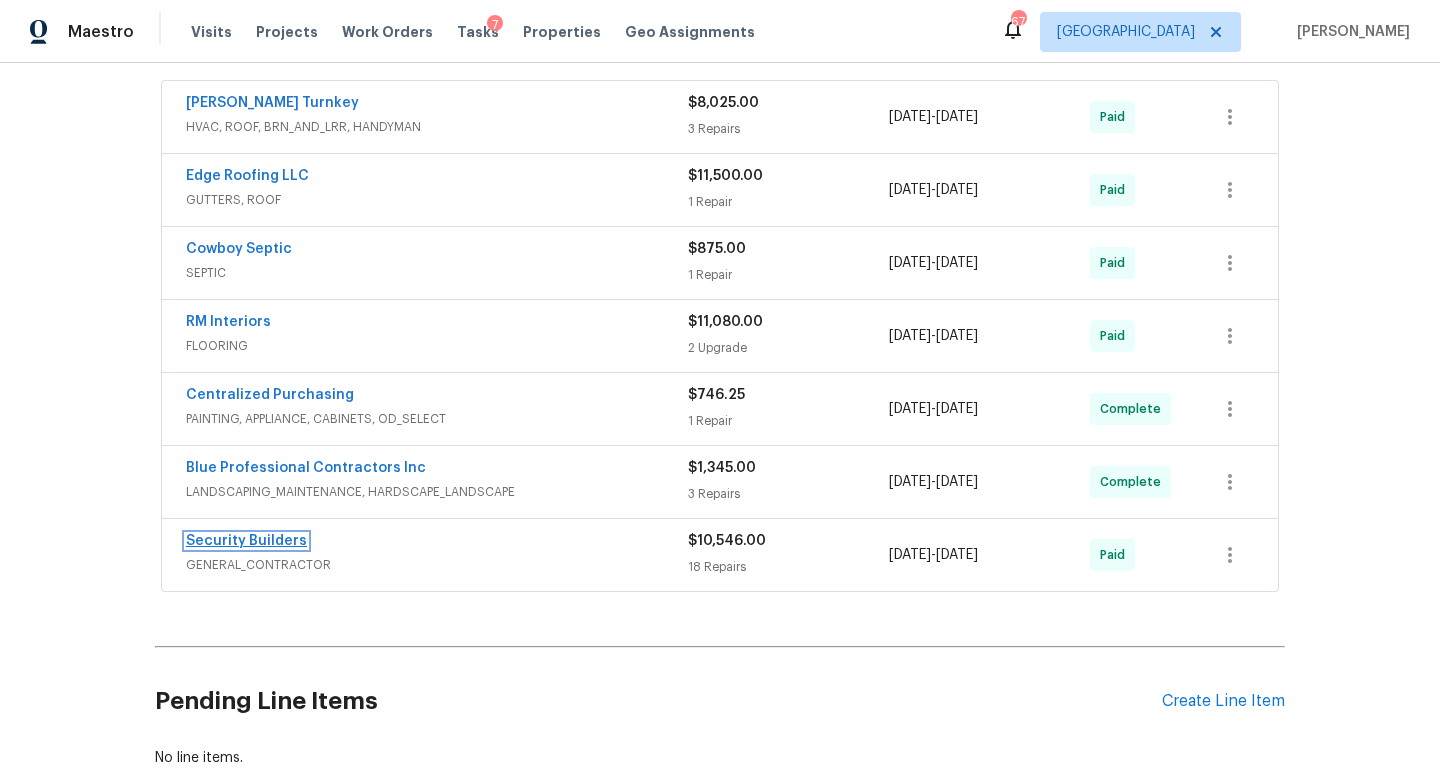 click on "Security Builders" at bounding box center [246, 541] 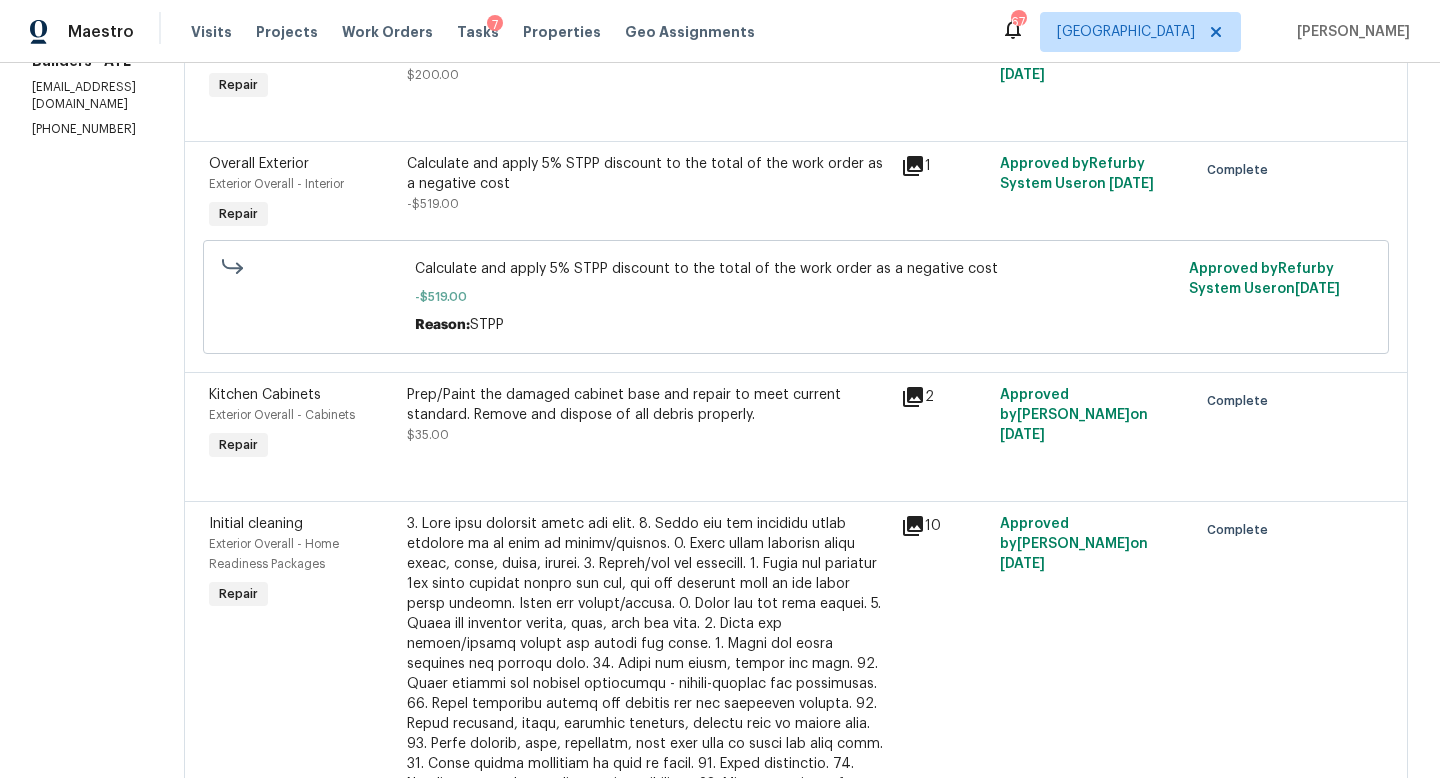 scroll, scrollTop: 0, scrollLeft: 0, axis: both 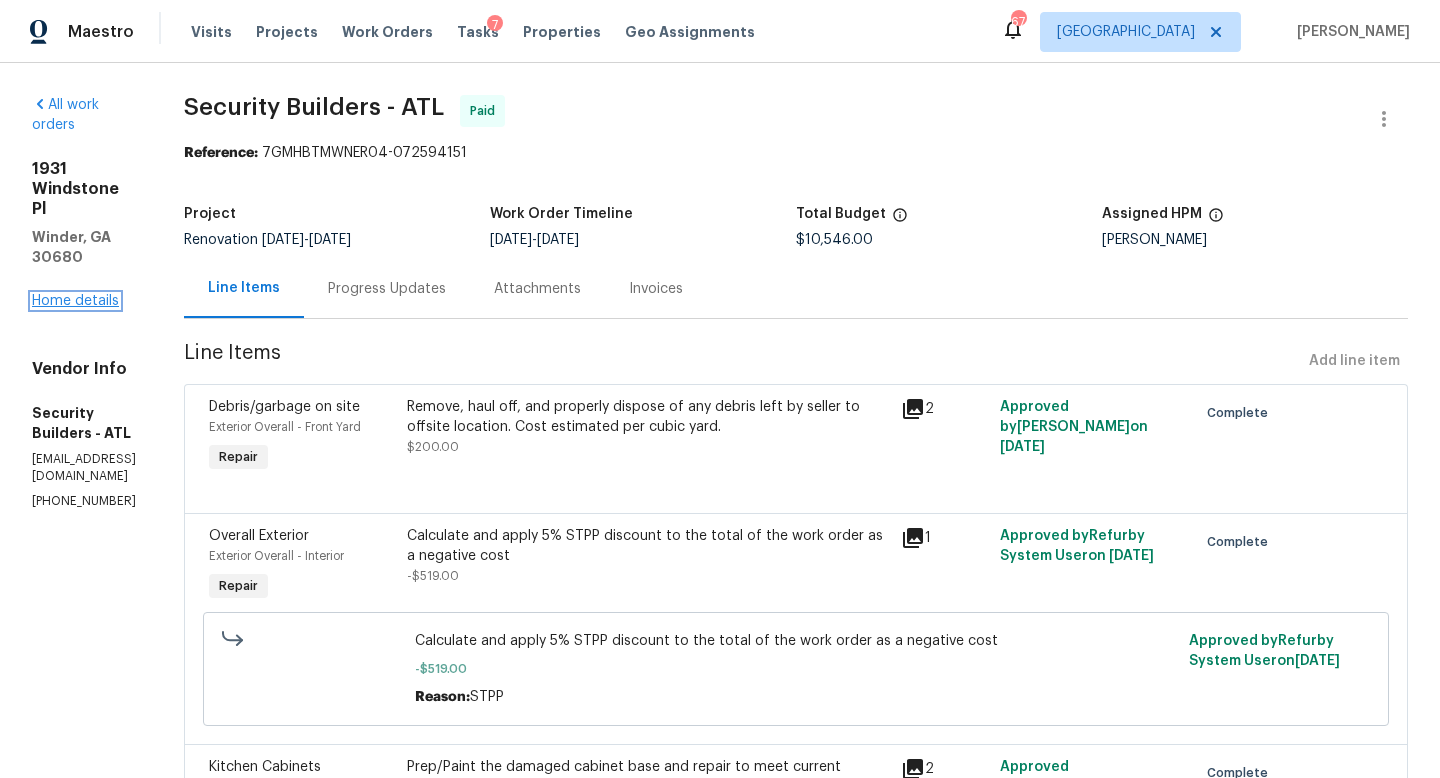 click on "Home details" at bounding box center (75, 301) 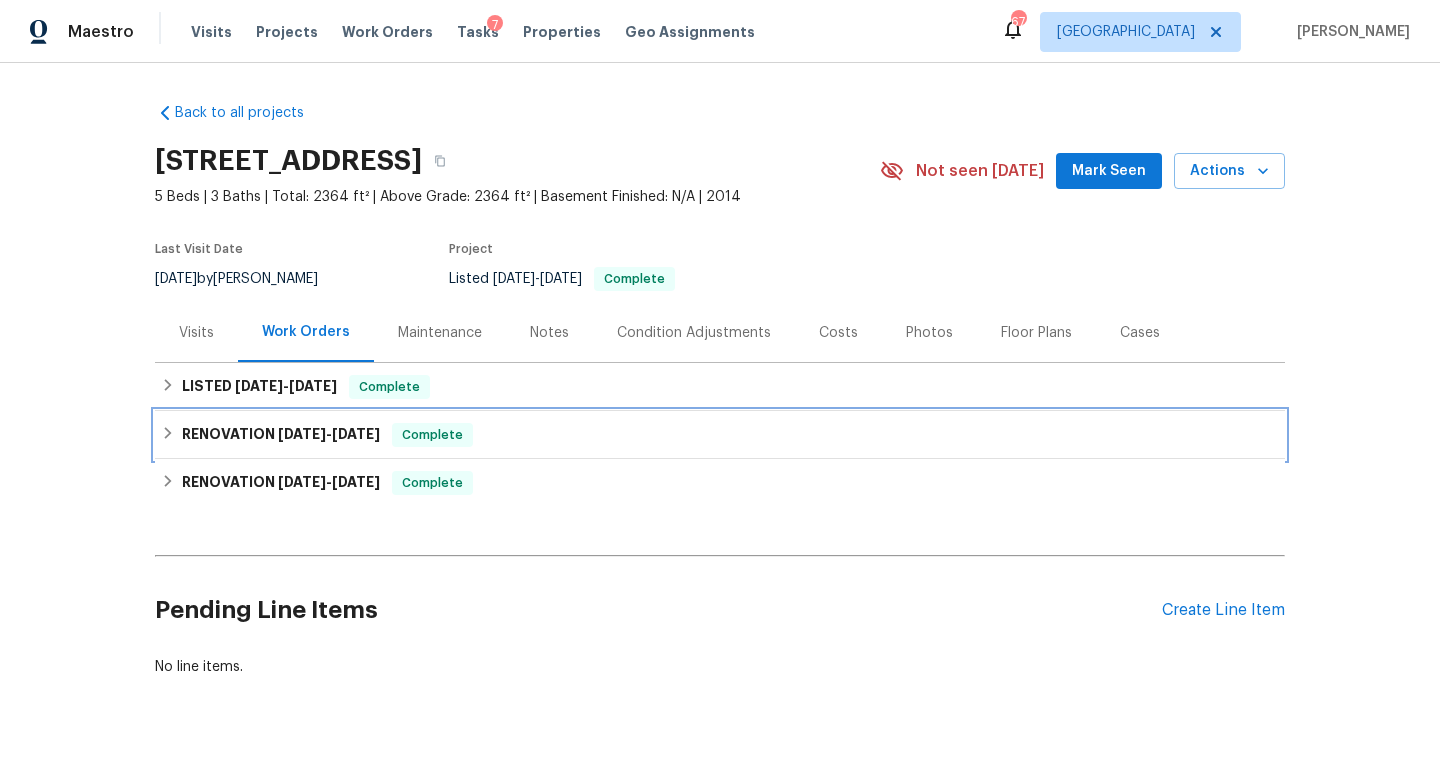 click on "[DATE]" at bounding box center (302, 434) 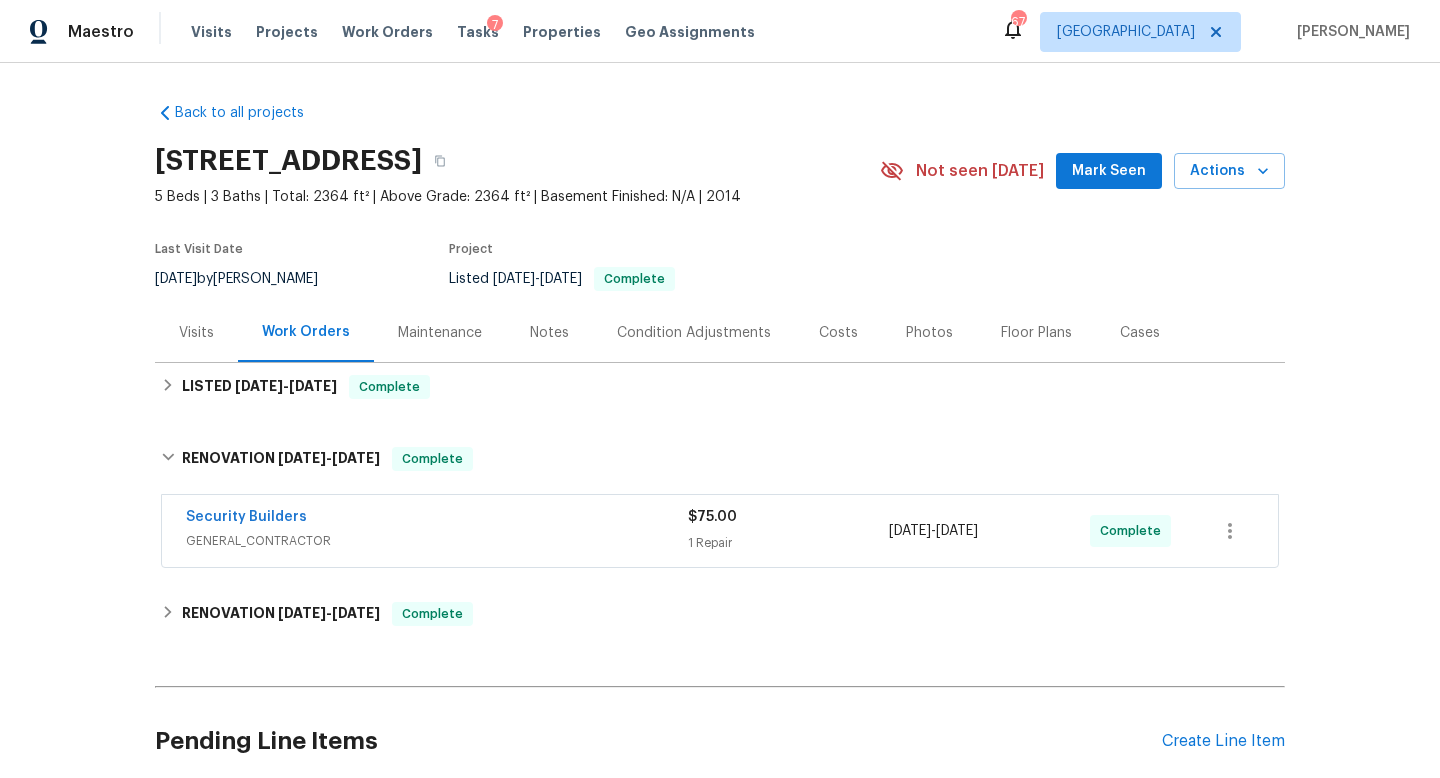 click on "Condition Adjustments" at bounding box center [694, 333] 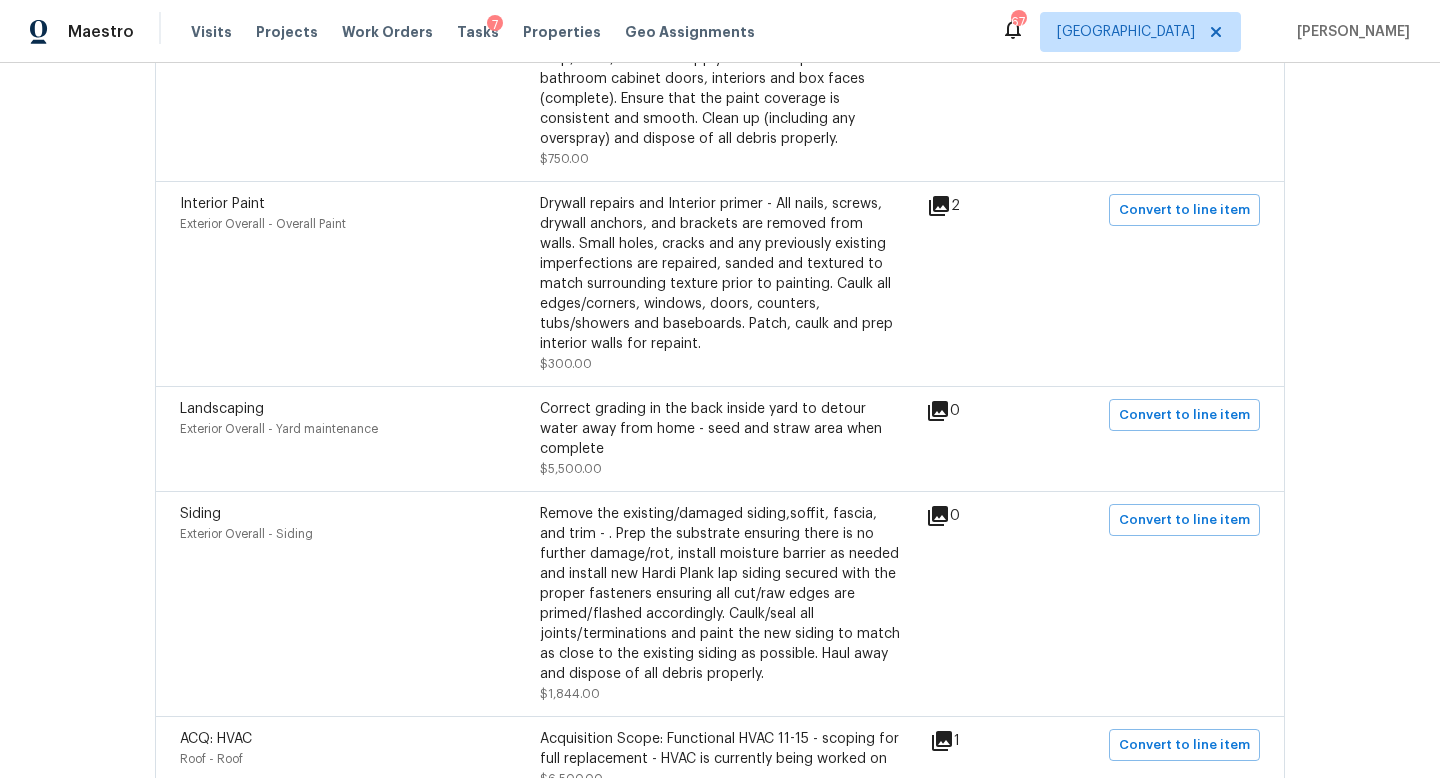scroll, scrollTop: 0, scrollLeft: 0, axis: both 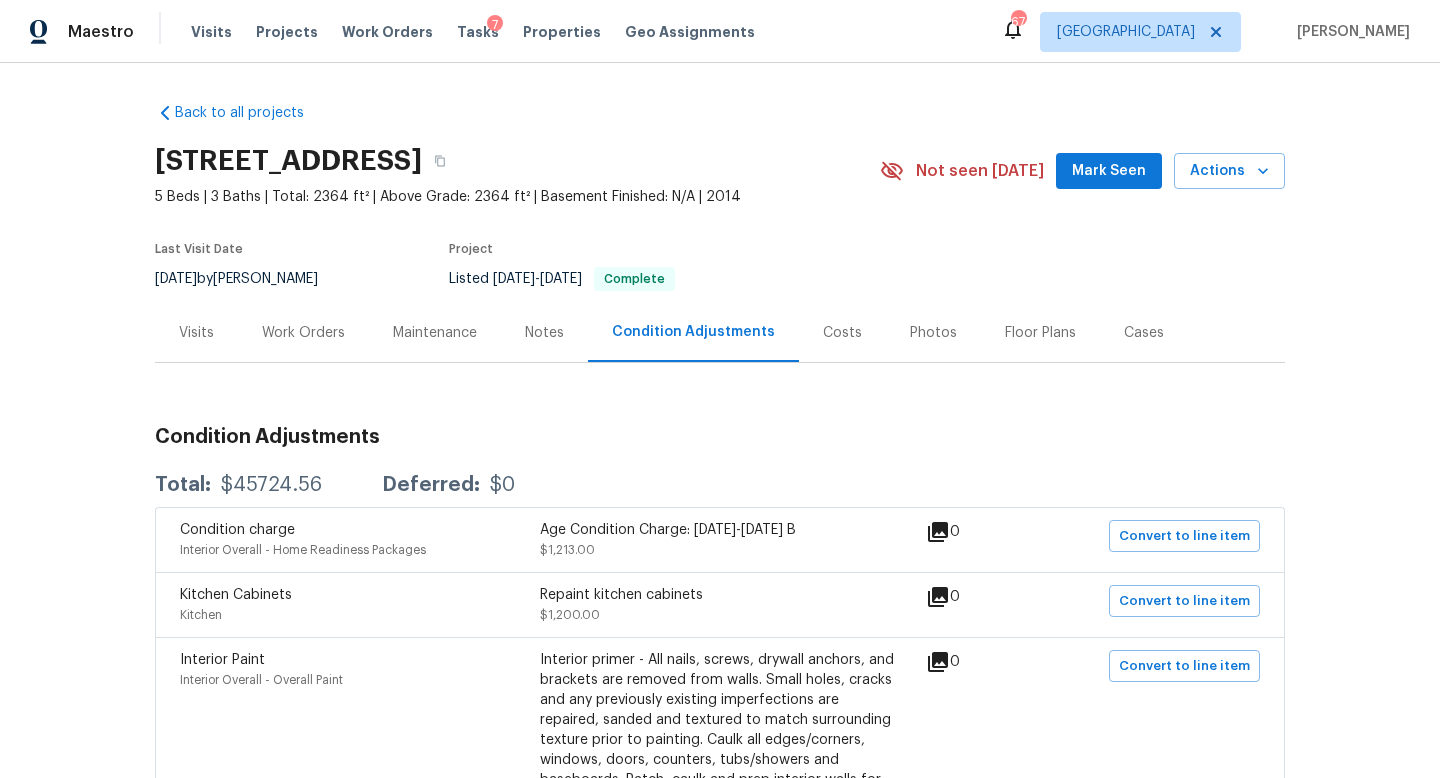 click on "Work Orders" at bounding box center (303, 333) 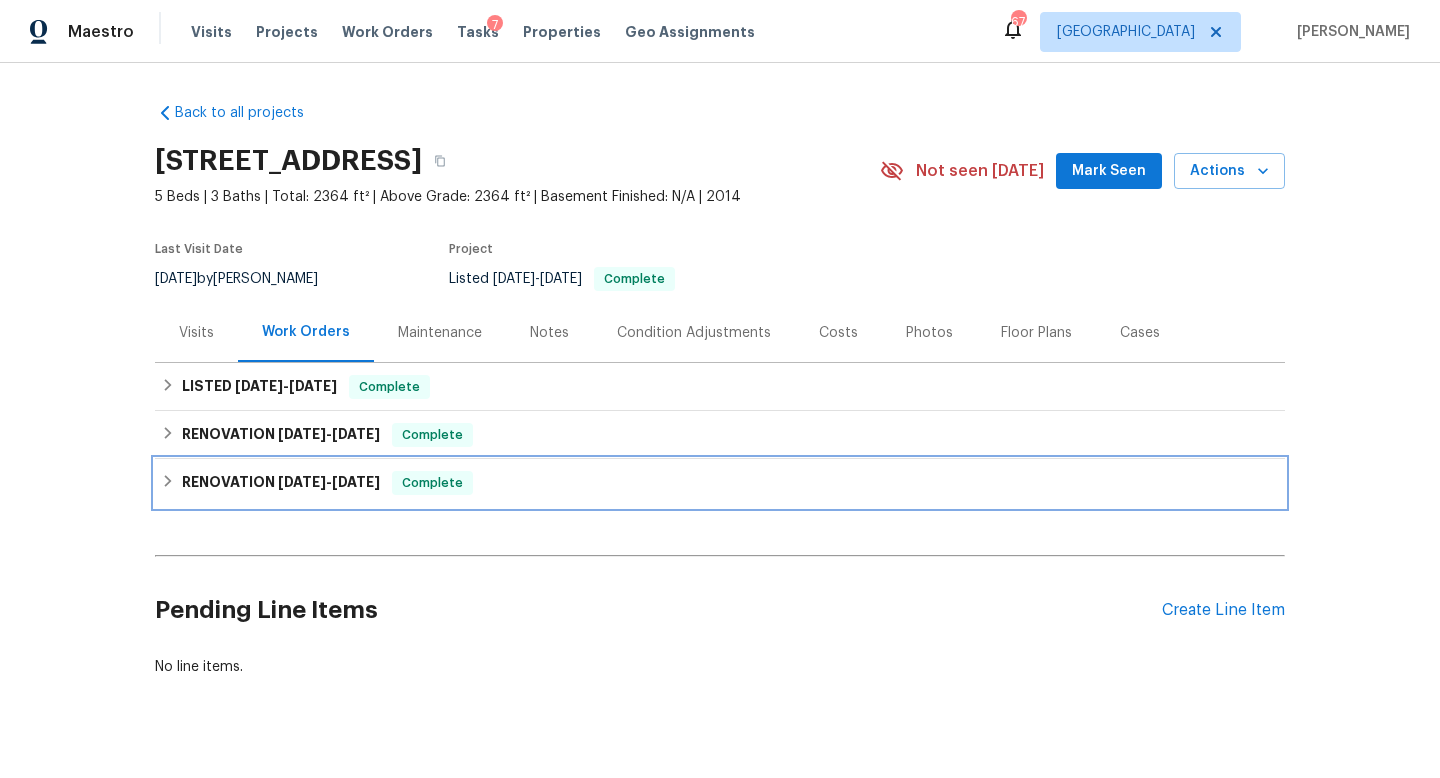 click on "RENOVATION   [DATE]  -  [DATE]" at bounding box center [281, 483] 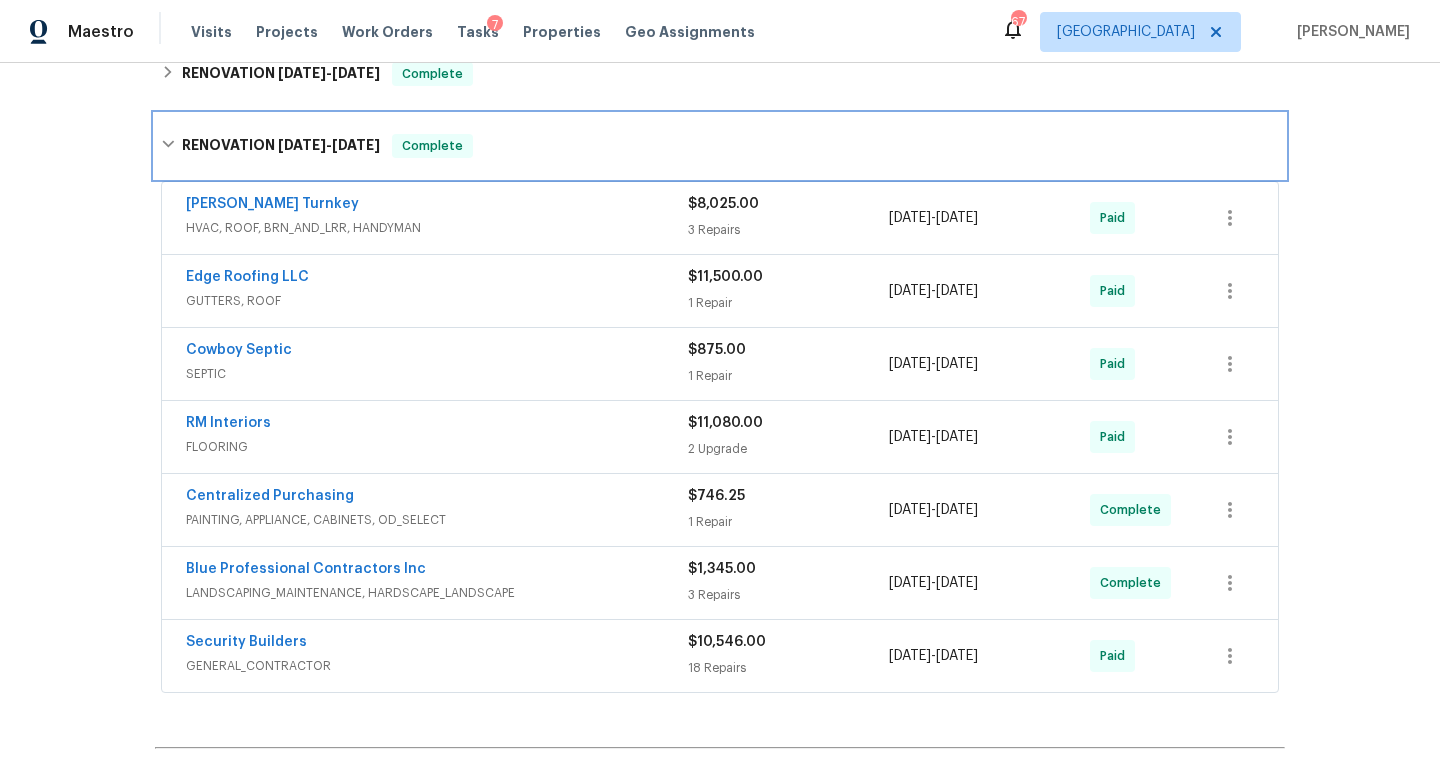 scroll, scrollTop: 364, scrollLeft: 0, axis: vertical 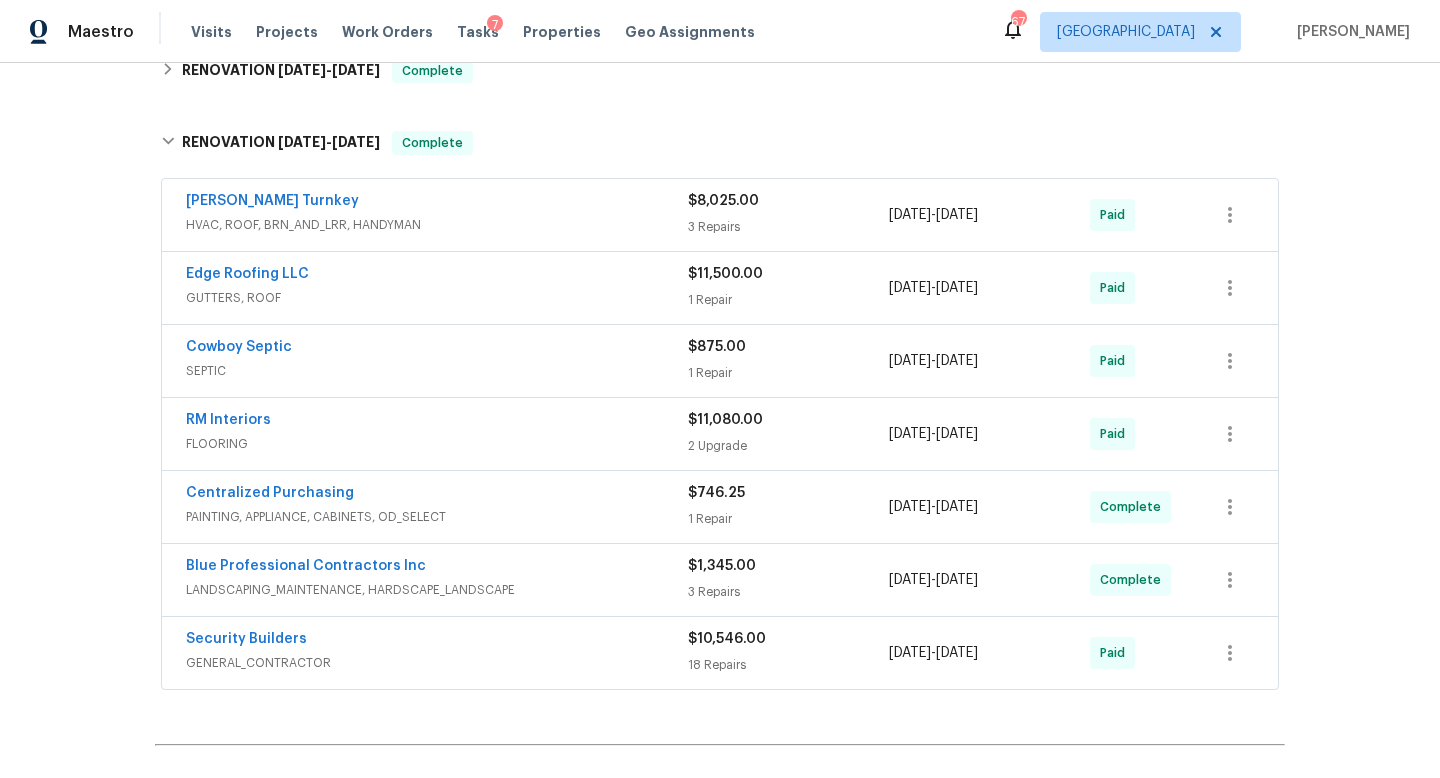 click on "Blue Professional Contractors Inc" at bounding box center (306, 566) 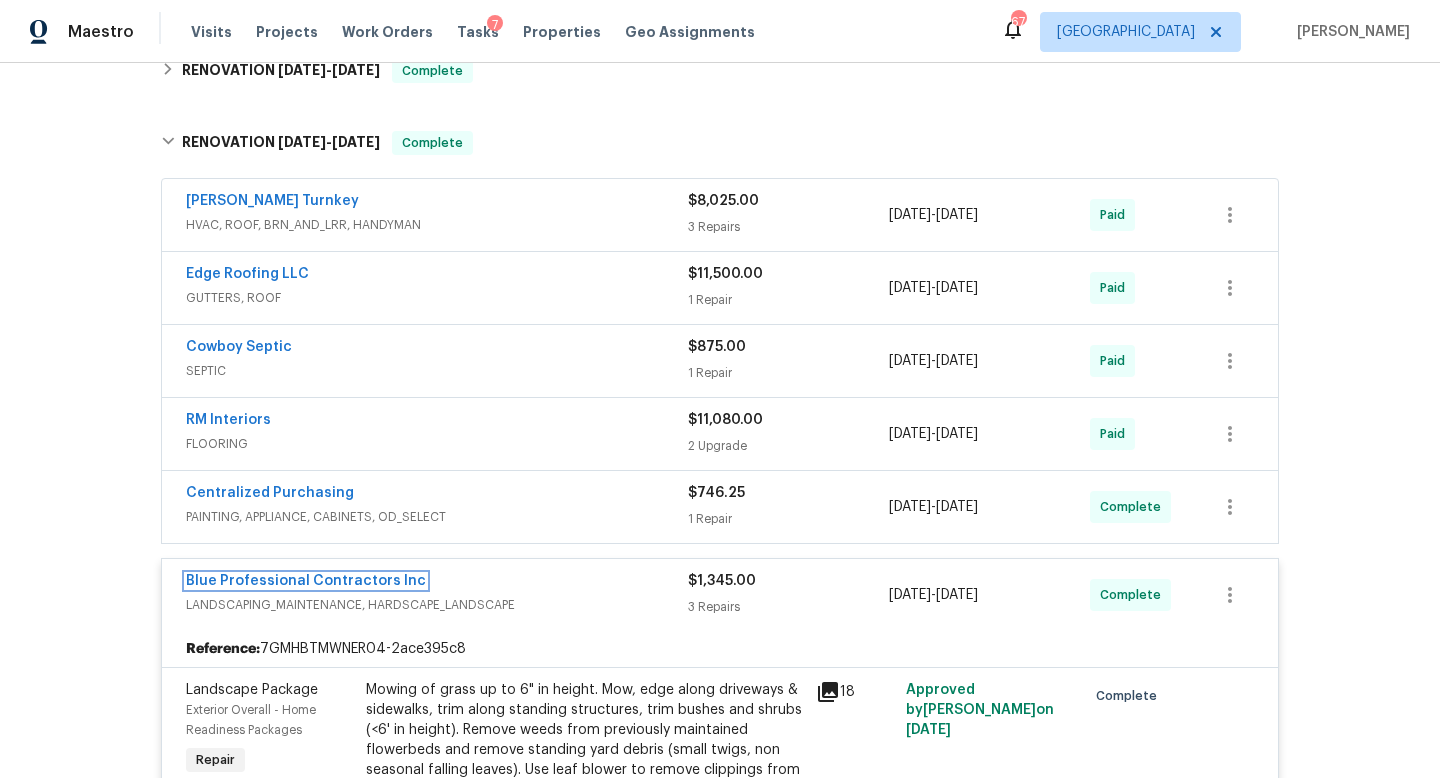 click on "Blue Professional Contractors Inc" at bounding box center [306, 581] 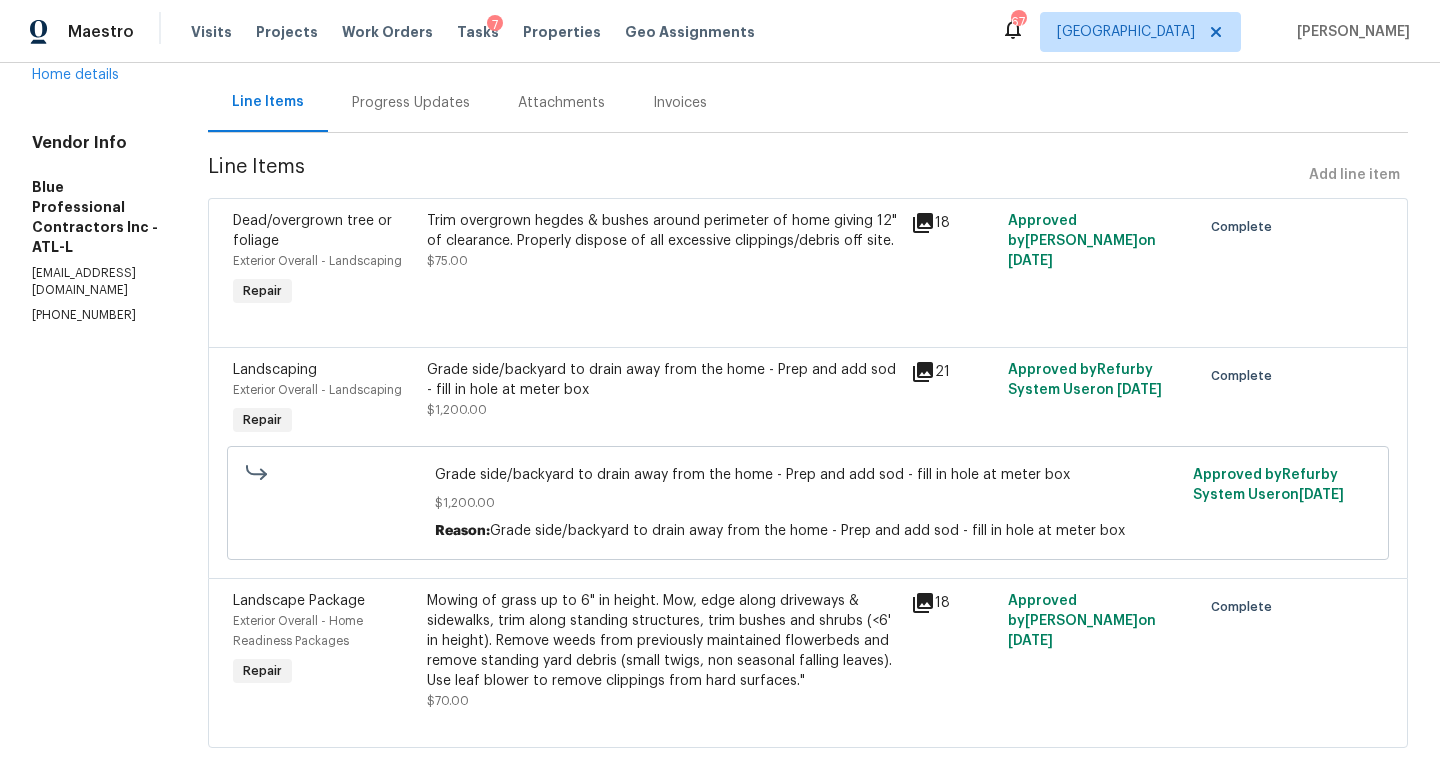 scroll, scrollTop: 0, scrollLeft: 0, axis: both 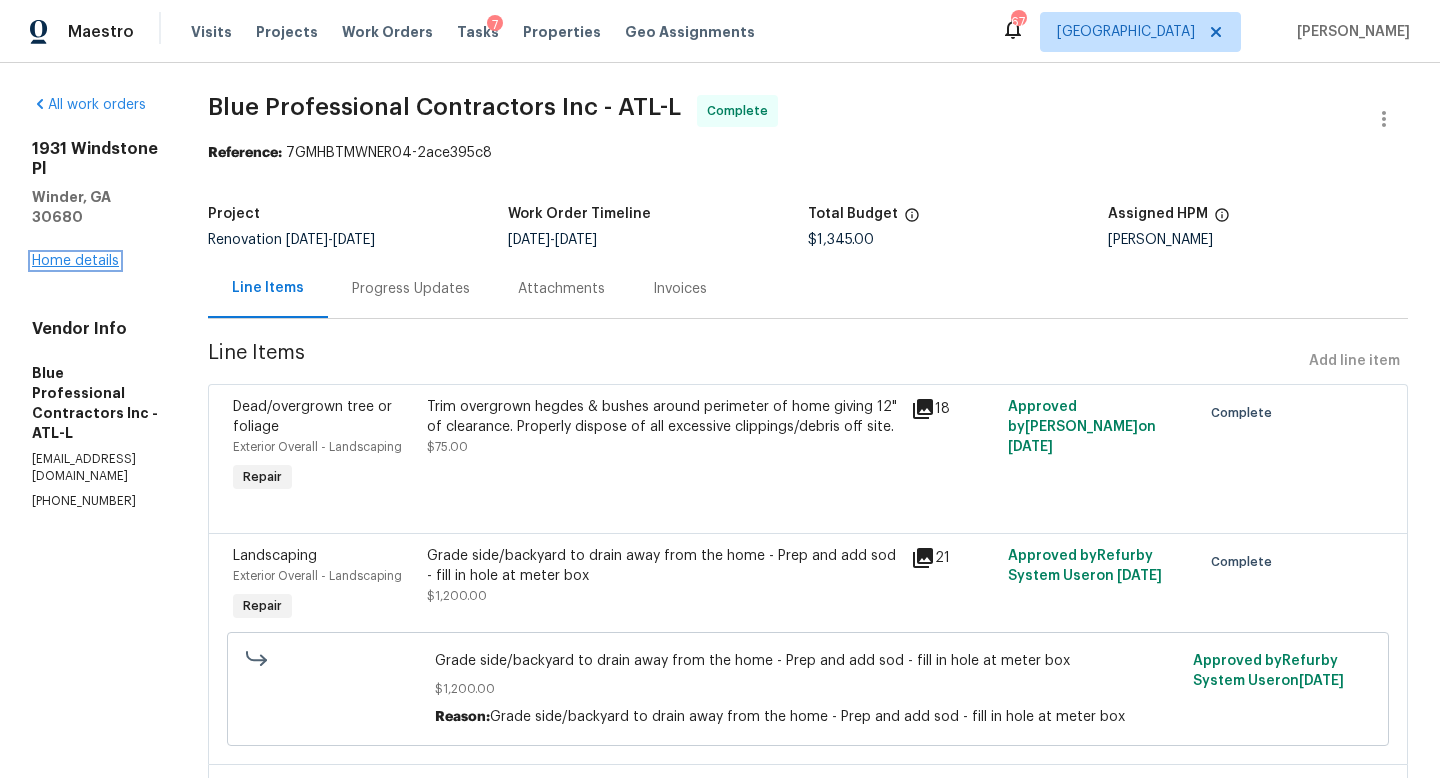 click on "Home details" at bounding box center [75, 261] 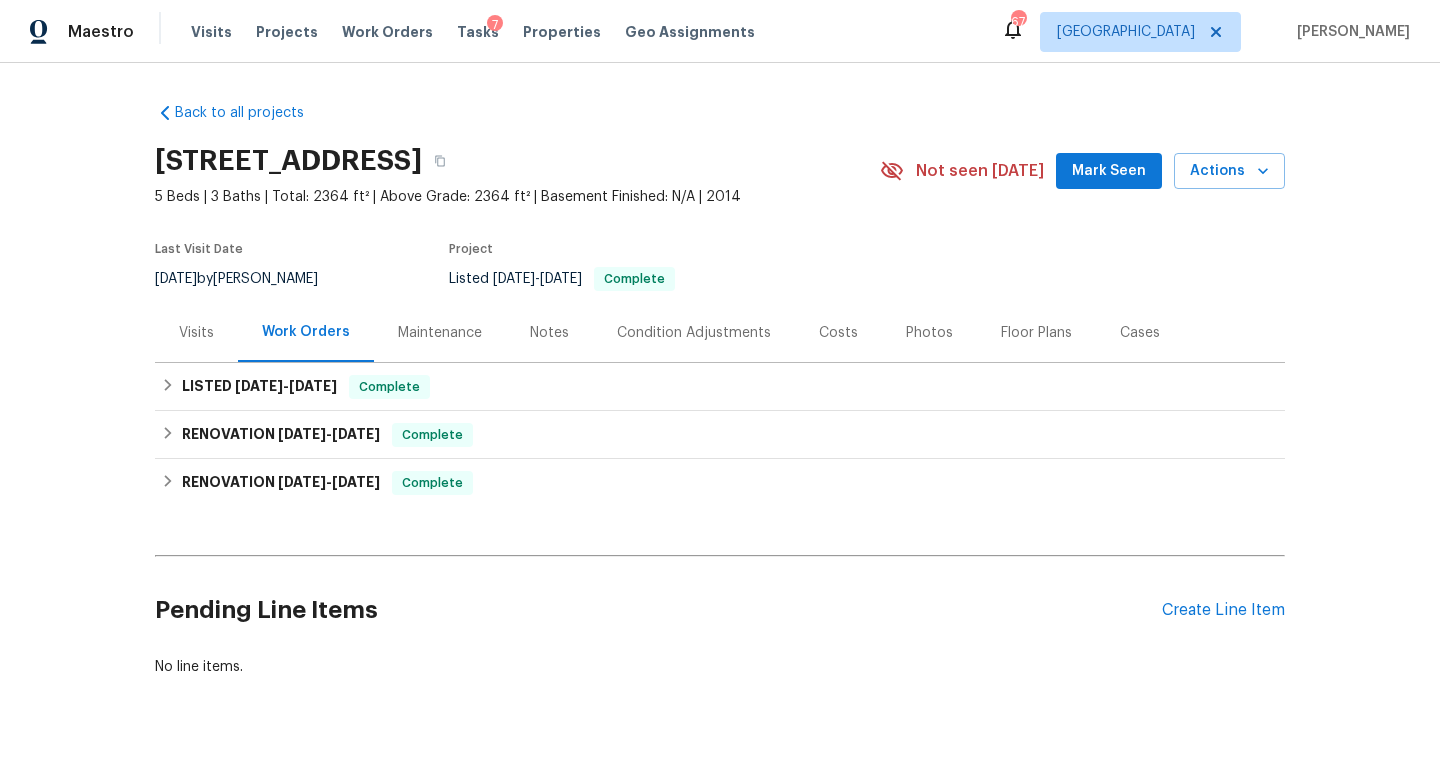 click on "Condition Adjustments" at bounding box center (694, 333) 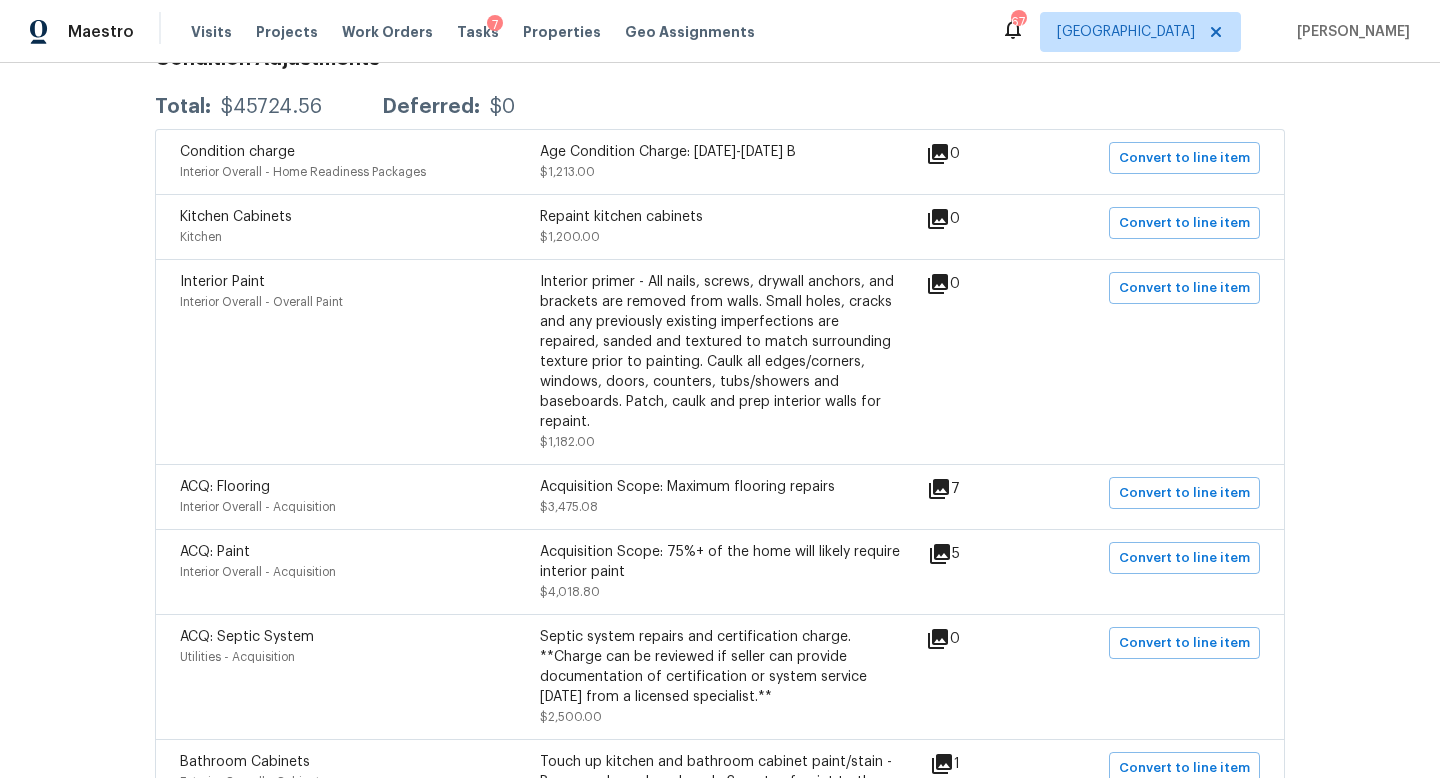 scroll, scrollTop: 0, scrollLeft: 0, axis: both 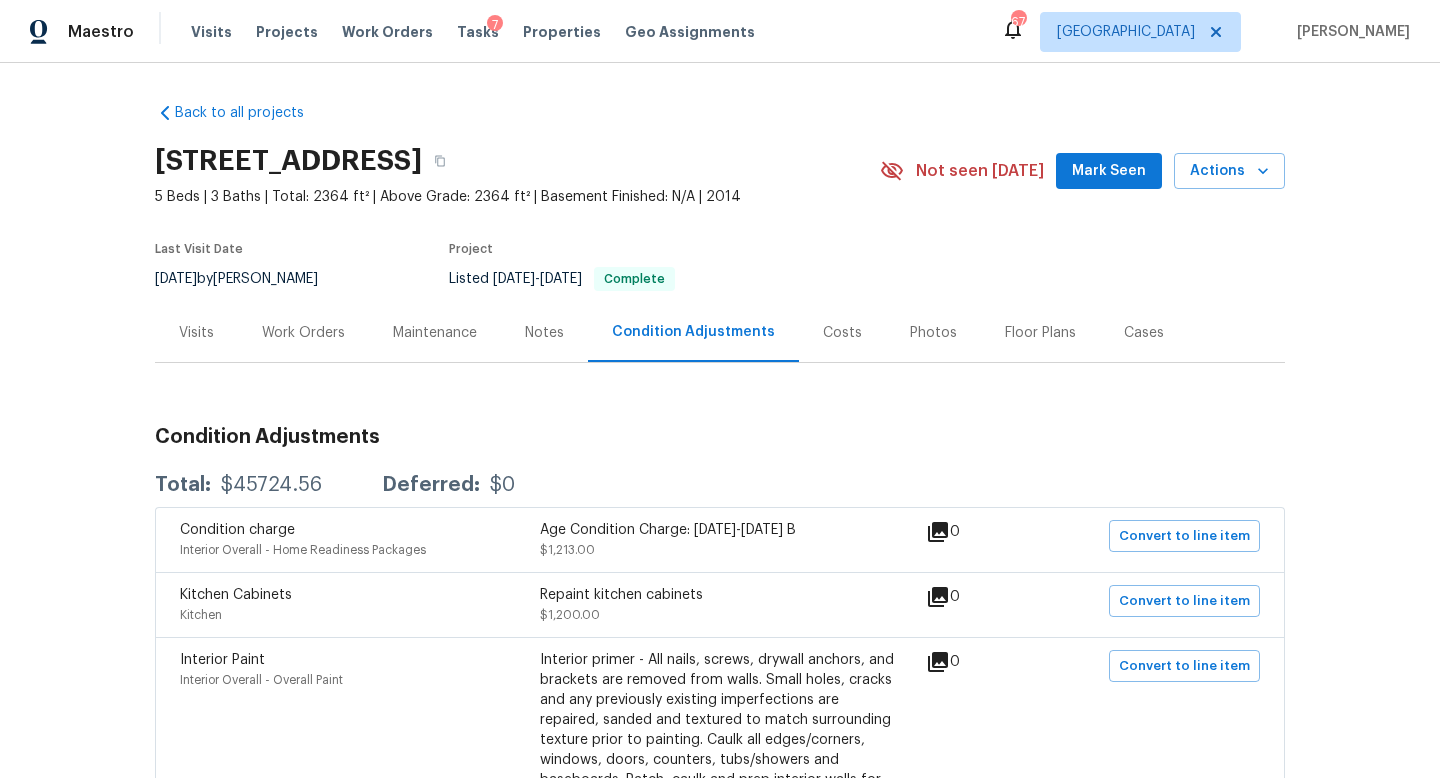 click on "Work Orders" at bounding box center [303, 333] 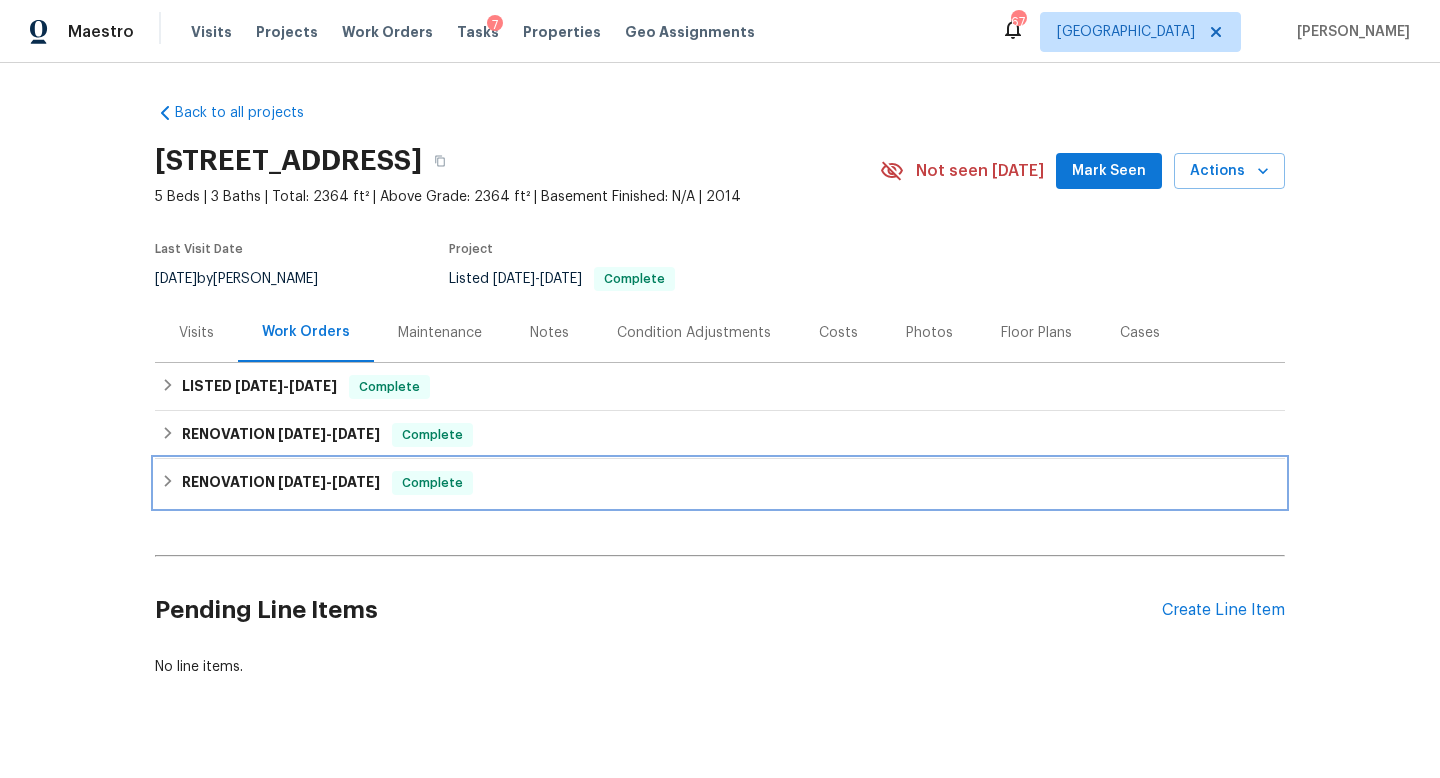 click on "RENOVATION   [DATE]  -  [DATE]" at bounding box center (281, 483) 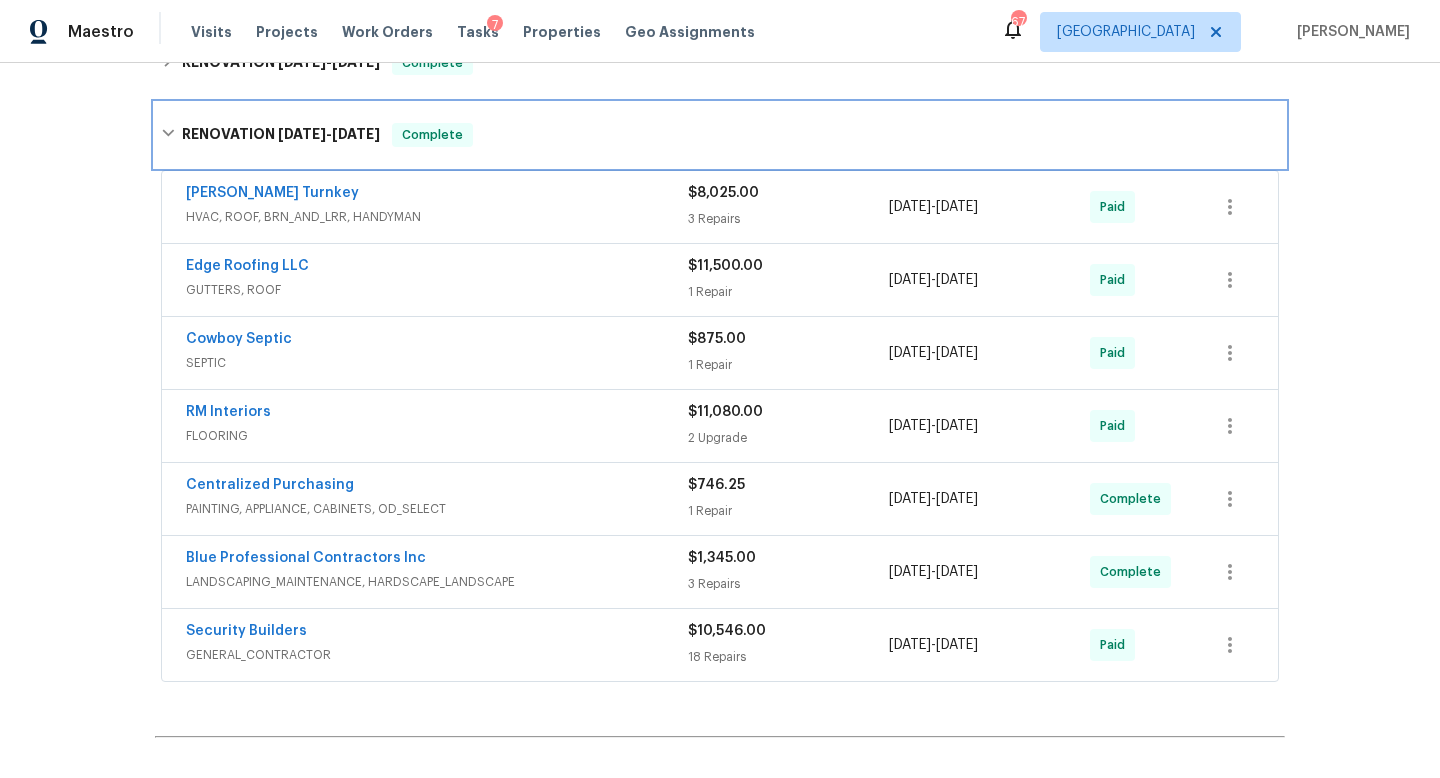 scroll, scrollTop: 374, scrollLeft: 0, axis: vertical 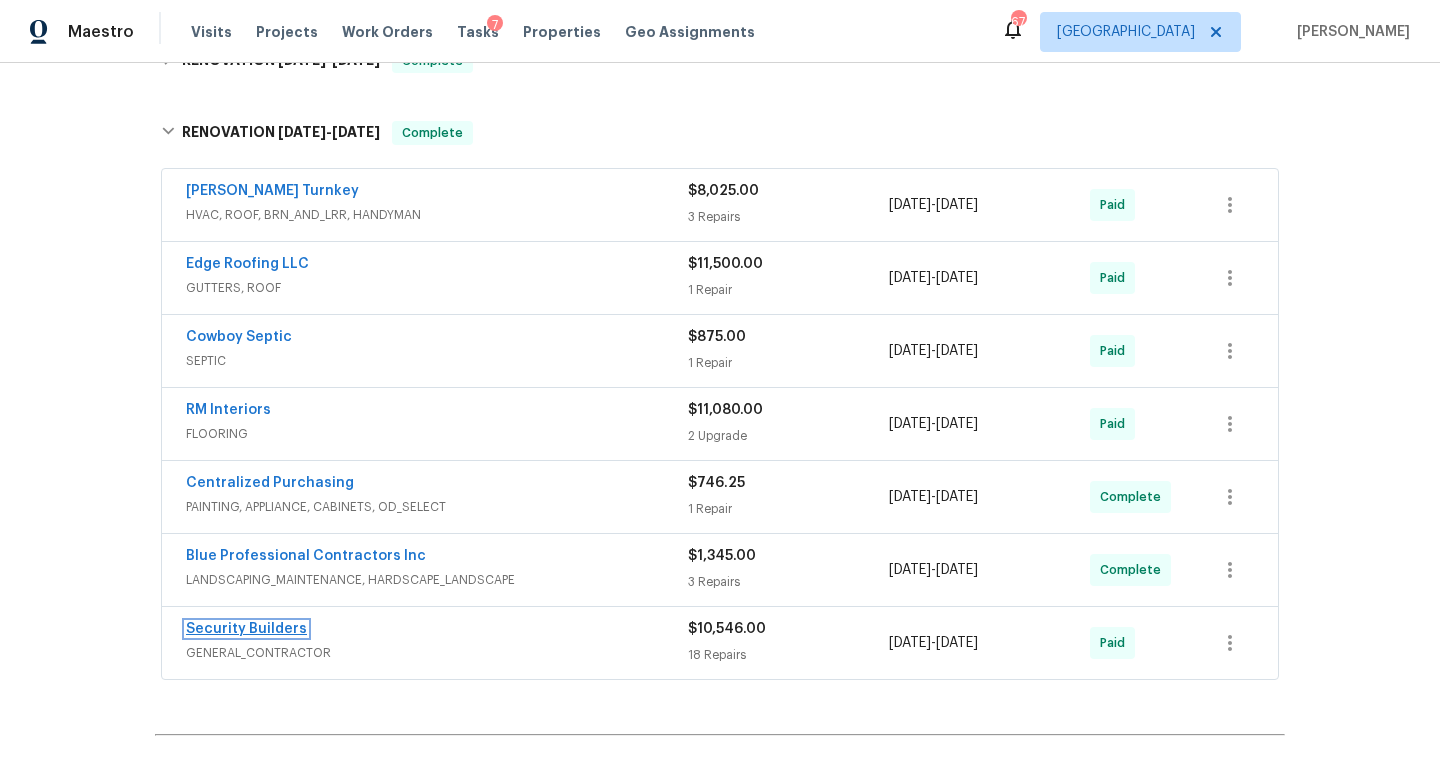 click on "Security Builders" at bounding box center [246, 629] 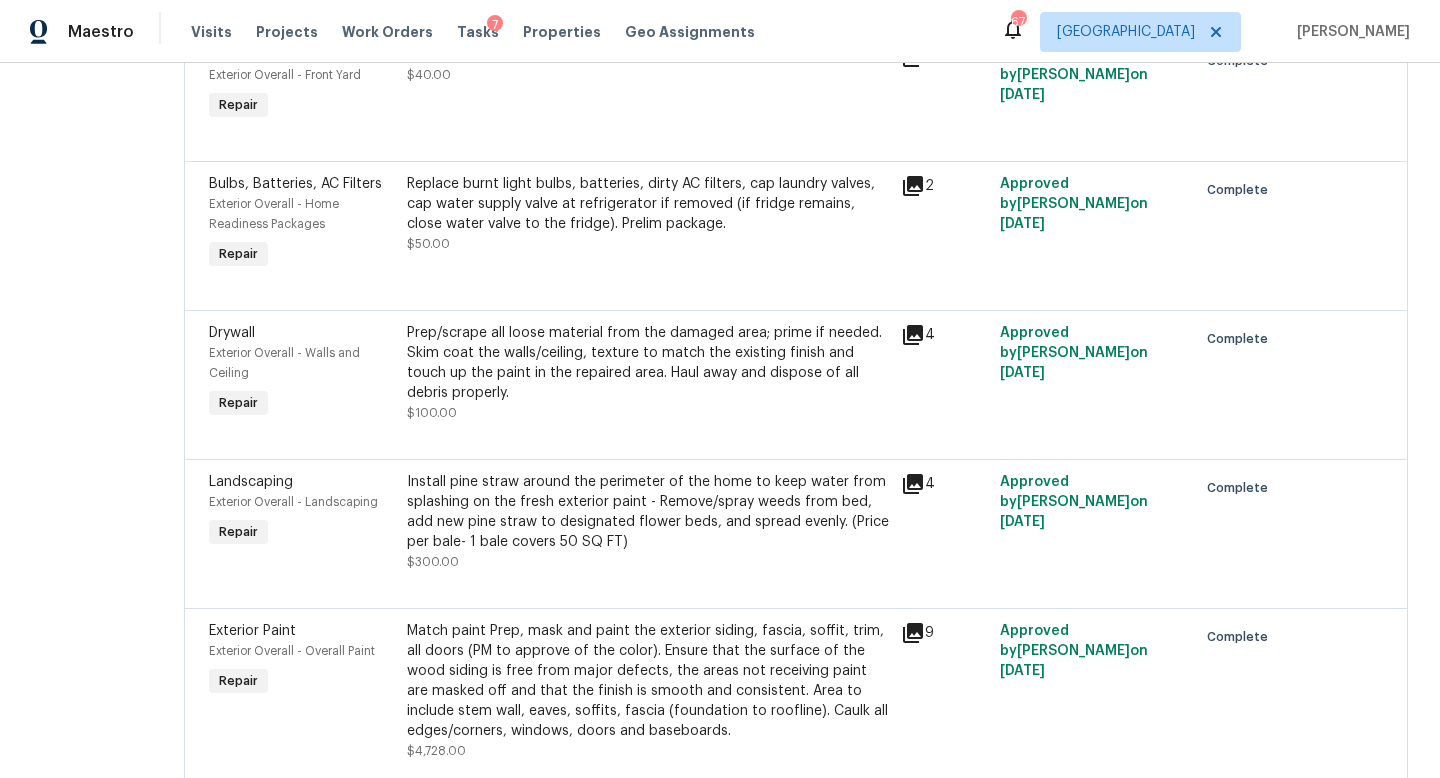 scroll, scrollTop: 1611, scrollLeft: 0, axis: vertical 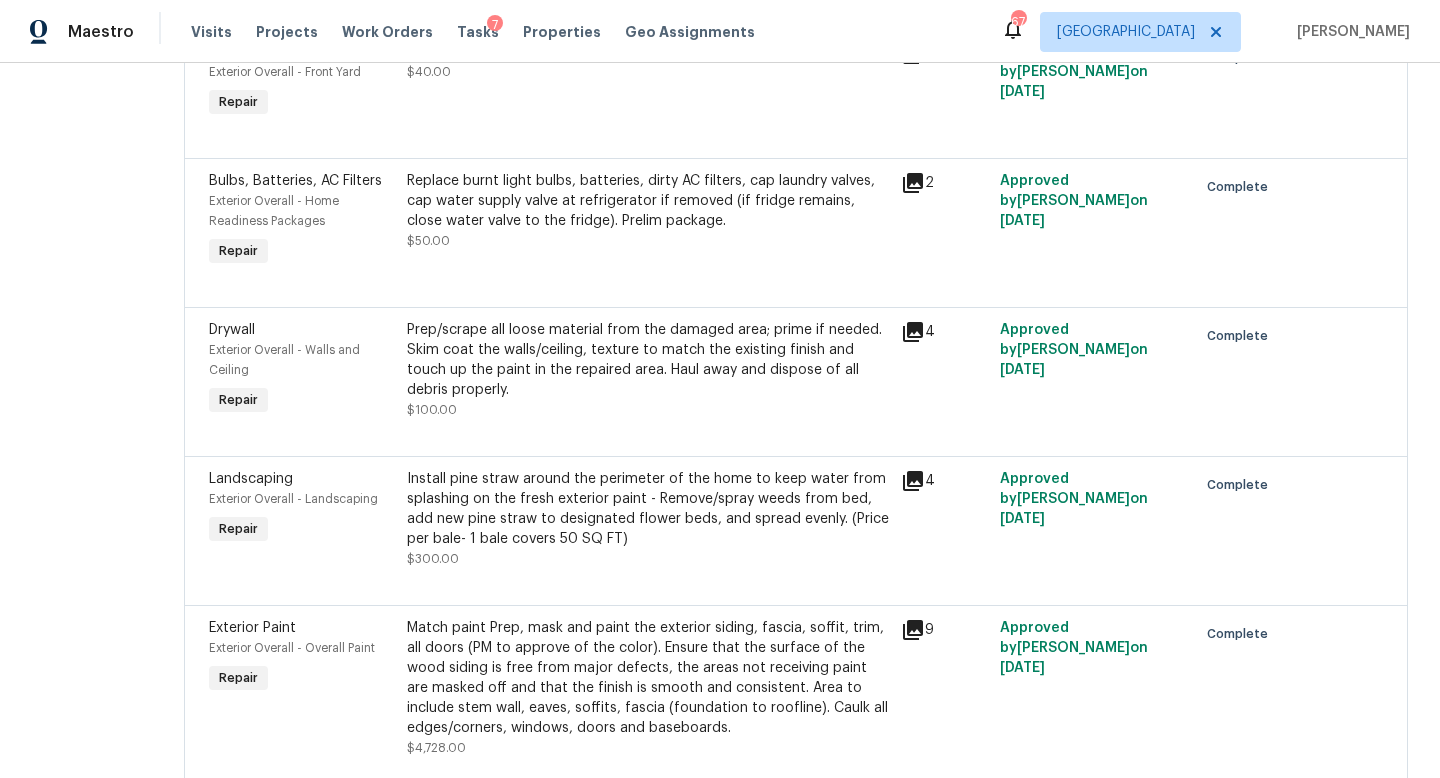 click 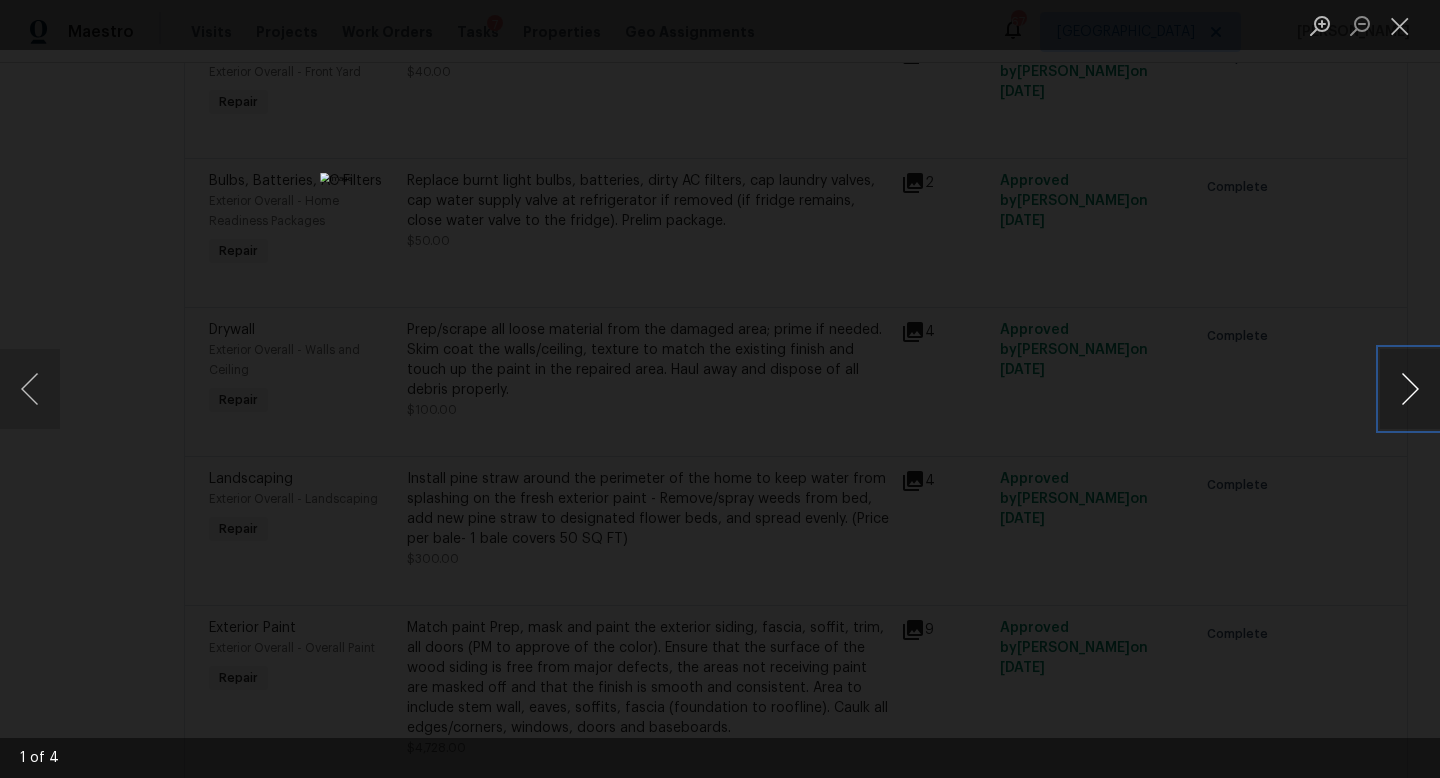 click at bounding box center (1410, 389) 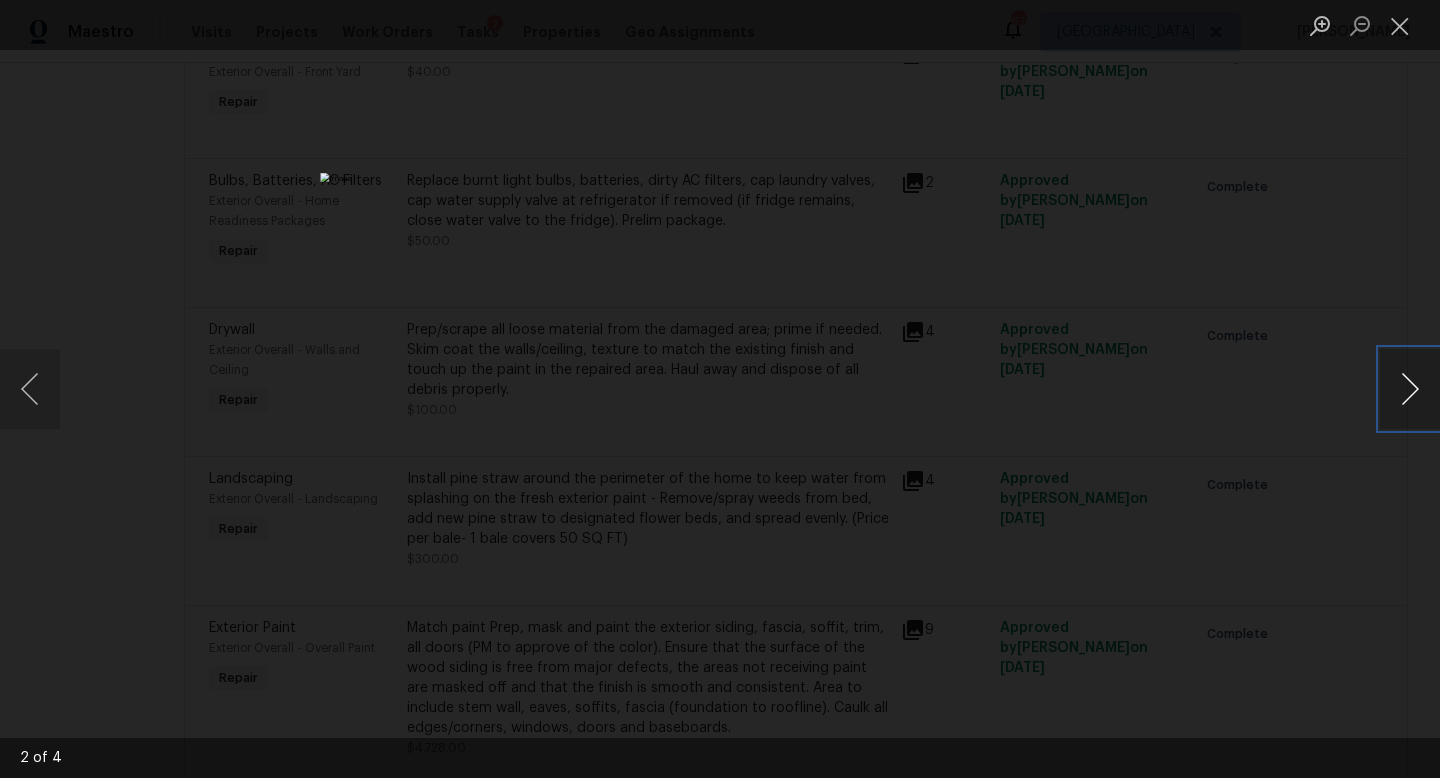 click at bounding box center (1410, 389) 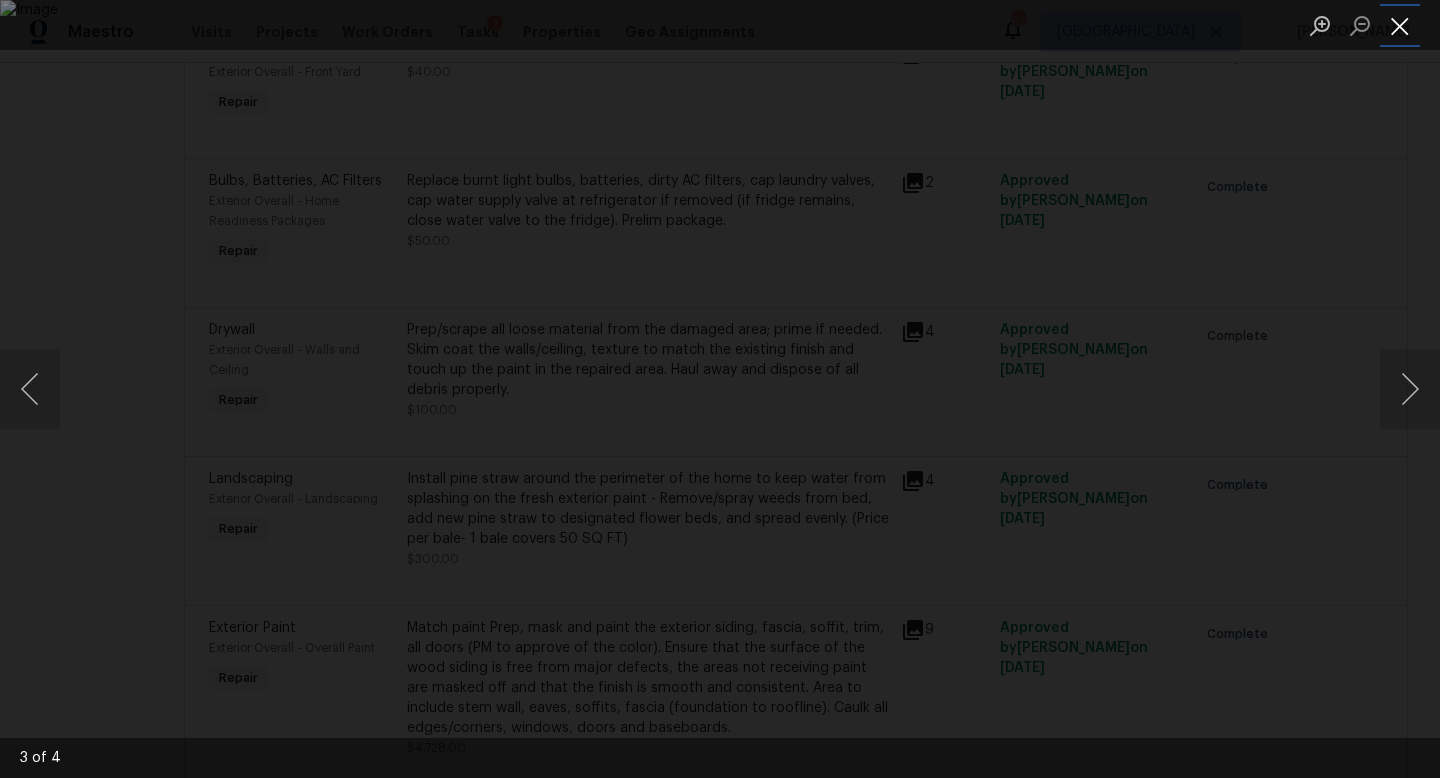 click at bounding box center [1400, 25] 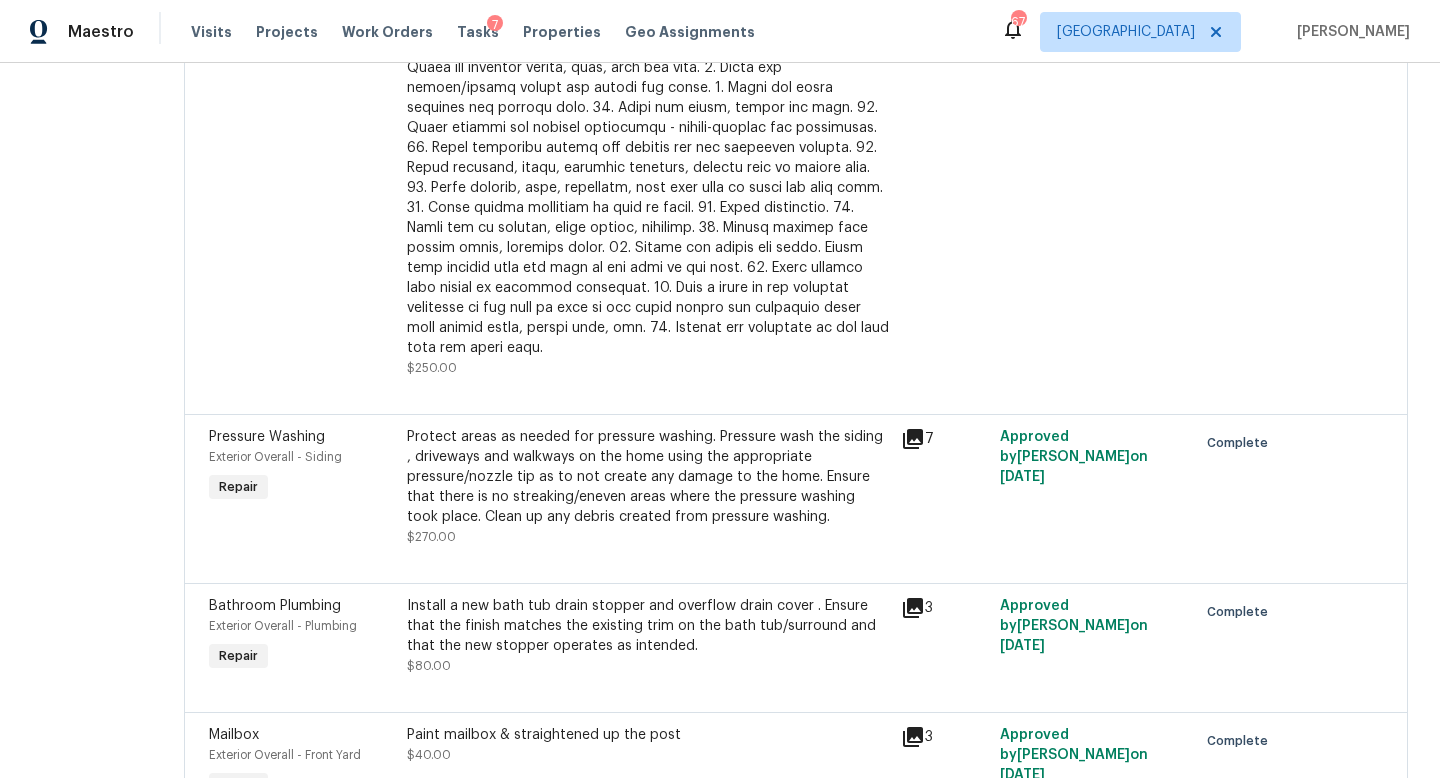 scroll, scrollTop: 449, scrollLeft: 0, axis: vertical 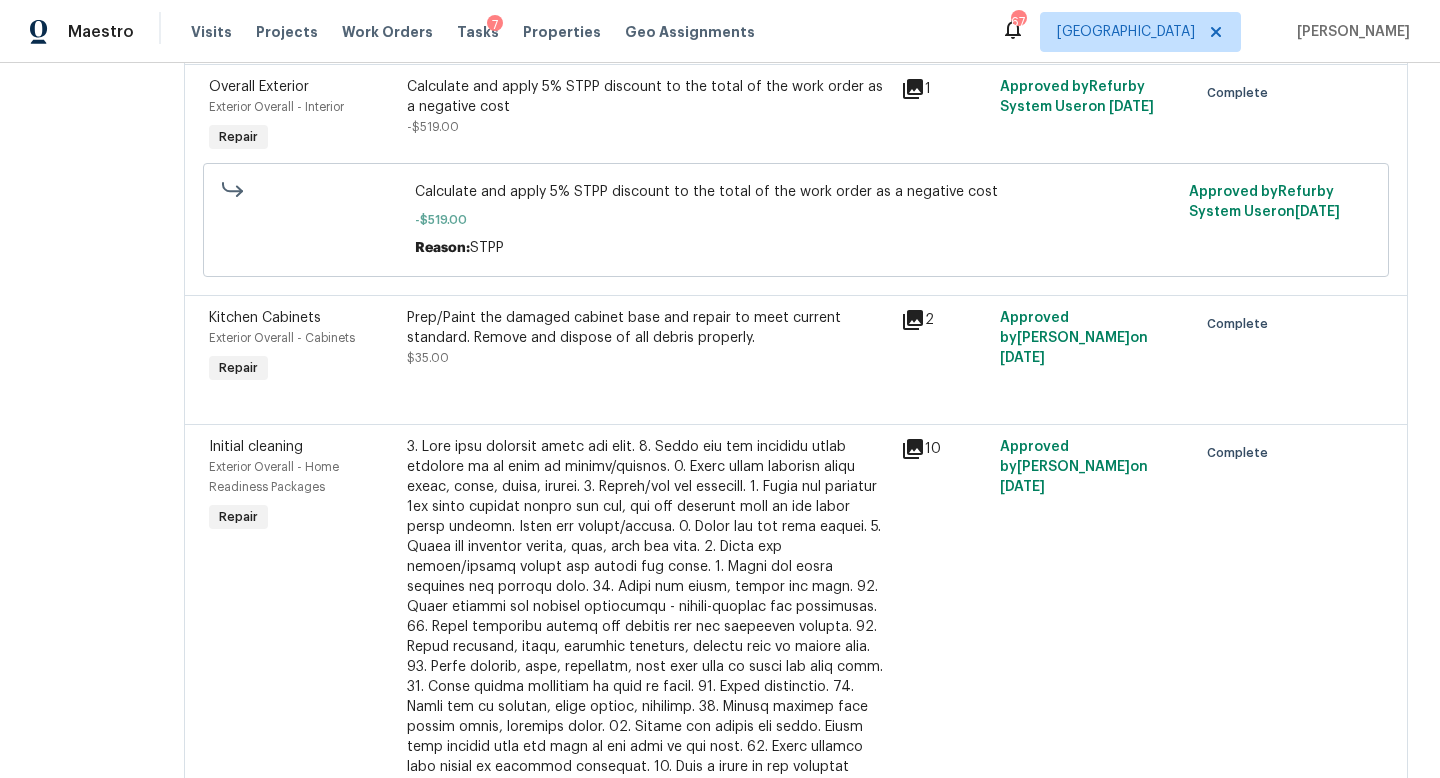 click on "7" at bounding box center [495, 25] 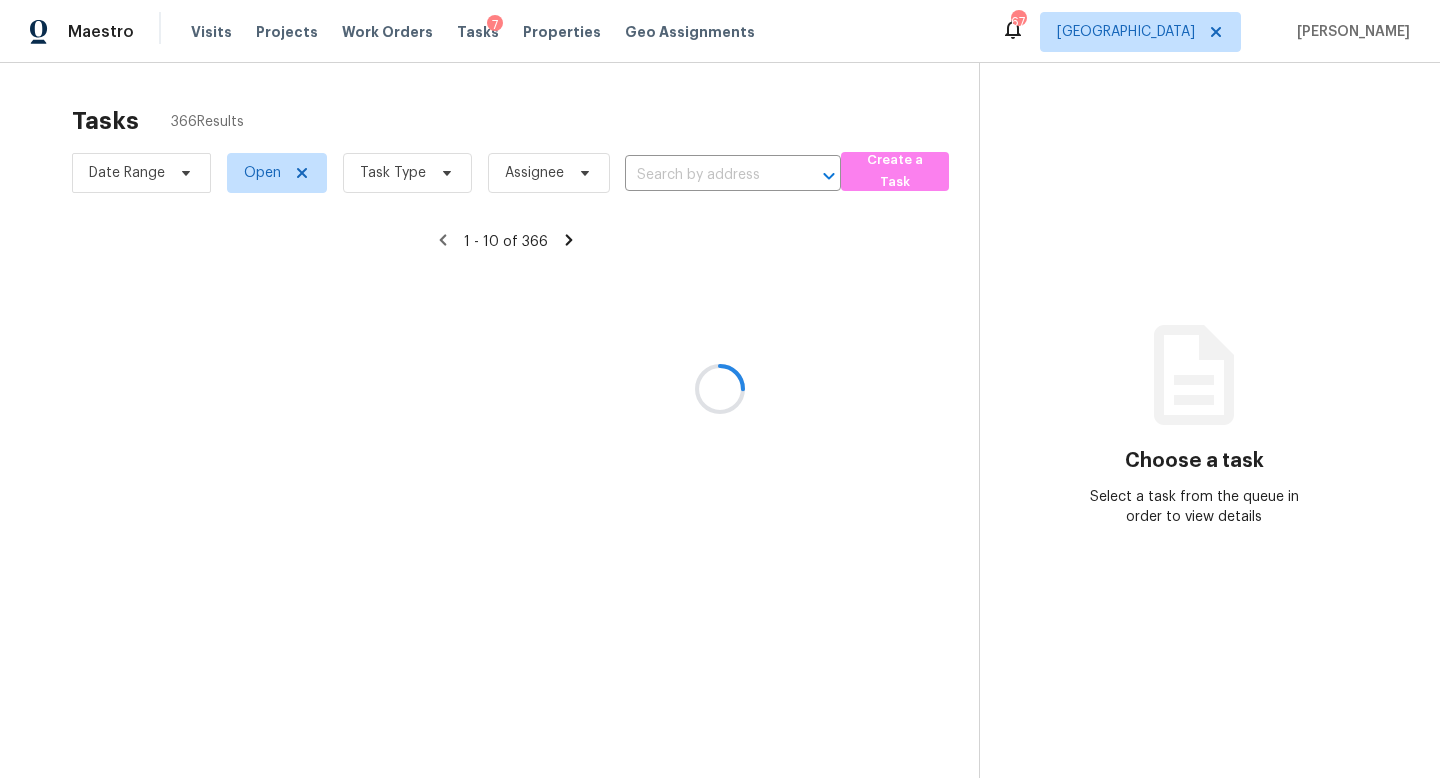 click at bounding box center (720, 389) 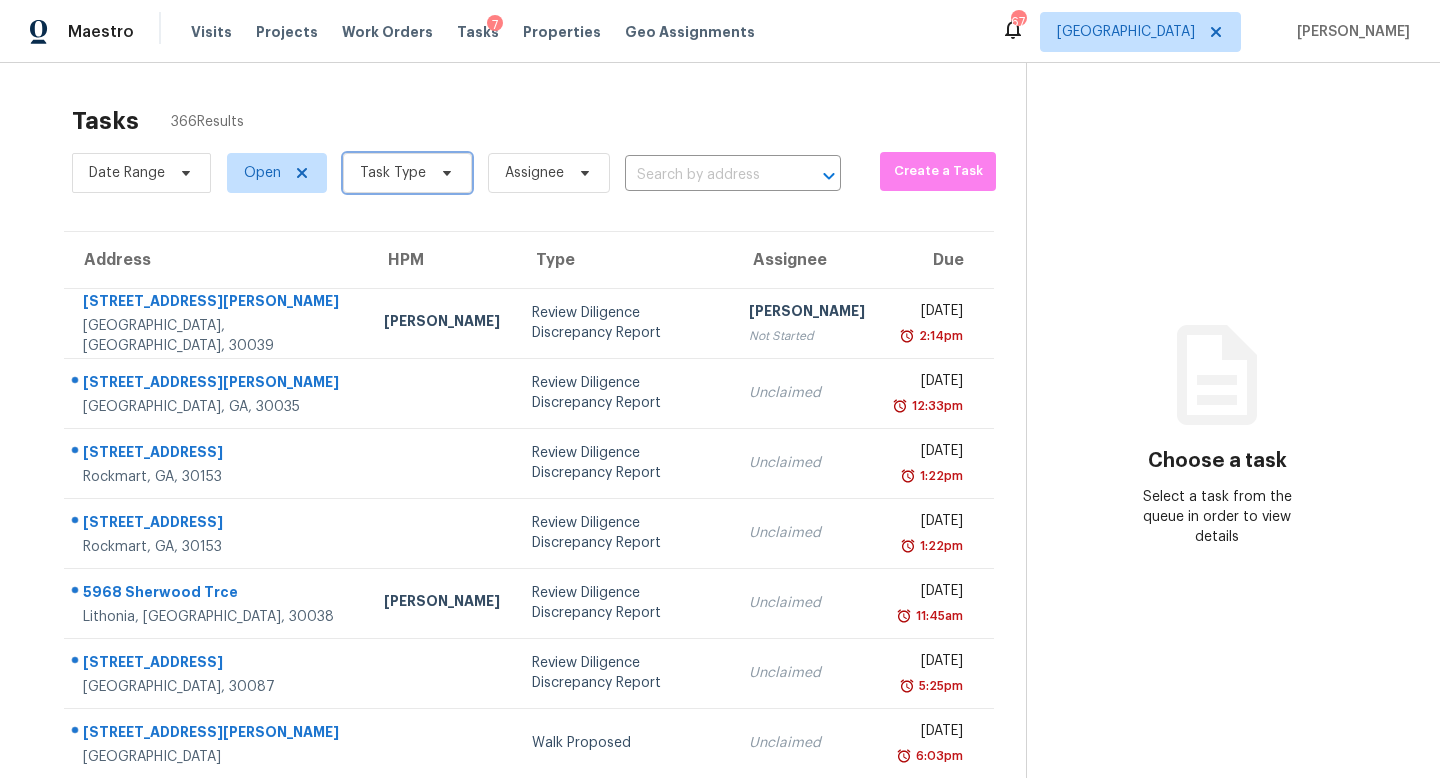 click on "Task Type" at bounding box center [393, 173] 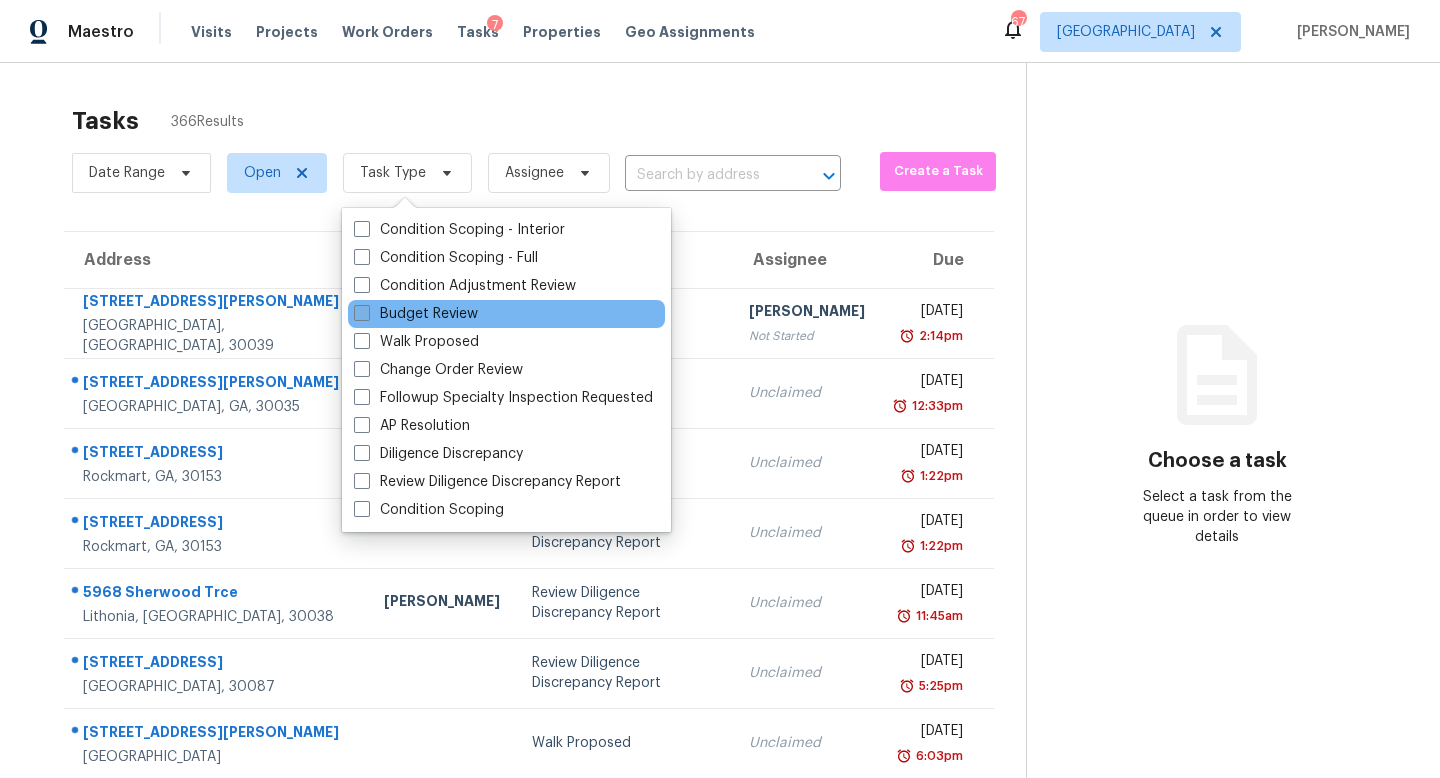 click on "Budget Review" at bounding box center (416, 314) 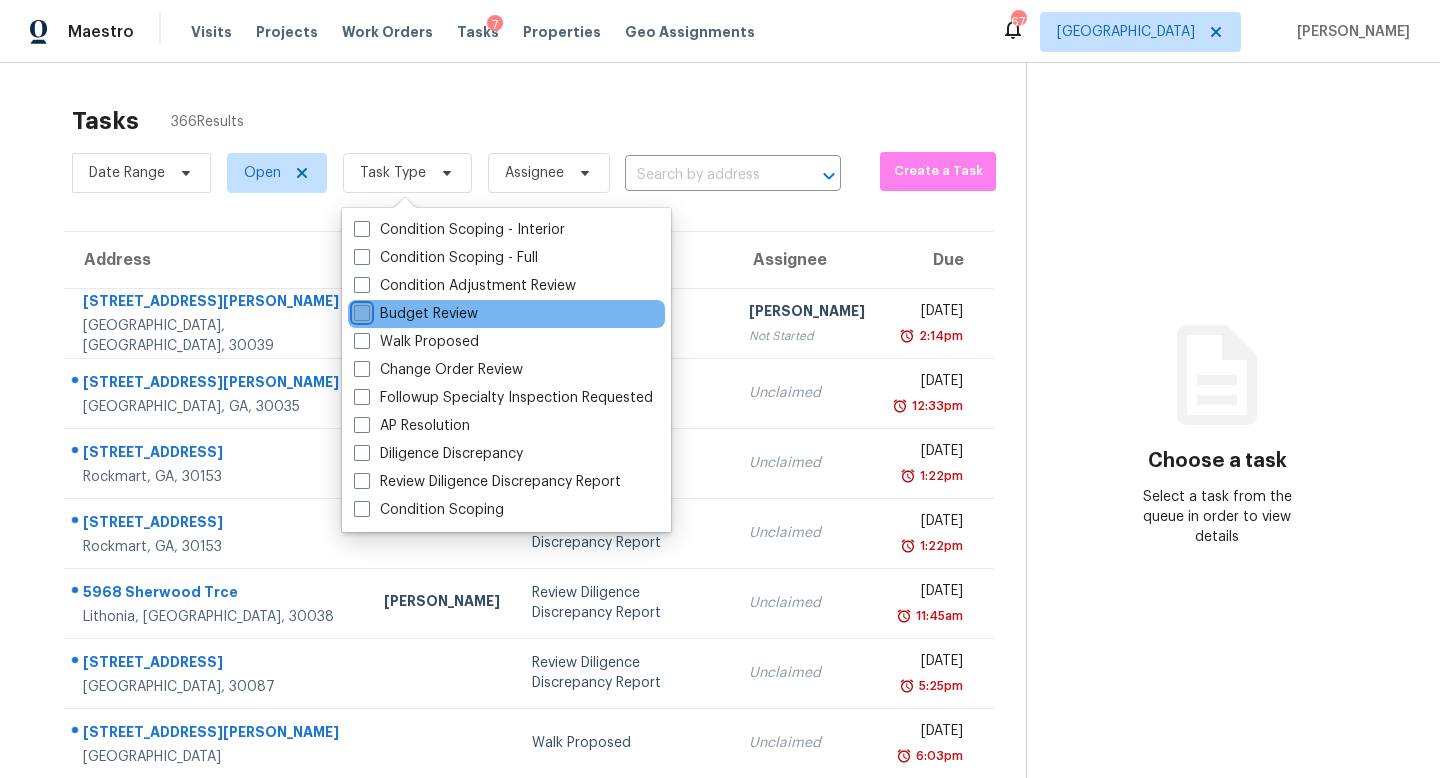 click on "Budget Review" at bounding box center (360, 310) 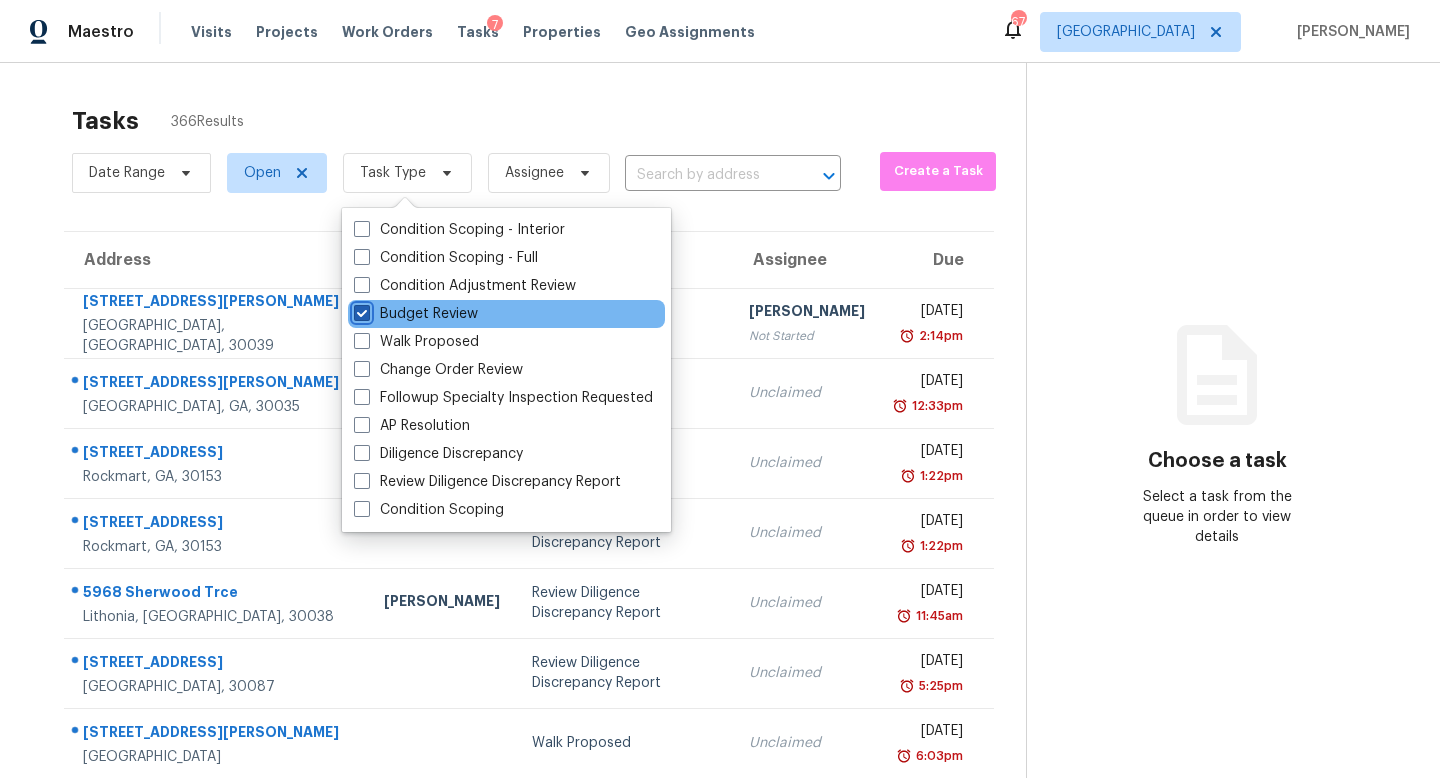 checkbox on "true" 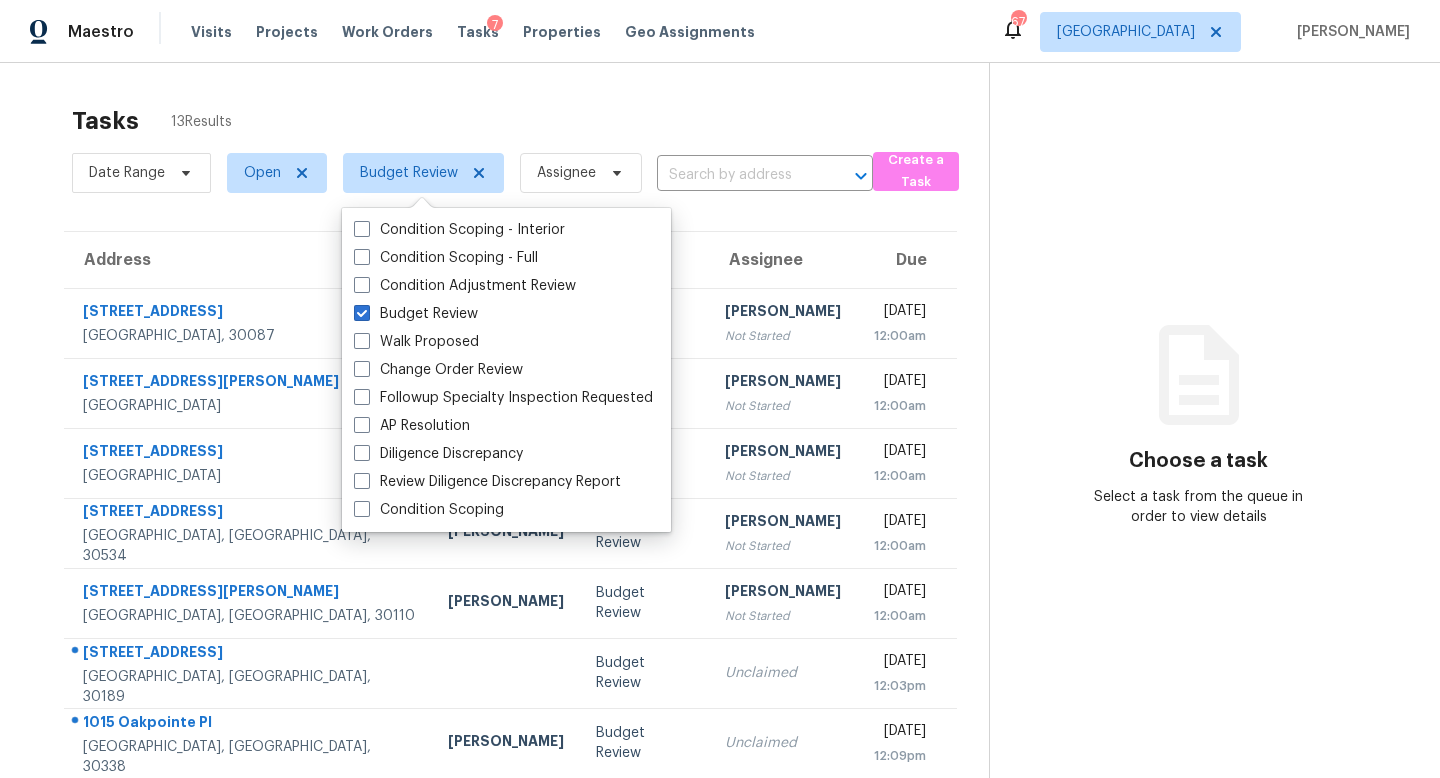 click on "Tasks 13  Results" at bounding box center (530, 121) 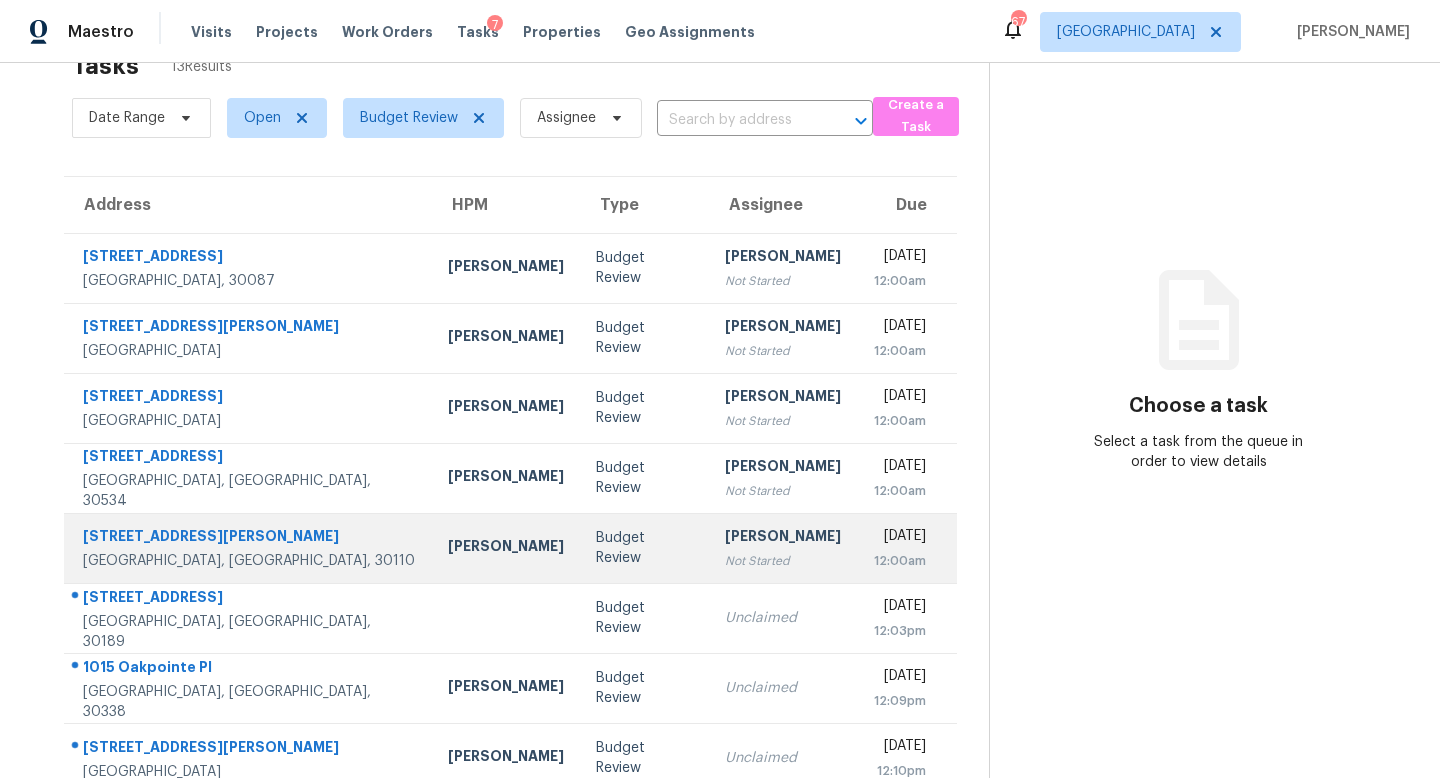 scroll, scrollTop: 0, scrollLeft: 0, axis: both 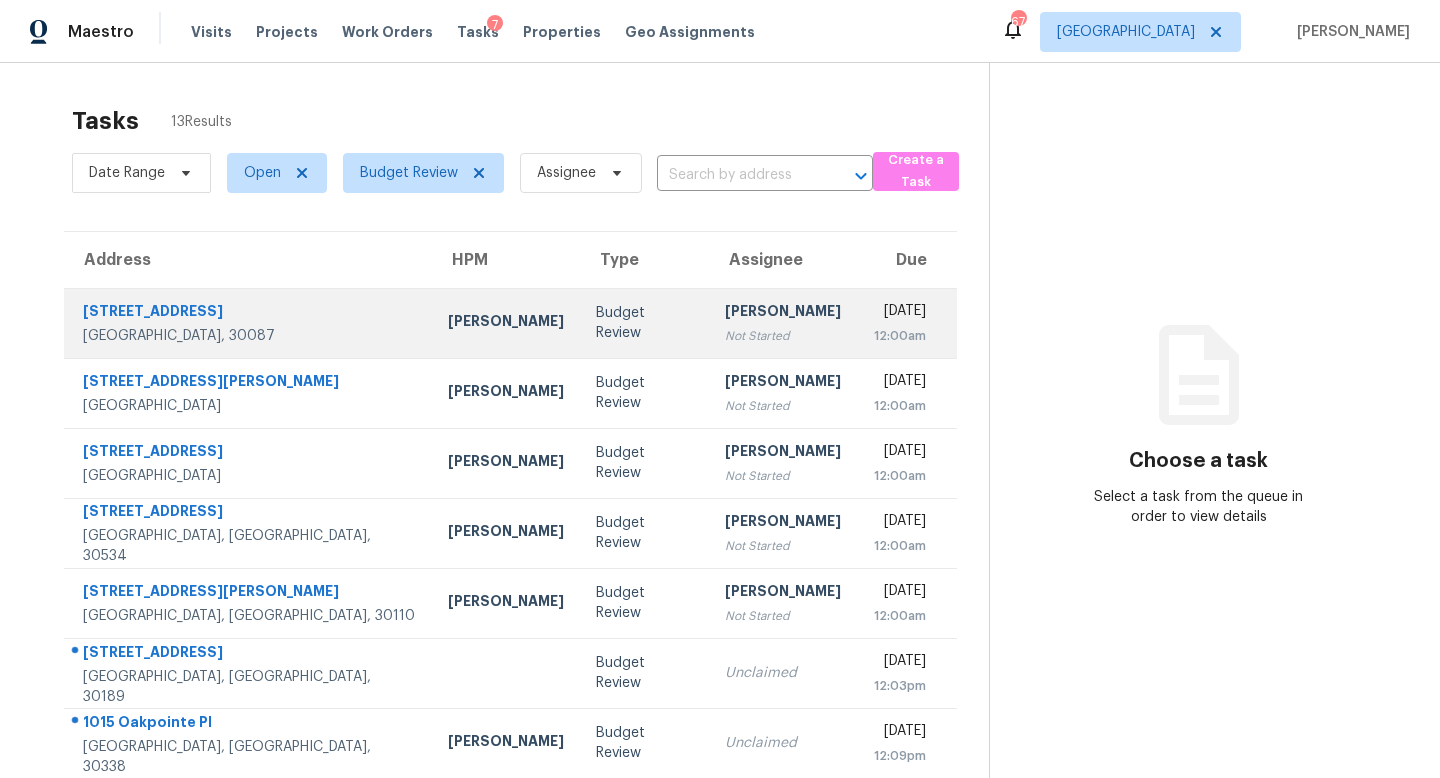 click on "Not Started" at bounding box center (783, 336) 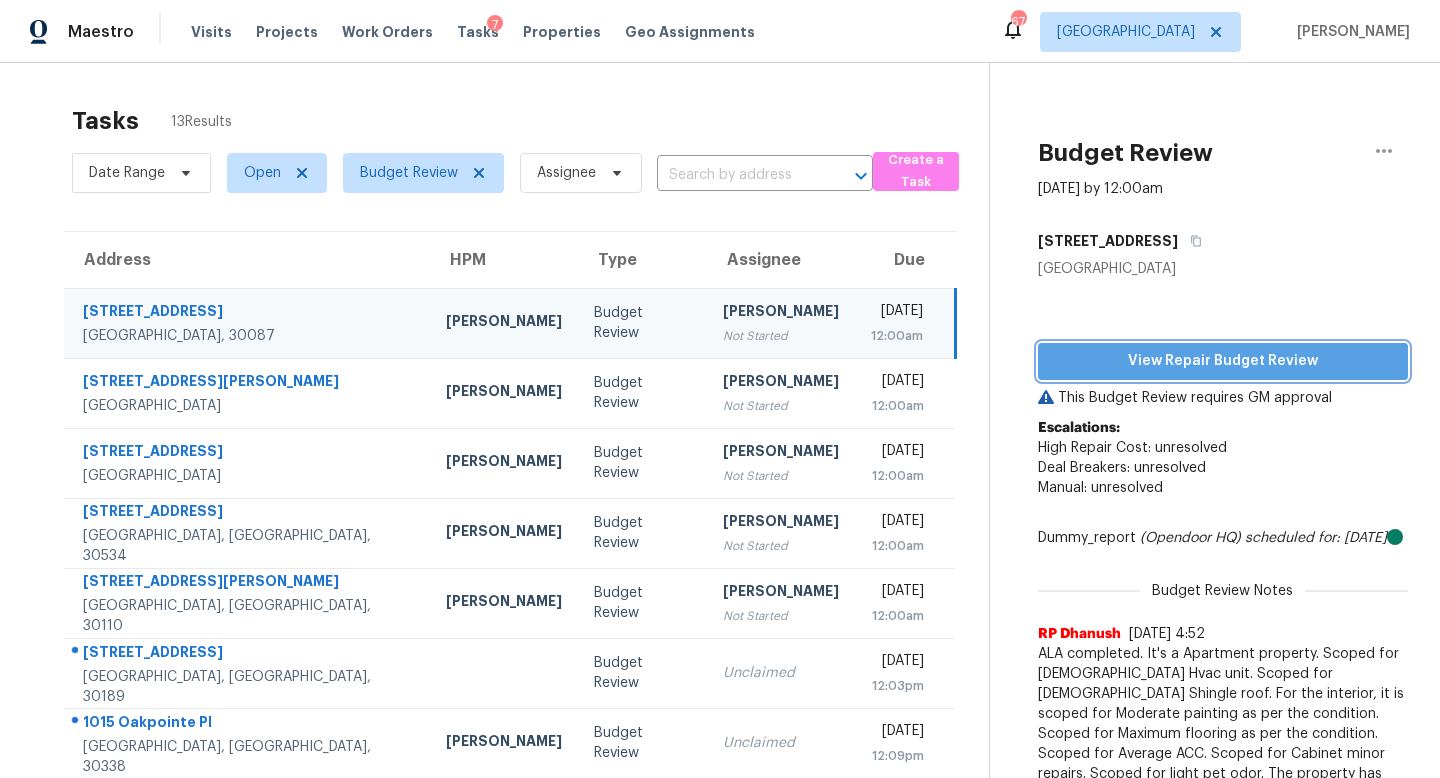 click on "View Repair Budget Review" at bounding box center [1223, 361] 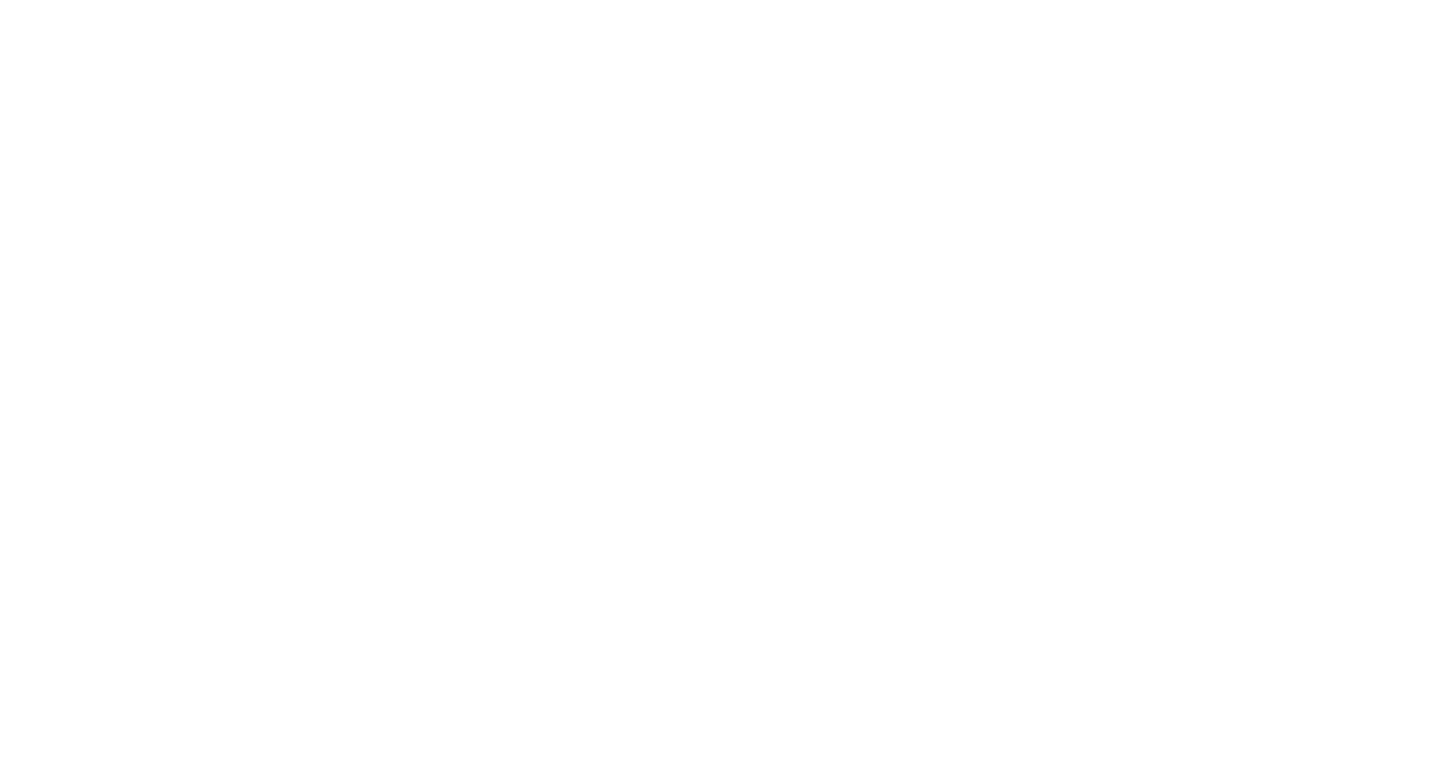 scroll, scrollTop: 0, scrollLeft: 0, axis: both 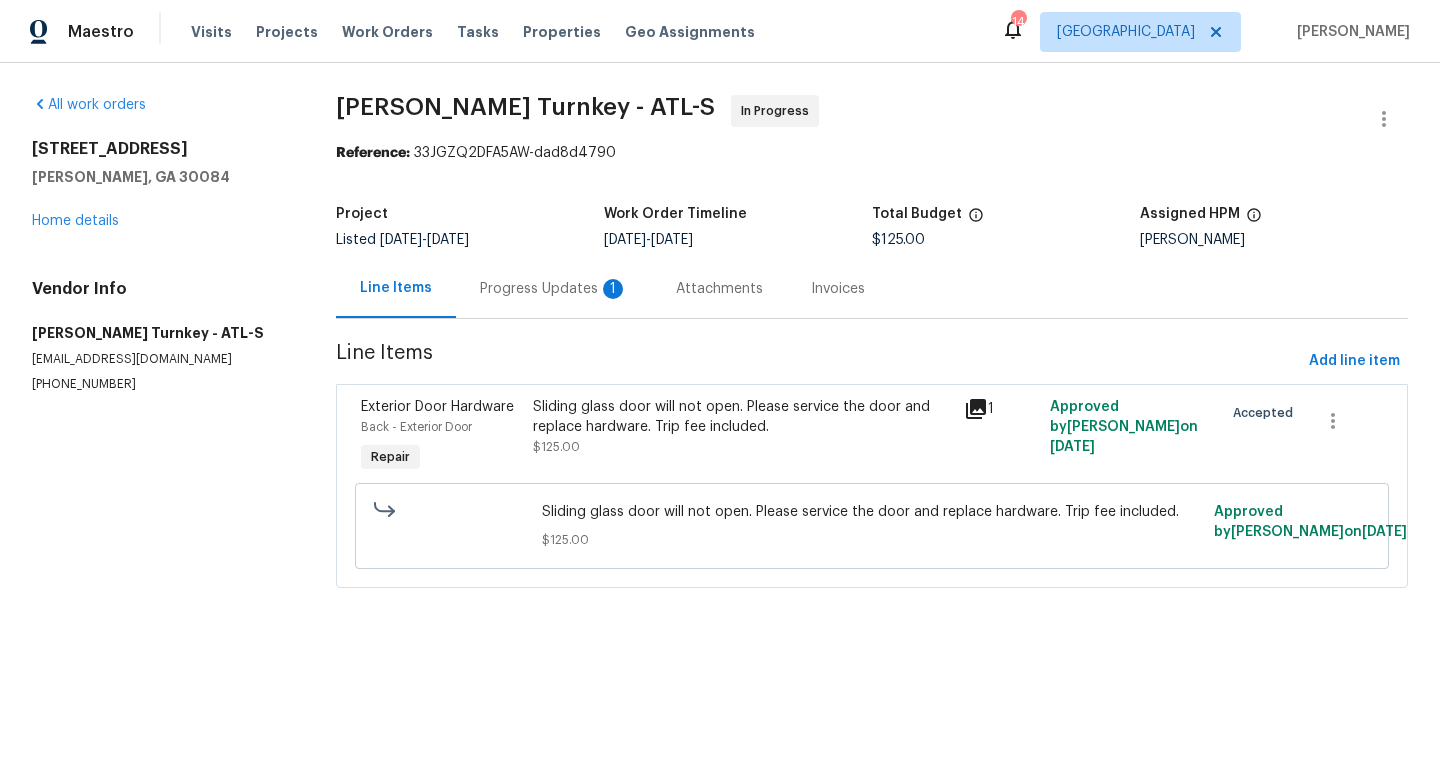 click on "Progress Updates 1" at bounding box center [554, 289] 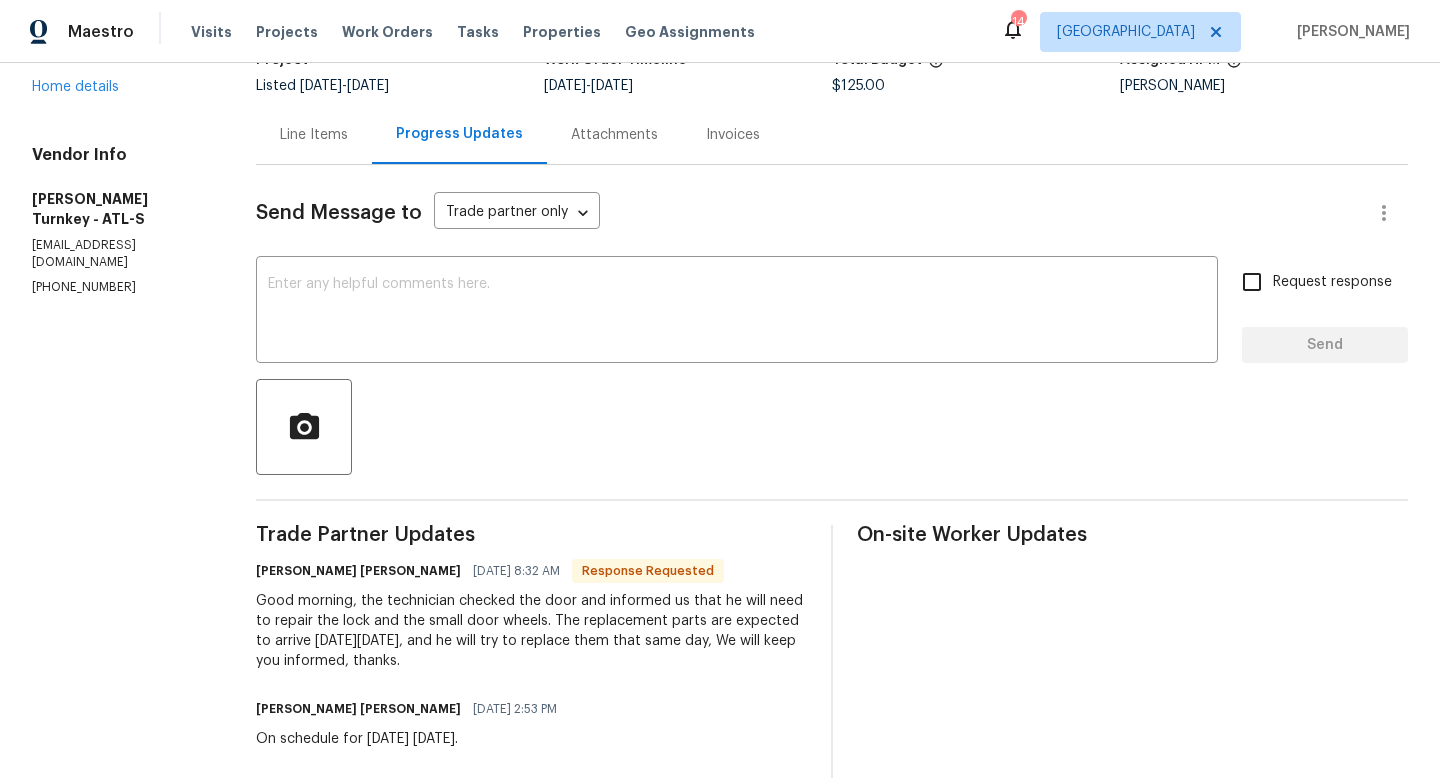 scroll, scrollTop: 168, scrollLeft: 0, axis: vertical 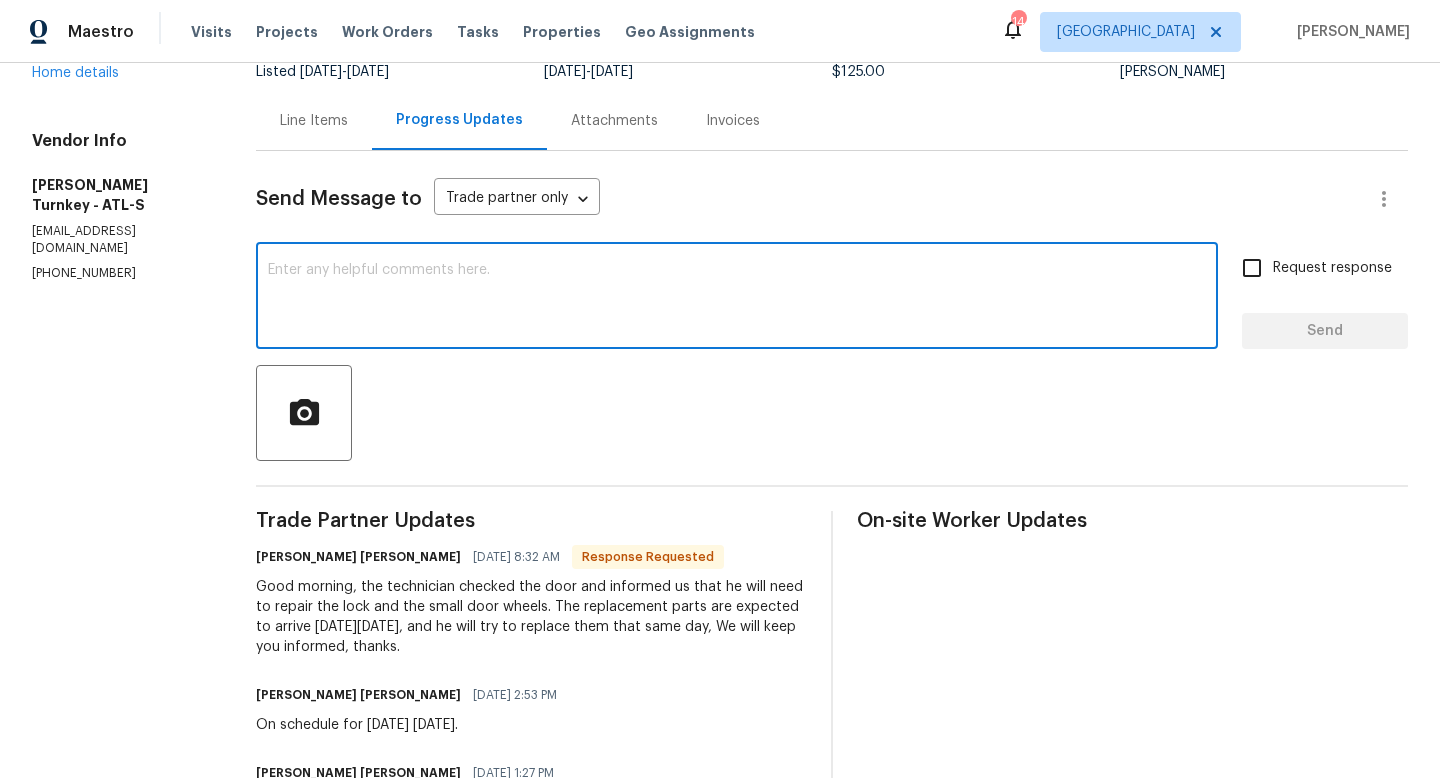 click at bounding box center [737, 298] 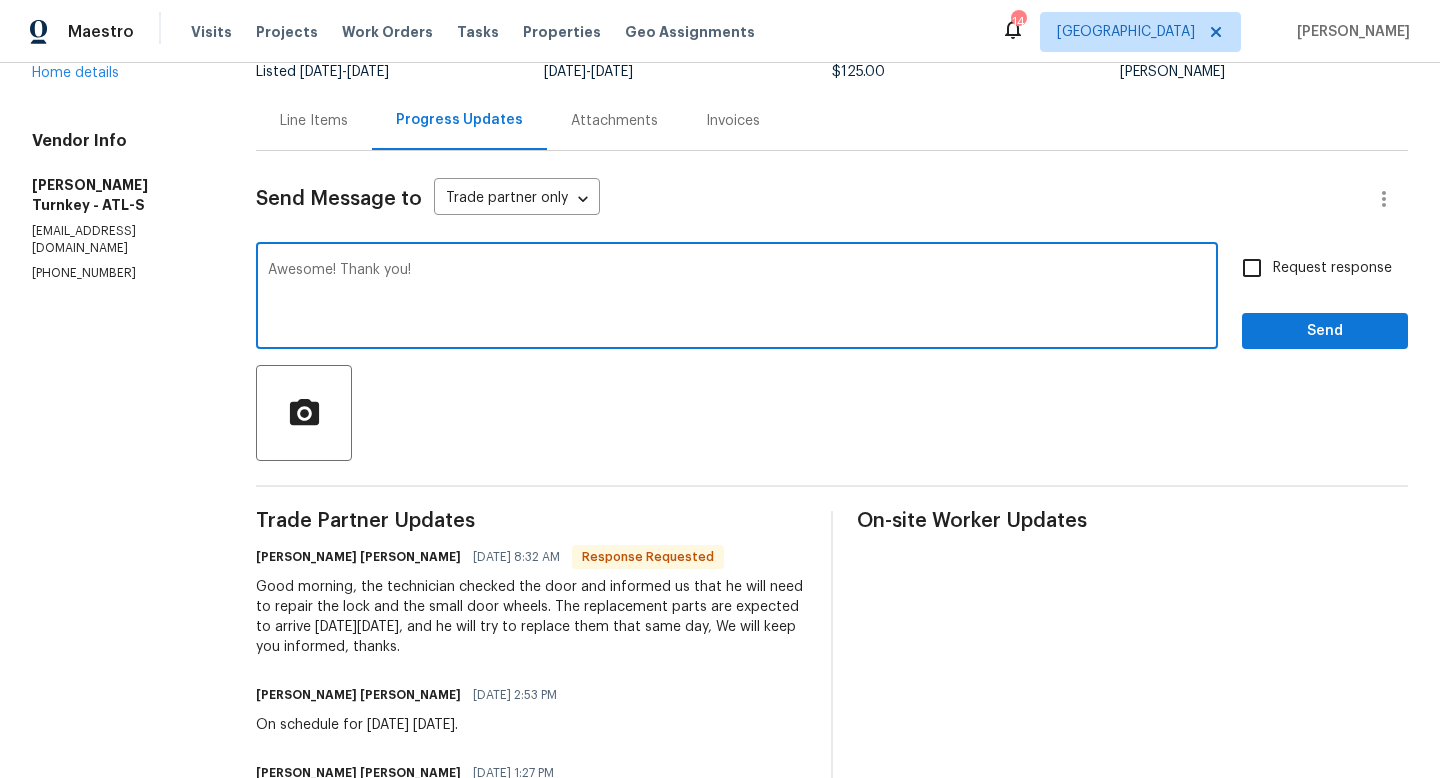type on "Awesome! Thank you!" 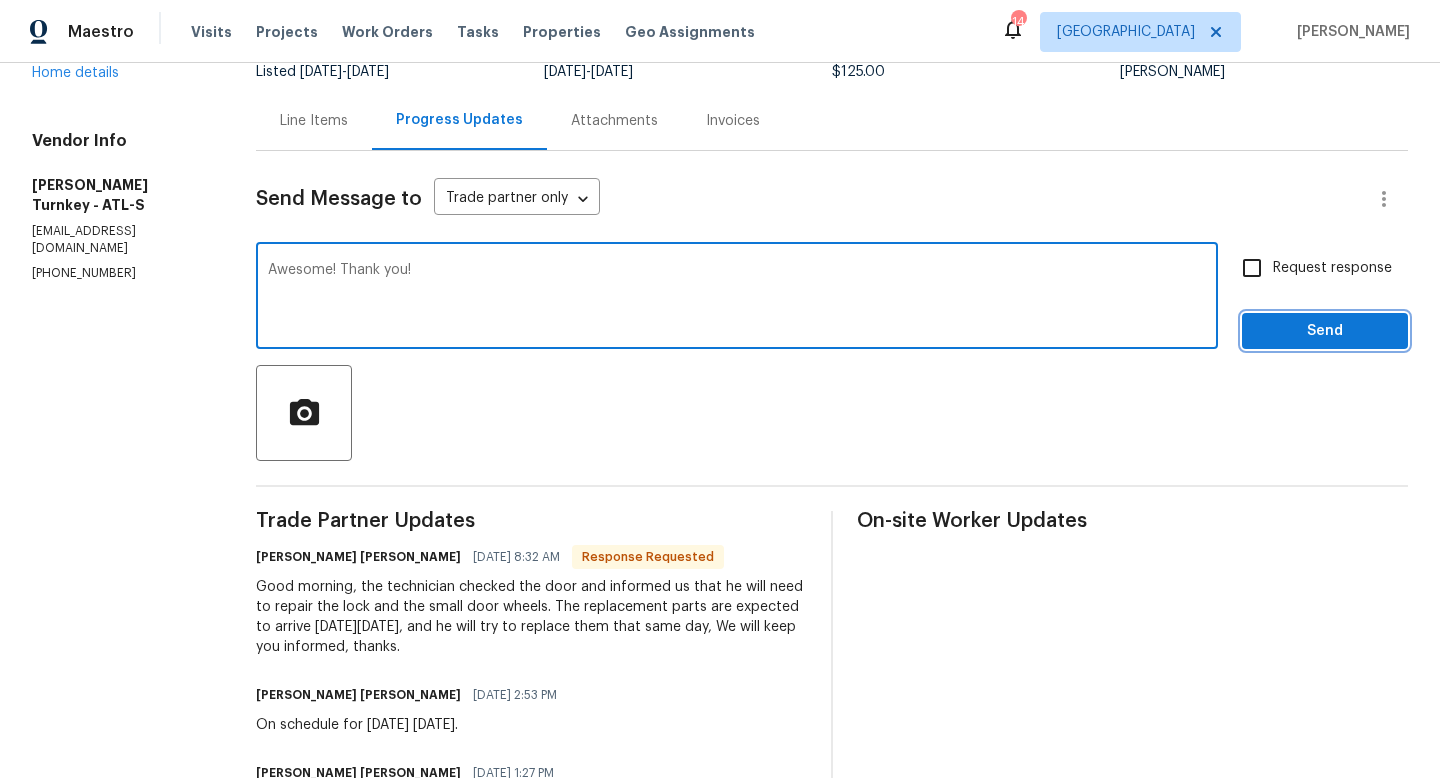click on "Send" at bounding box center [1325, 331] 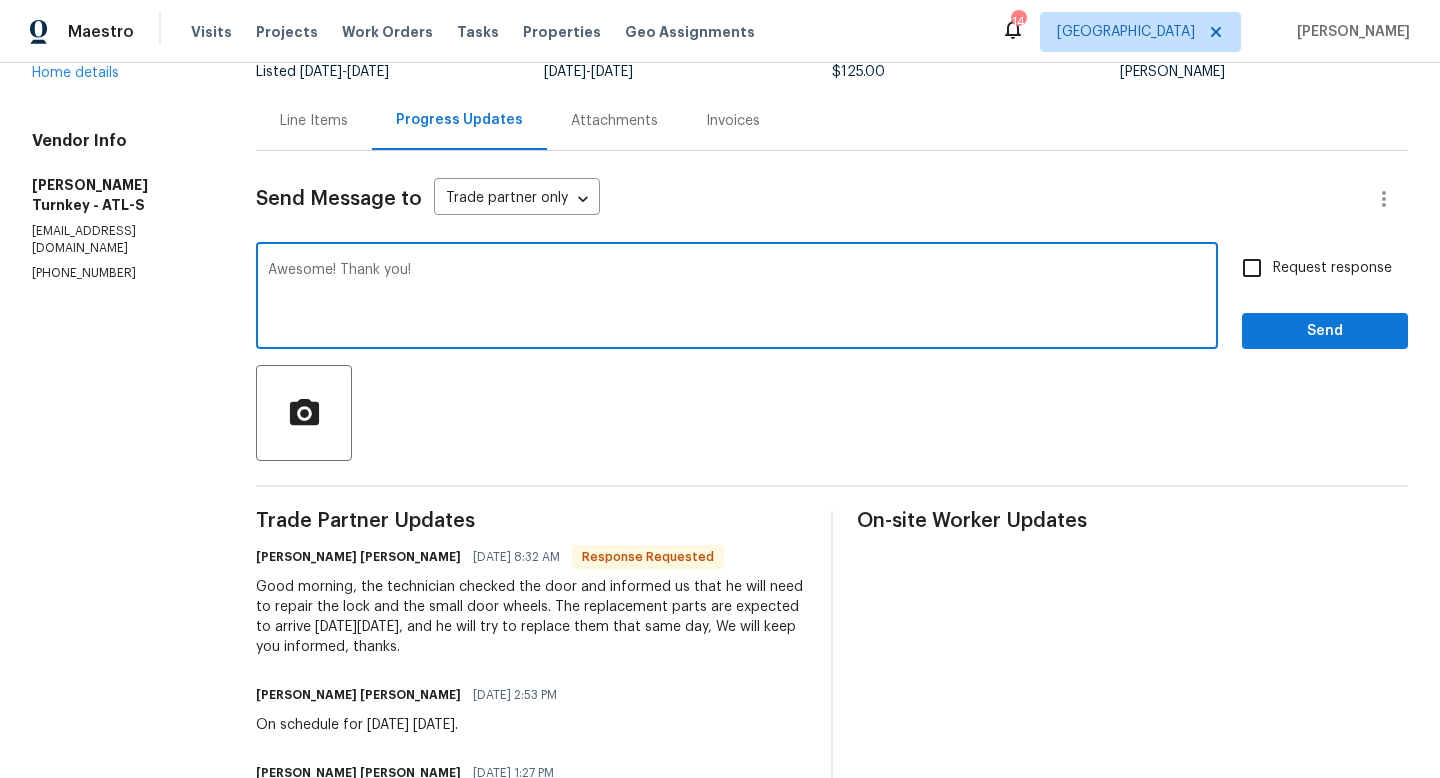 scroll, scrollTop: 0, scrollLeft: 0, axis: both 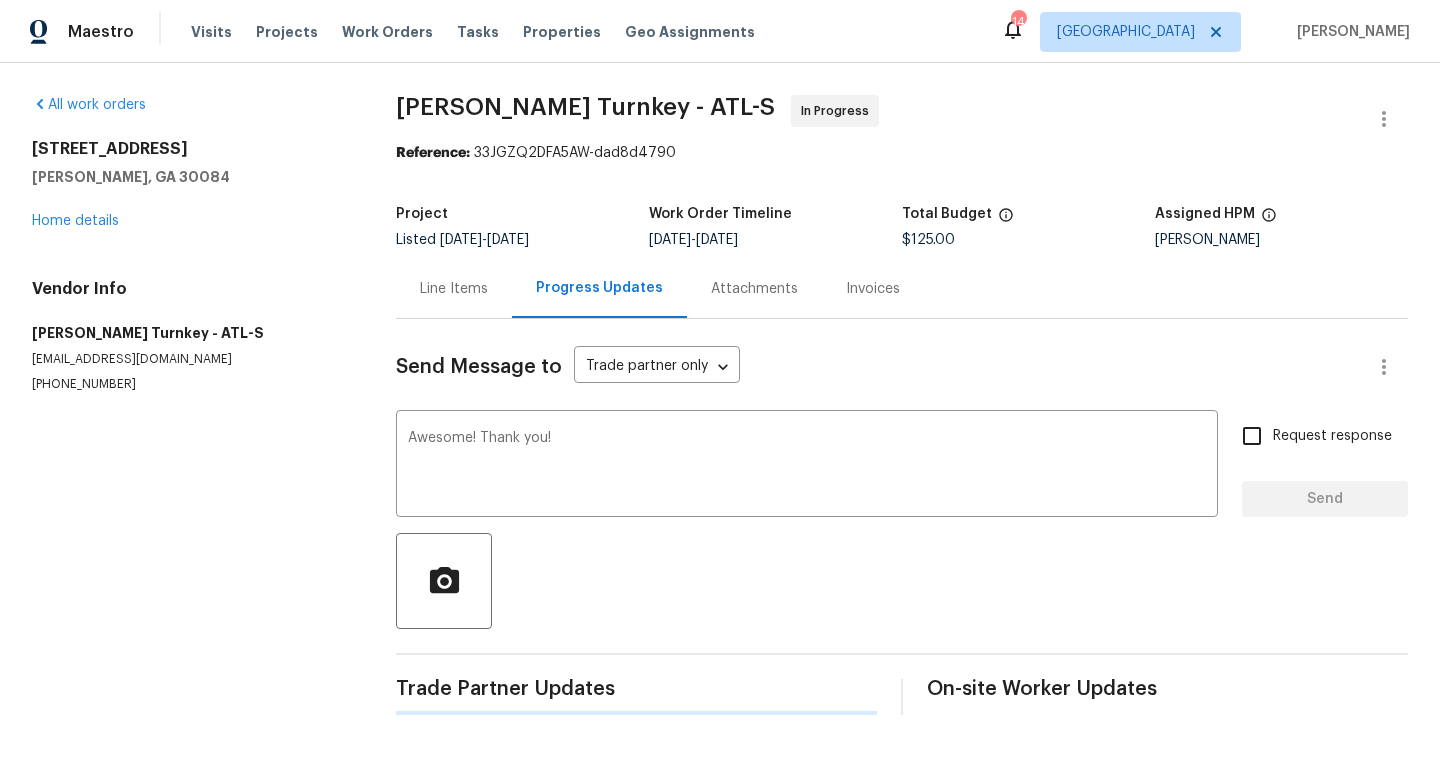 type 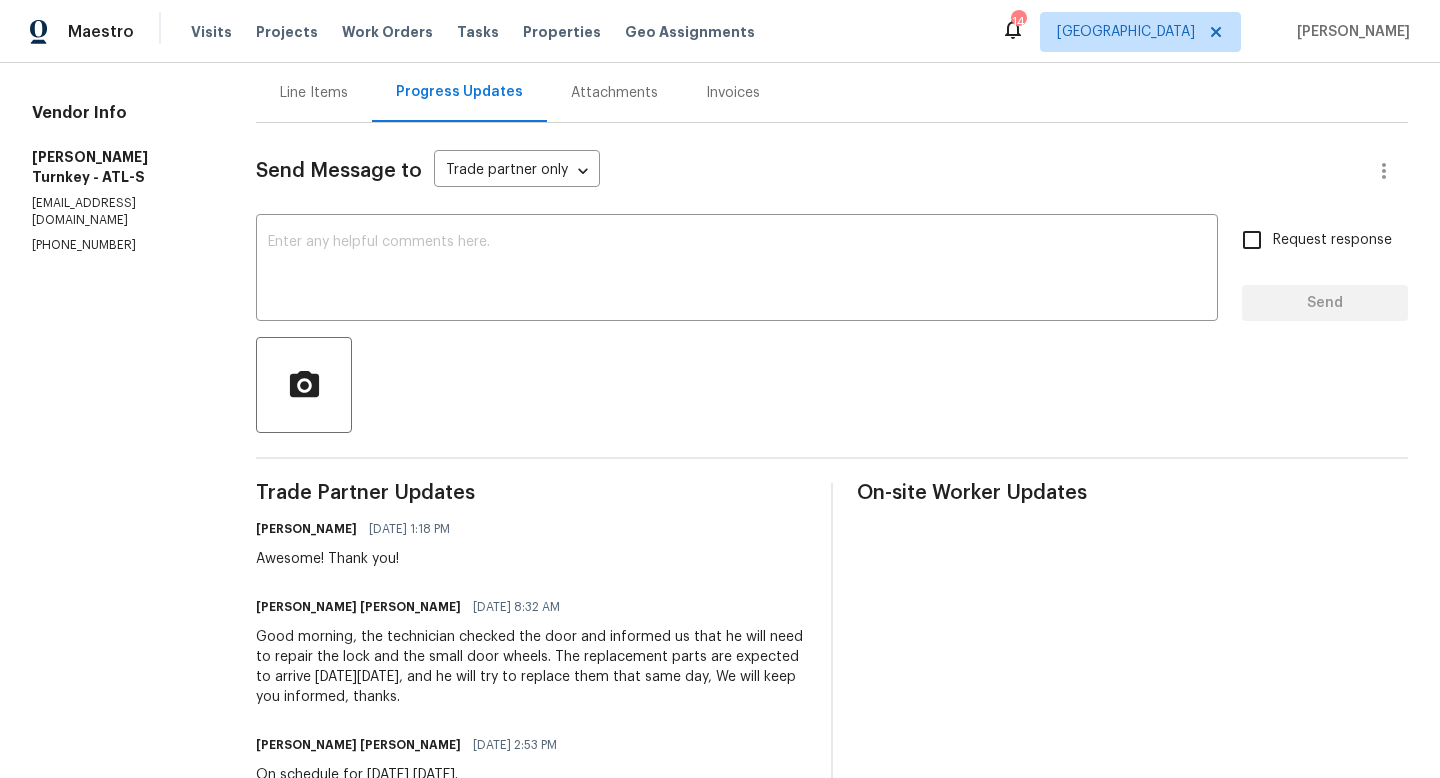 scroll, scrollTop: 0, scrollLeft: 0, axis: both 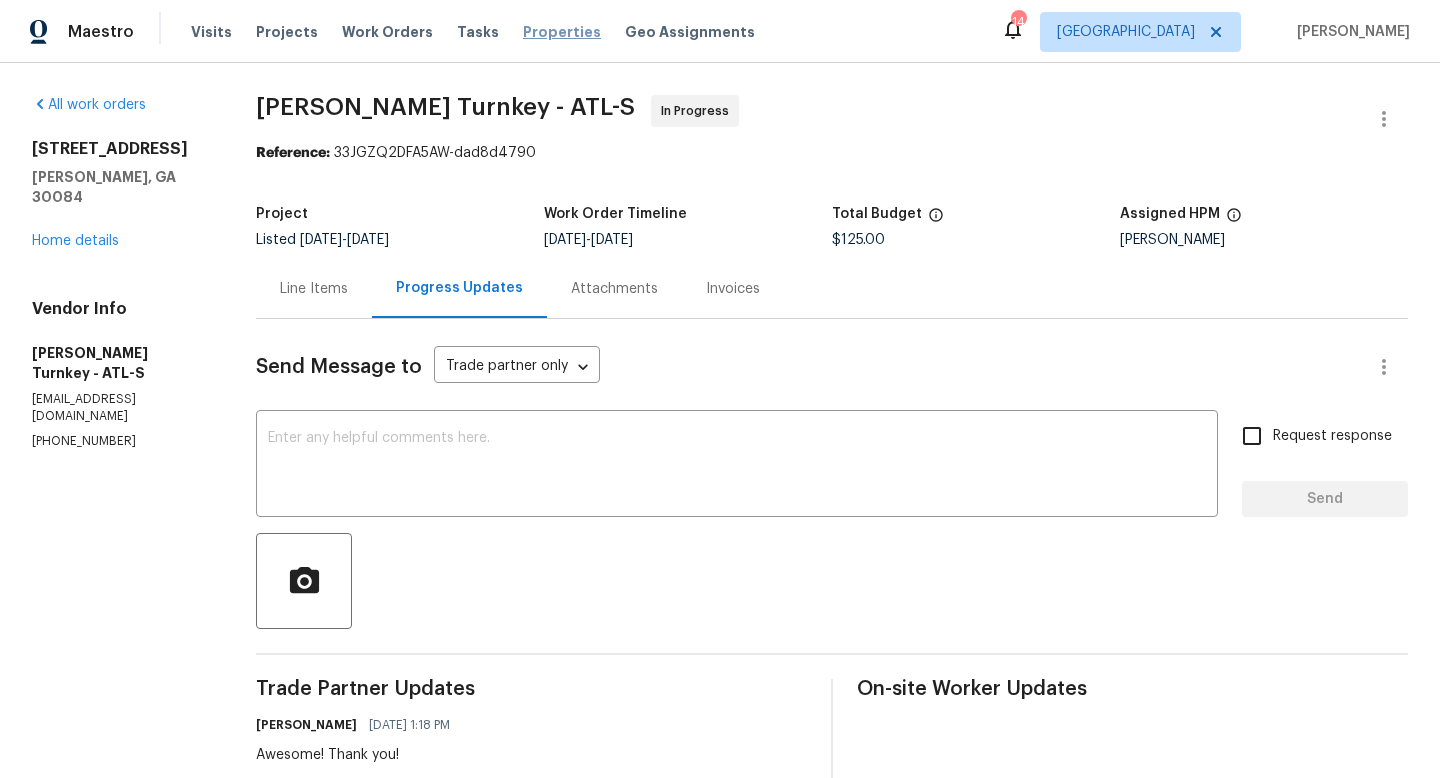 click on "Properties" at bounding box center (562, 32) 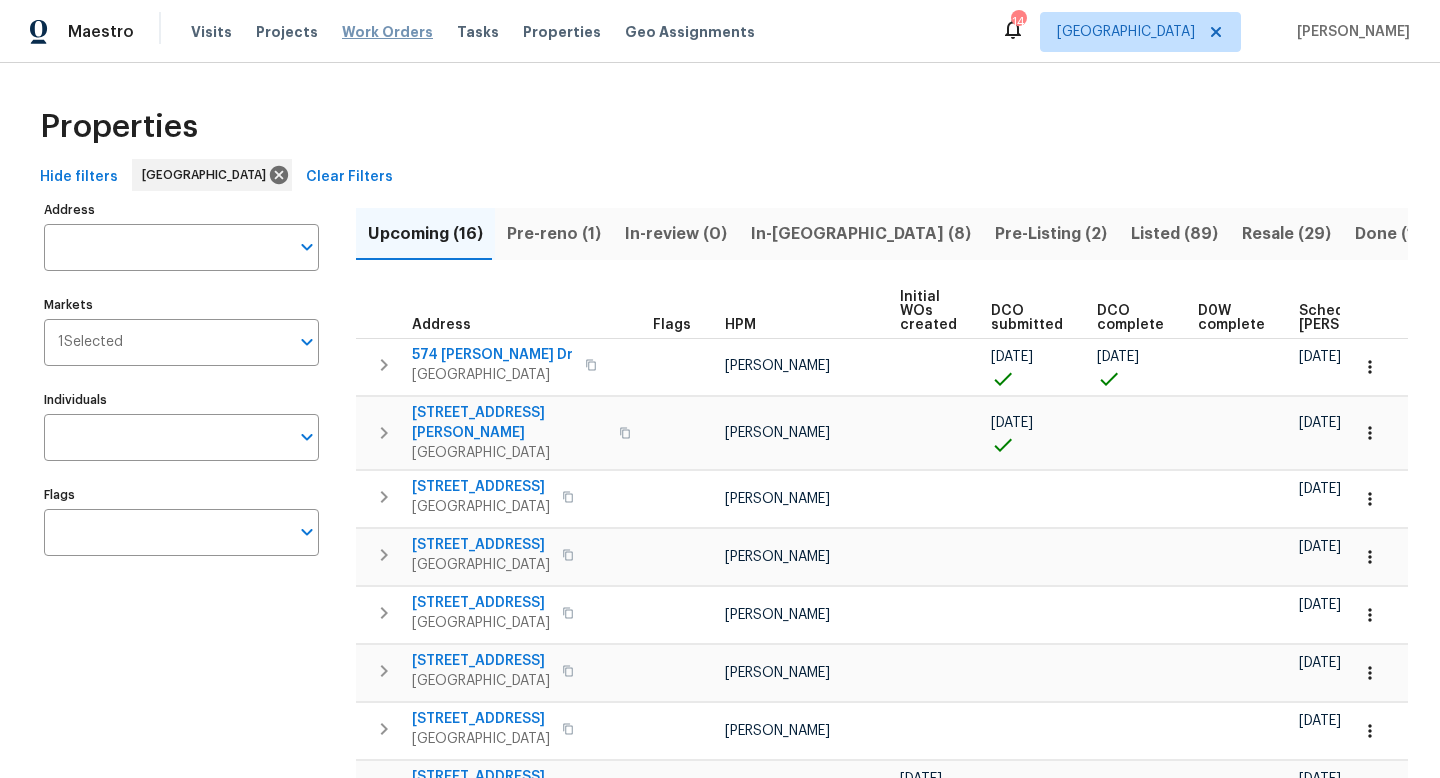 click on "Work Orders" at bounding box center (387, 32) 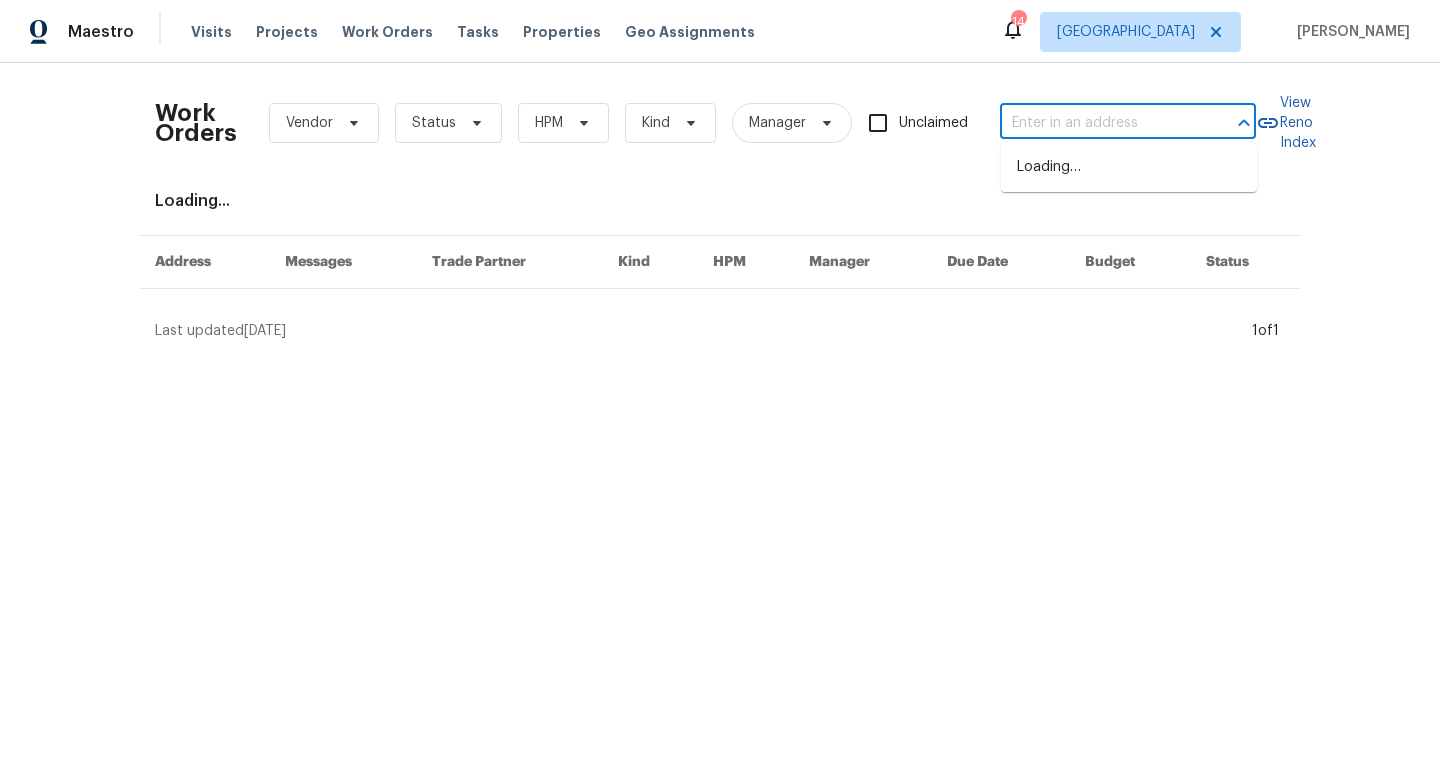 click at bounding box center [1100, 123] 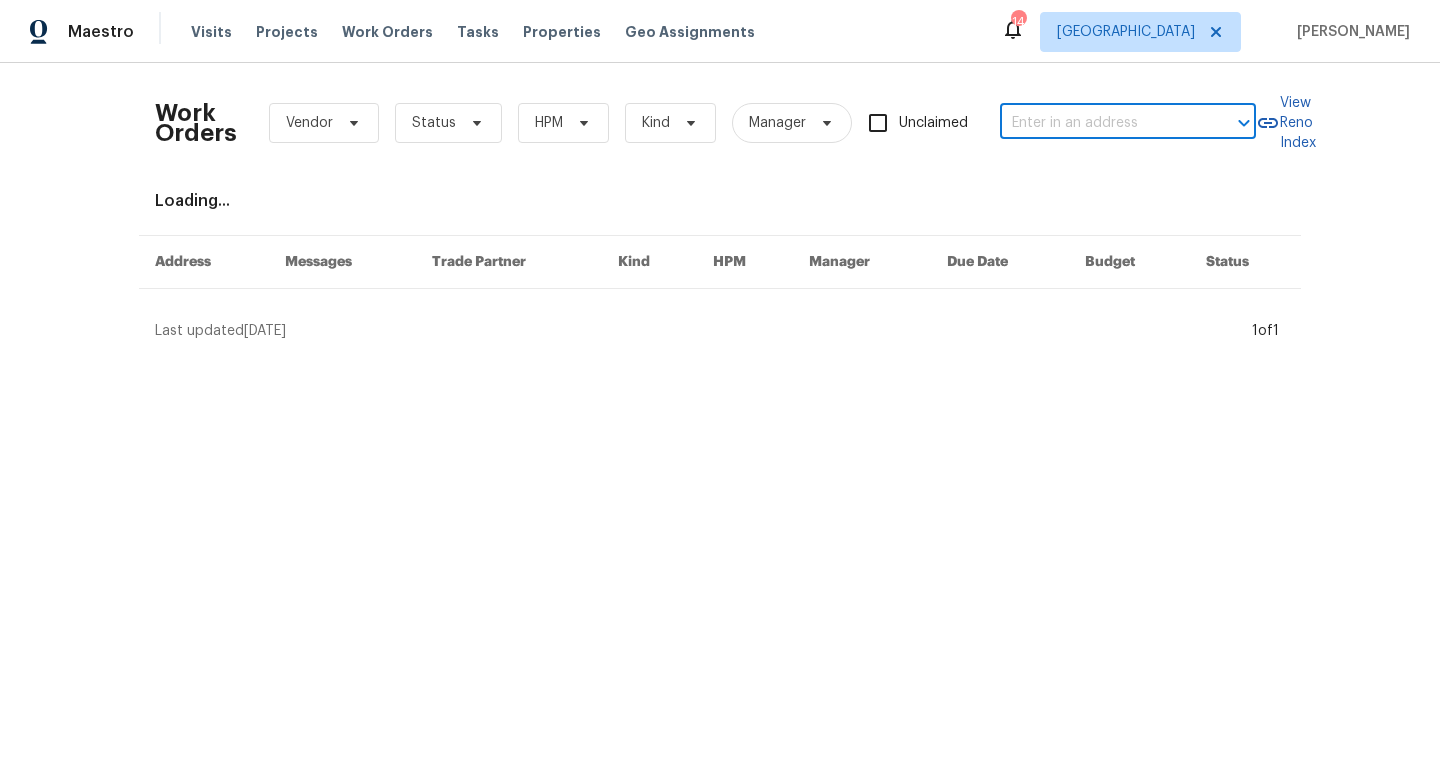 paste on "1931 Windstone Pl" 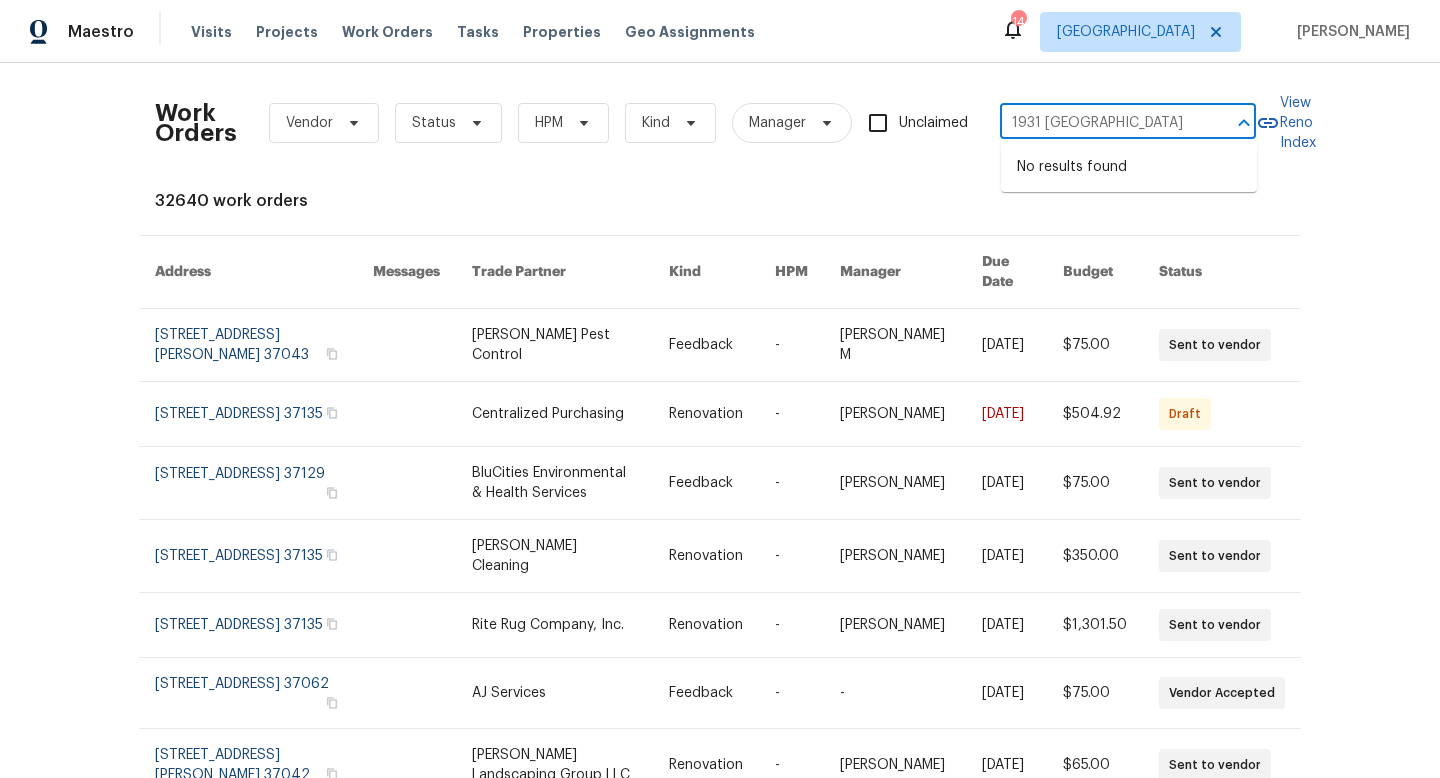 type on "1931 Windston" 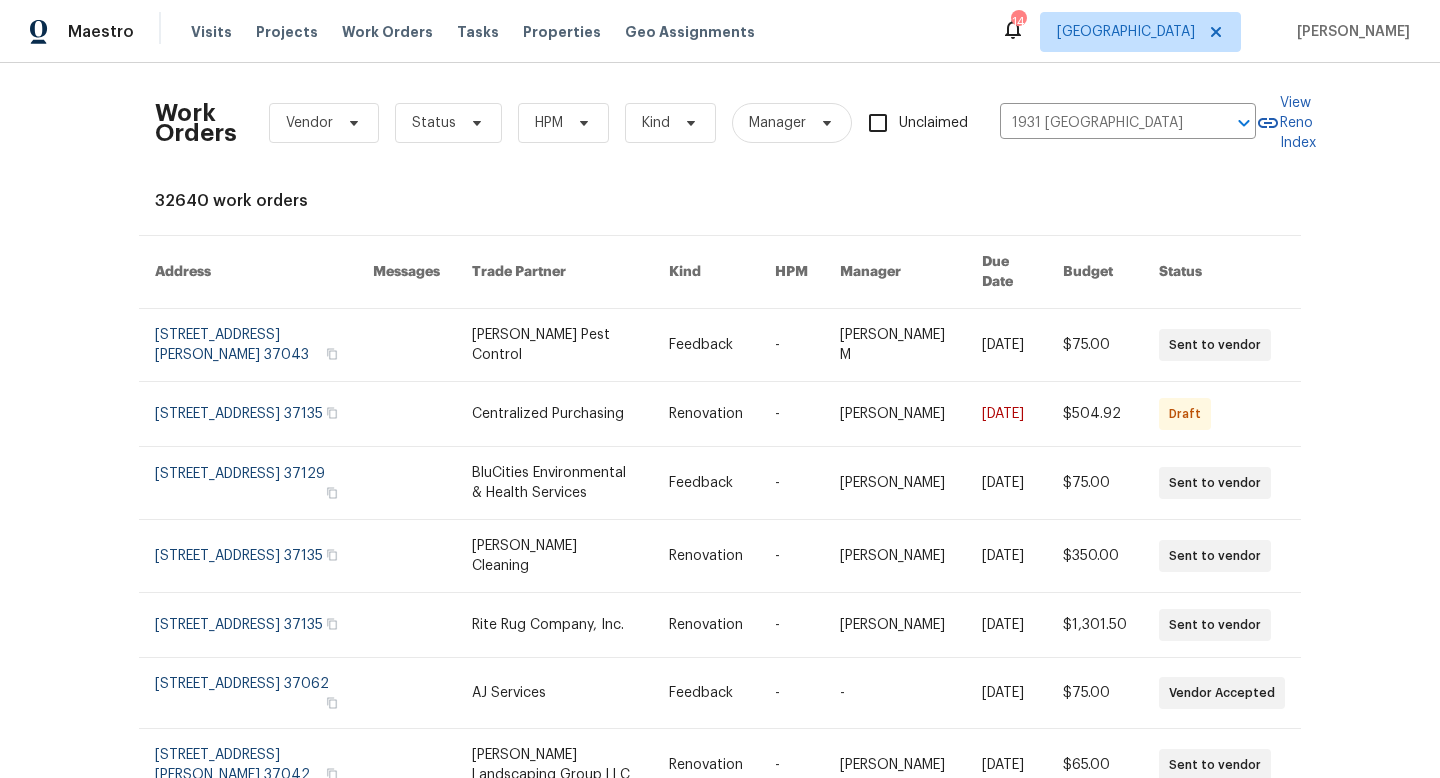 type 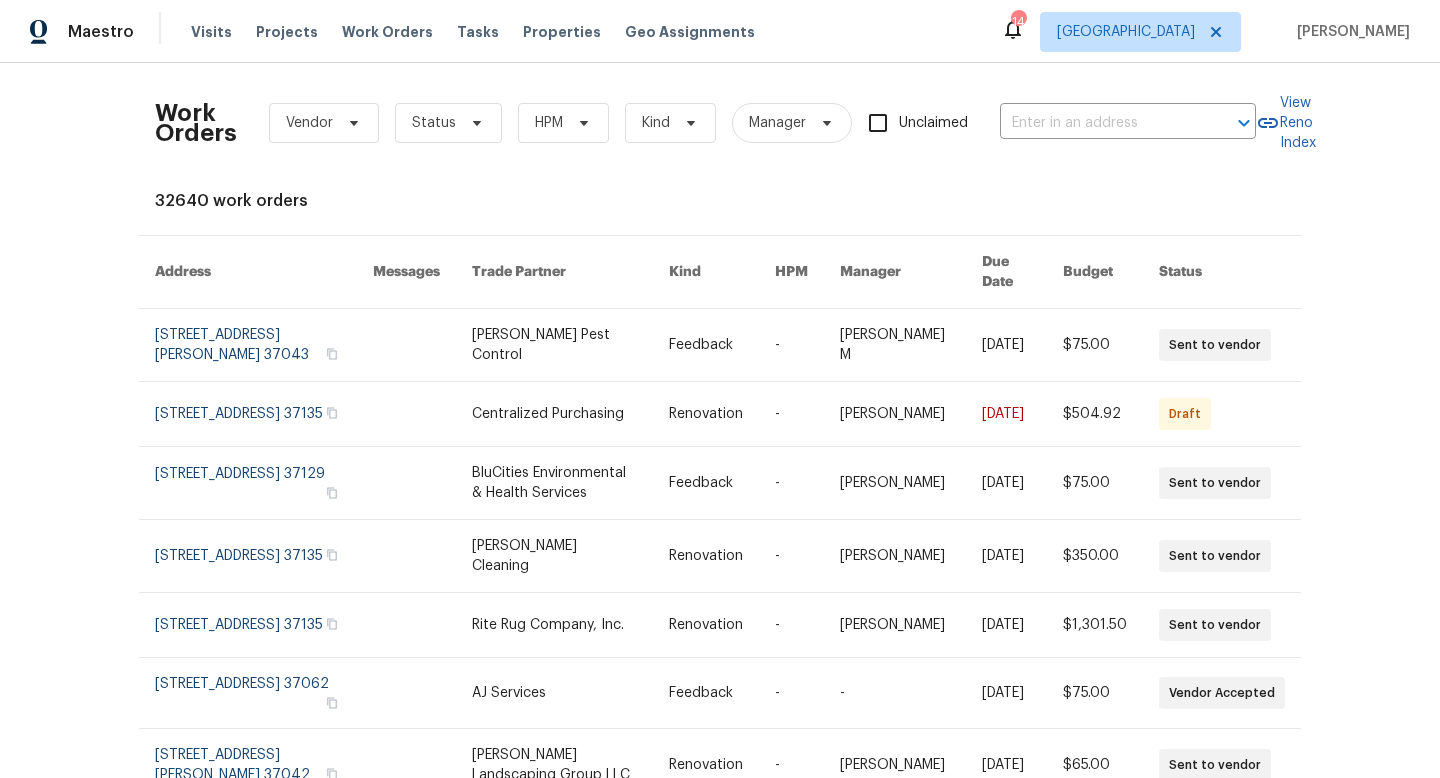 click on "Visits Projects Work Orders Tasks Properties Geo Assignments" at bounding box center (485, 32) 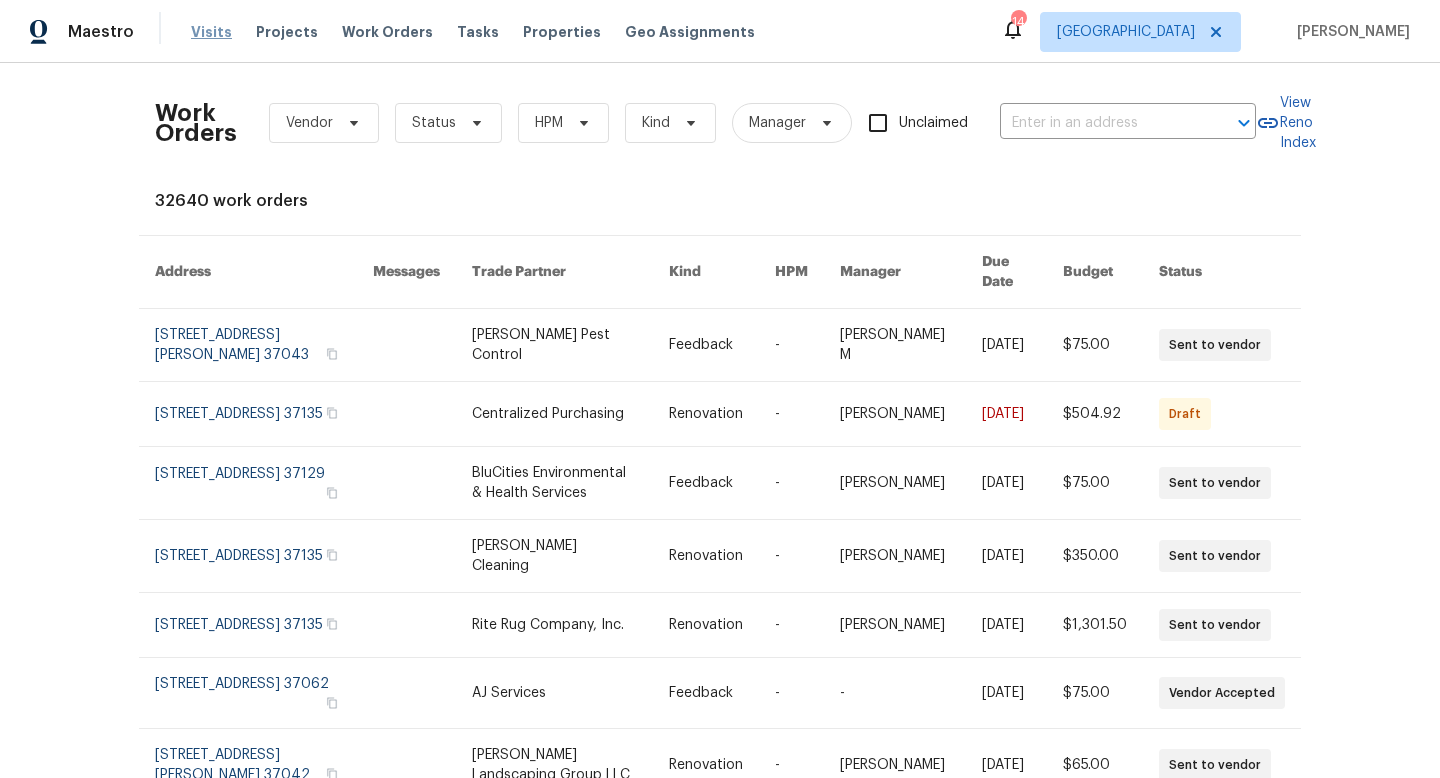 click on "Visits" at bounding box center [211, 32] 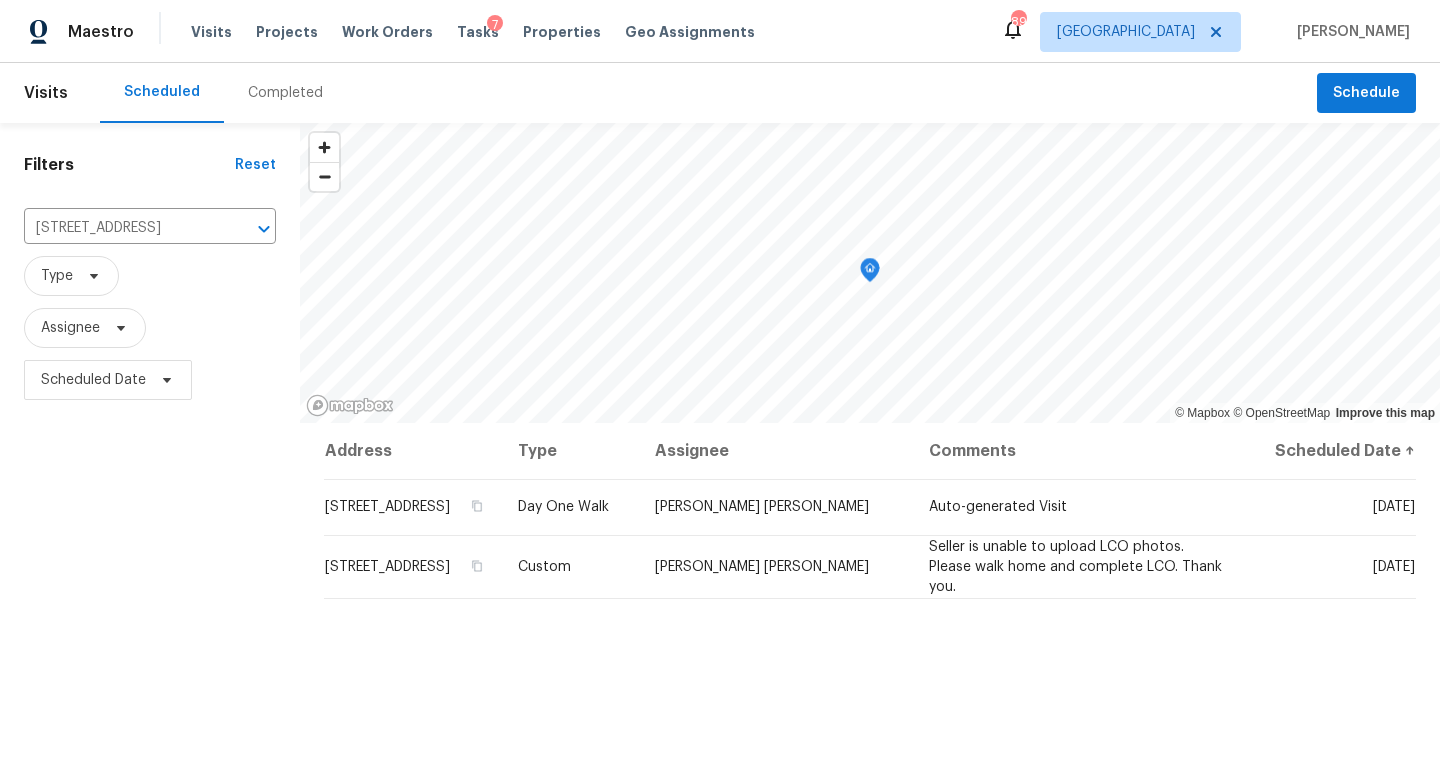 scroll, scrollTop: 0, scrollLeft: 0, axis: both 